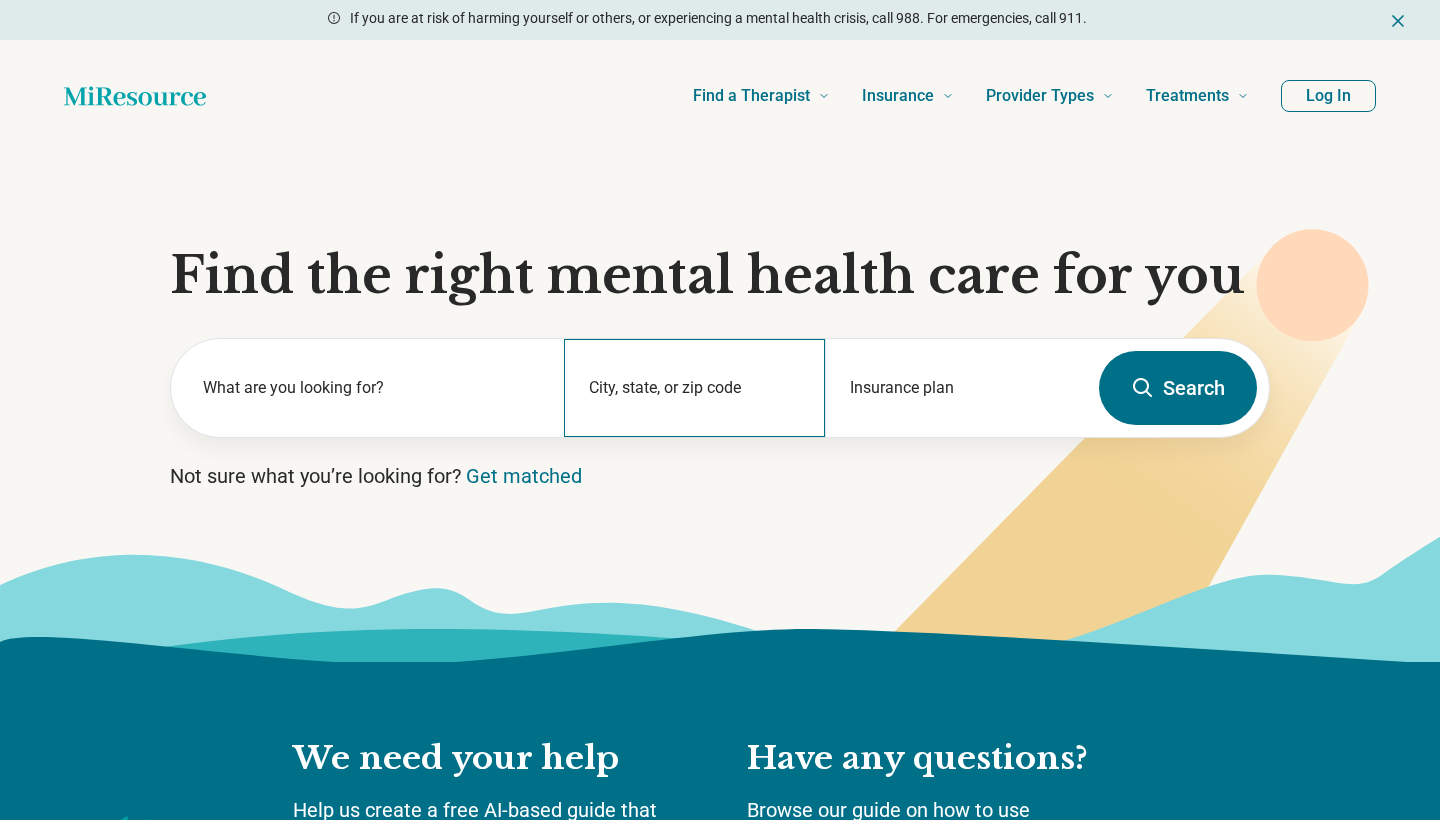 scroll, scrollTop: 0, scrollLeft: 0, axis: both 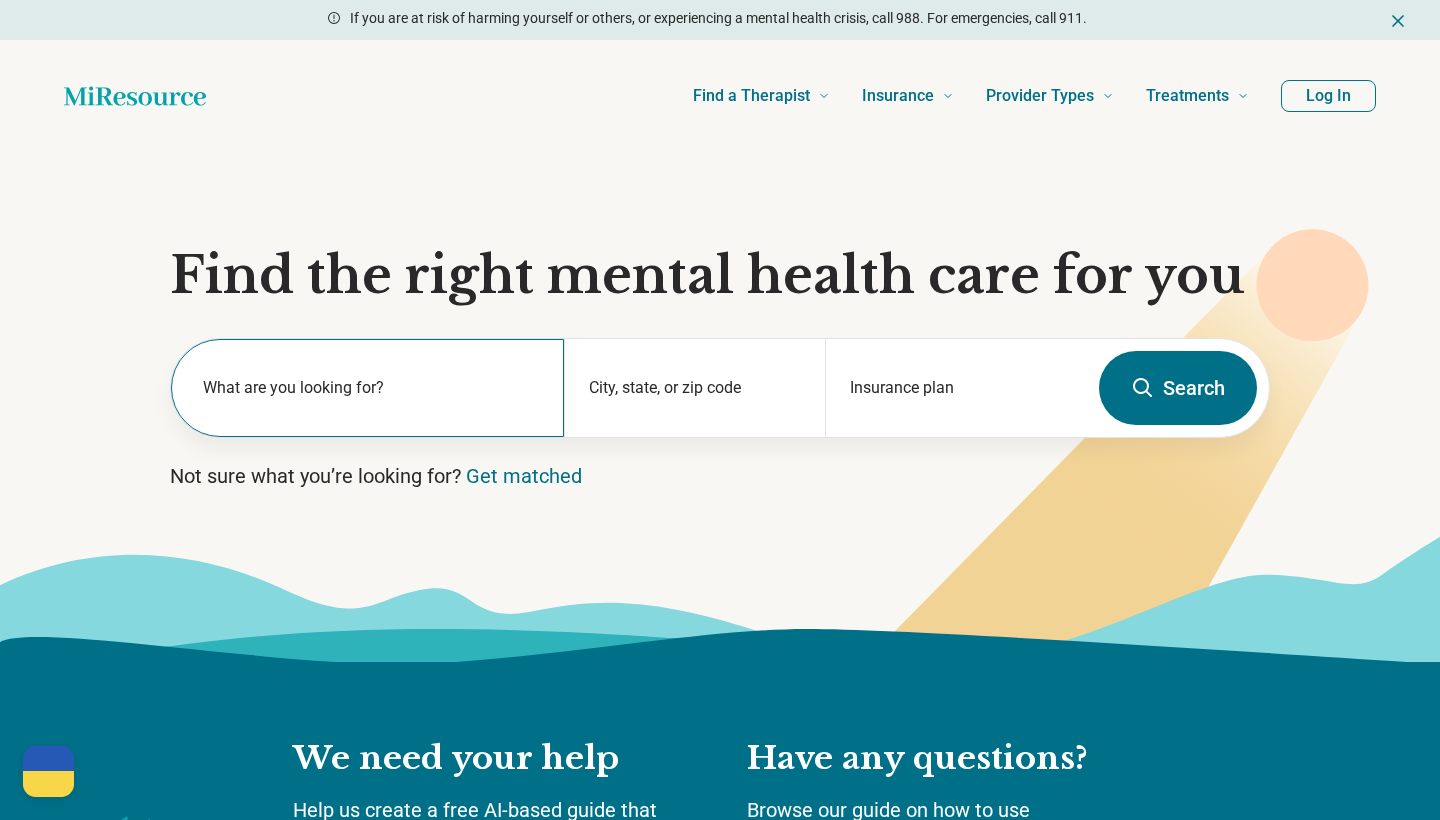 click on "What are you looking for?" at bounding box center [371, 388] 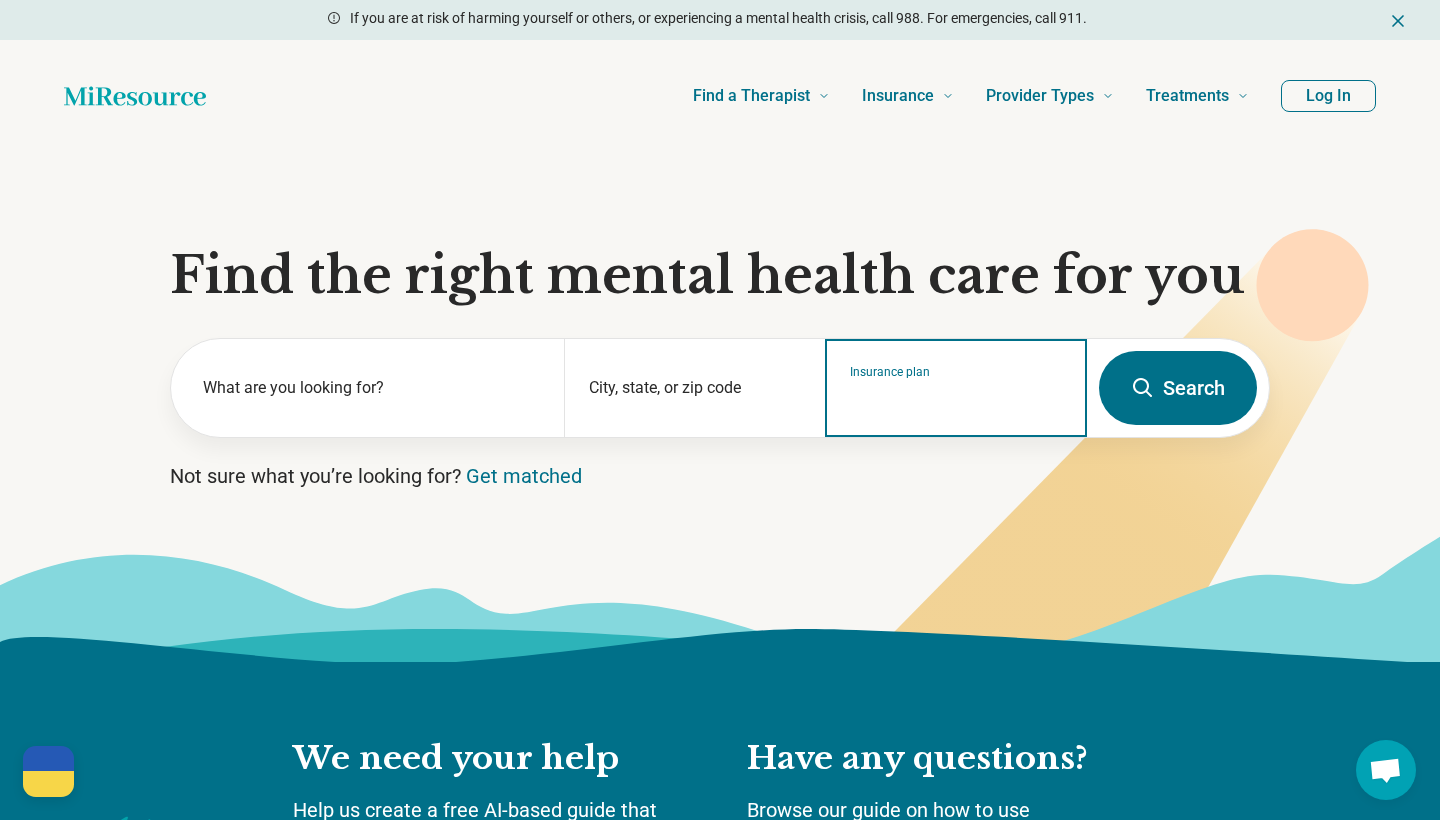 click on "Insurance plan" at bounding box center [956, 401] 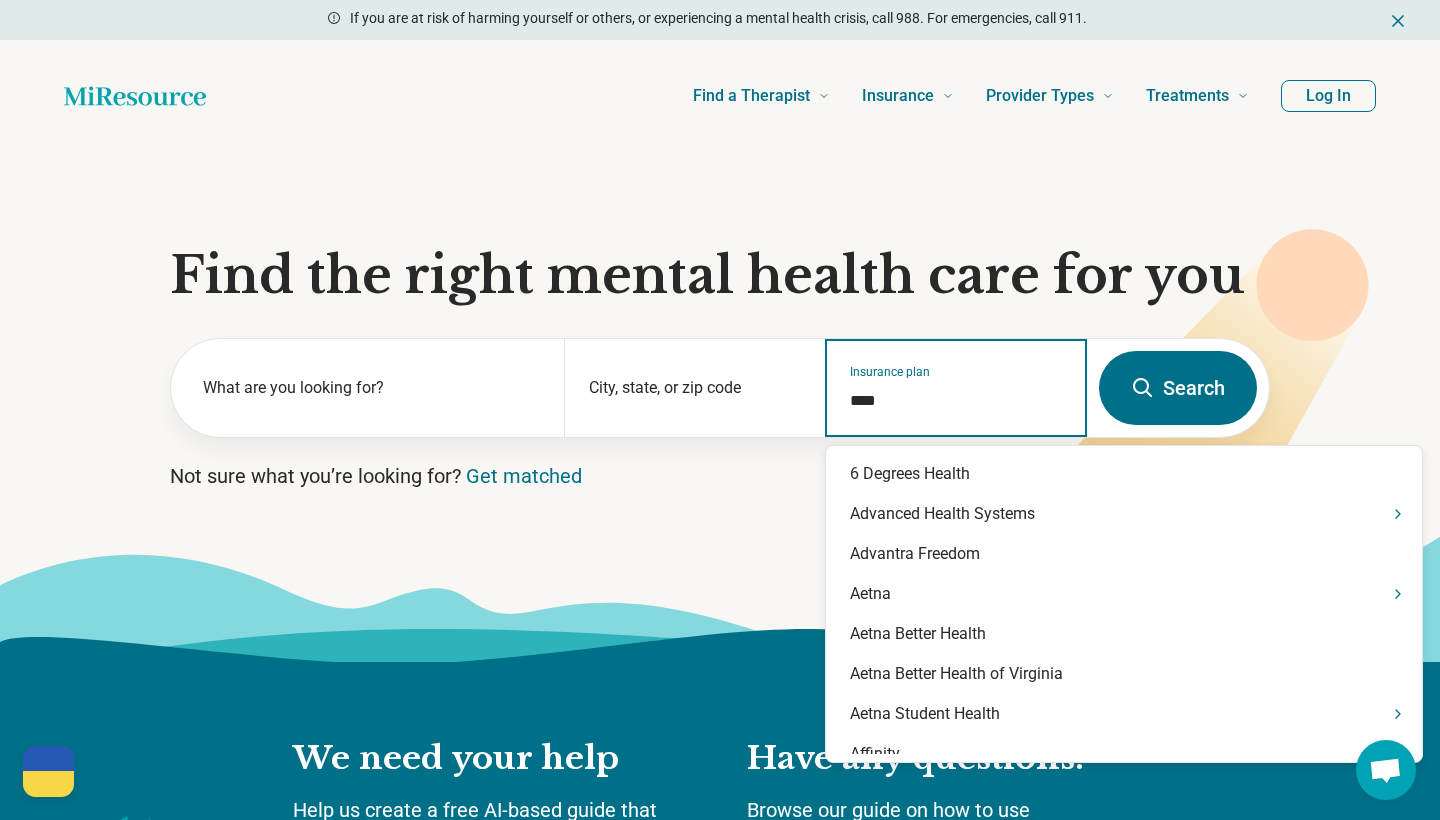 type on "*****" 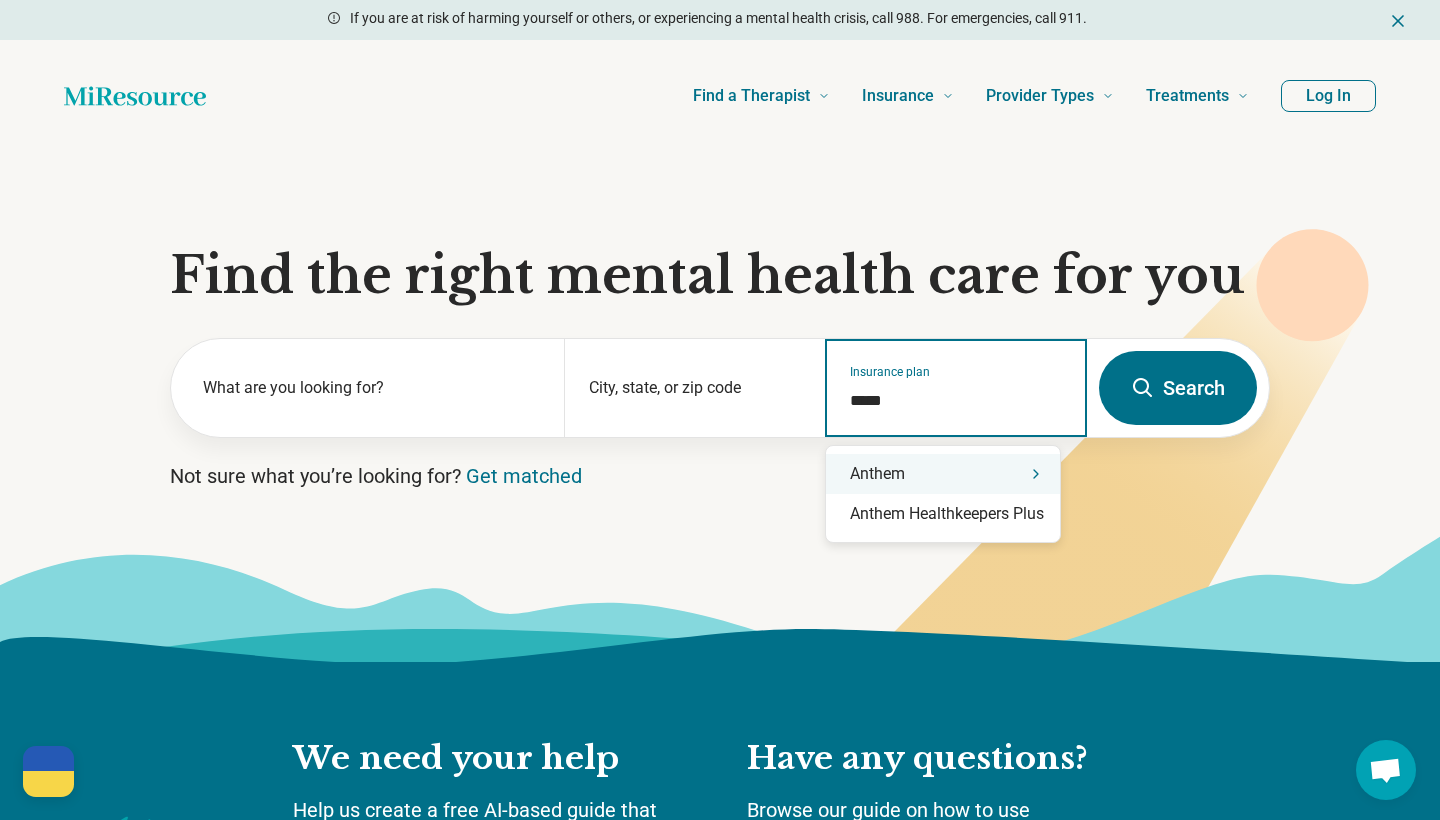click on "Anthem" at bounding box center (943, 474) 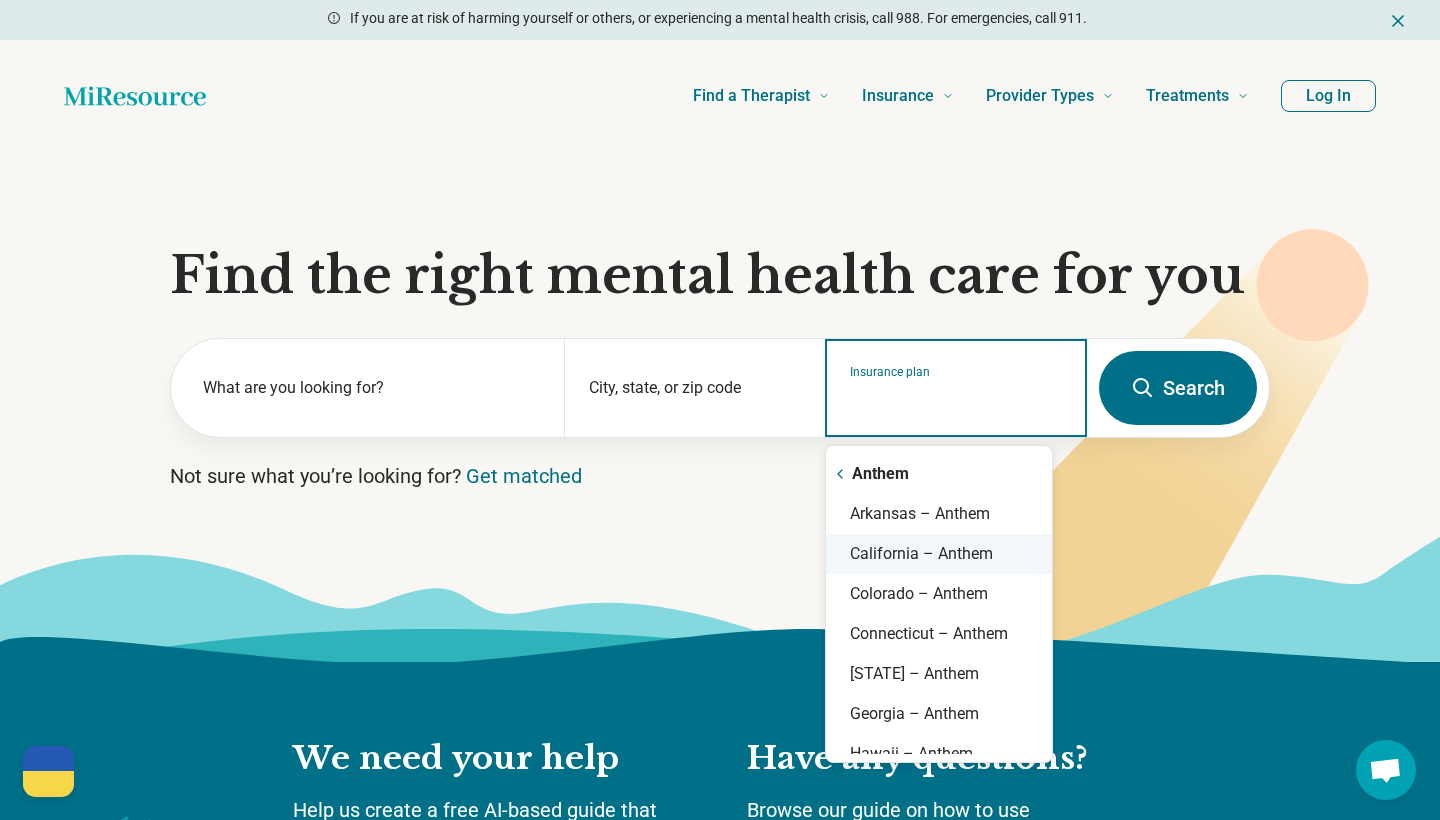 click on "California – Anthem" at bounding box center (939, 554) 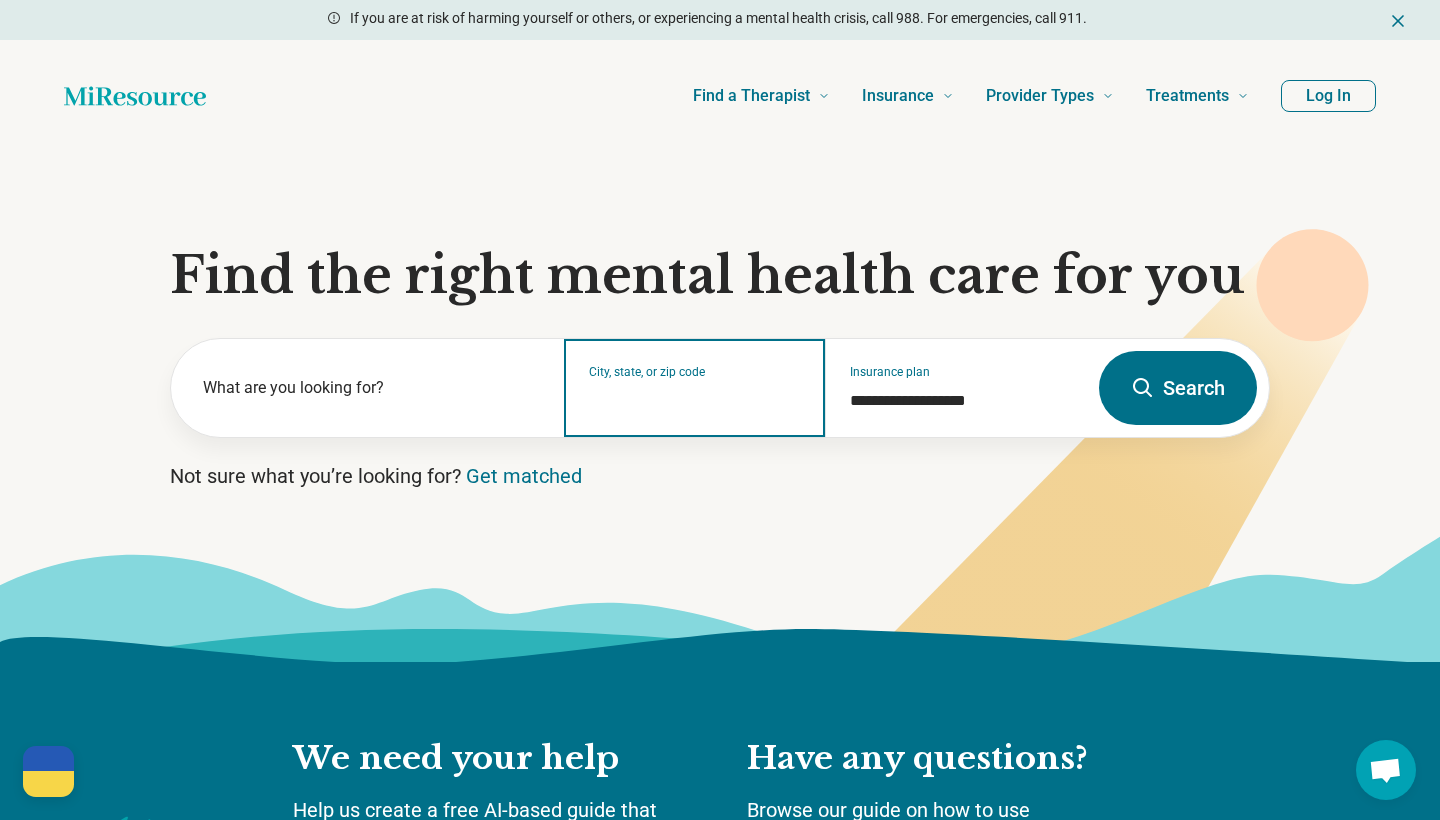 click on "City, state, or zip code" at bounding box center [695, 401] 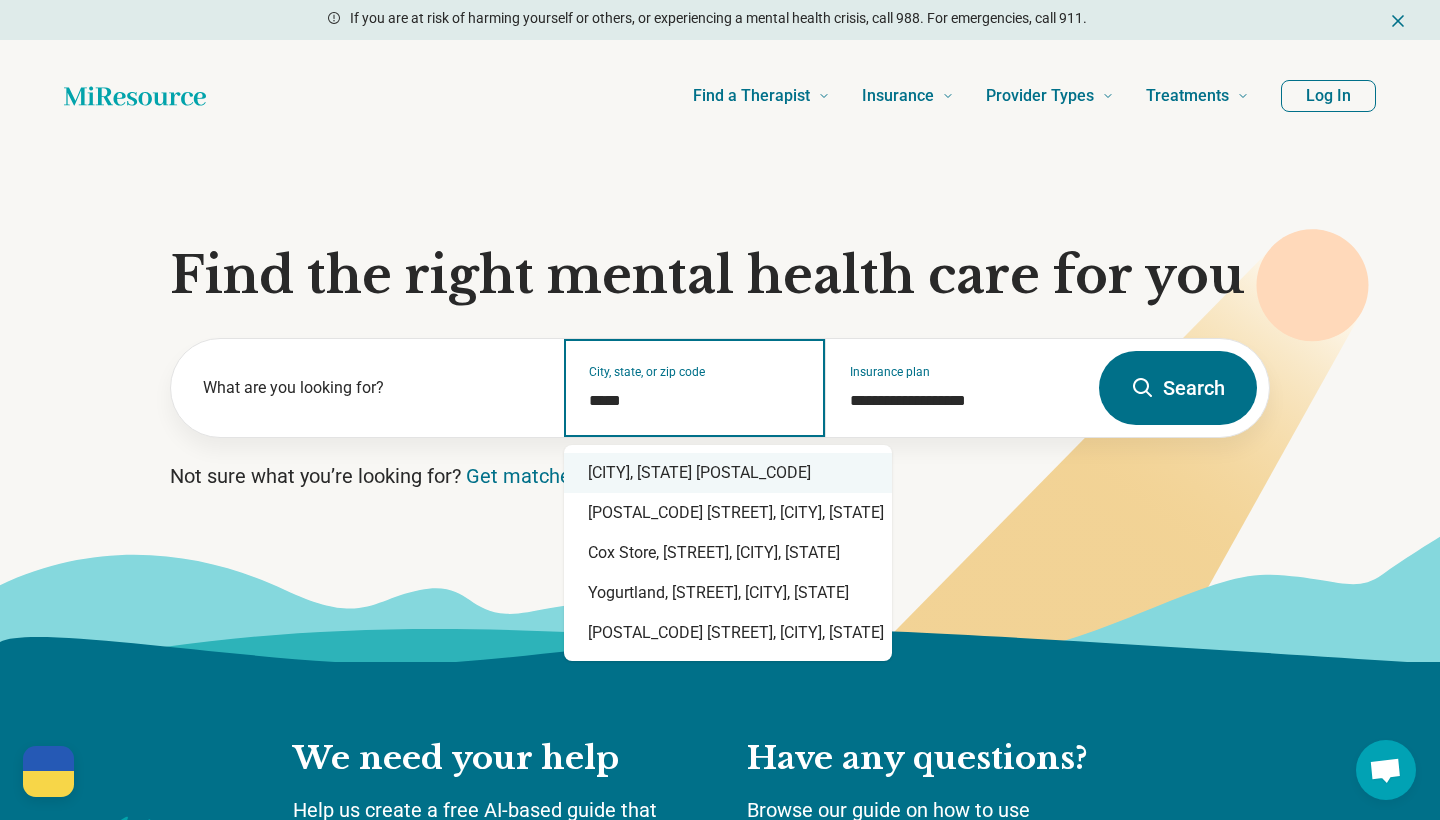 click on "Santa Barbara, CA 93117" at bounding box center [728, 473] 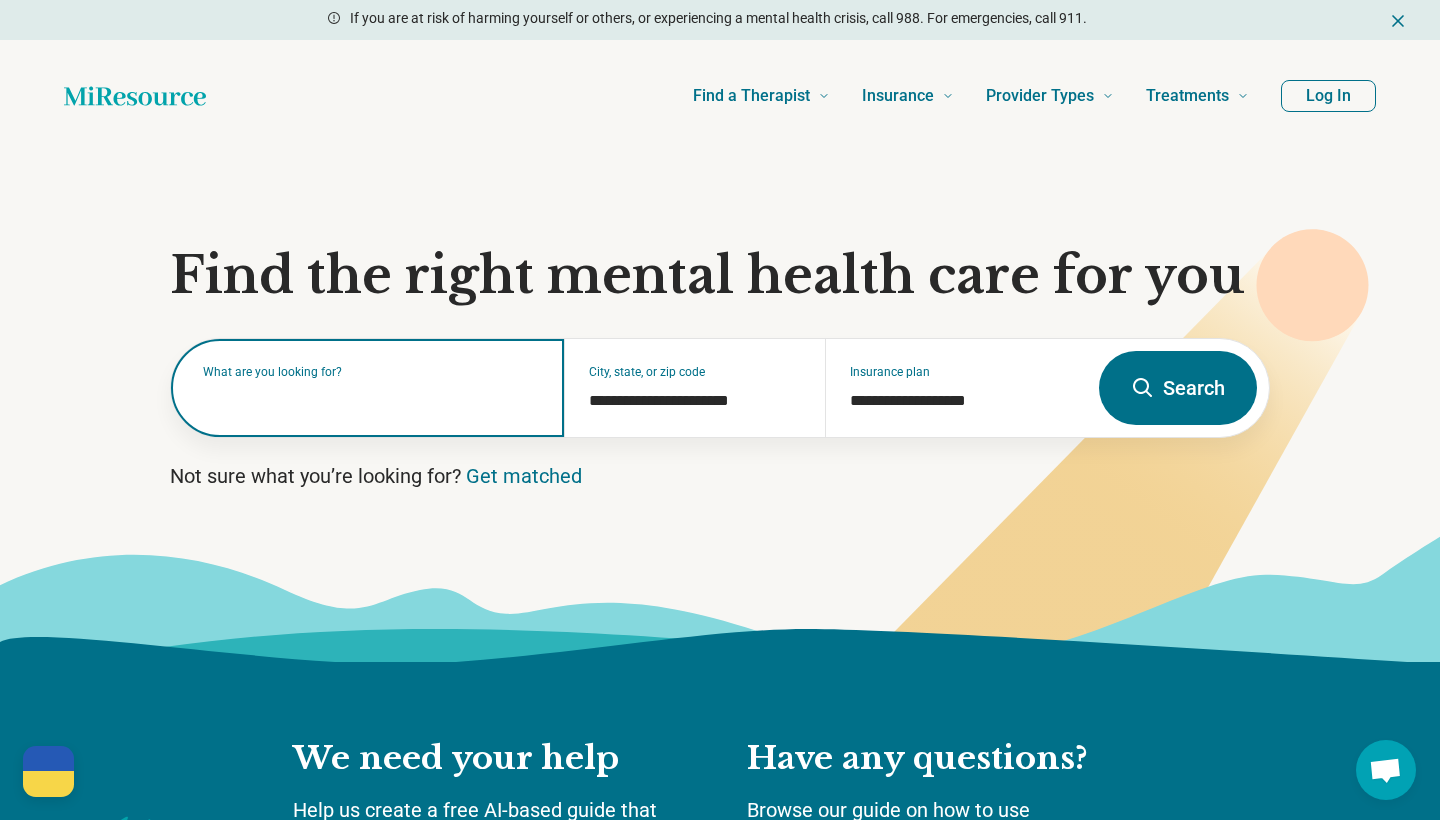 click at bounding box center (371, 398) 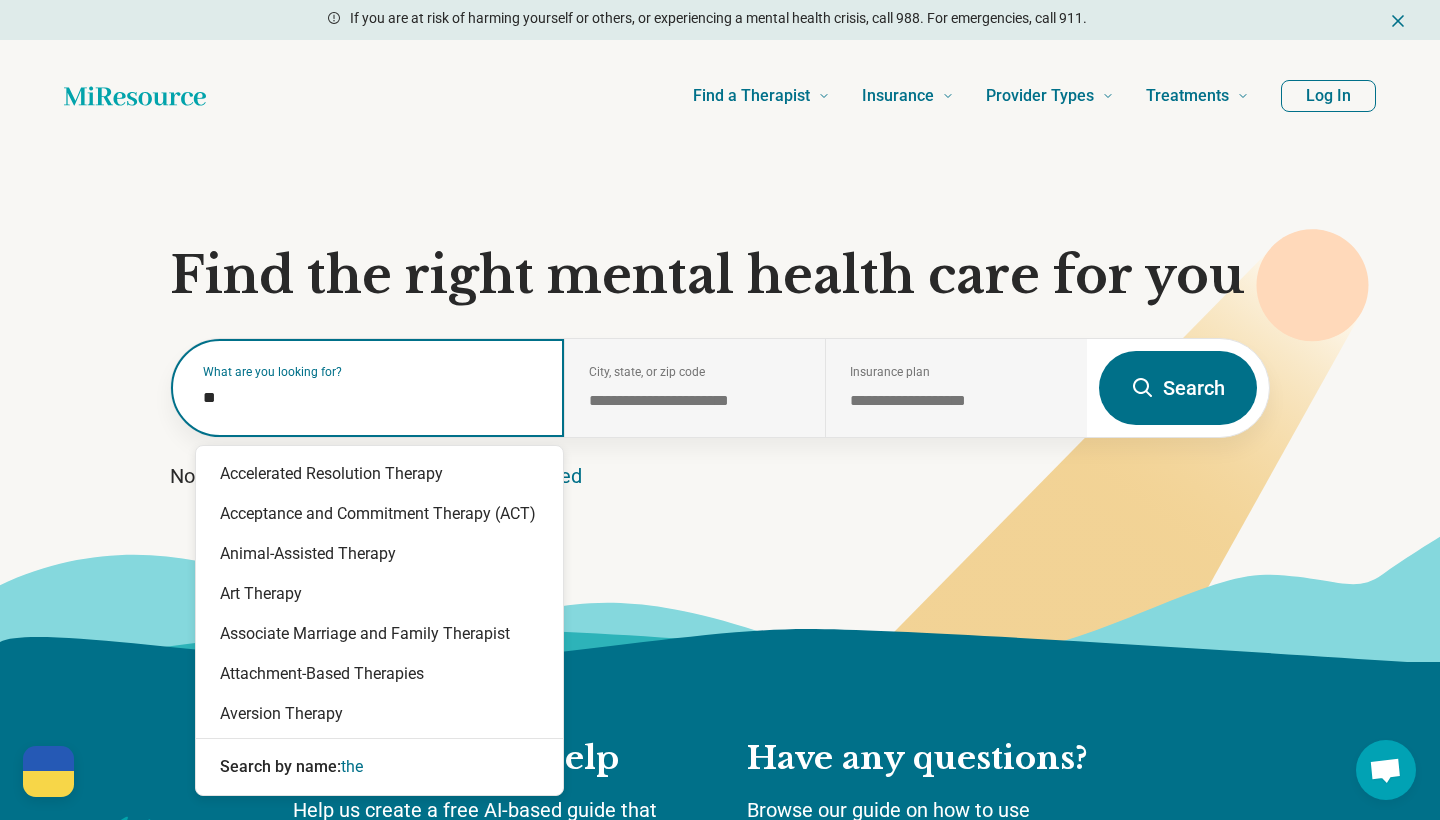type on "*" 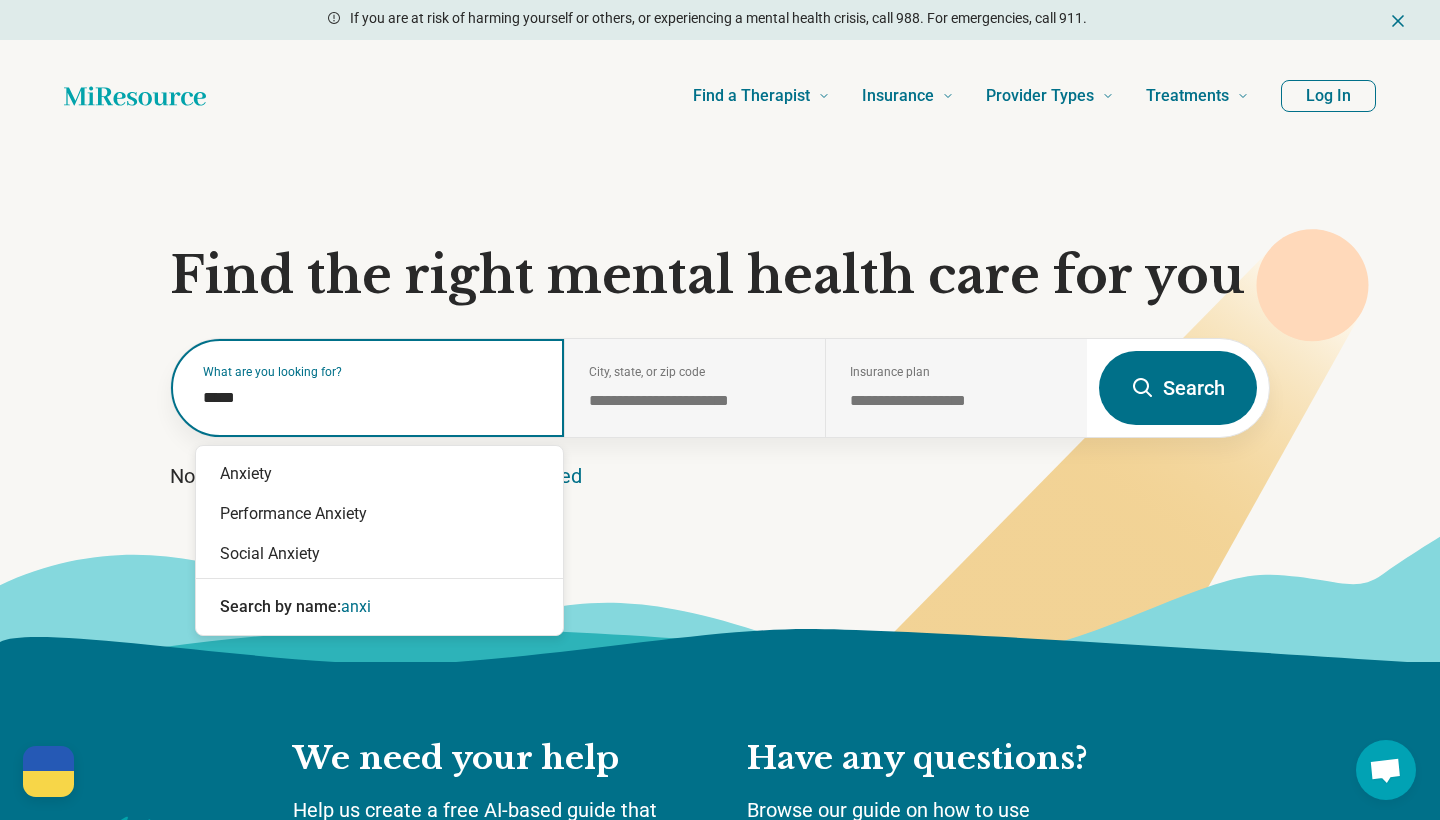 type on "******" 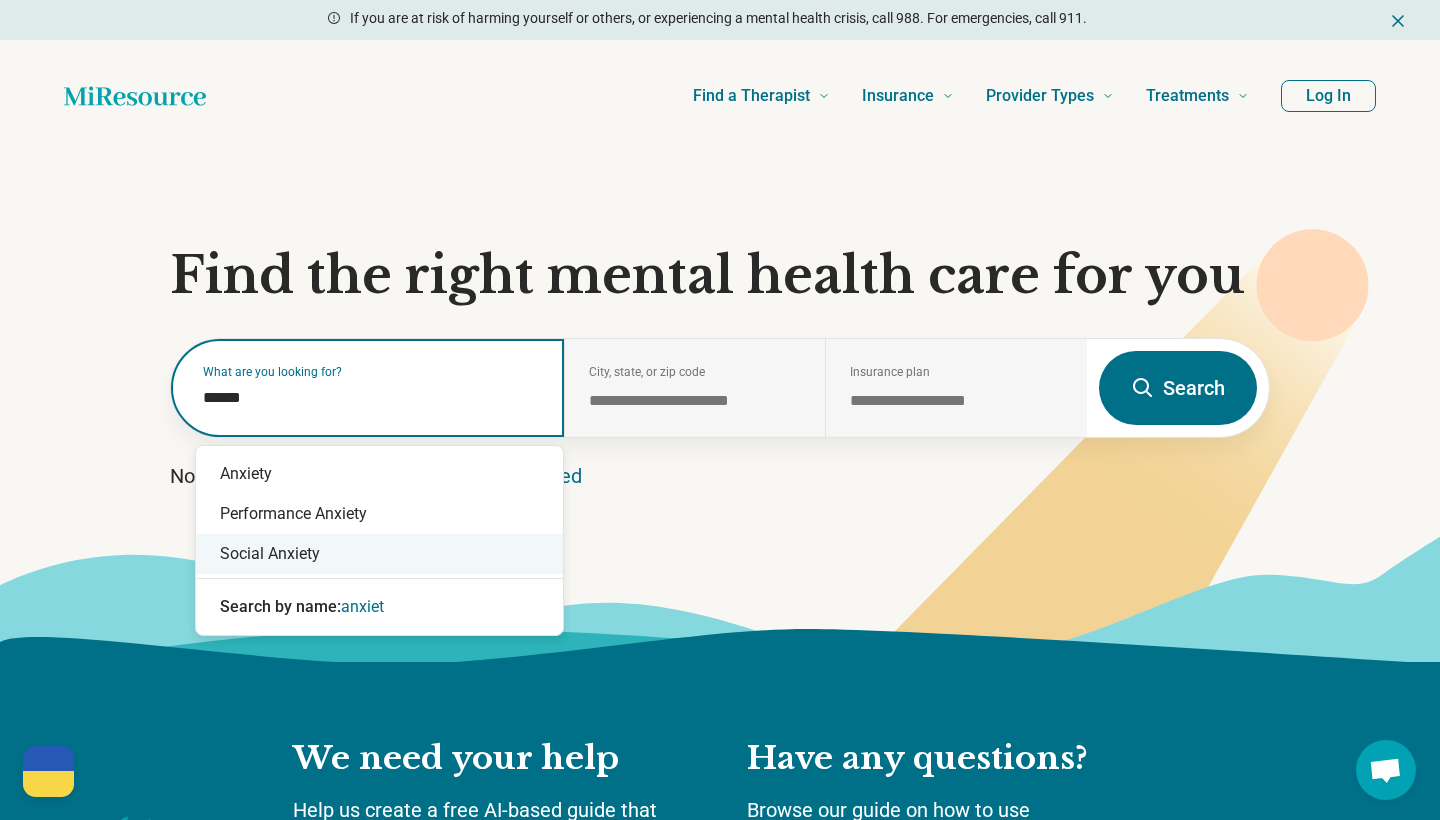 click on "Social Anxiety" at bounding box center (379, 554) 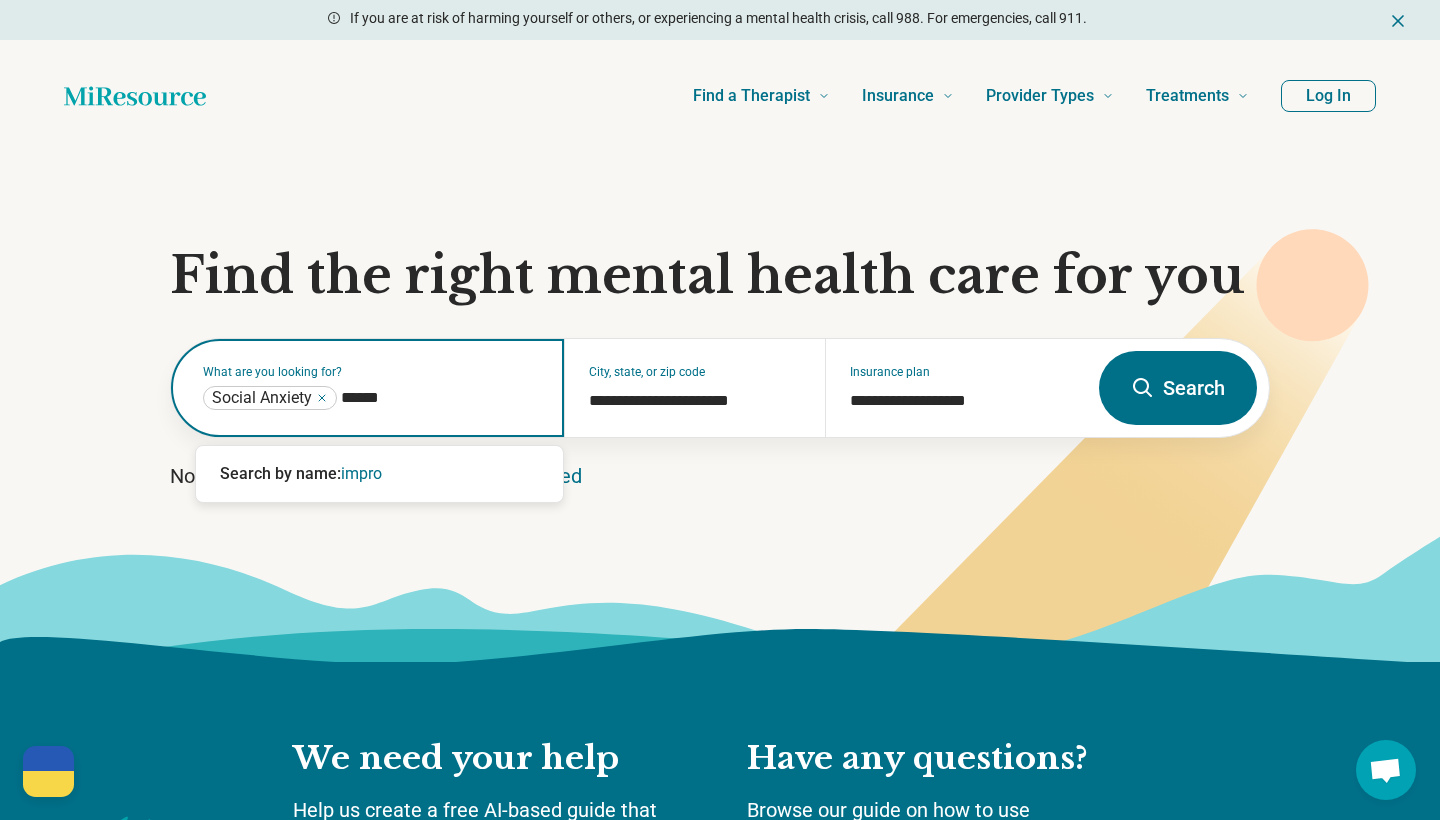 type on "*******" 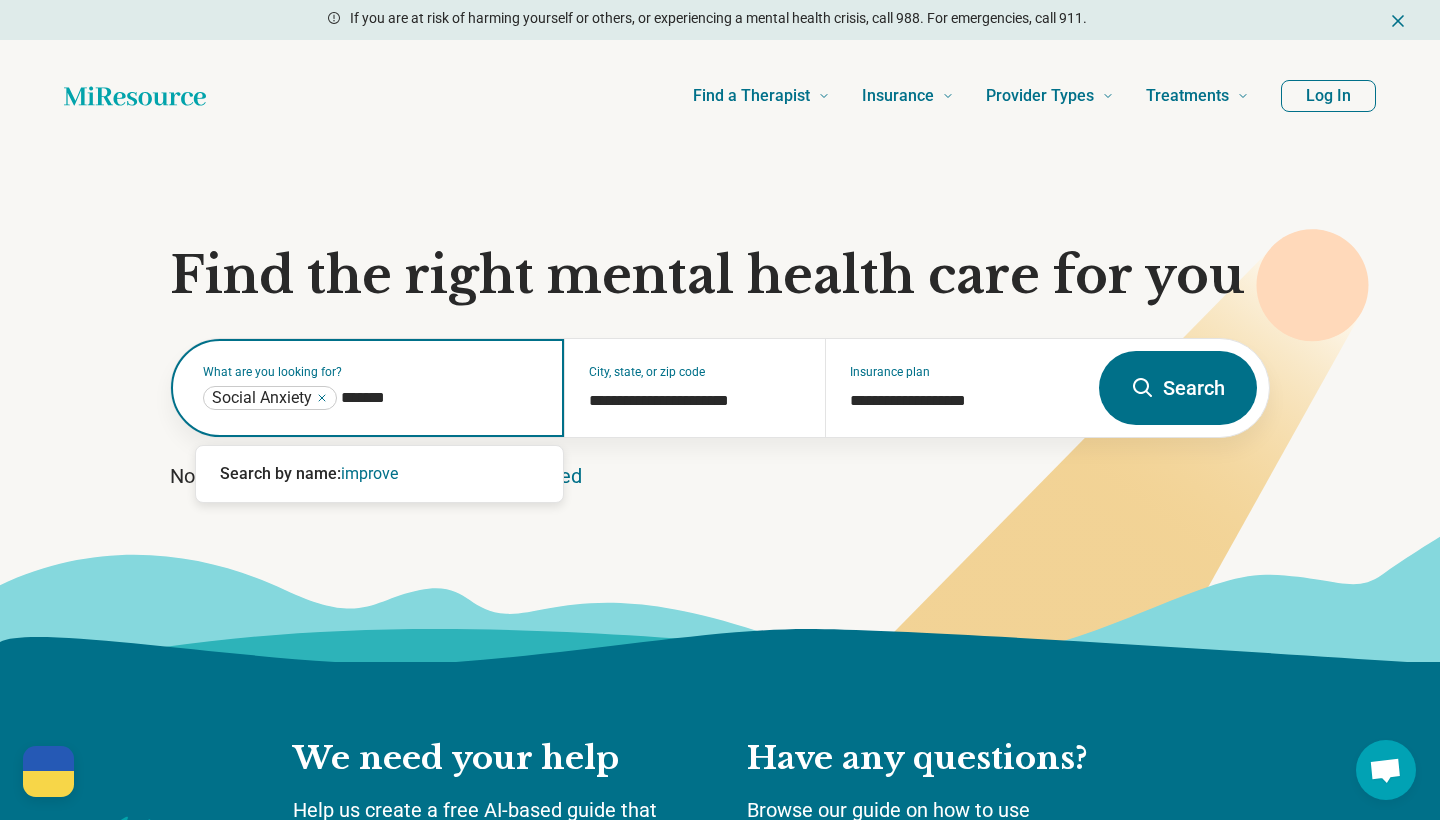 type 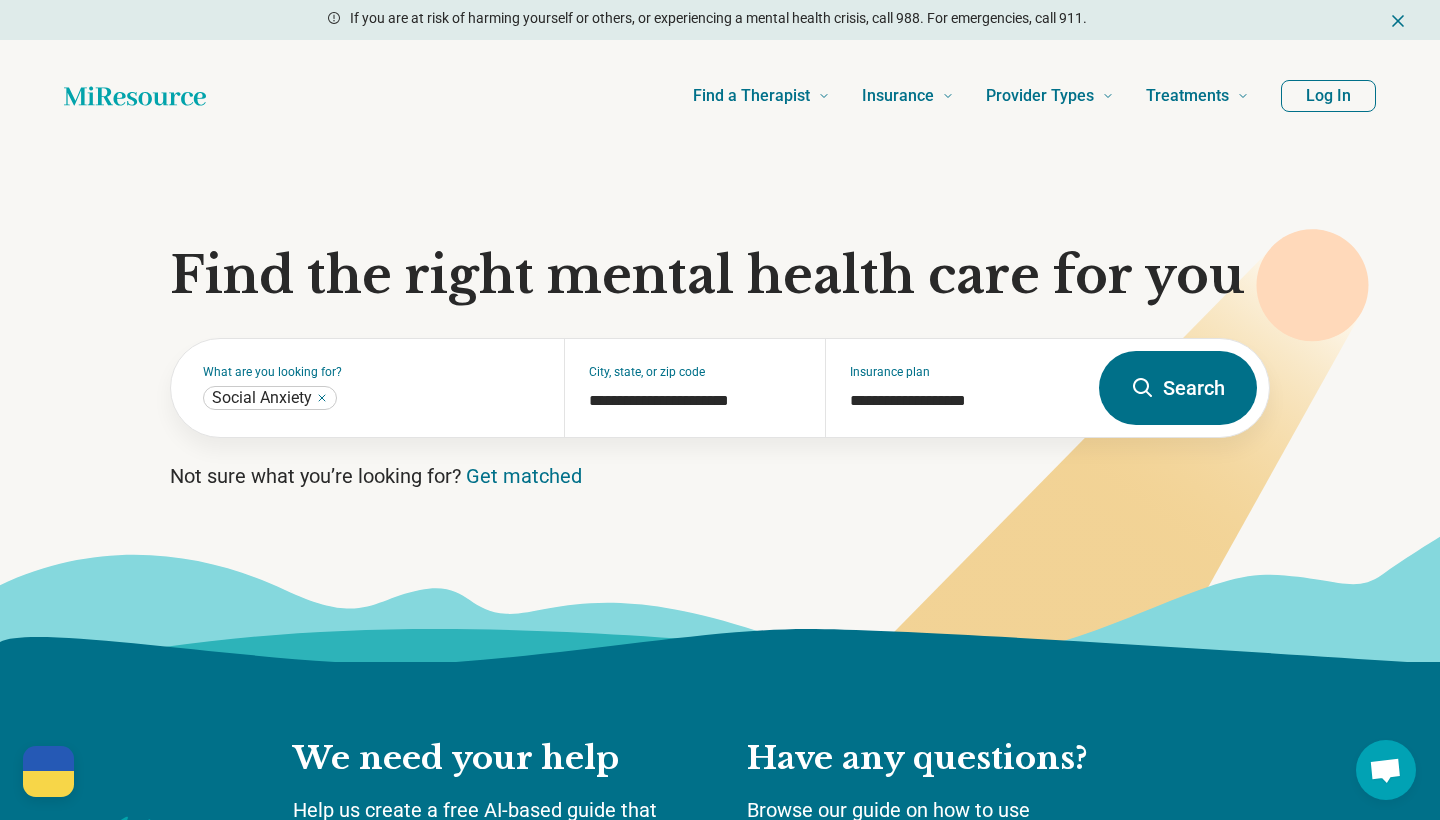 click on "Search" at bounding box center (1178, 388) 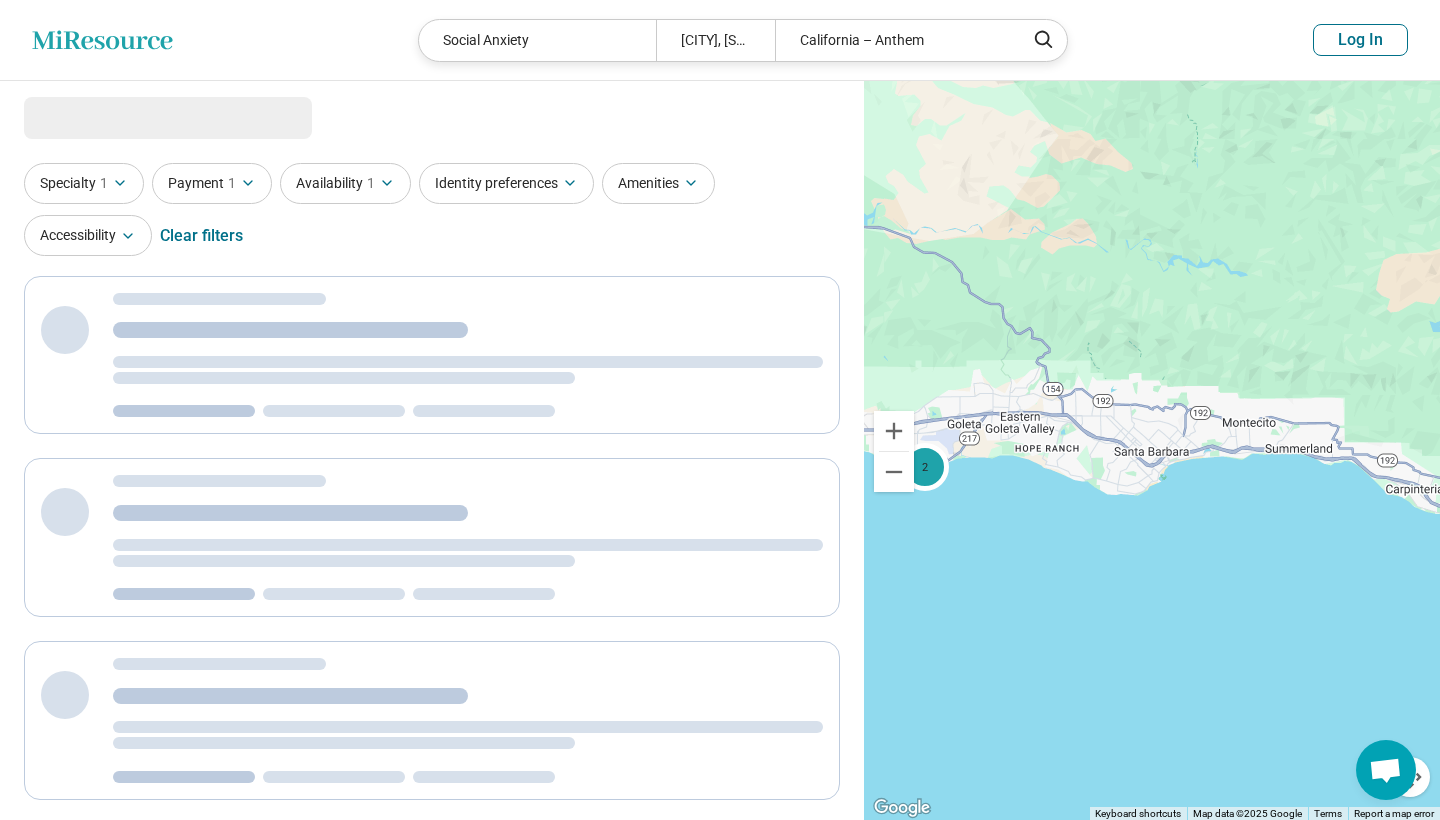 select on "***" 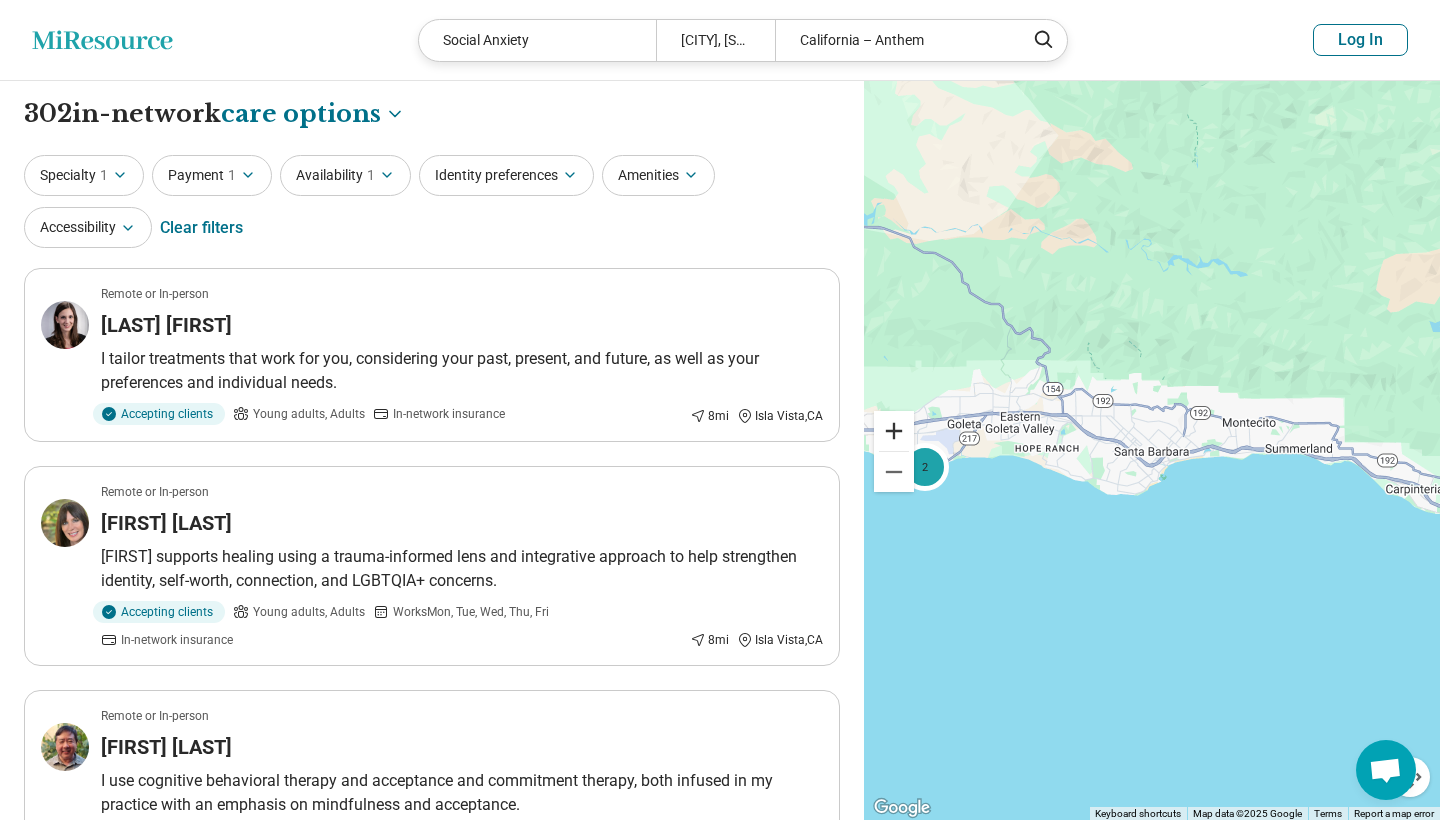 click at bounding box center (894, 431) 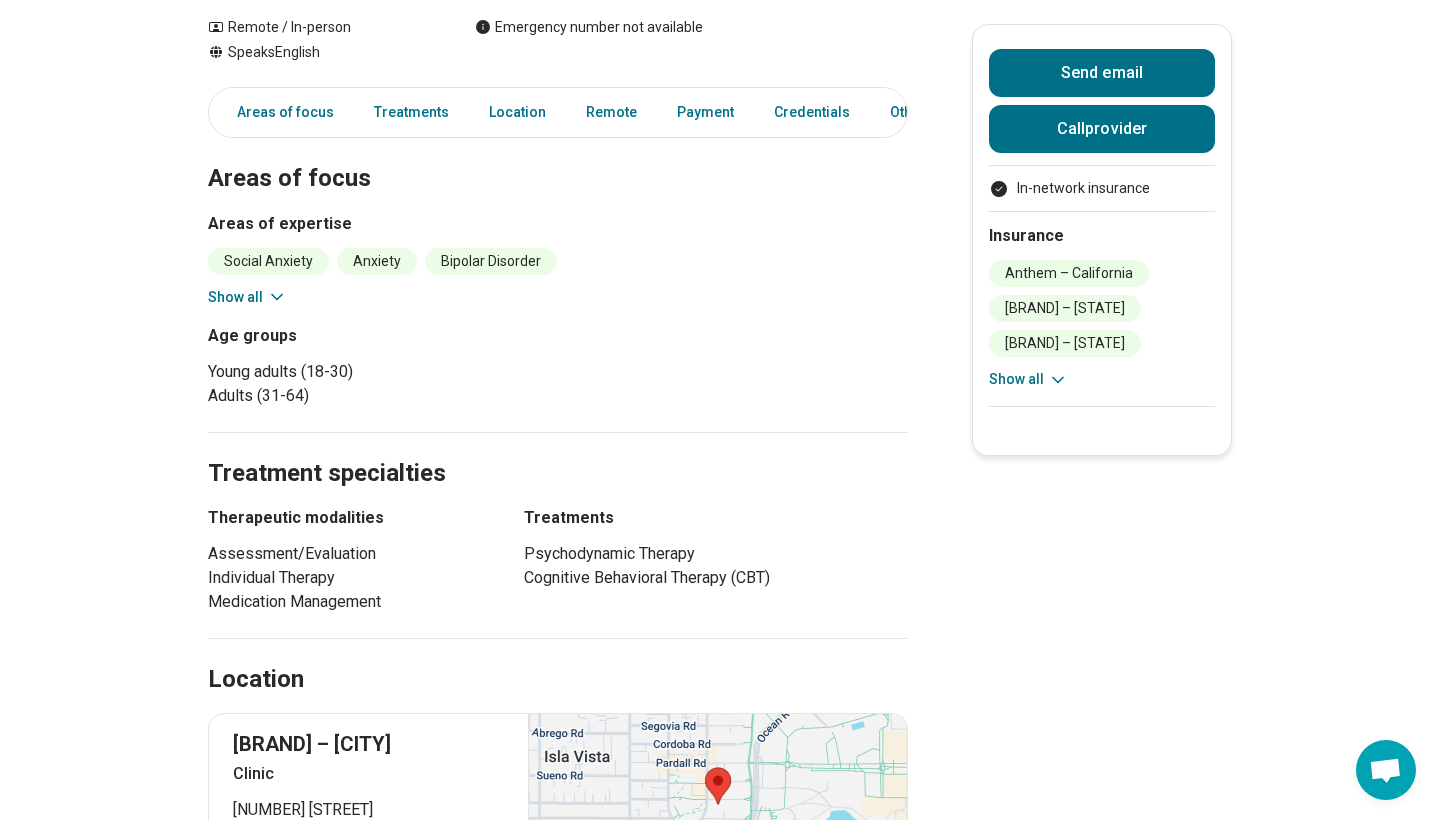 scroll, scrollTop: 479, scrollLeft: 0, axis: vertical 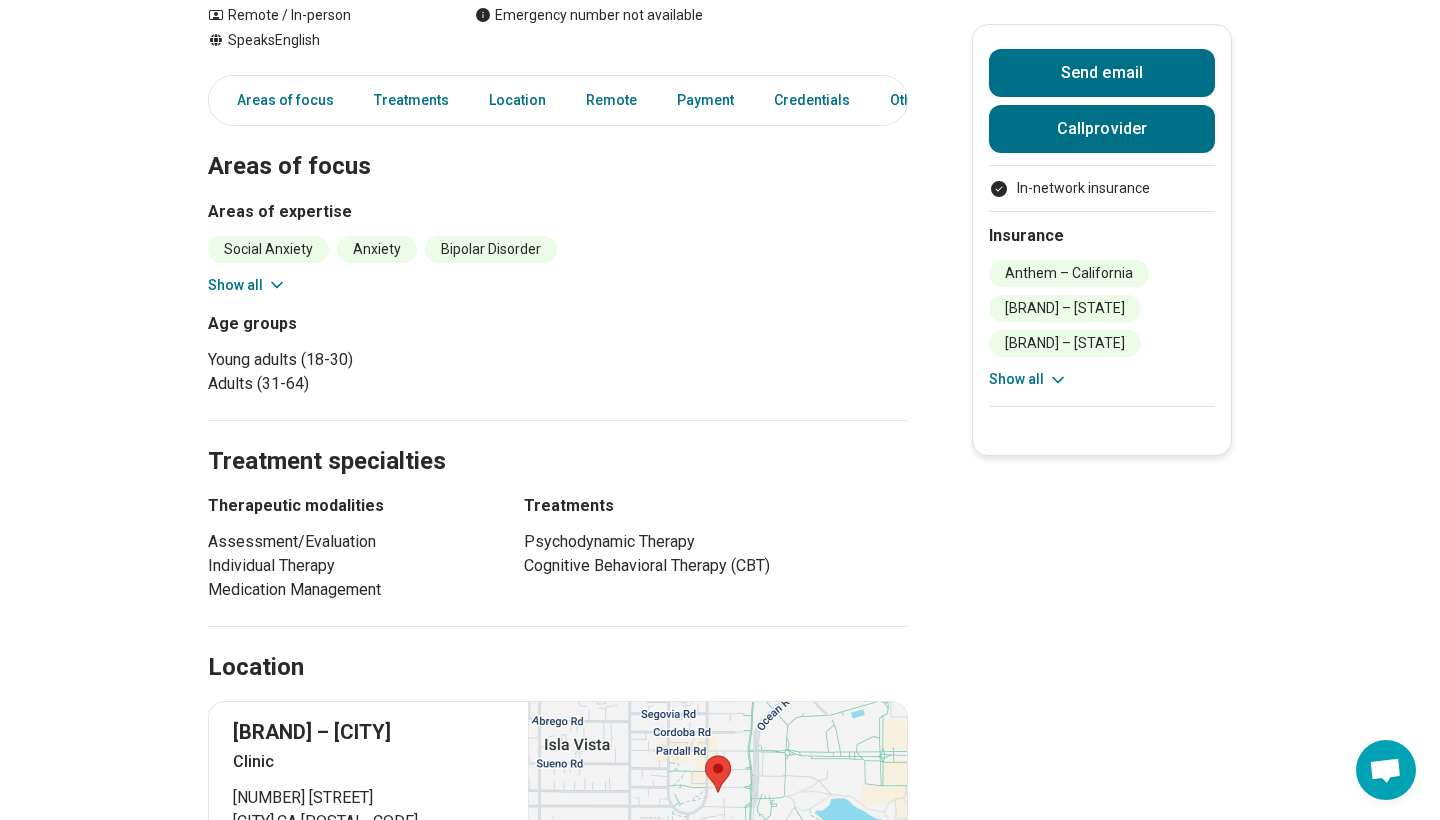click on "Show all" at bounding box center [247, 285] 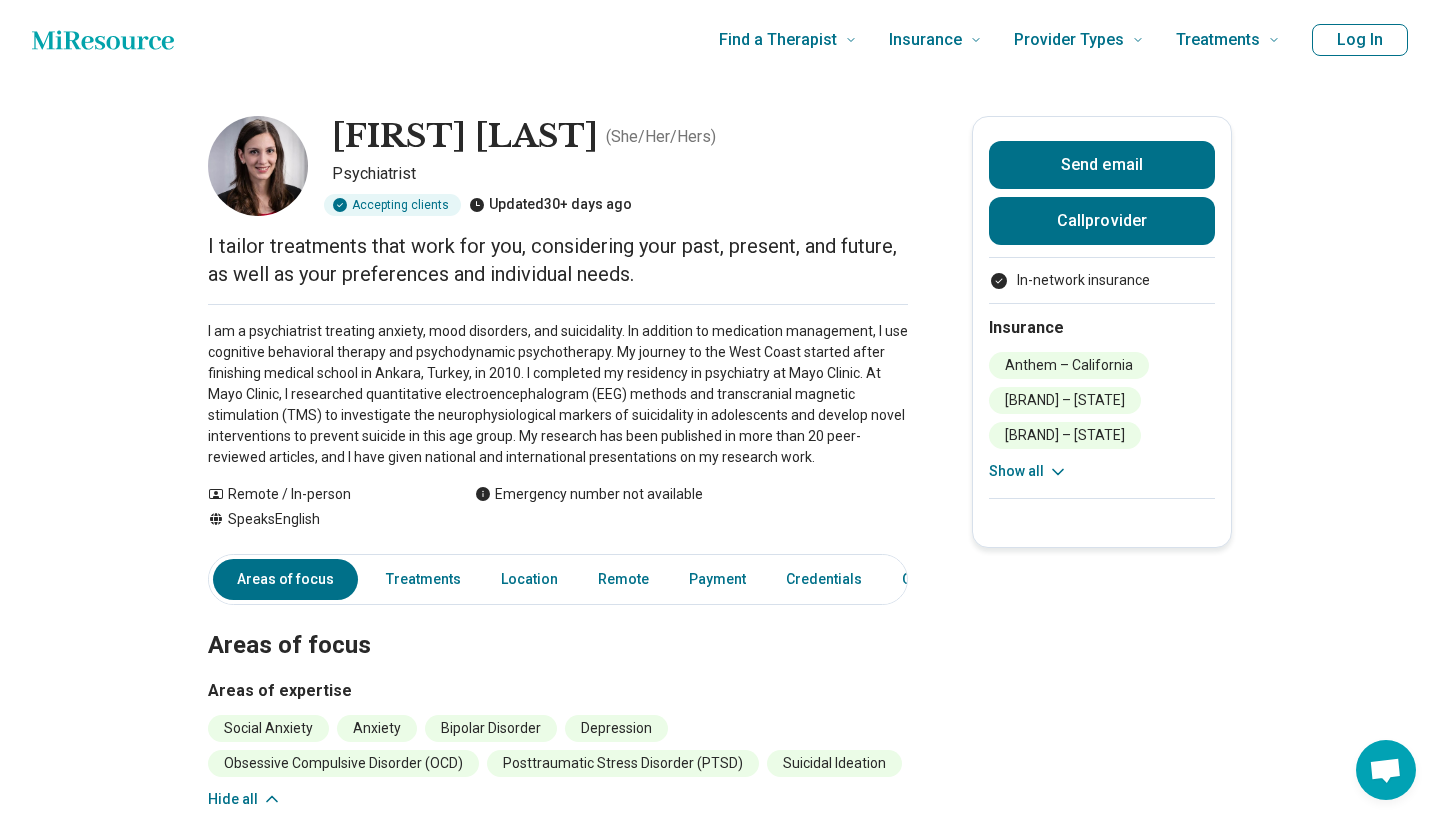 scroll, scrollTop: 0, scrollLeft: 0, axis: both 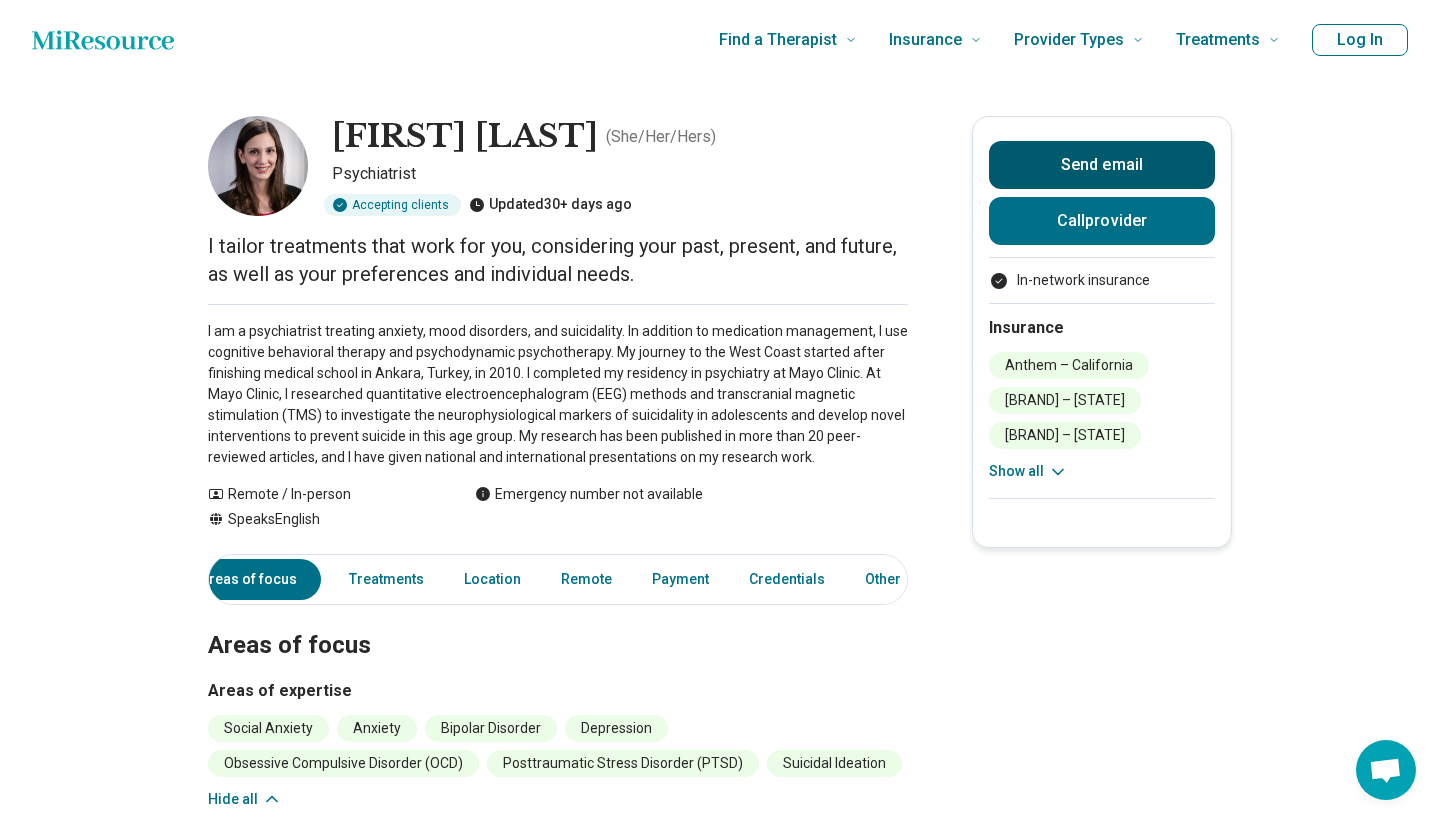 click on "Send email" at bounding box center (1102, 165) 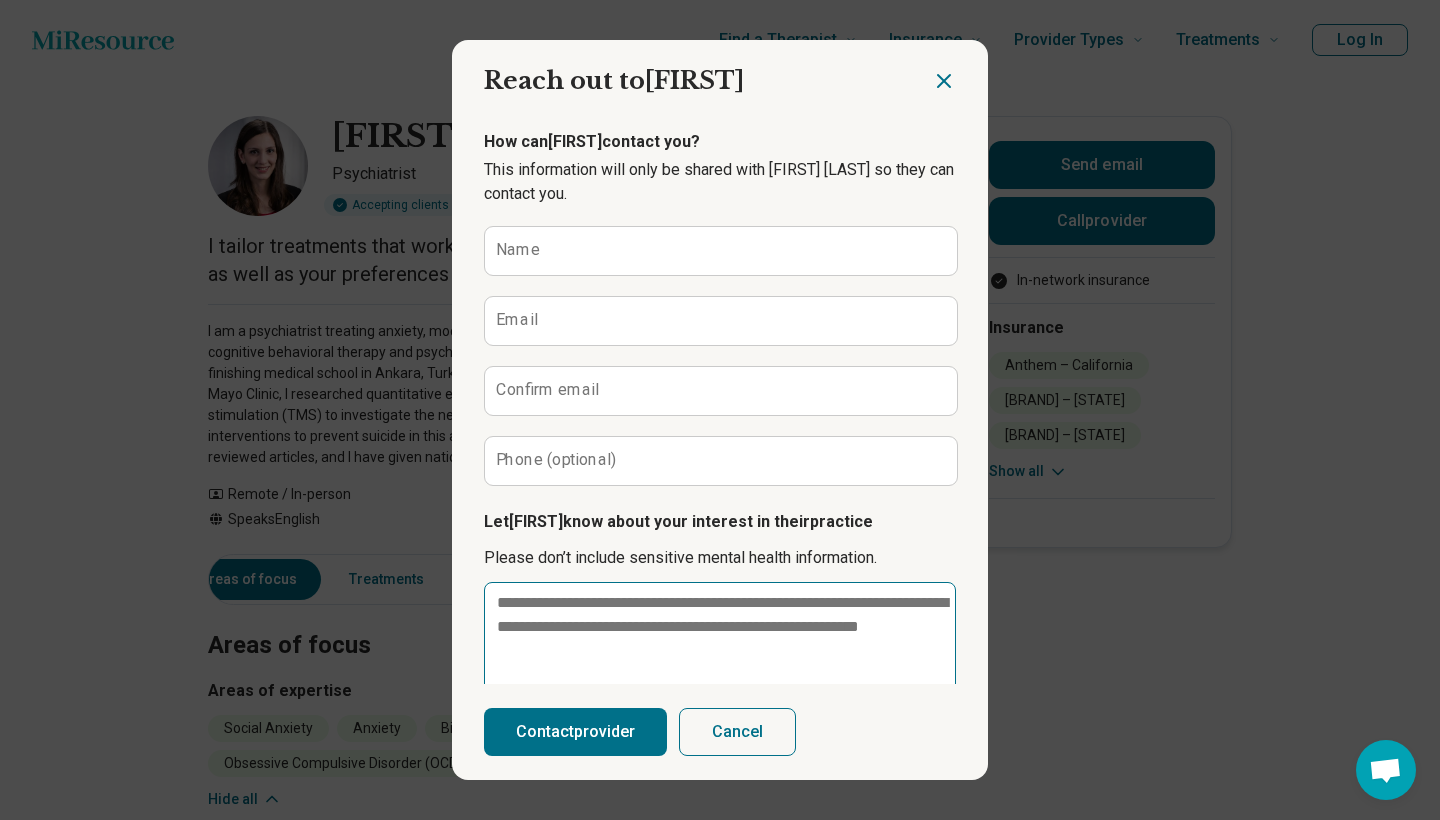 scroll, scrollTop: 0, scrollLeft: 0, axis: both 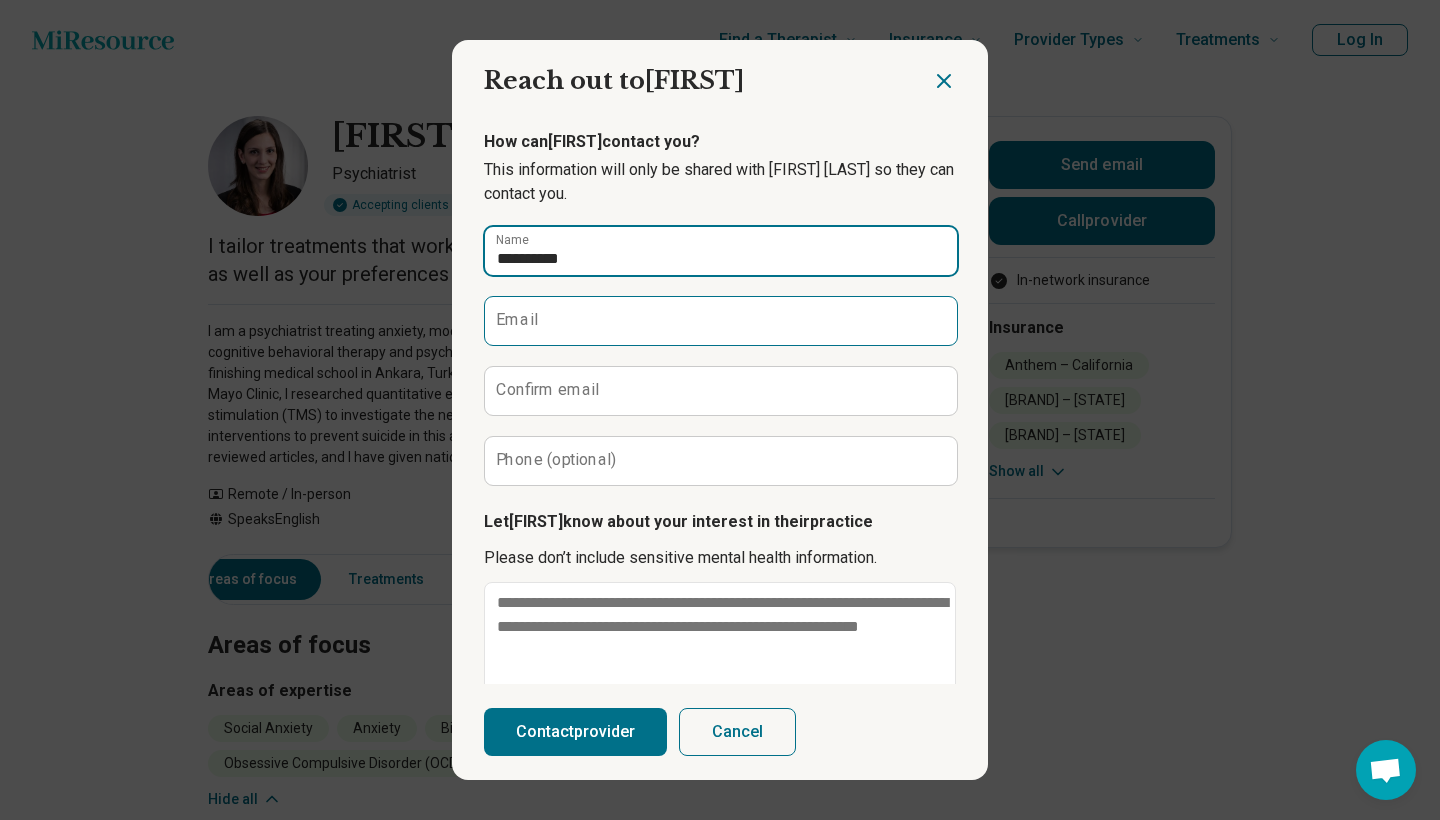 type on "**********" 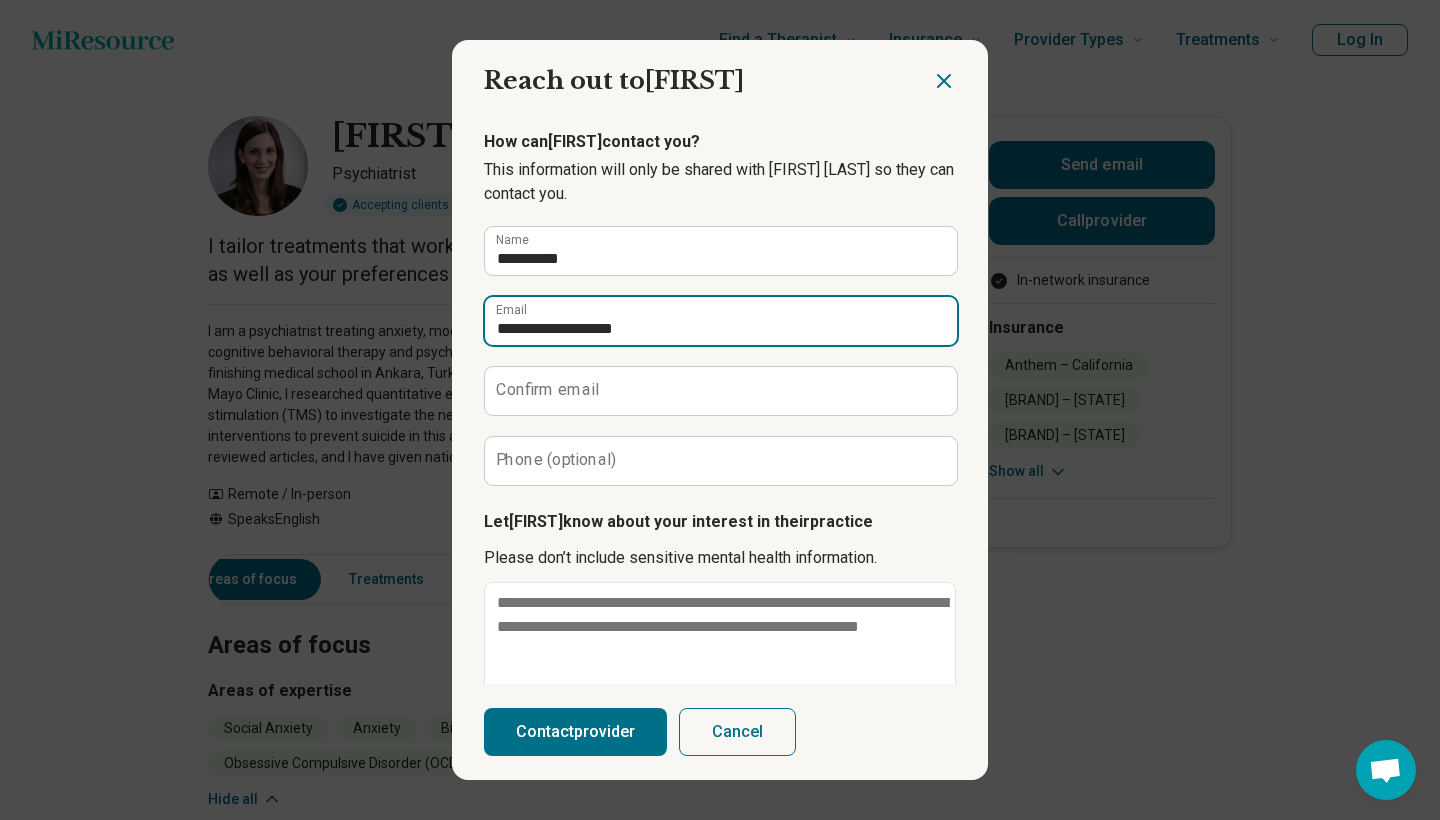 type on "**********" 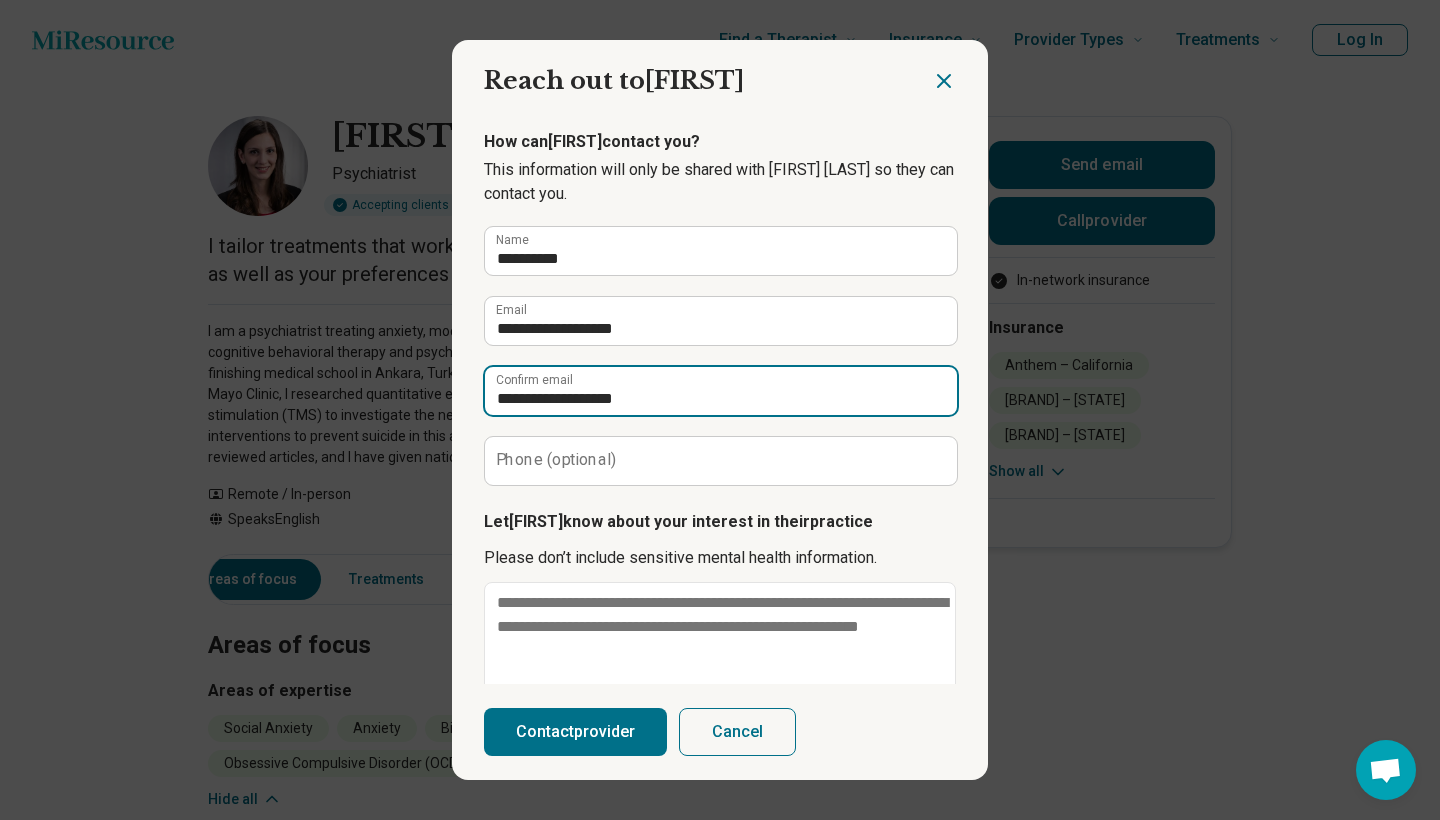 type on "**********" 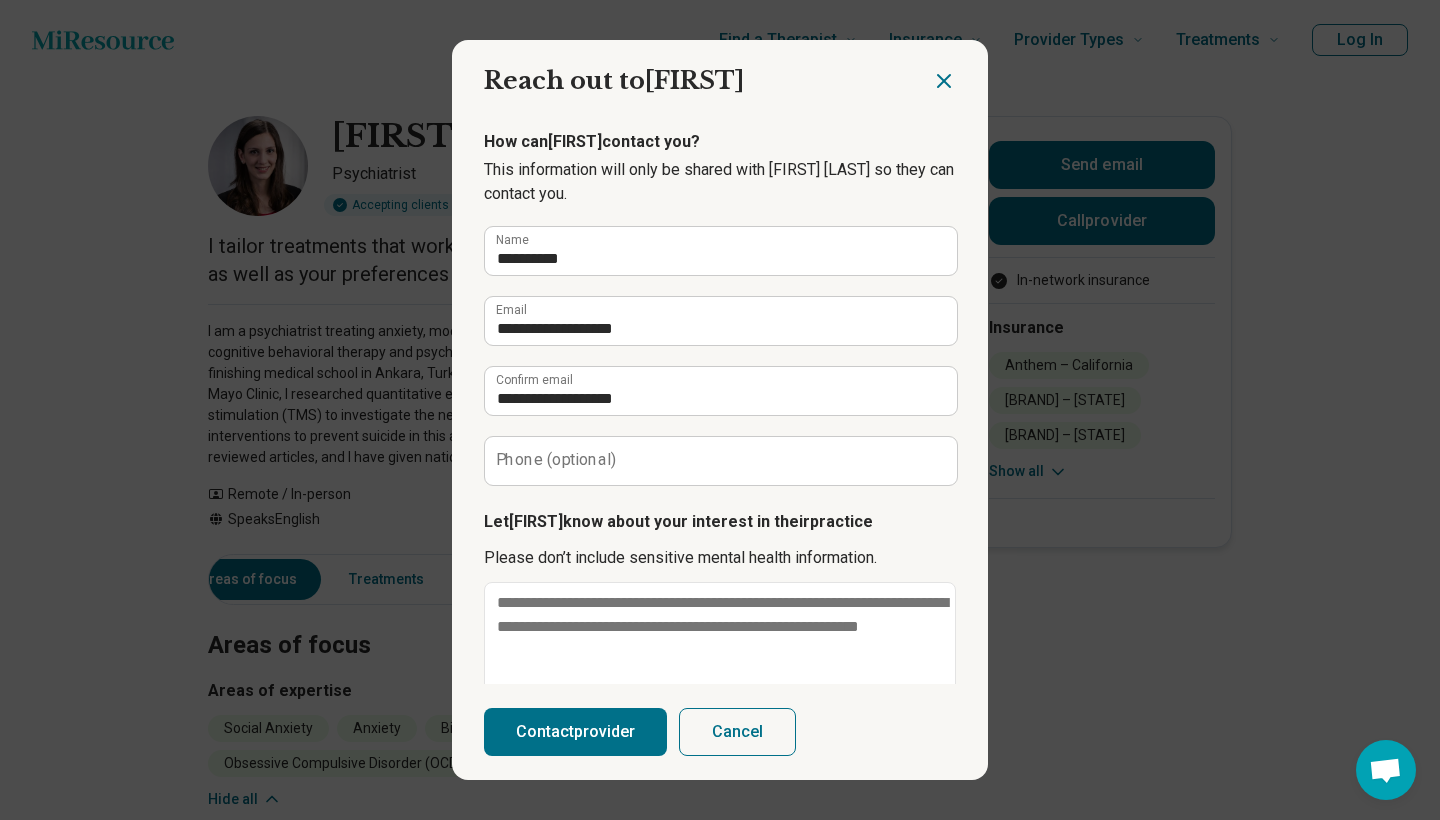 click on "Phone (optional)" at bounding box center [556, 460] 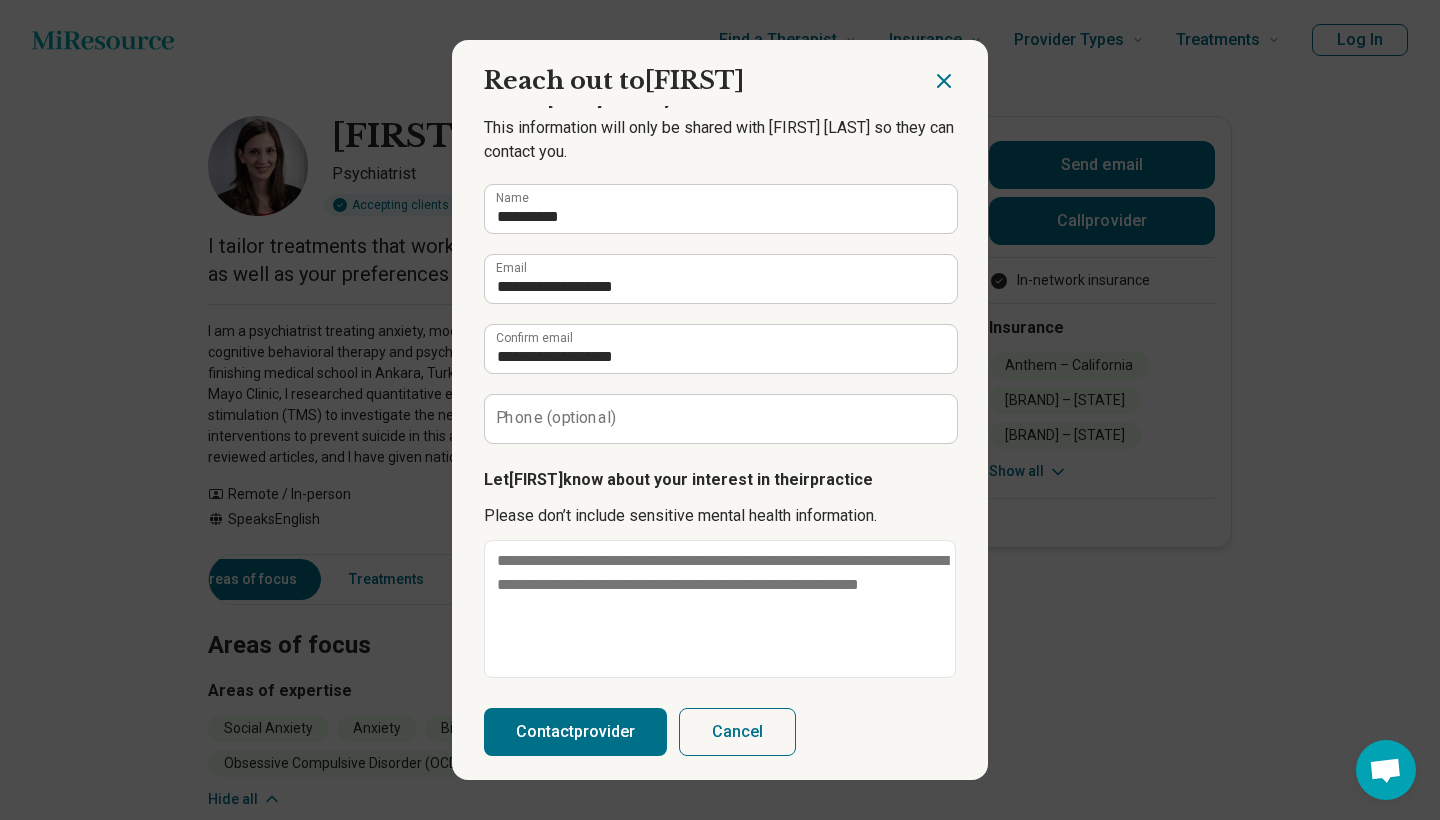 scroll, scrollTop: 70, scrollLeft: 0, axis: vertical 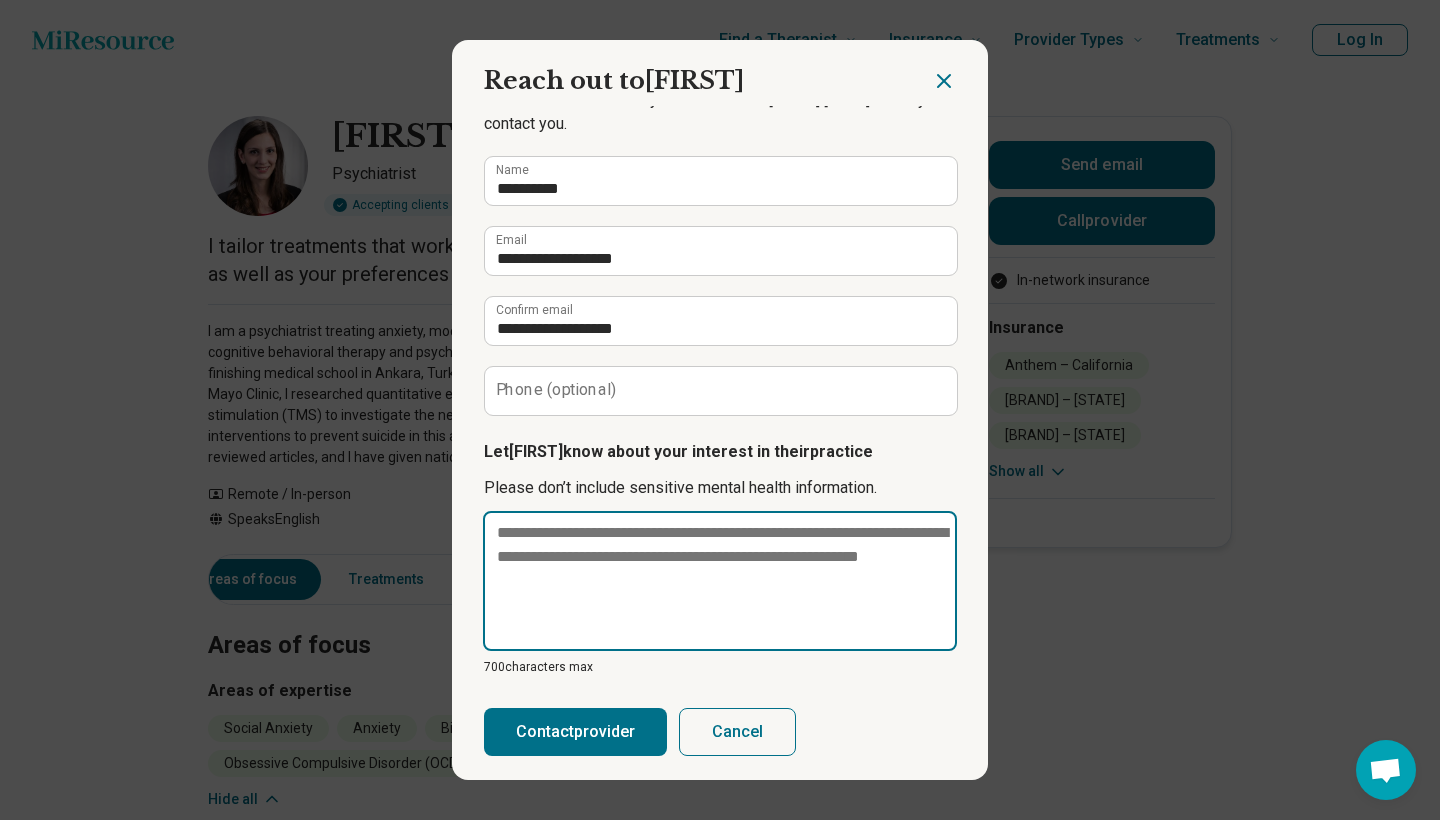click at bounding box center [720, 581] 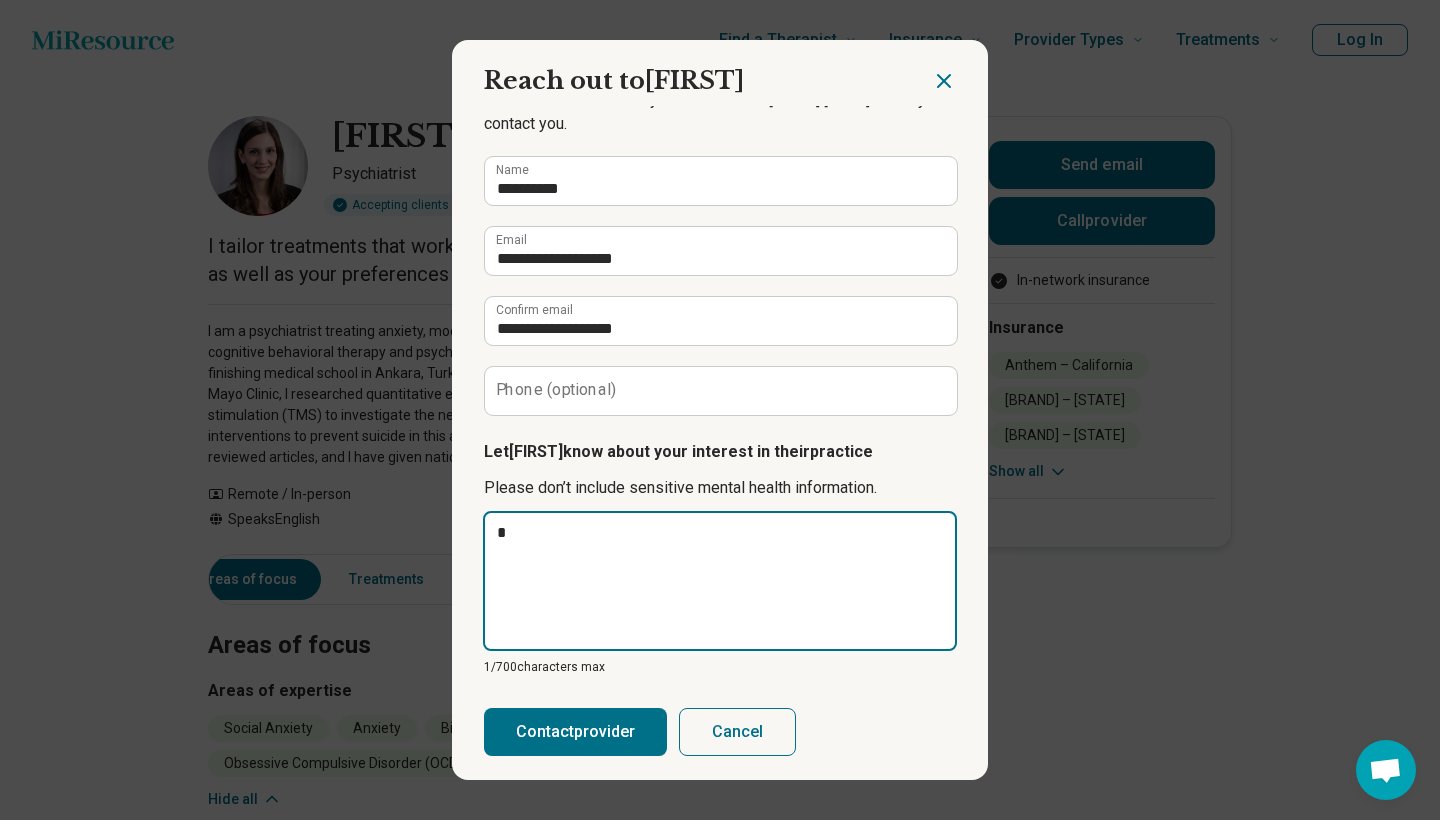type on "**" 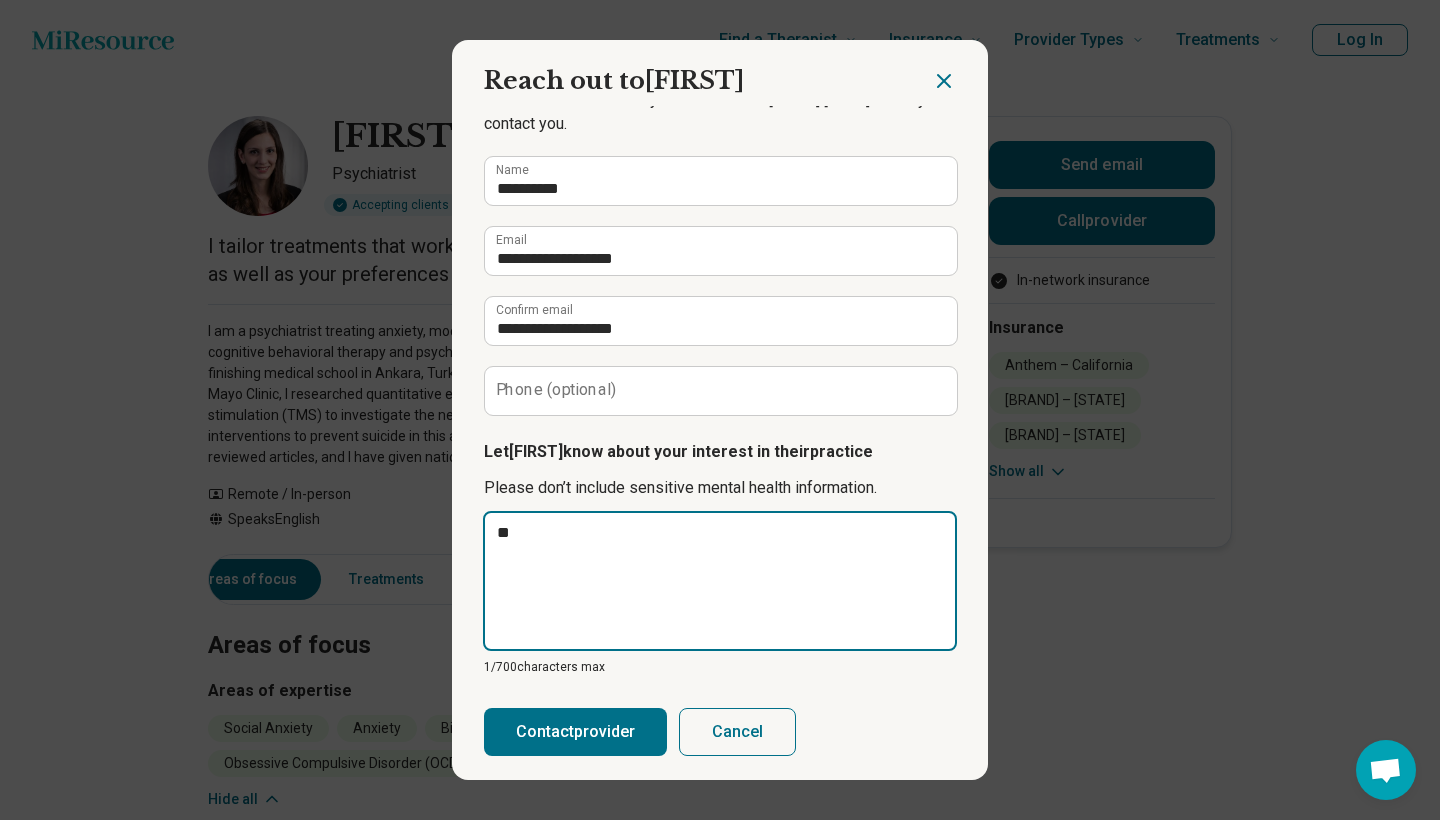 type on "**" 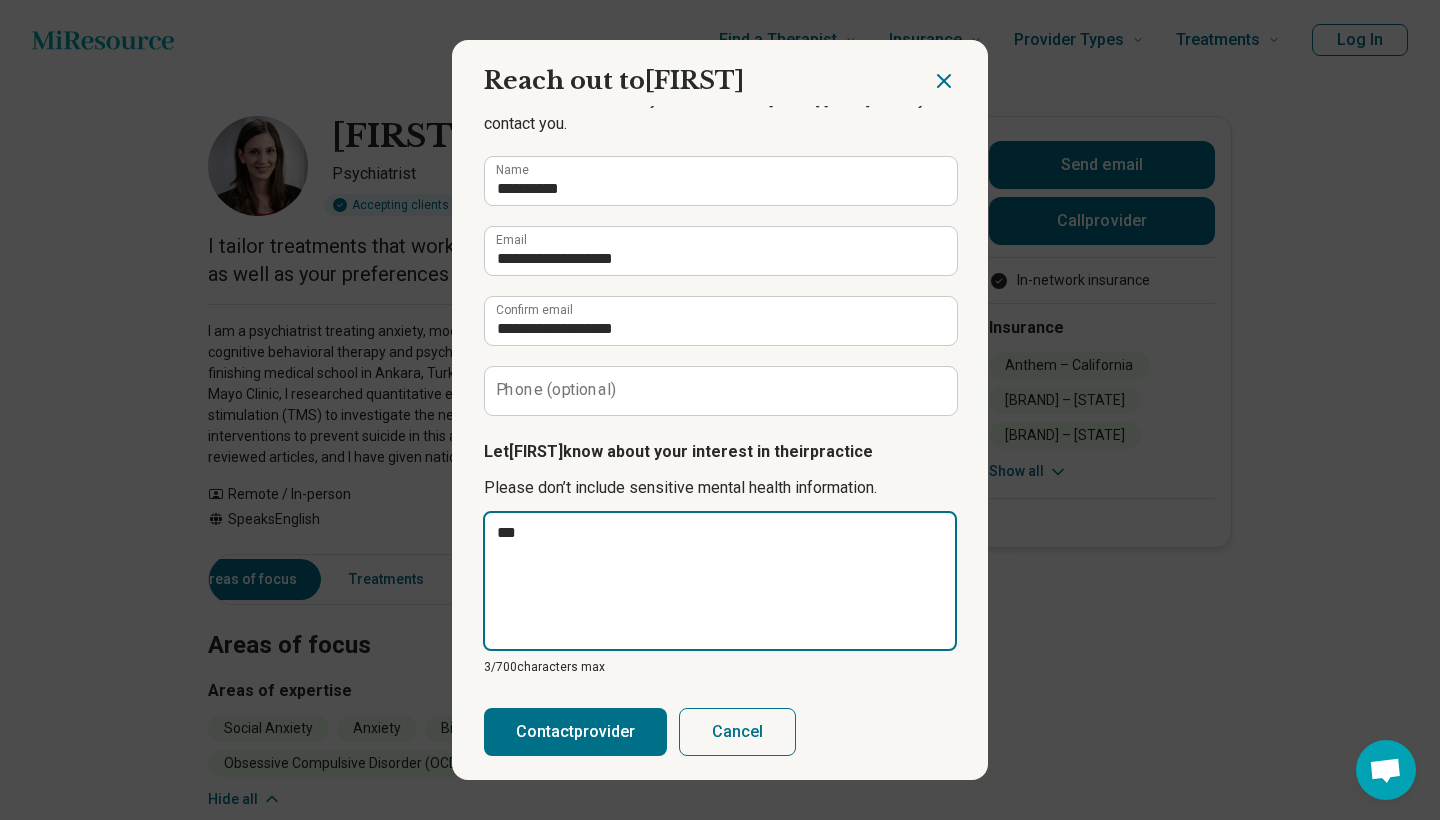type on "****" 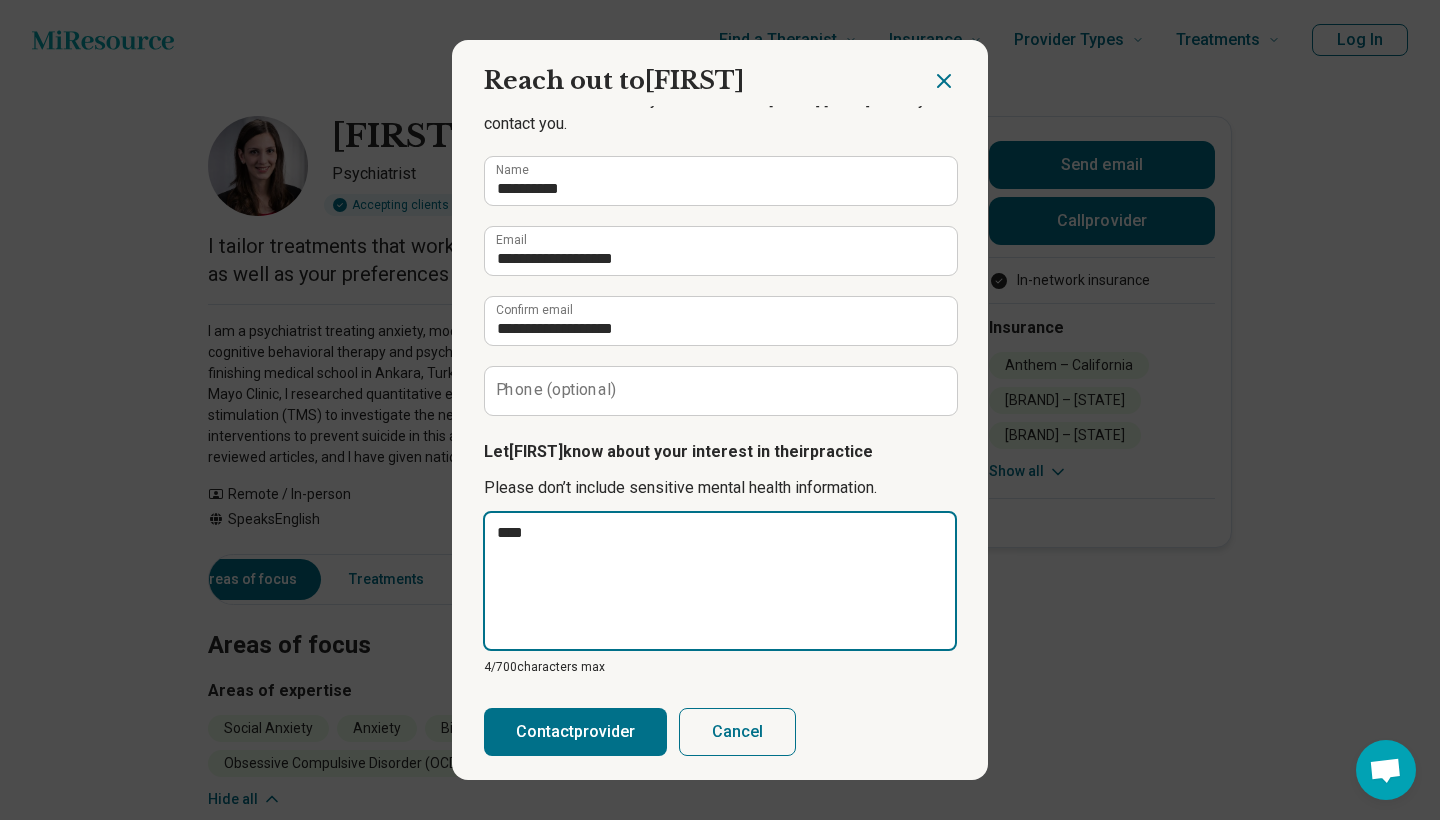 type on "*****" 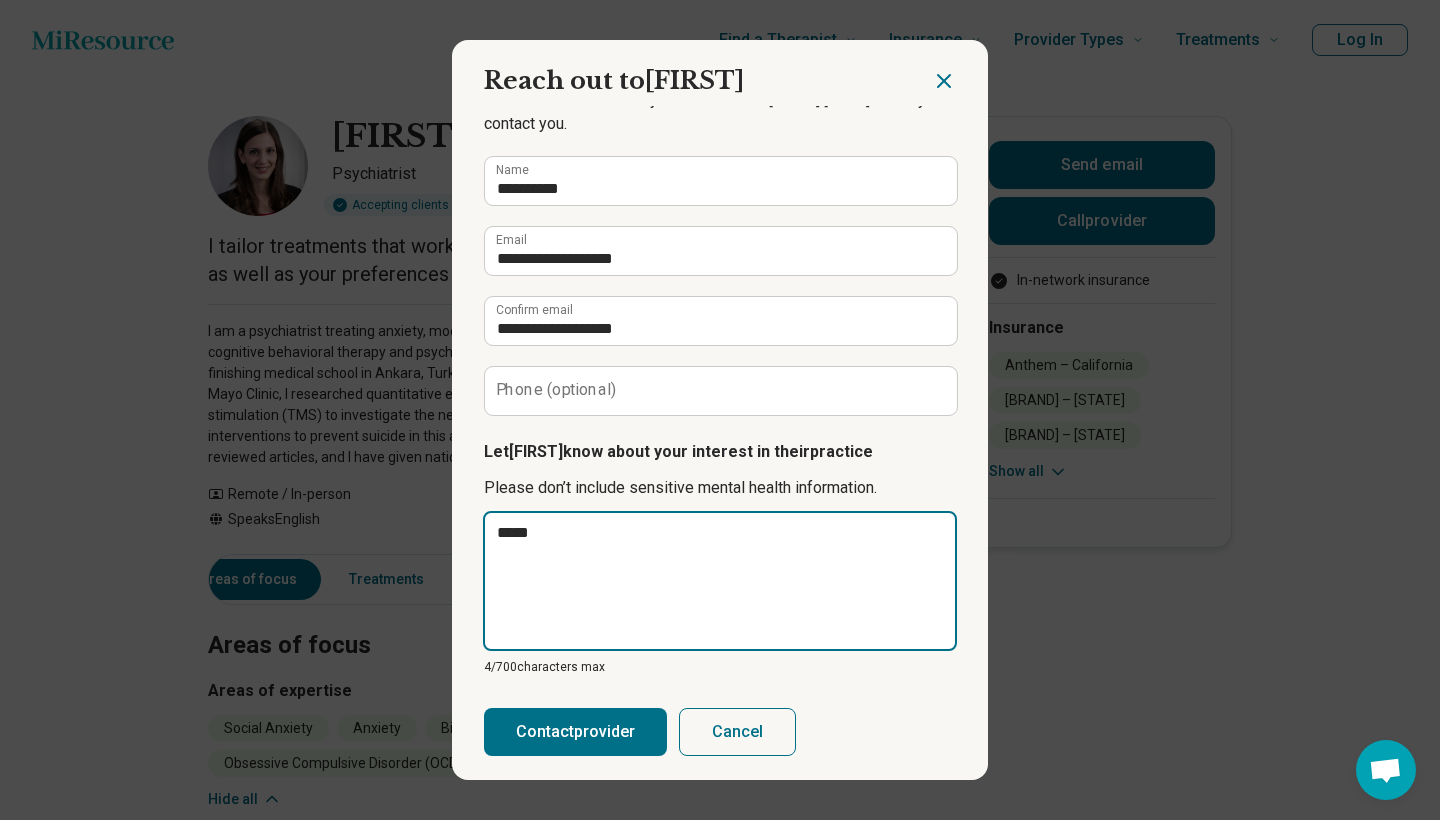 type on "******" 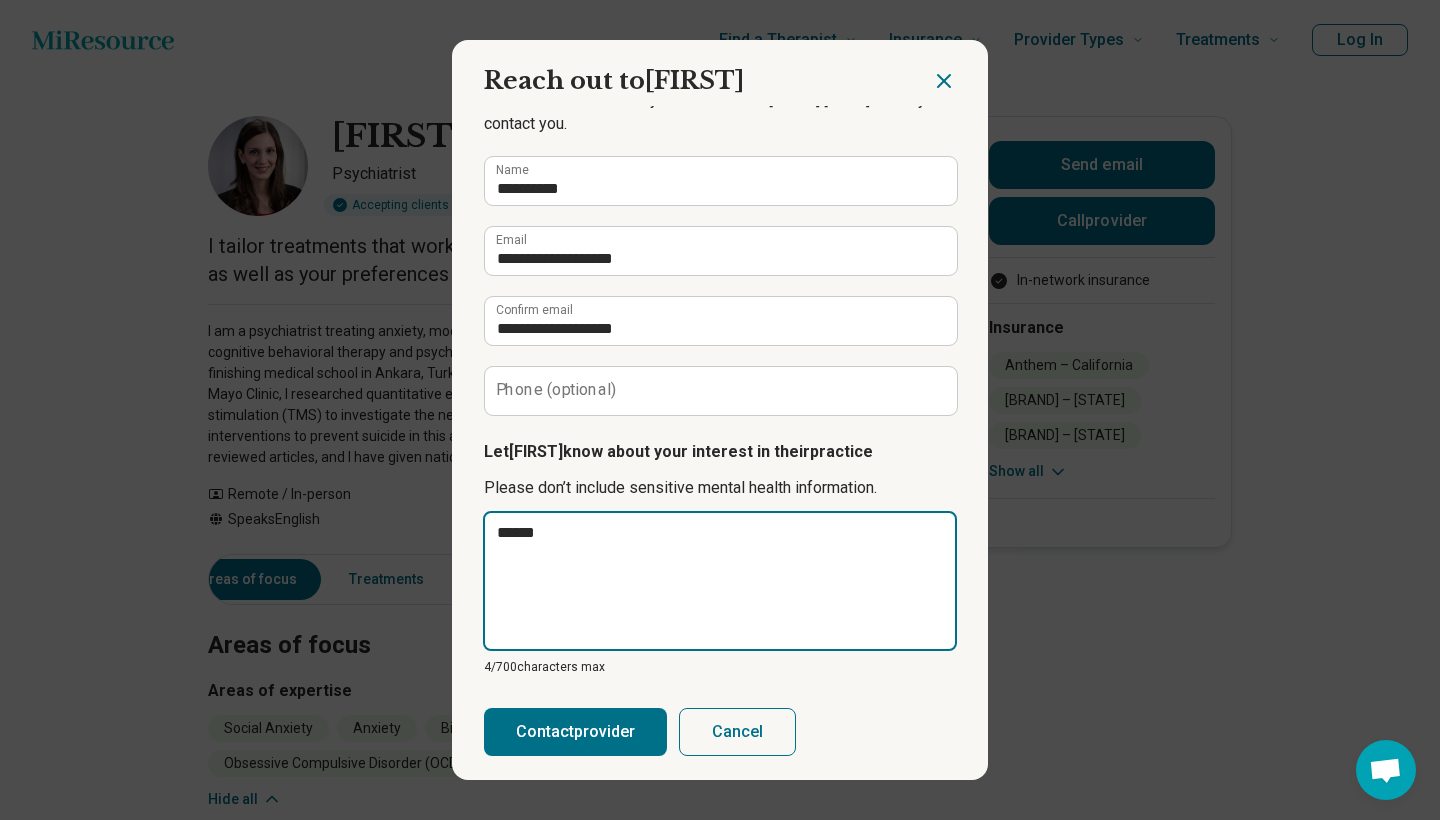 type on "*******" 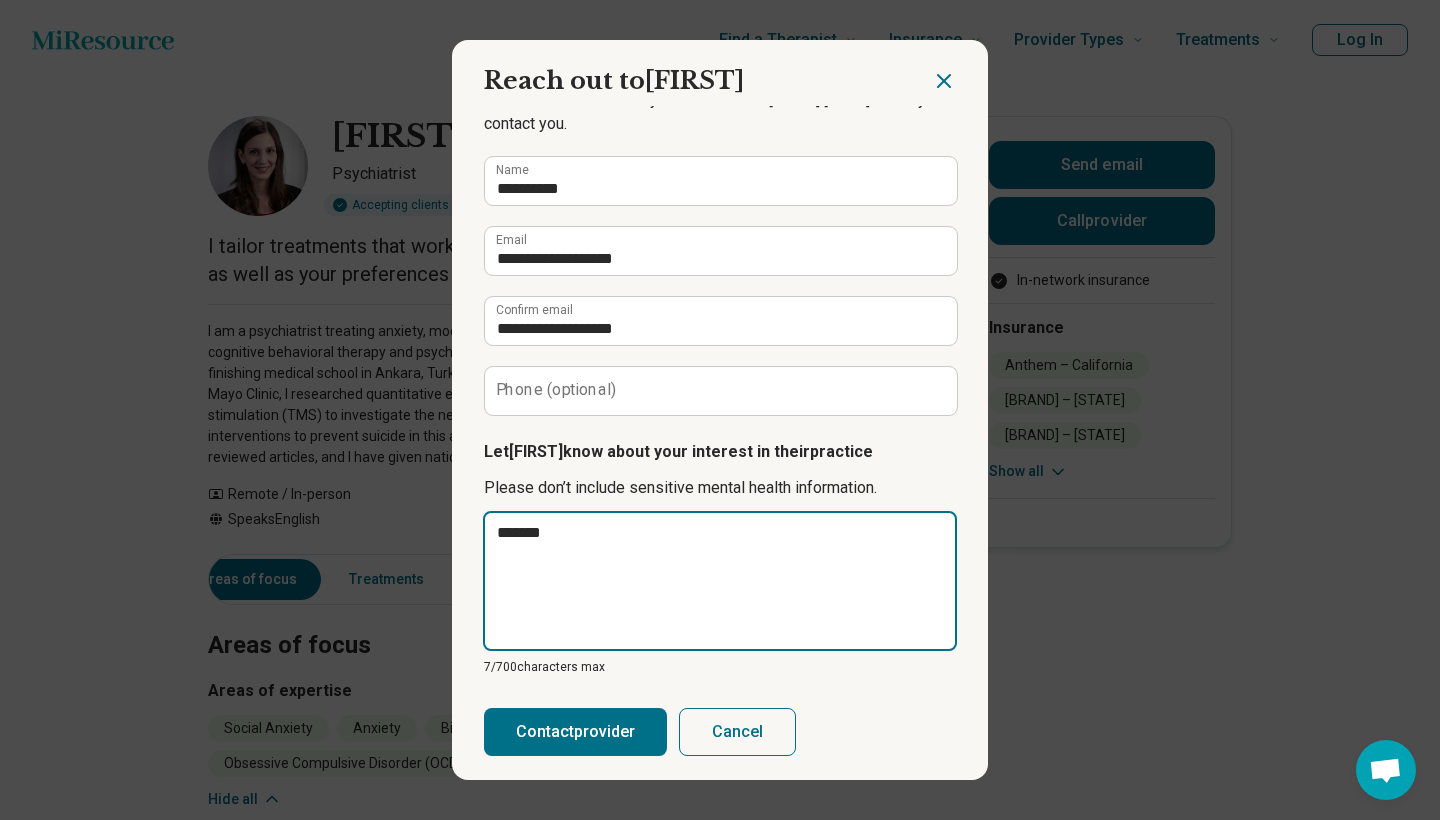 type on "********" 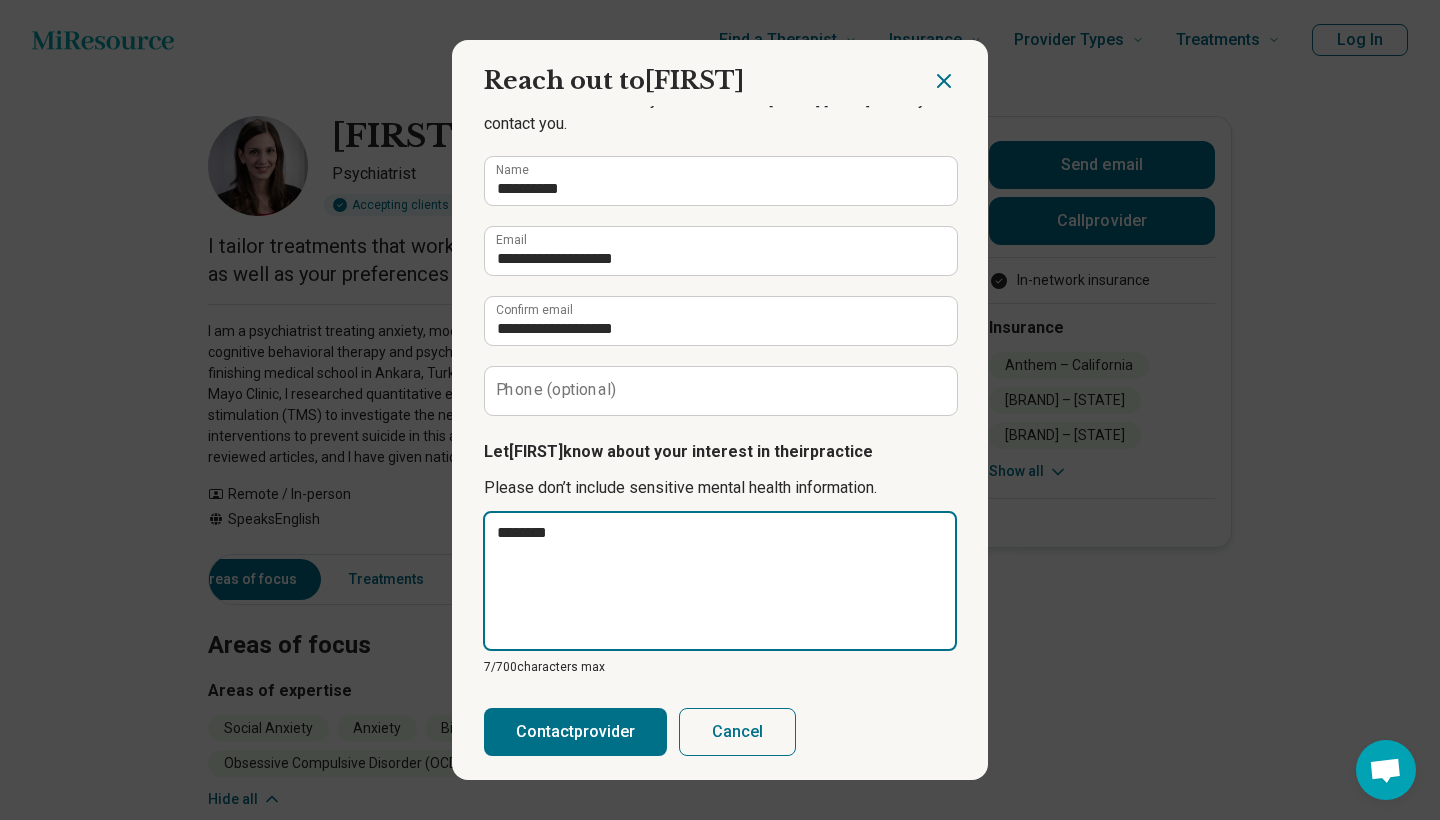 type on "*********" 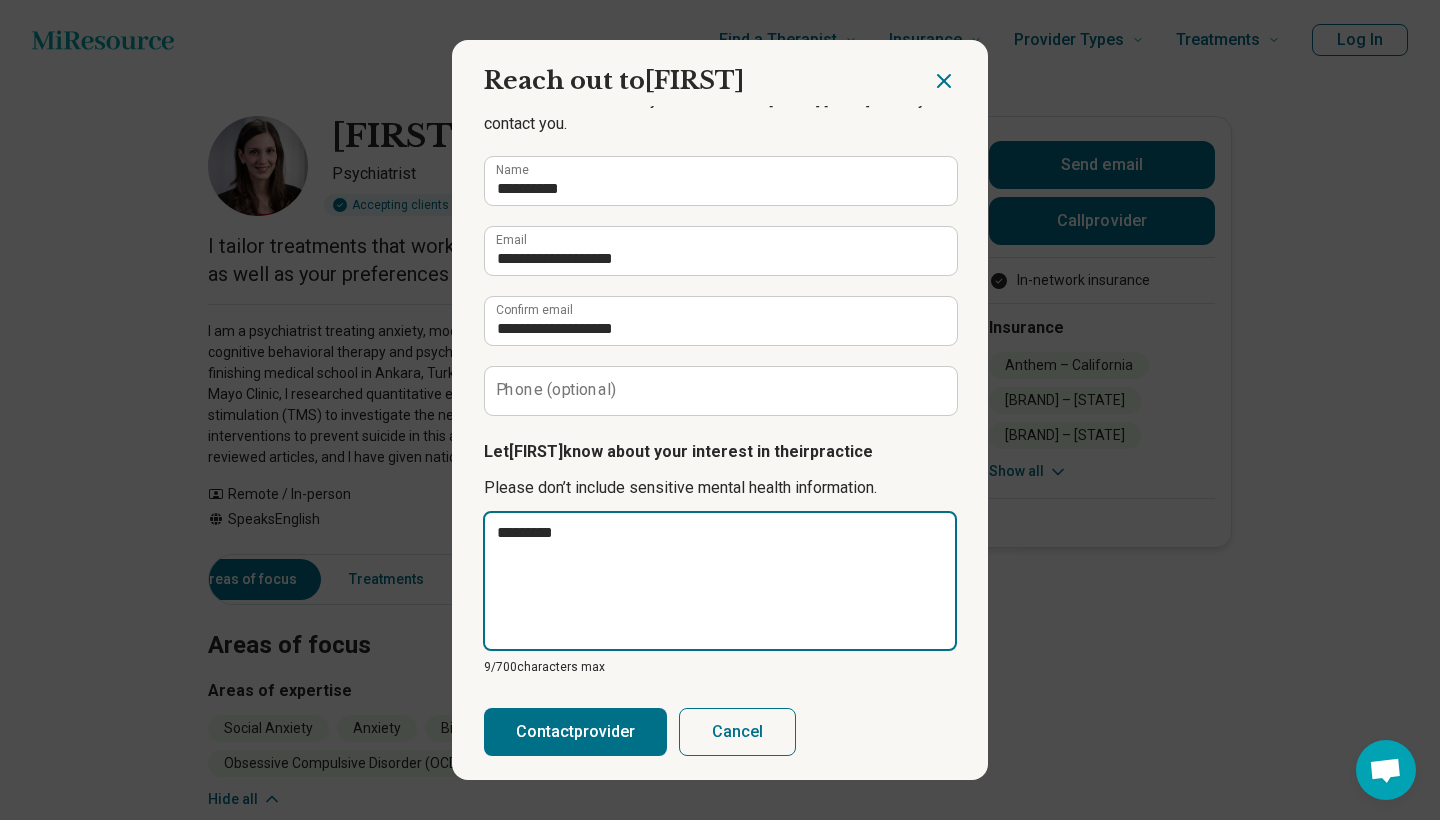 type on "**********" 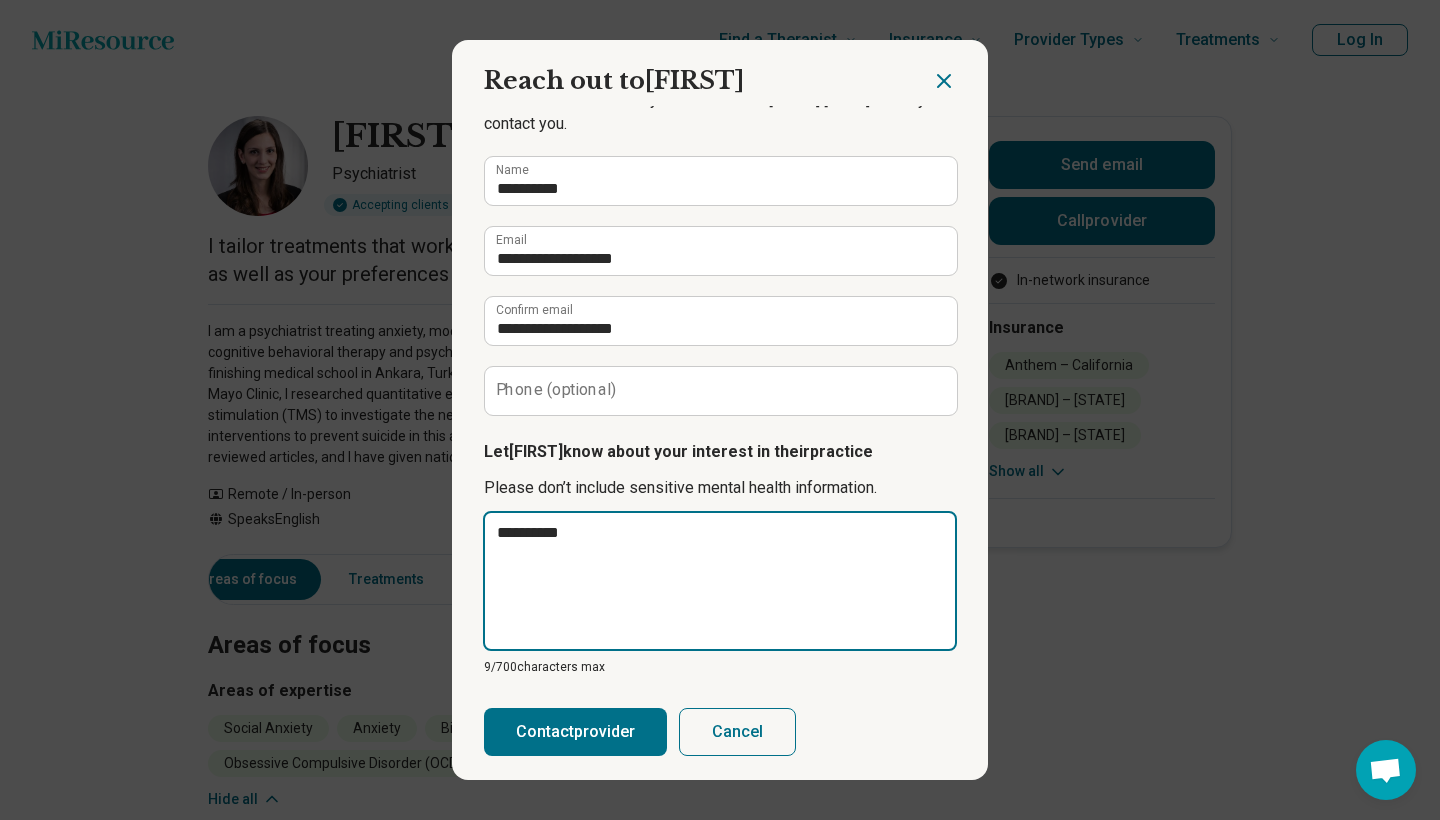 type on "**********" 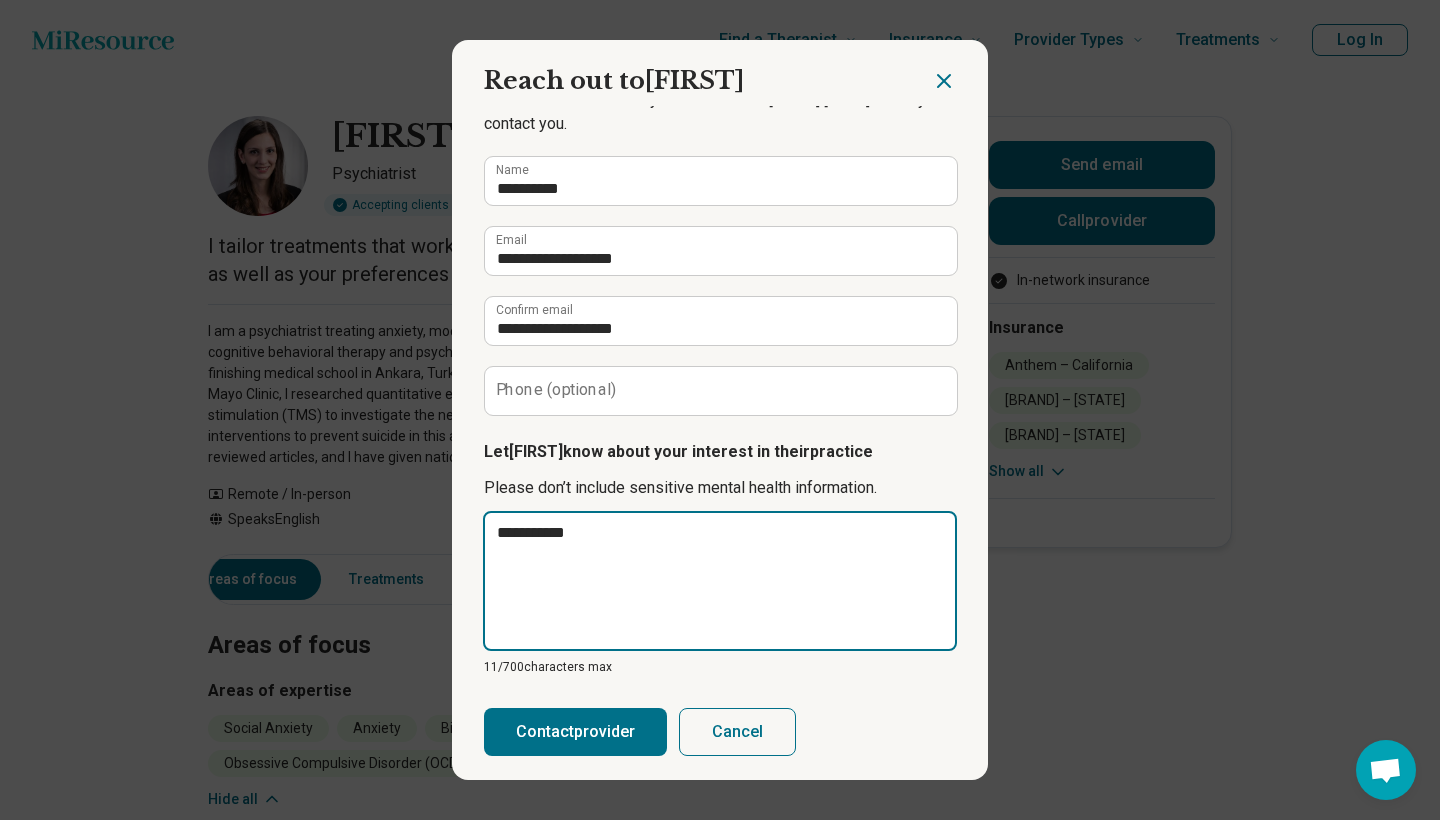 type on "**********" 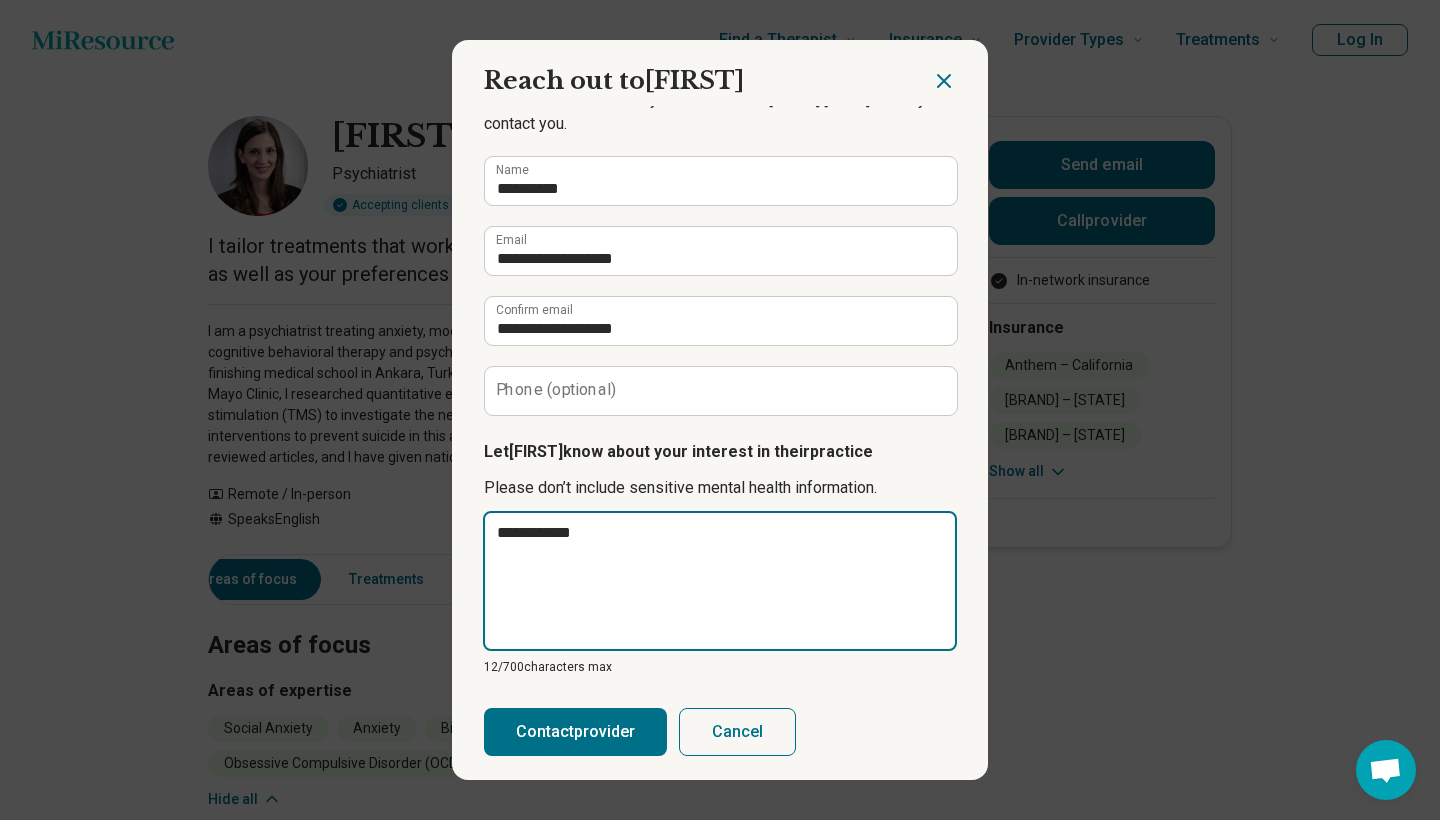 type on "**********" 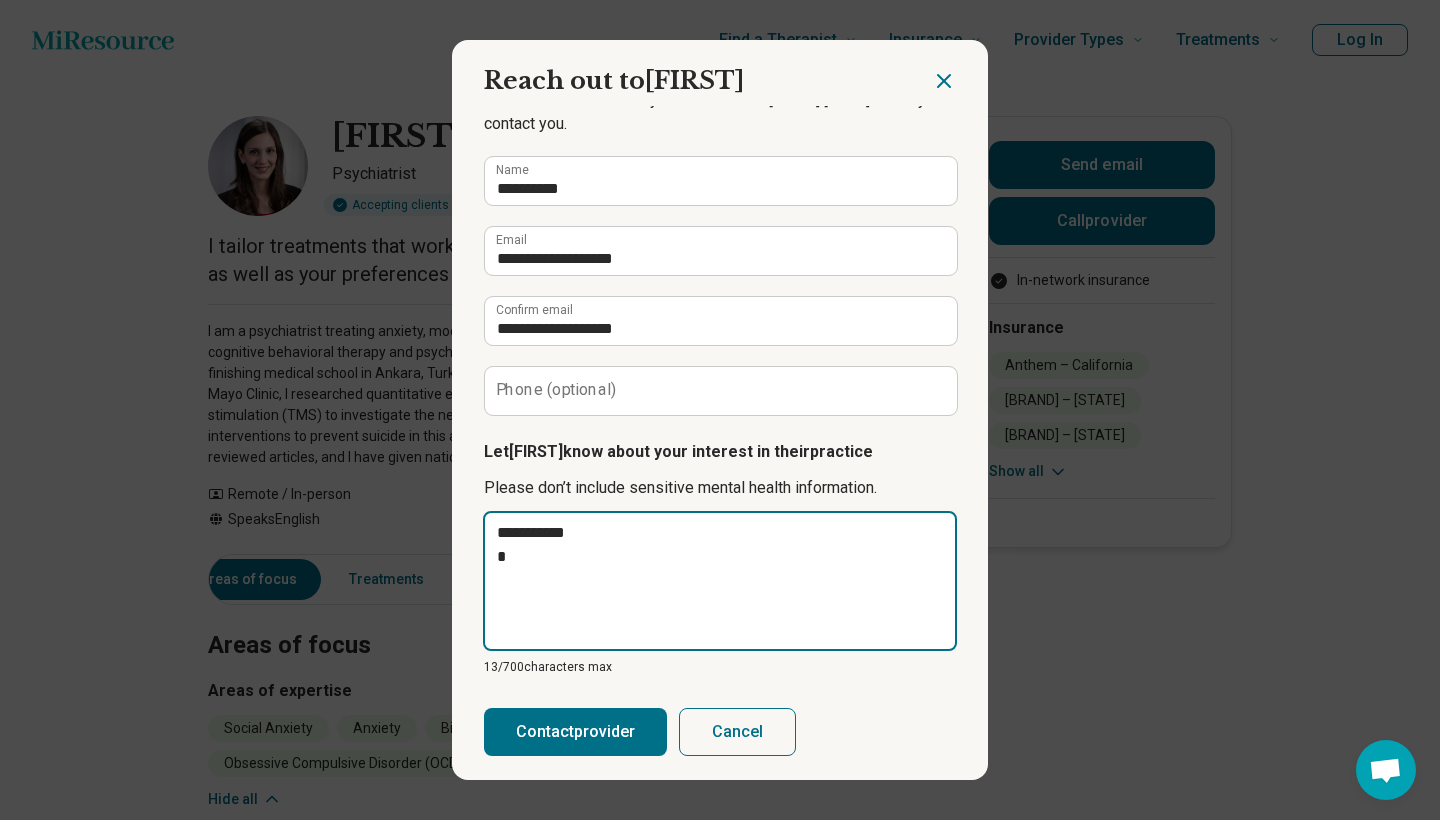 type on "**********" 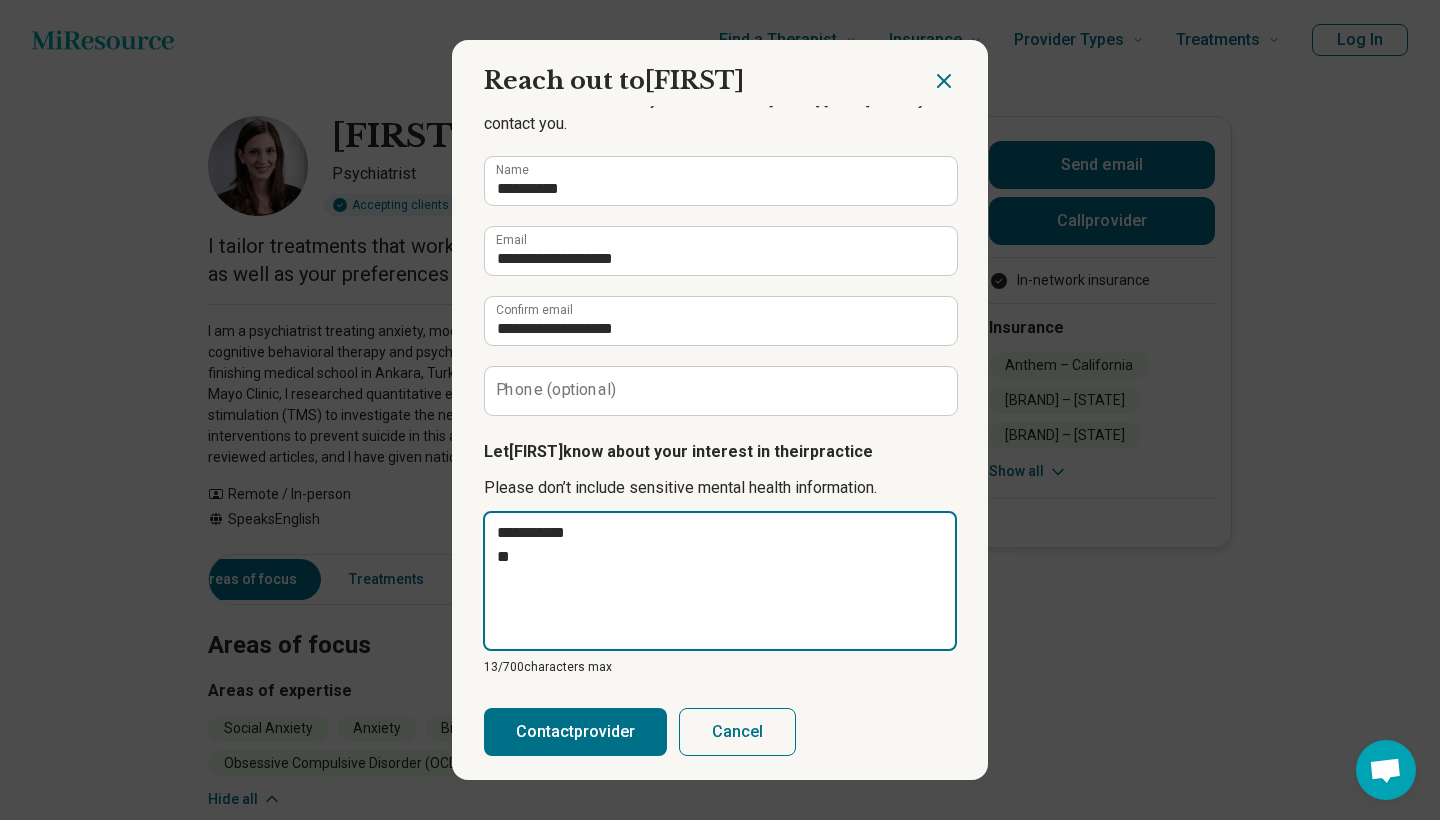 type on "**********" 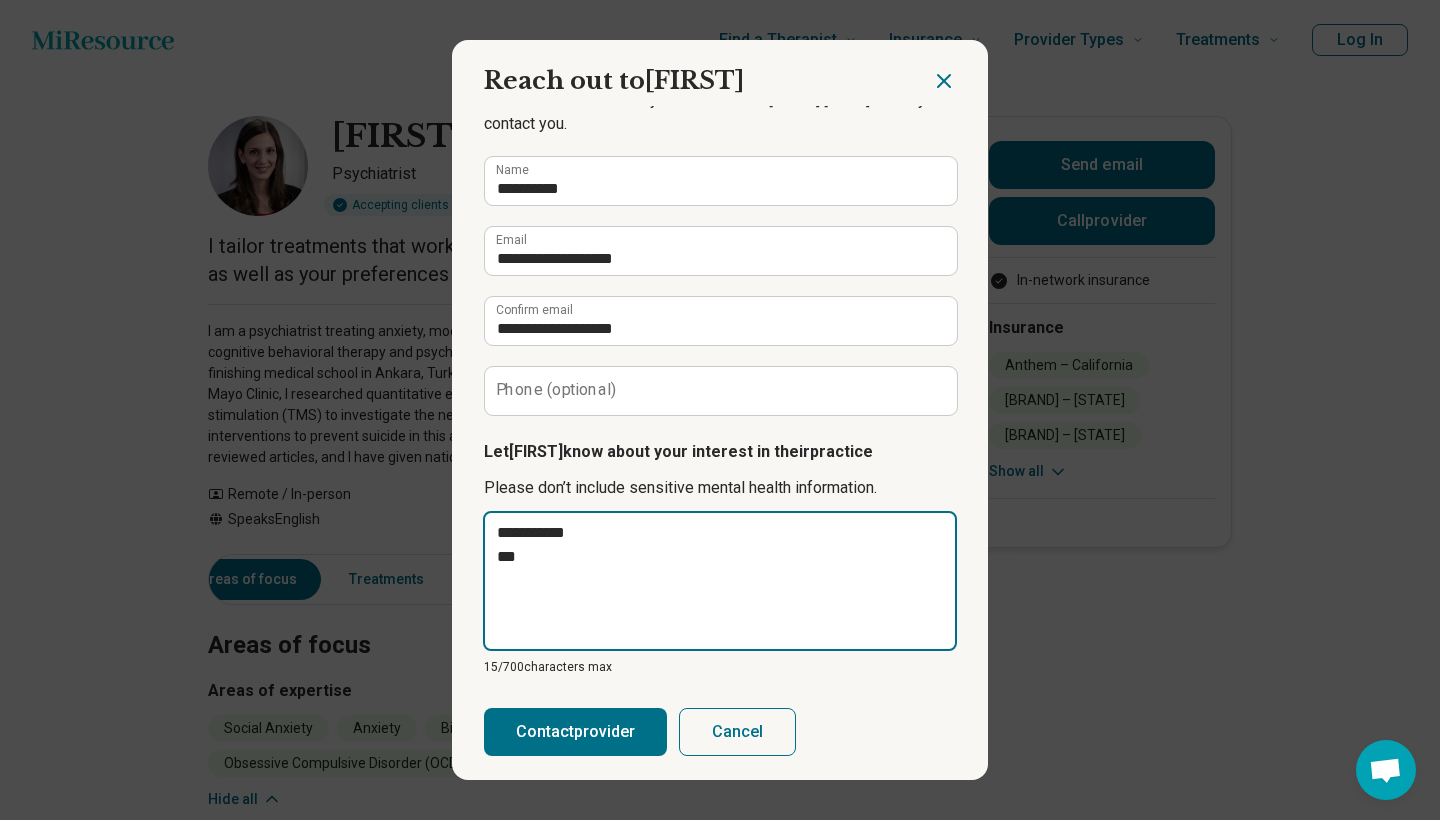 type on "**********" 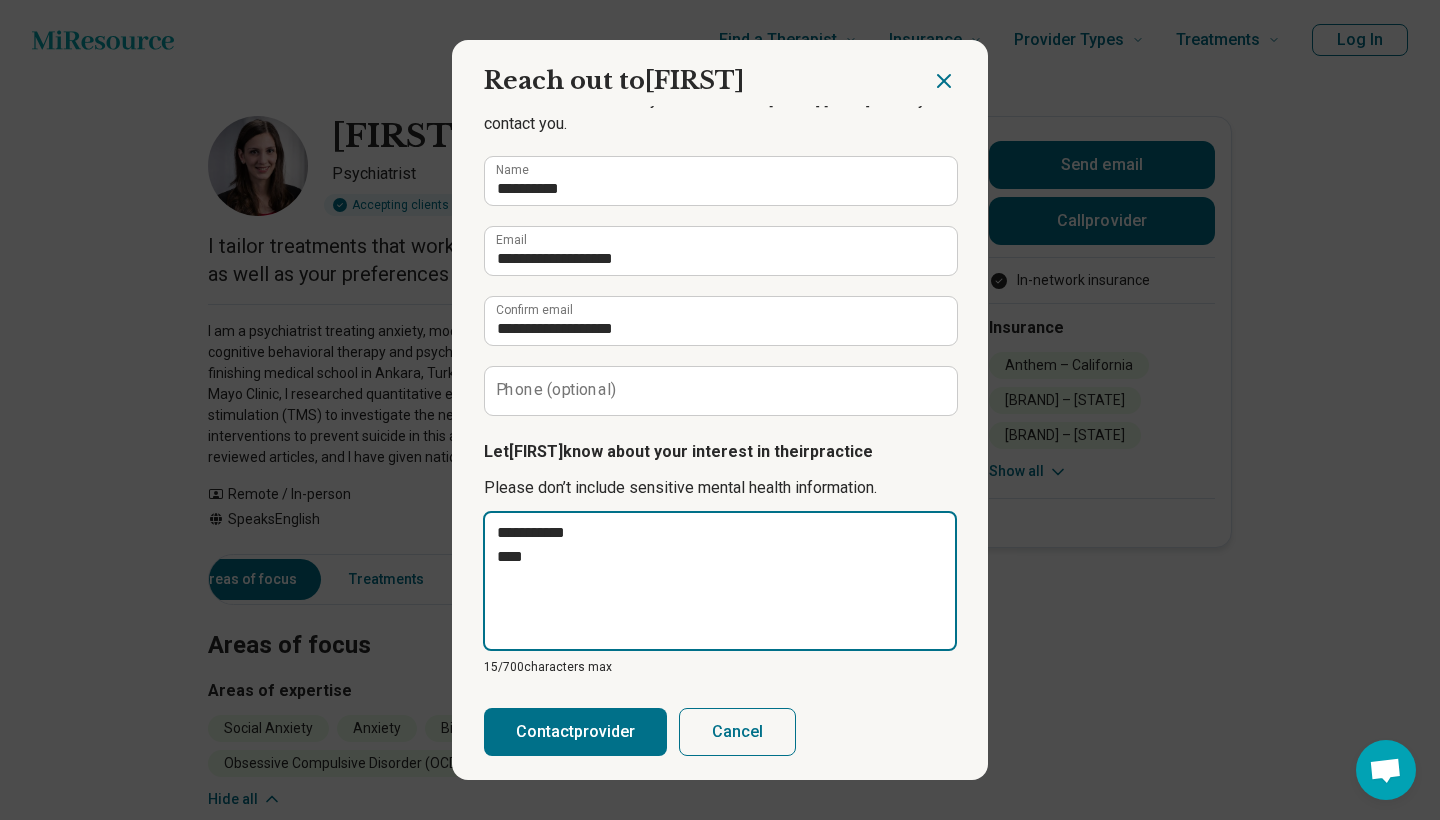 type on "**********" 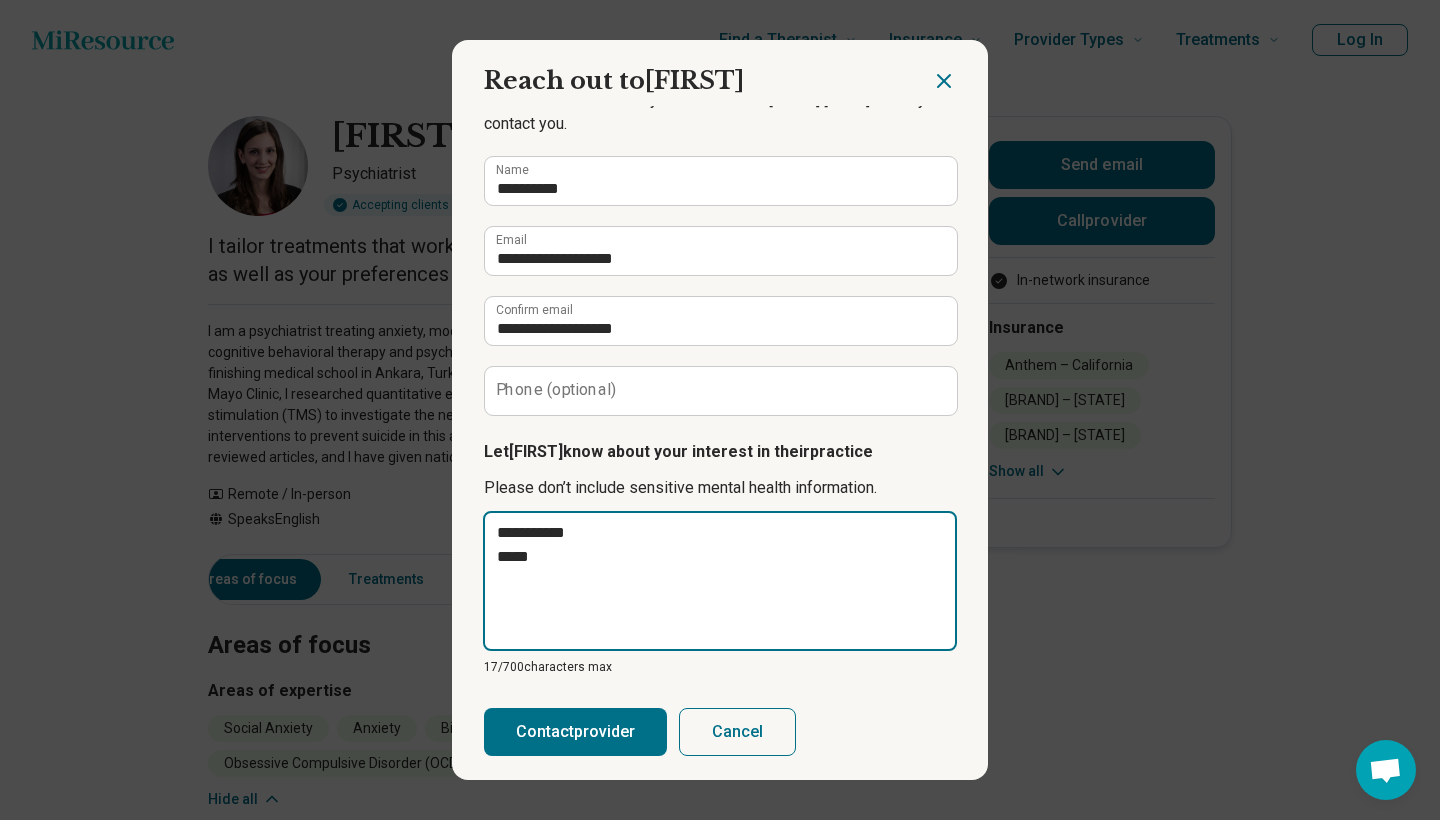 type on "**********" 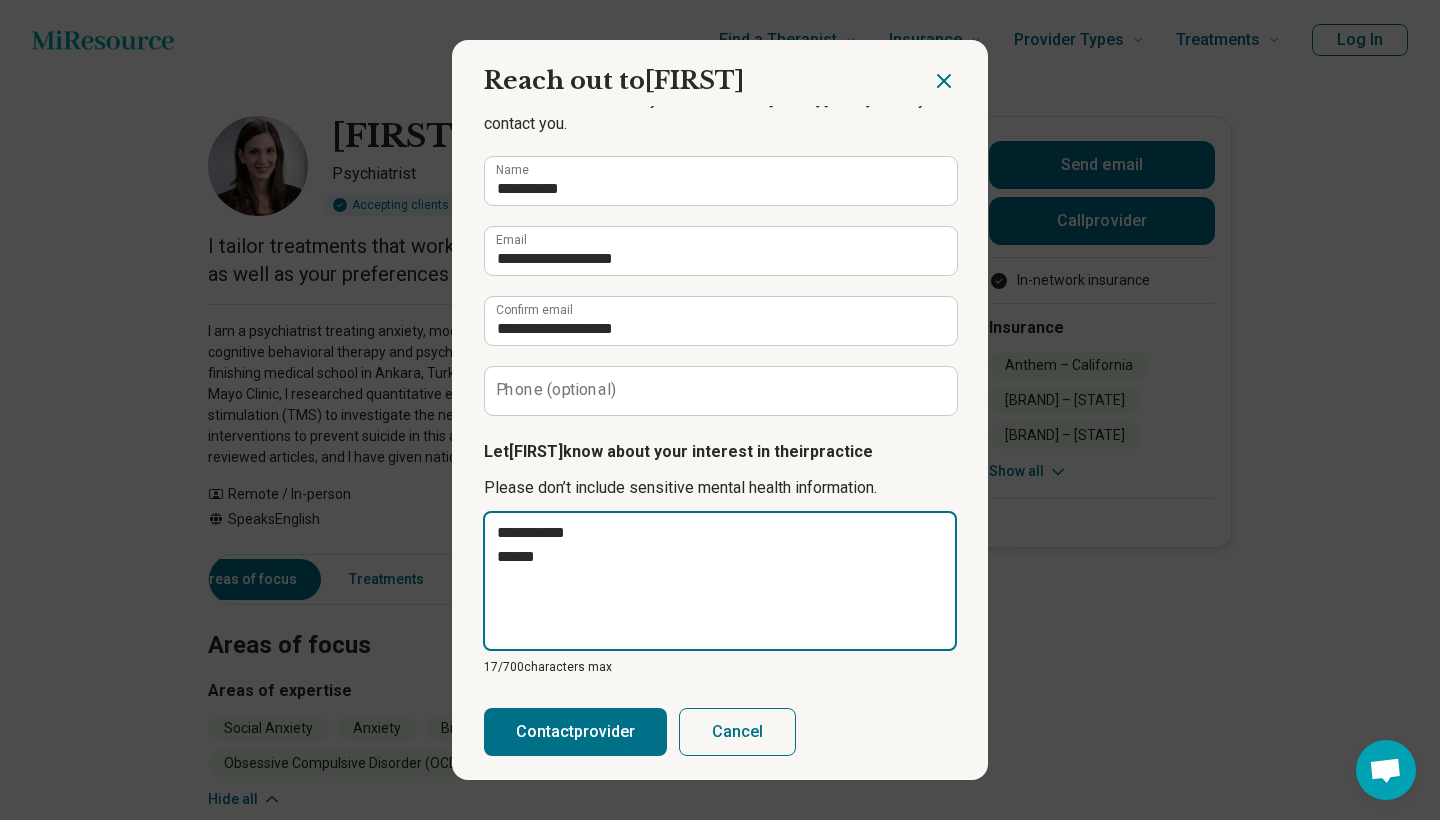 type on "**********" 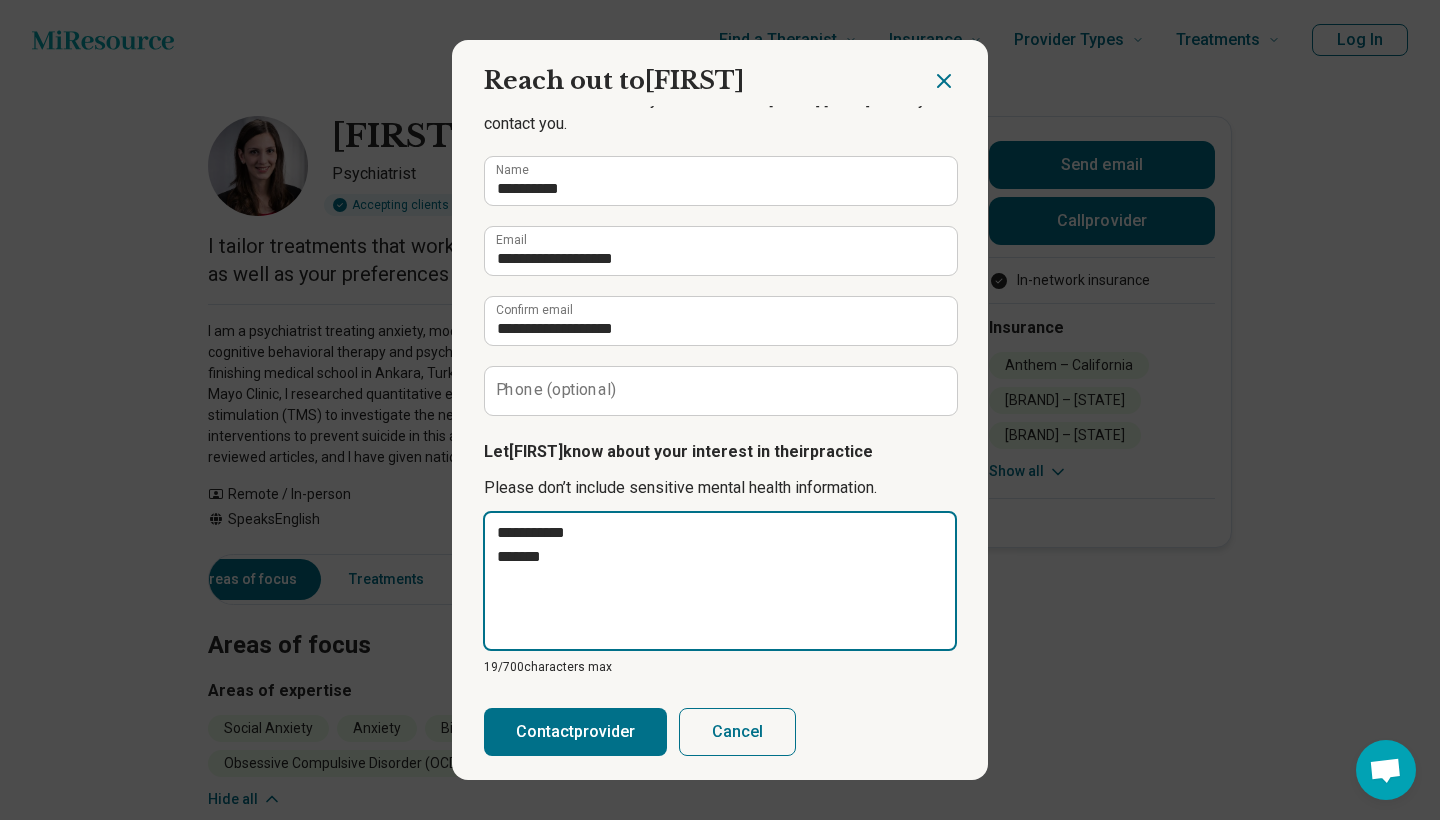 type on "**********" 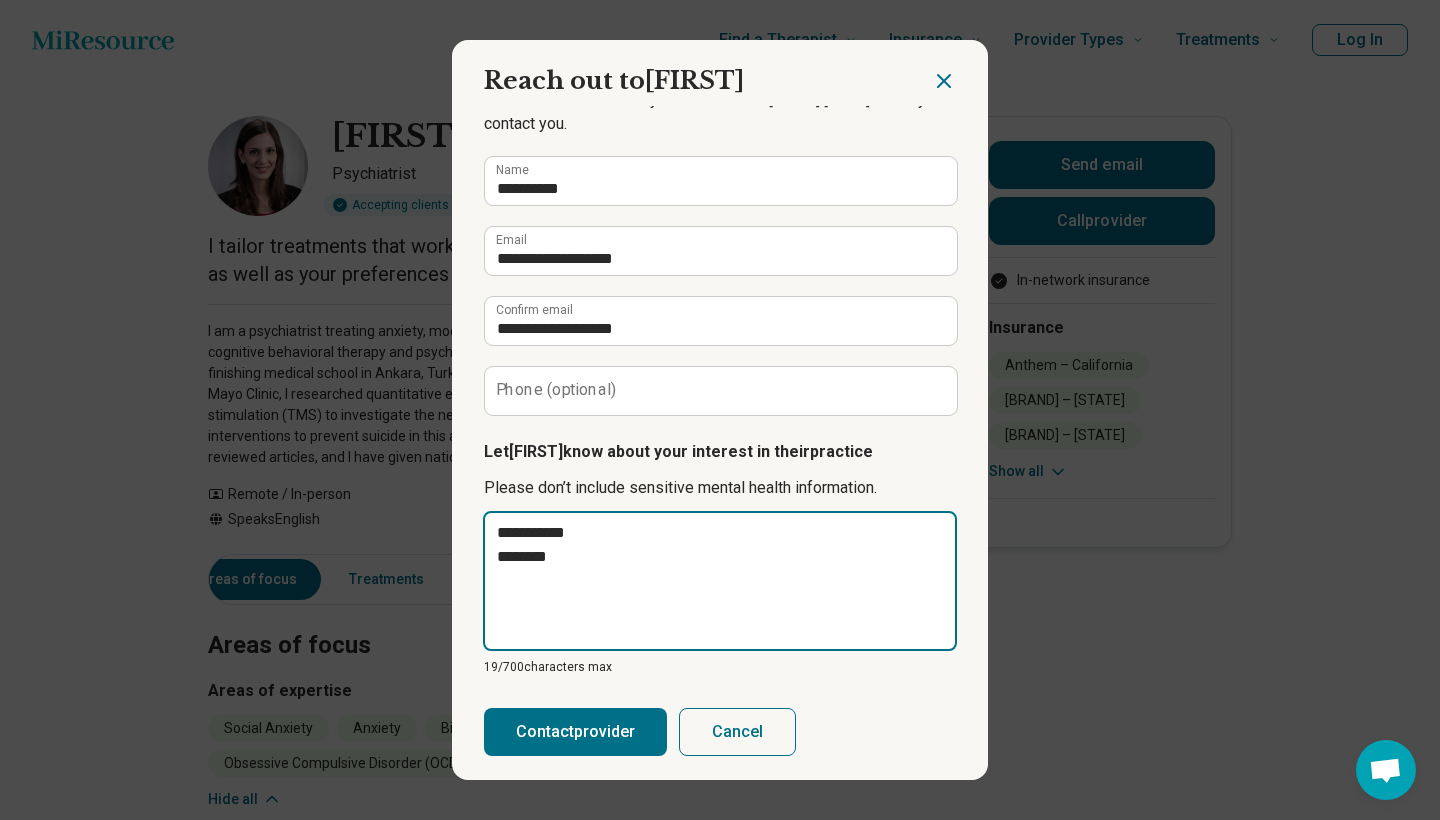 type on "*" 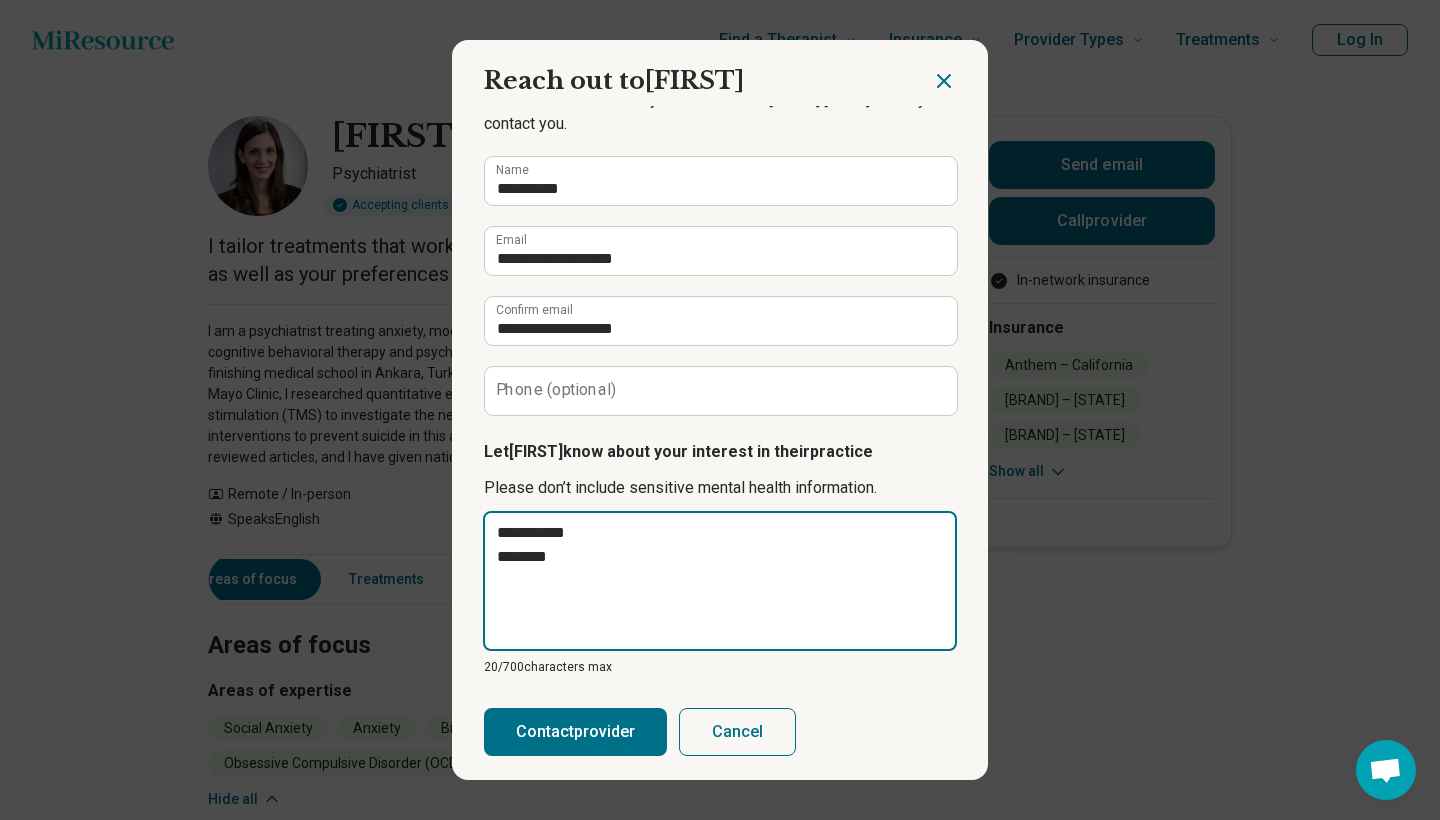 type on "**********" 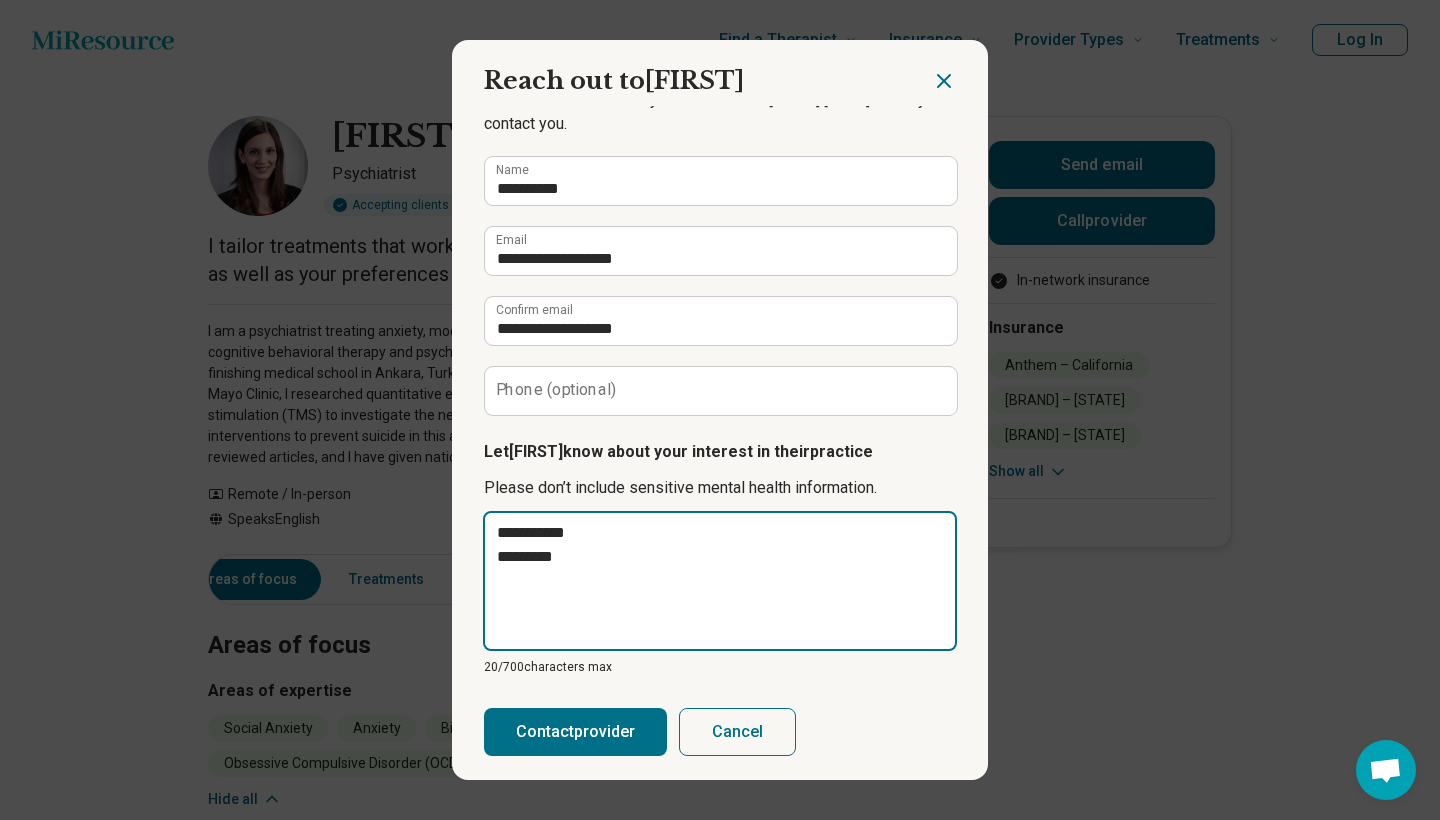 type on "**********" 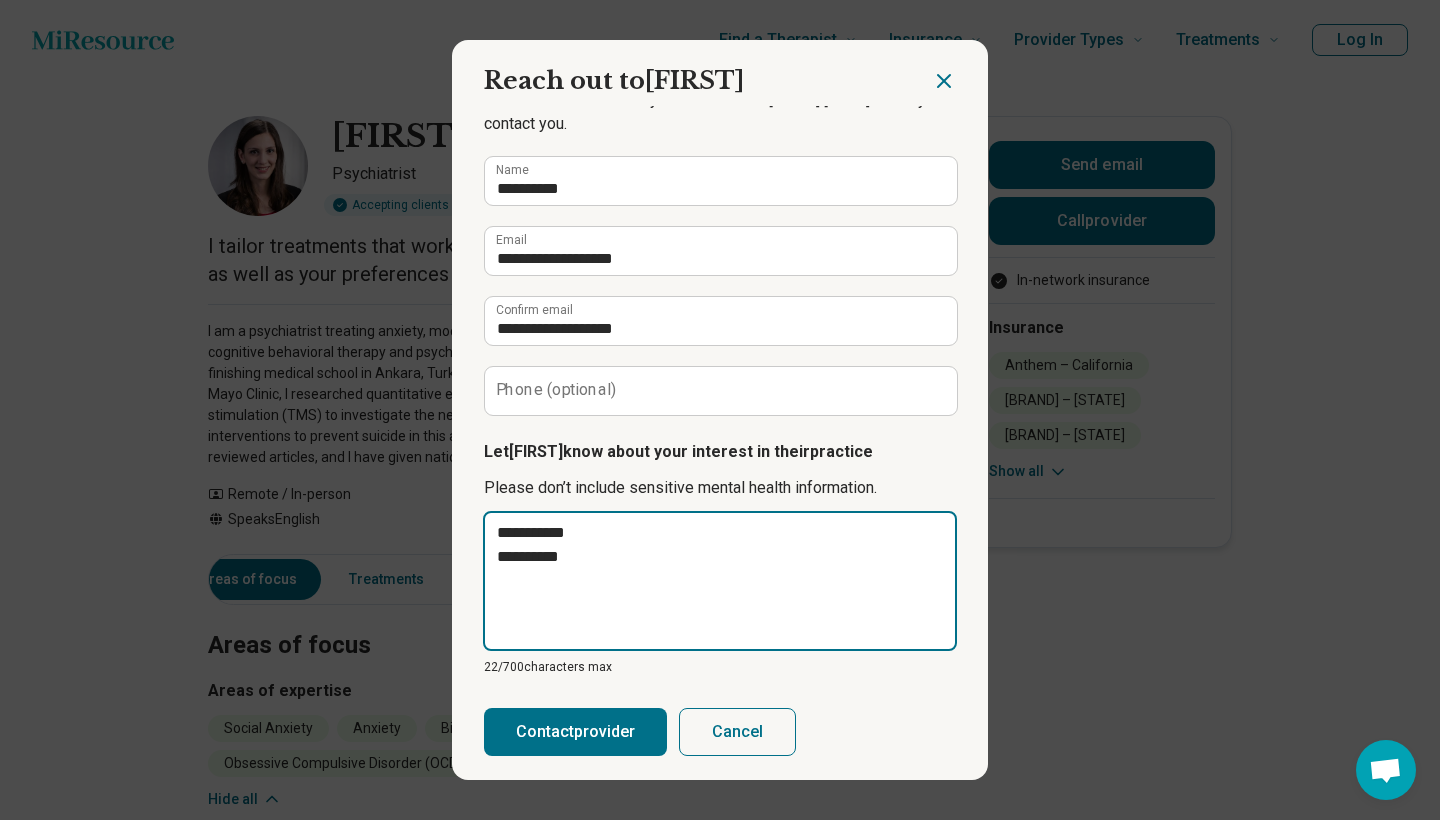 type on "**********" 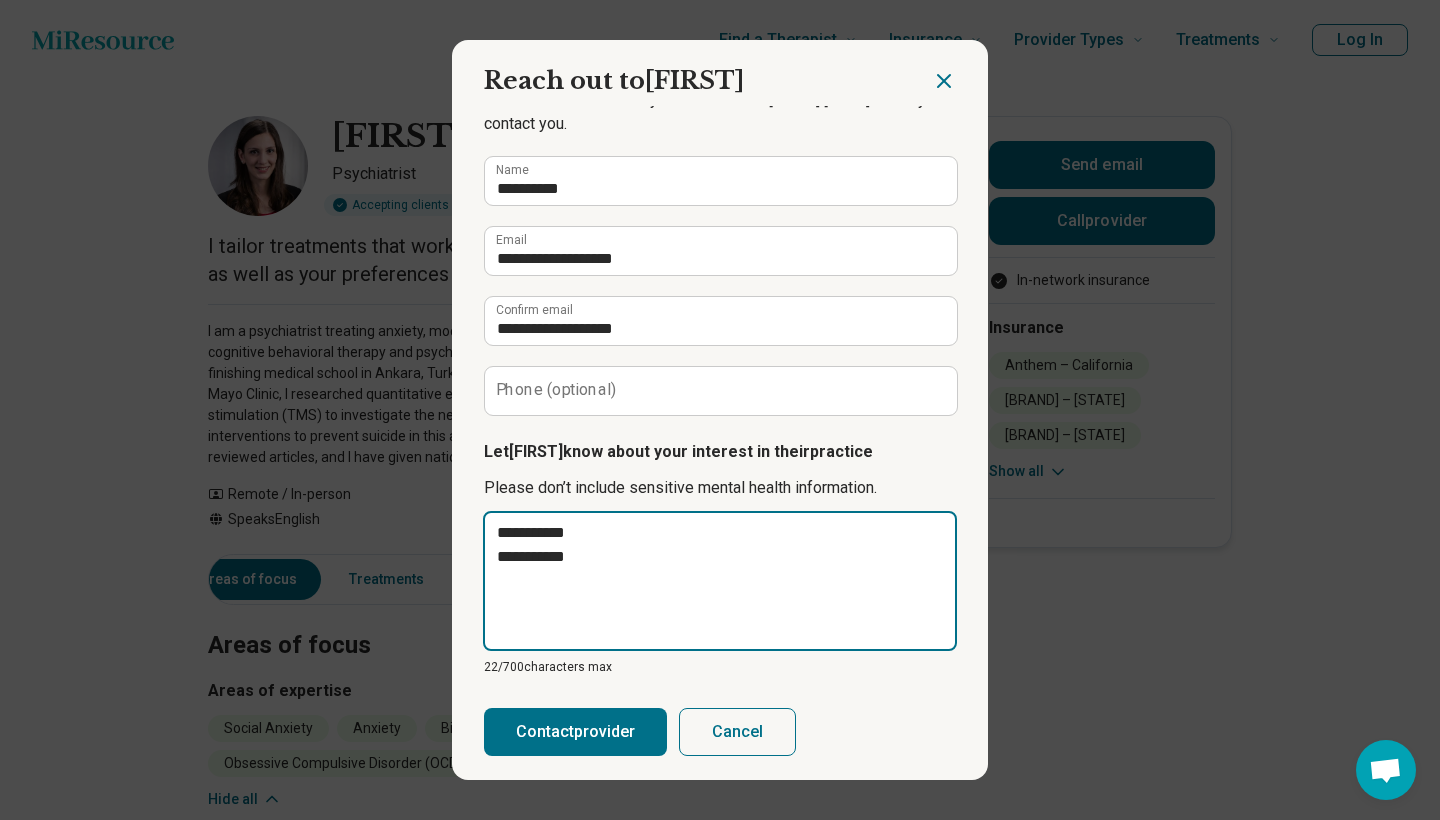 type on "**********" 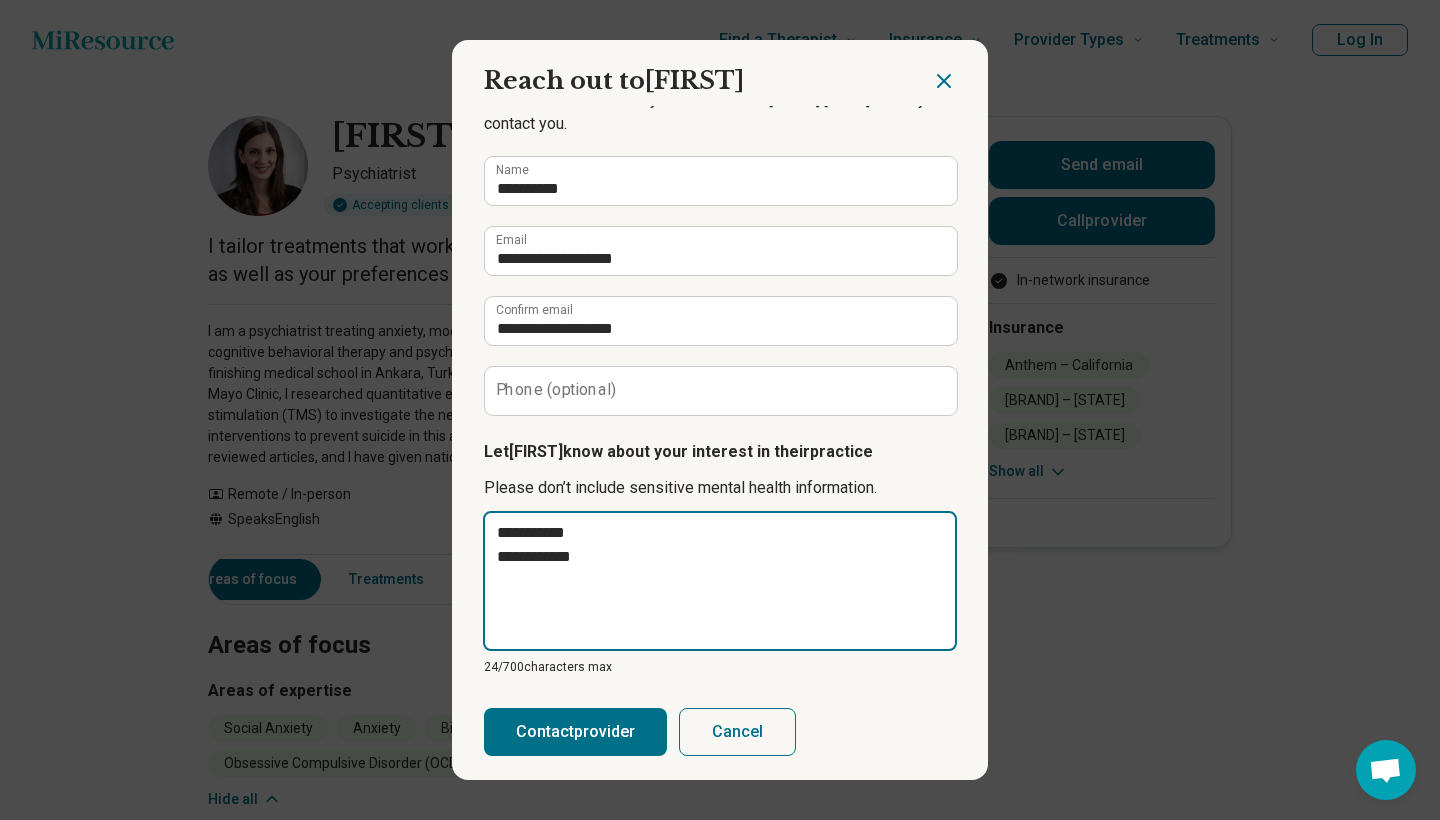 type on "**********" 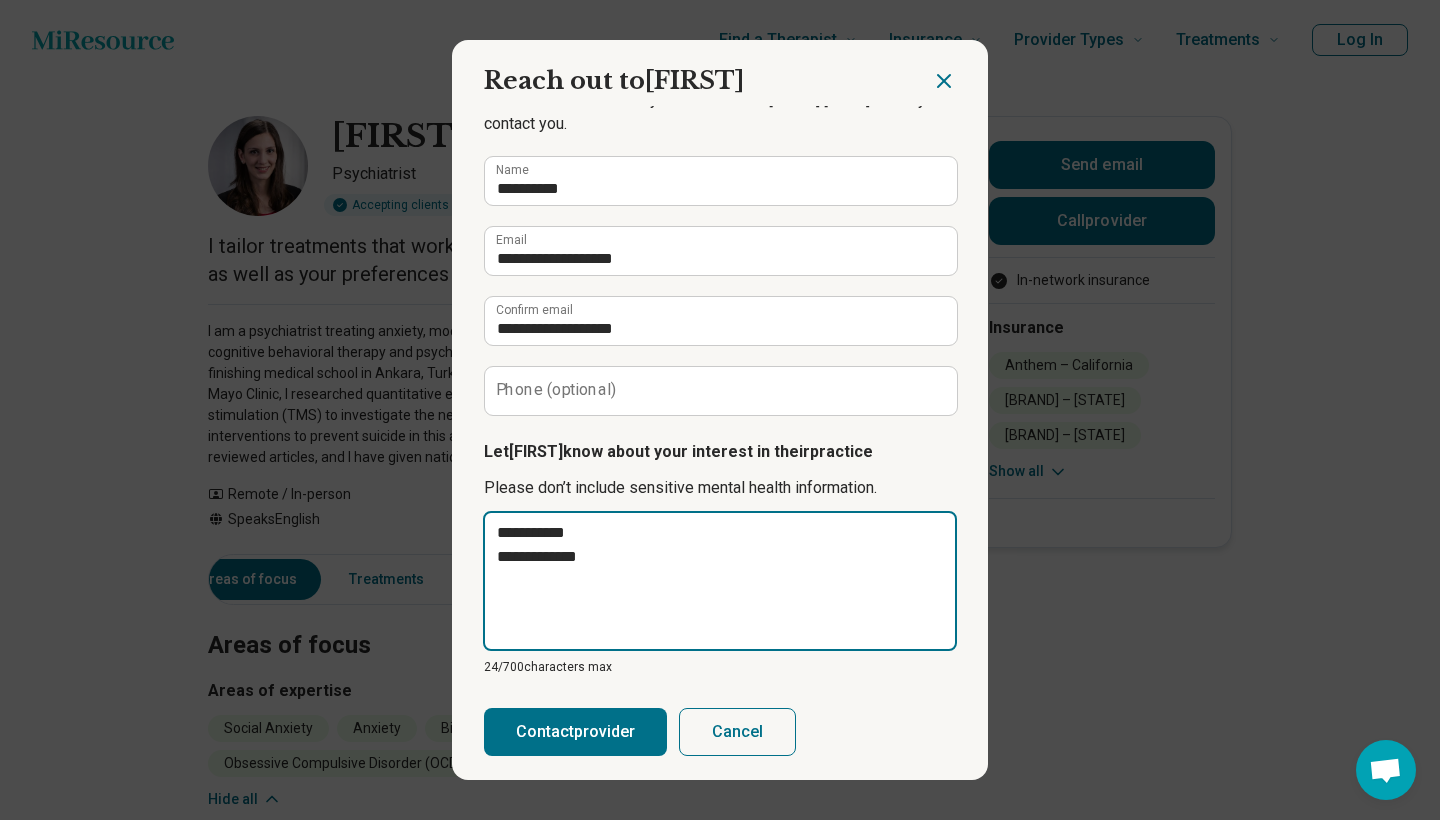 type on "**********" 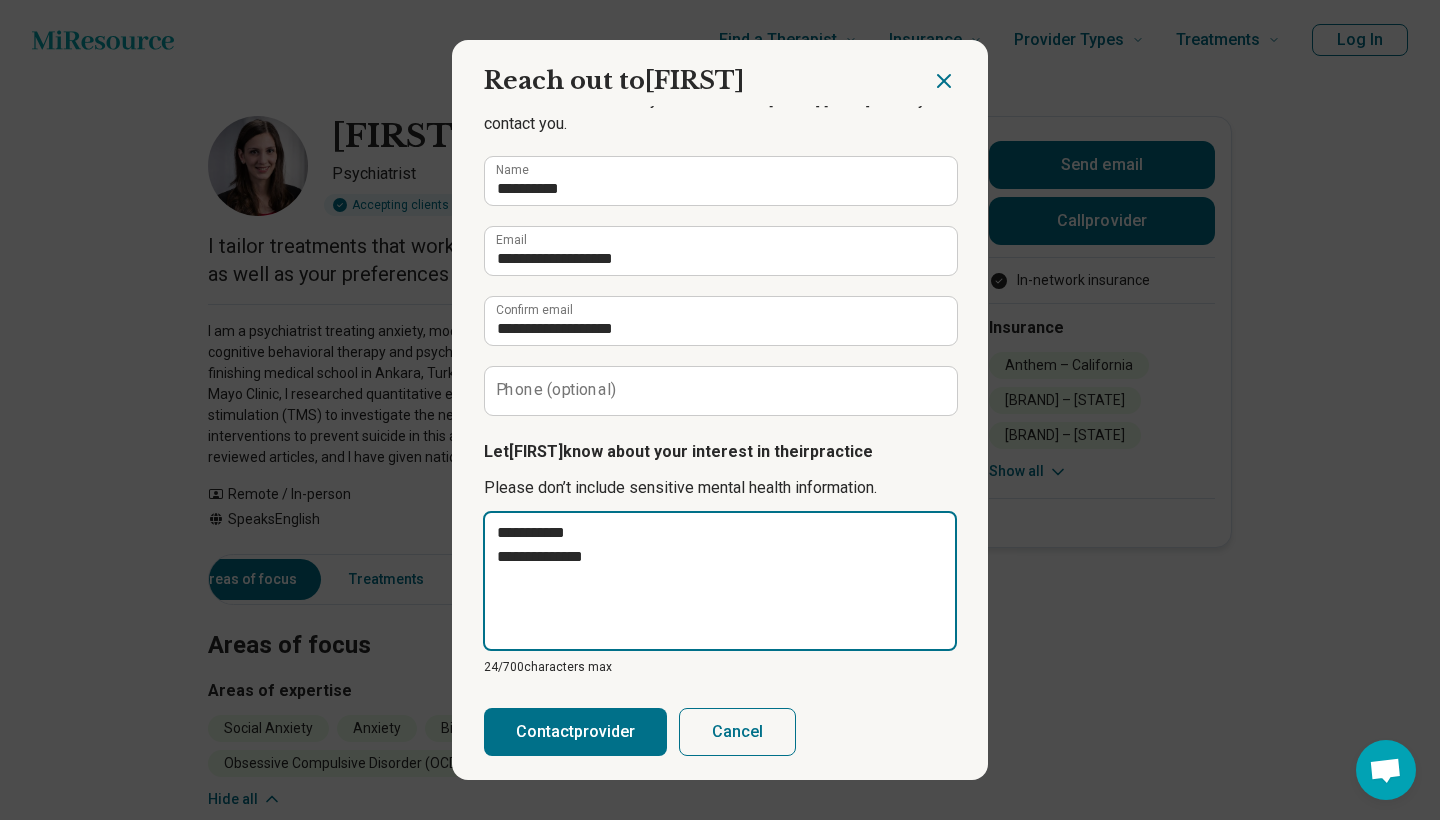 type on "**********" 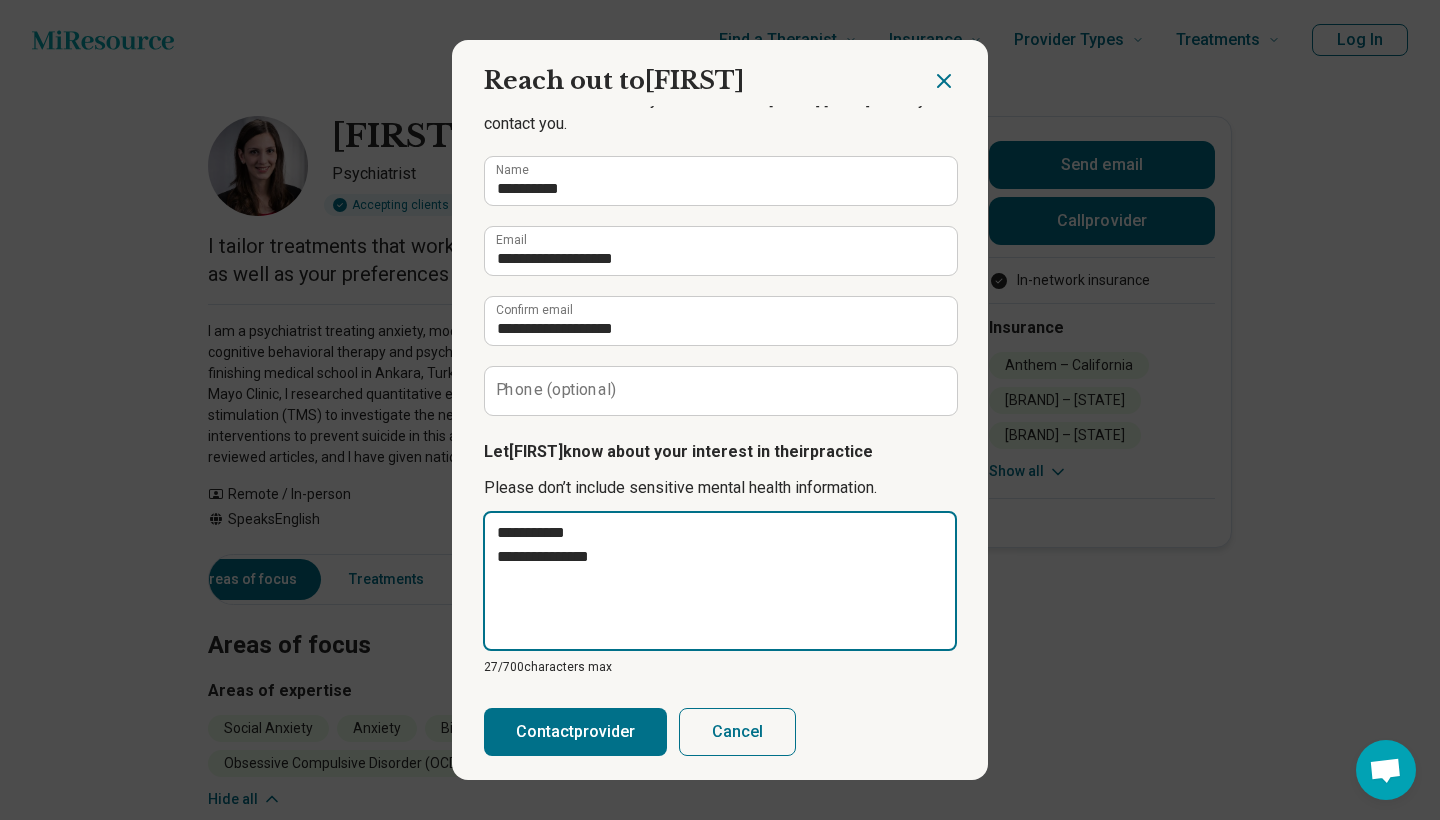 type on "**********" 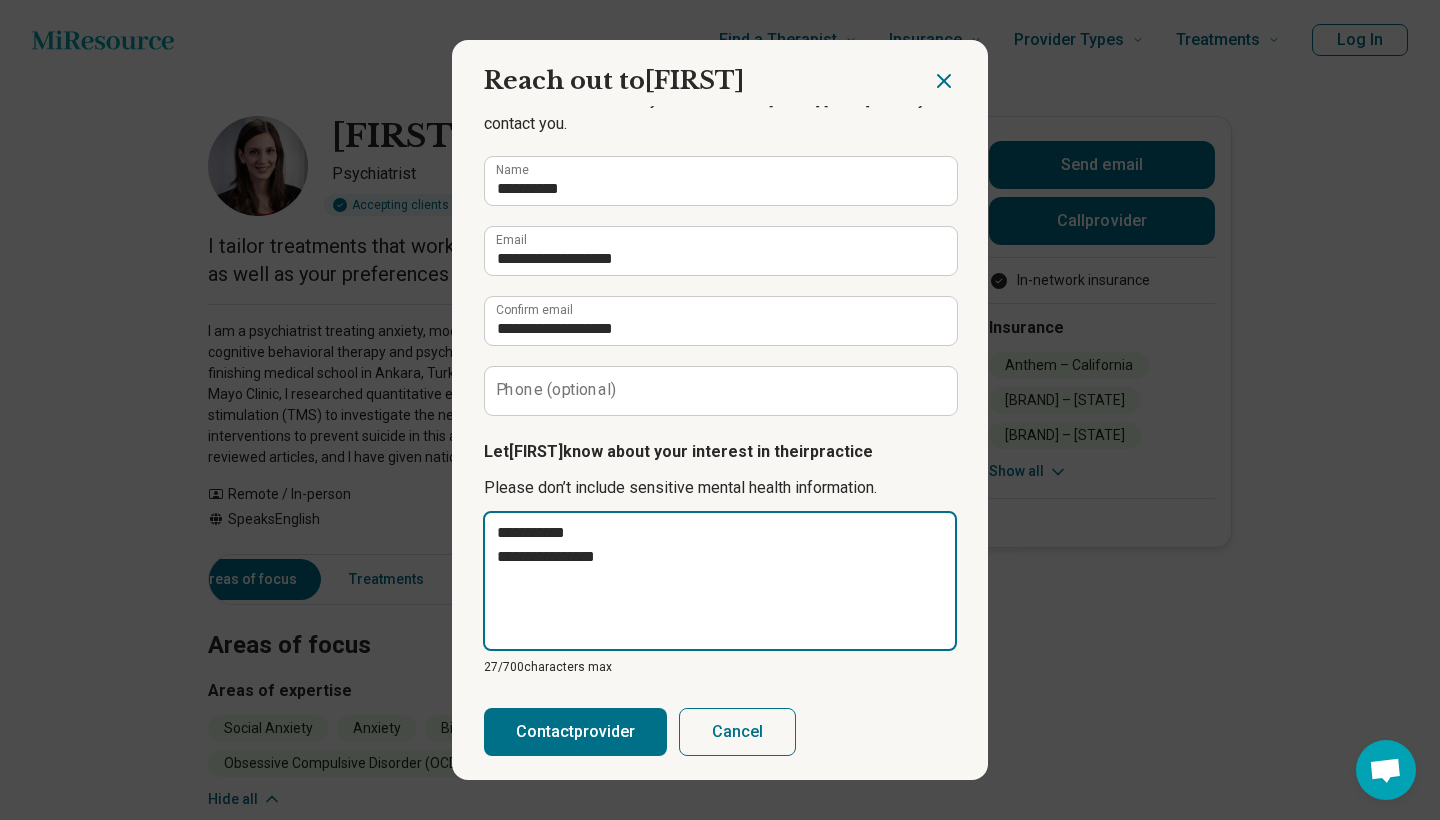 type on "**********" 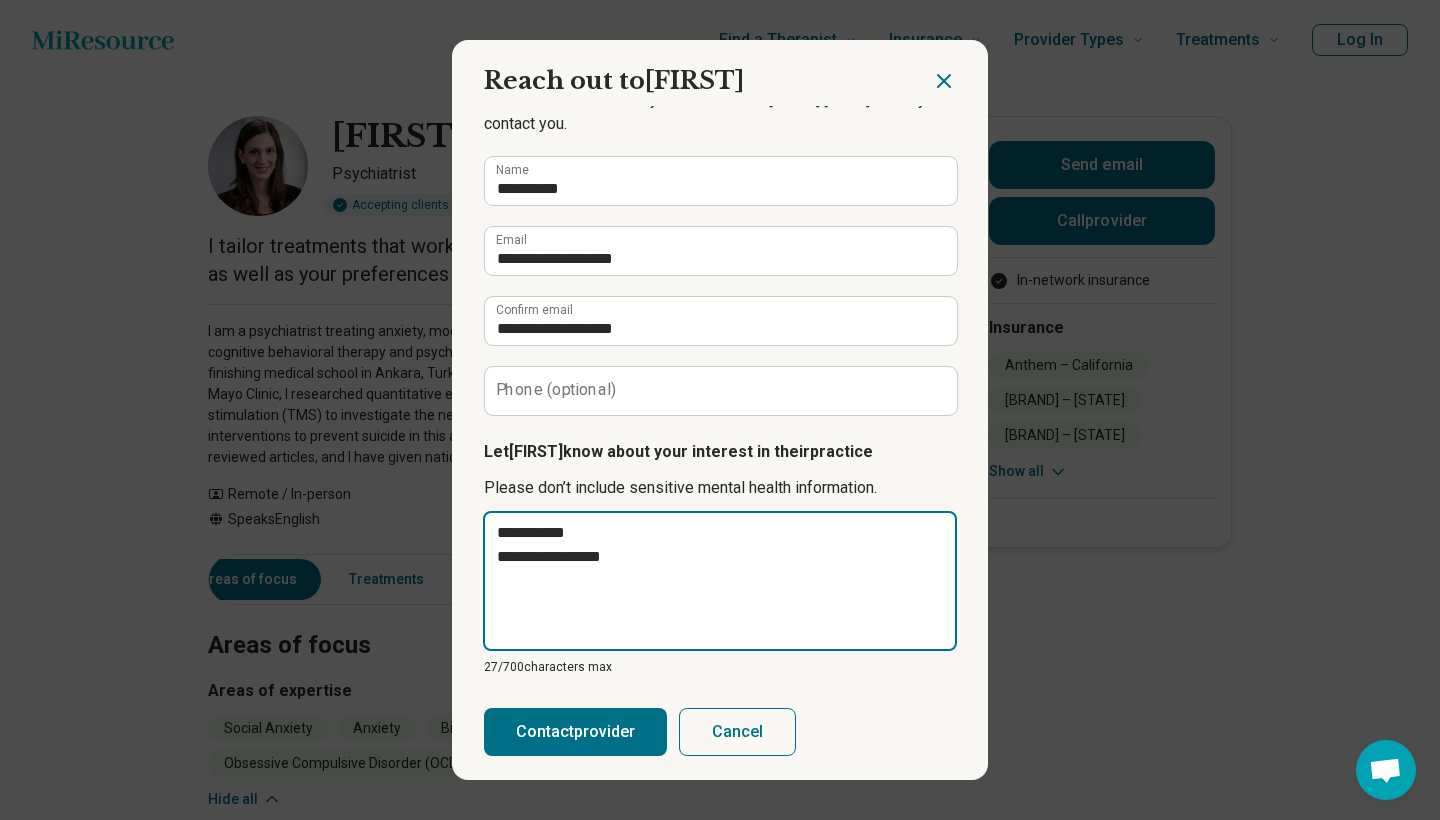 type on "**********" 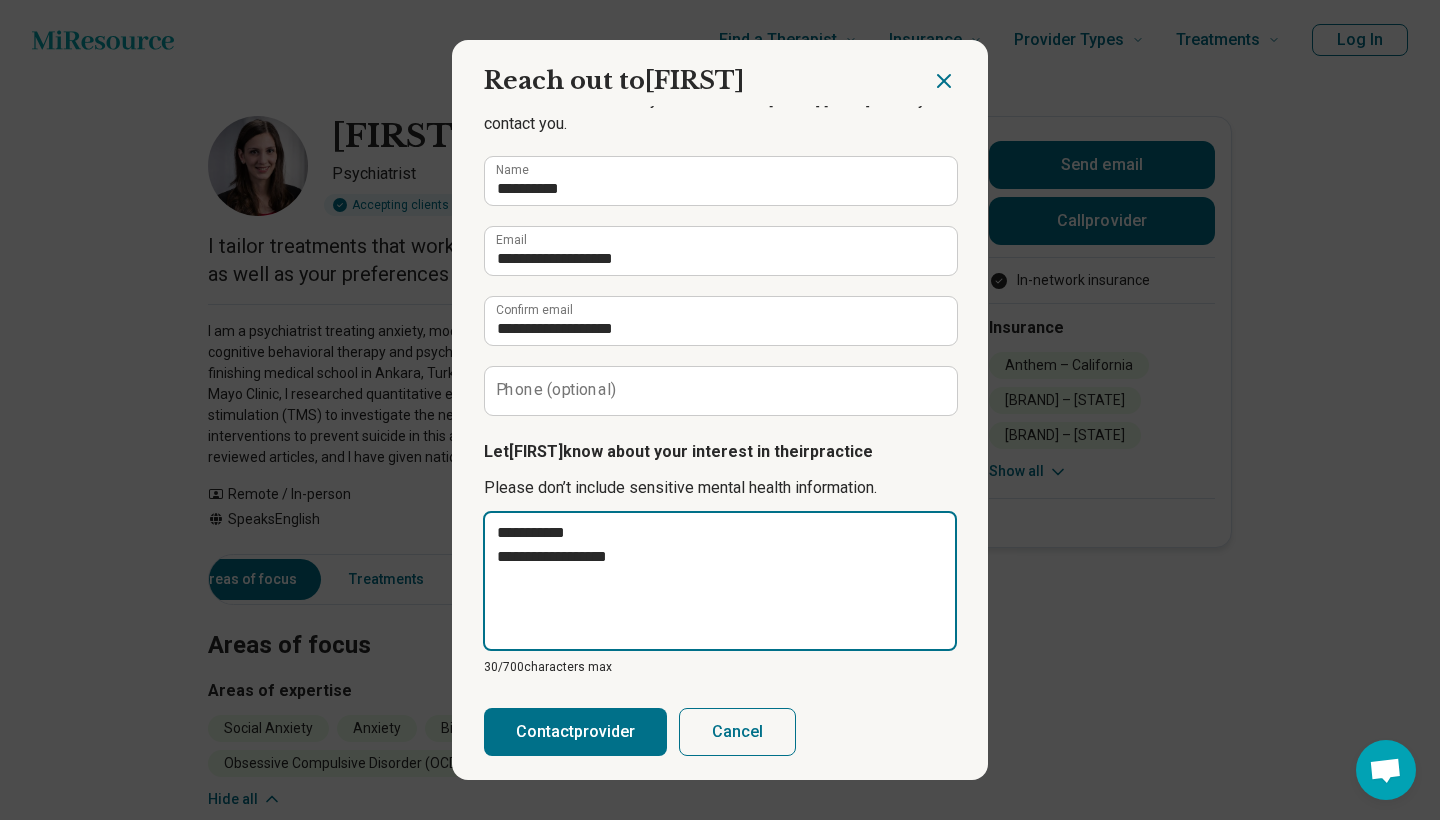type on "**********" 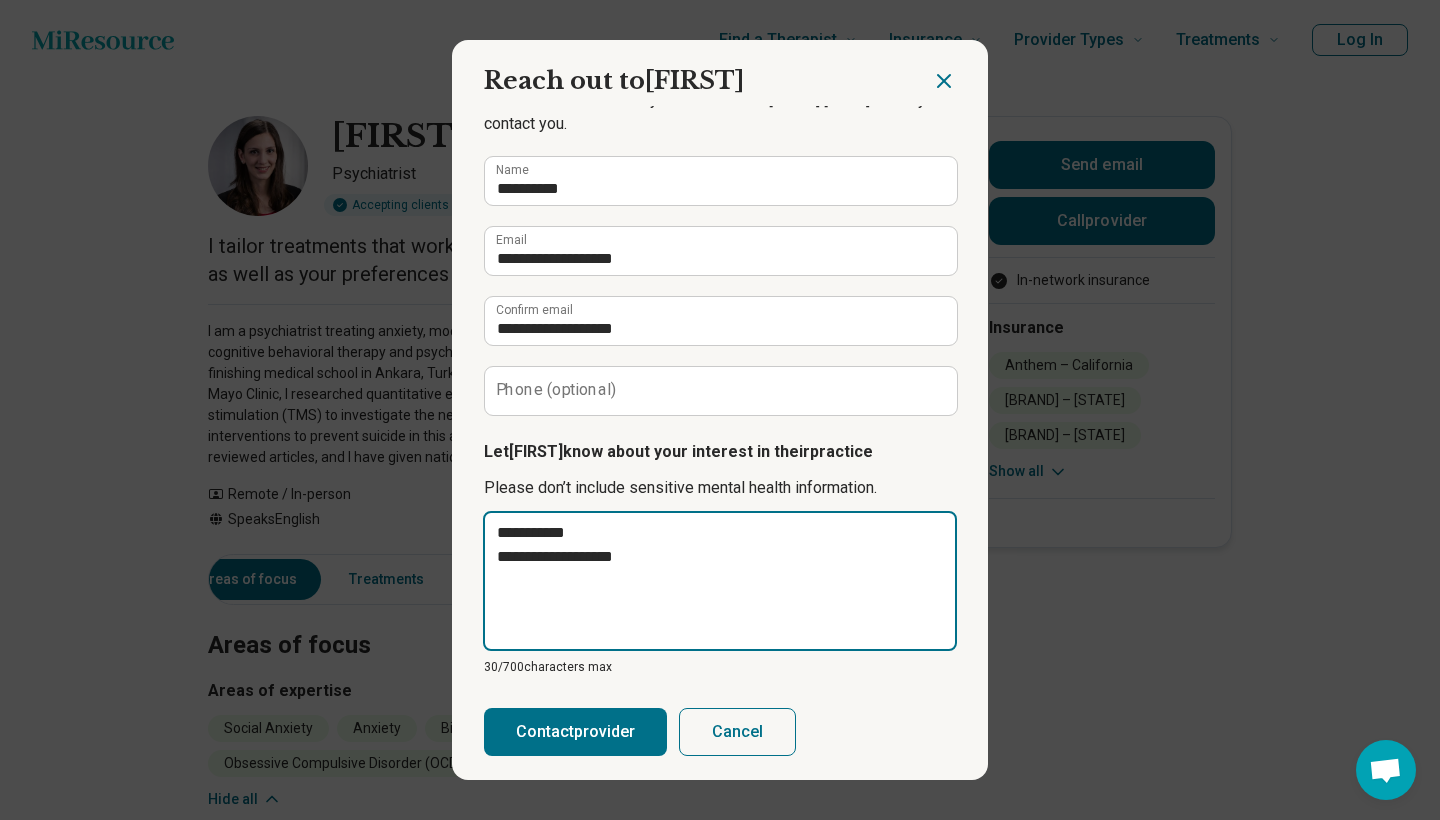 type on "**********" 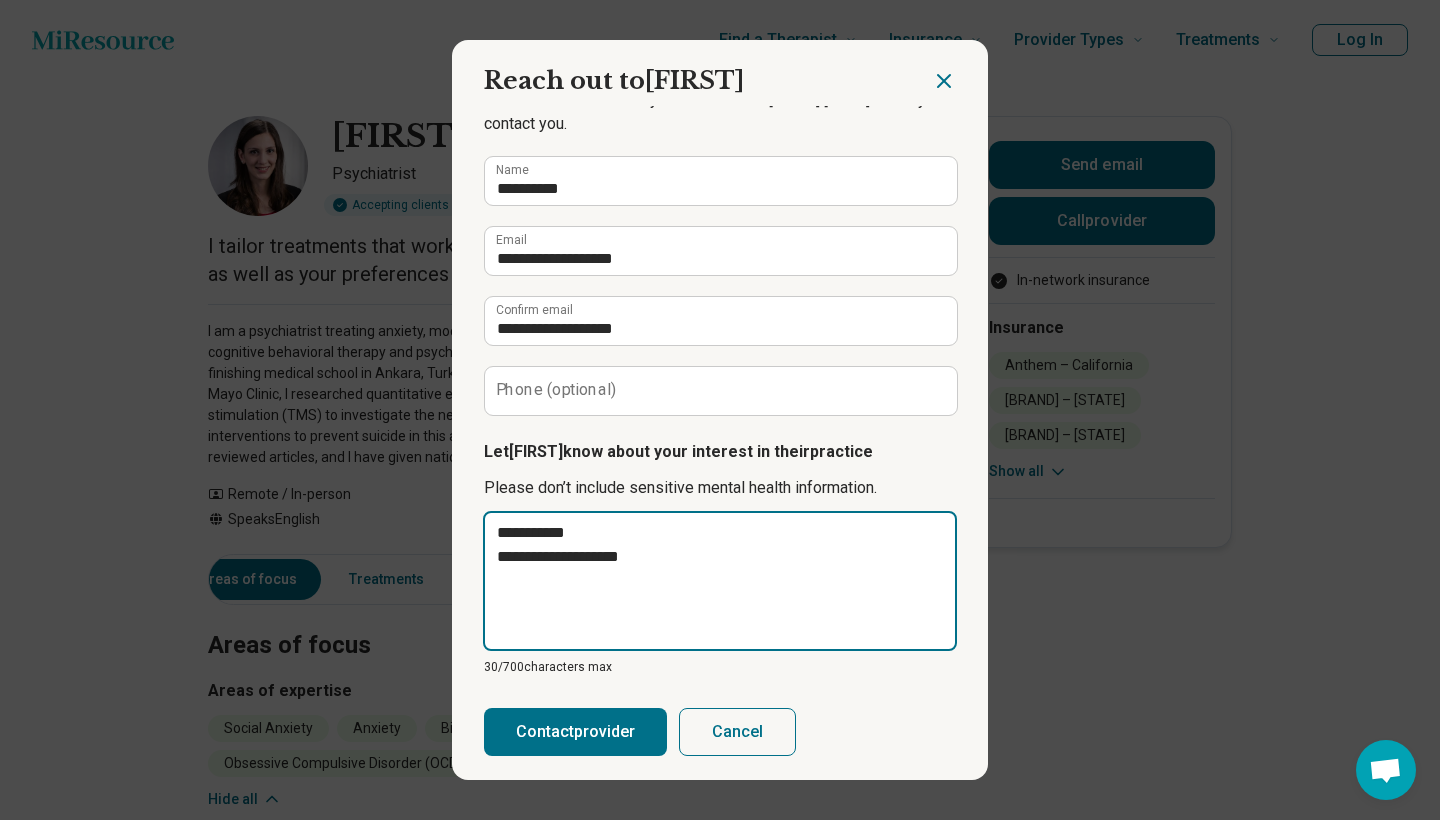 type on "**********" 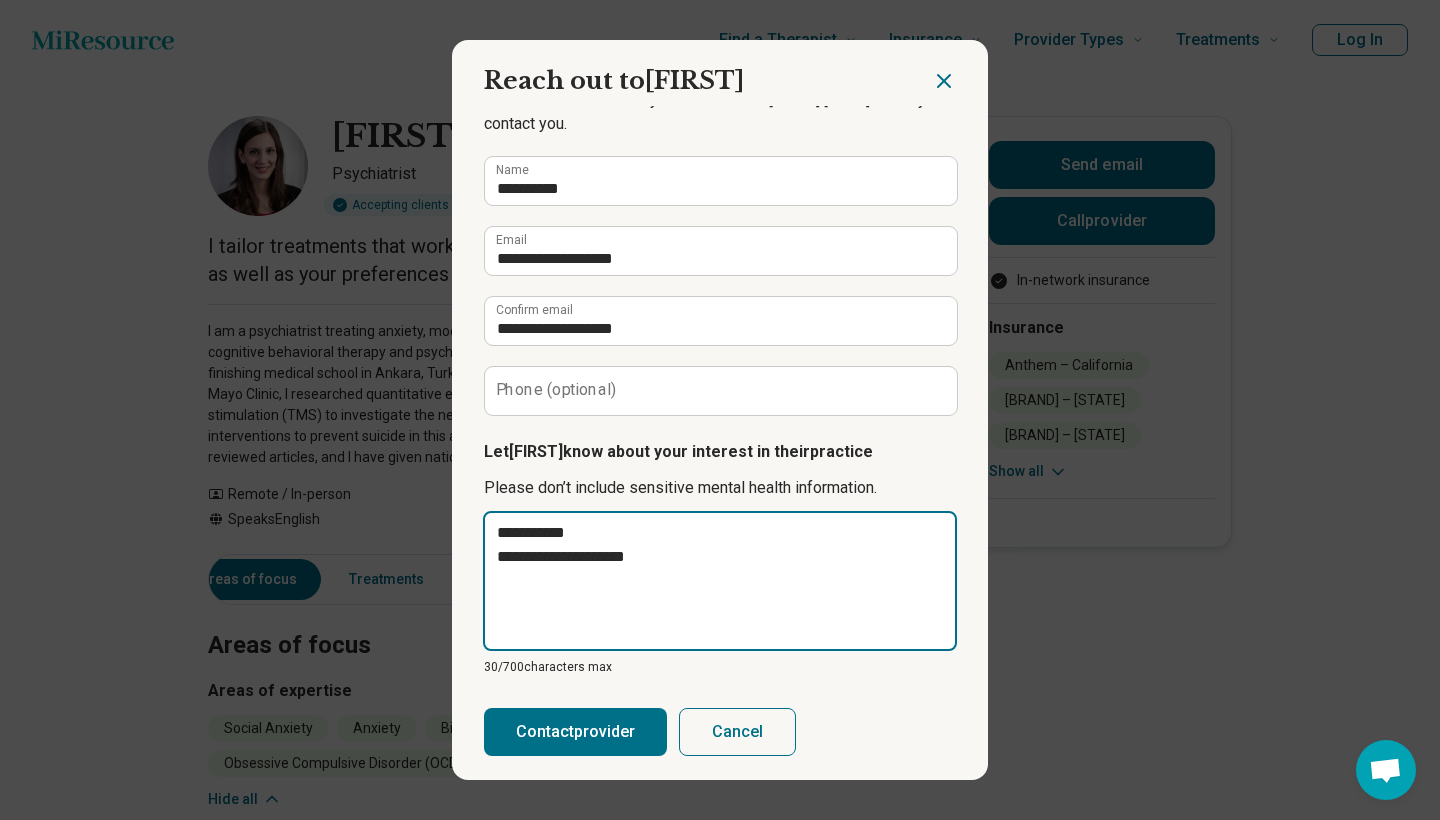 type on "**********" 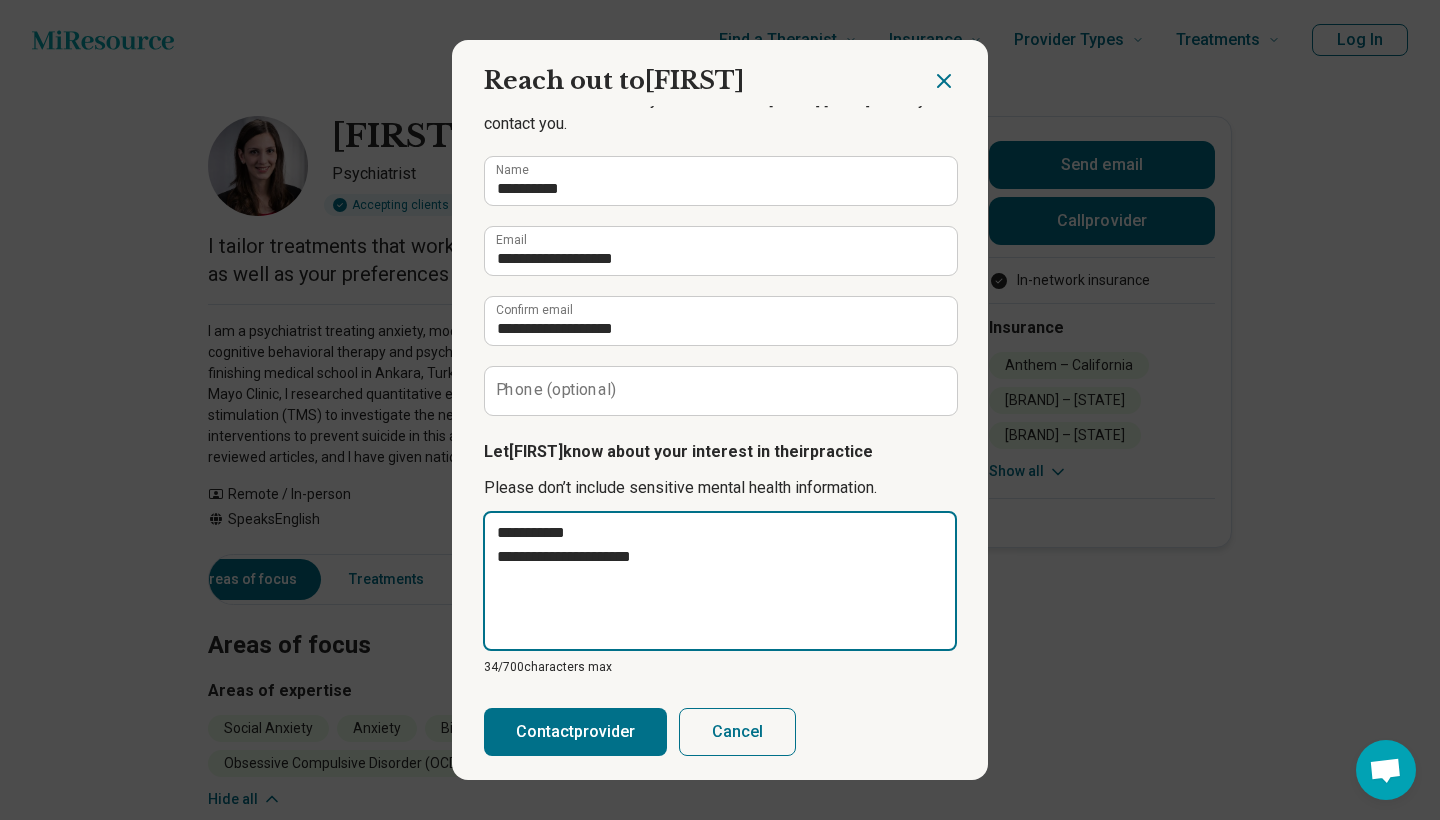 type on "**********" 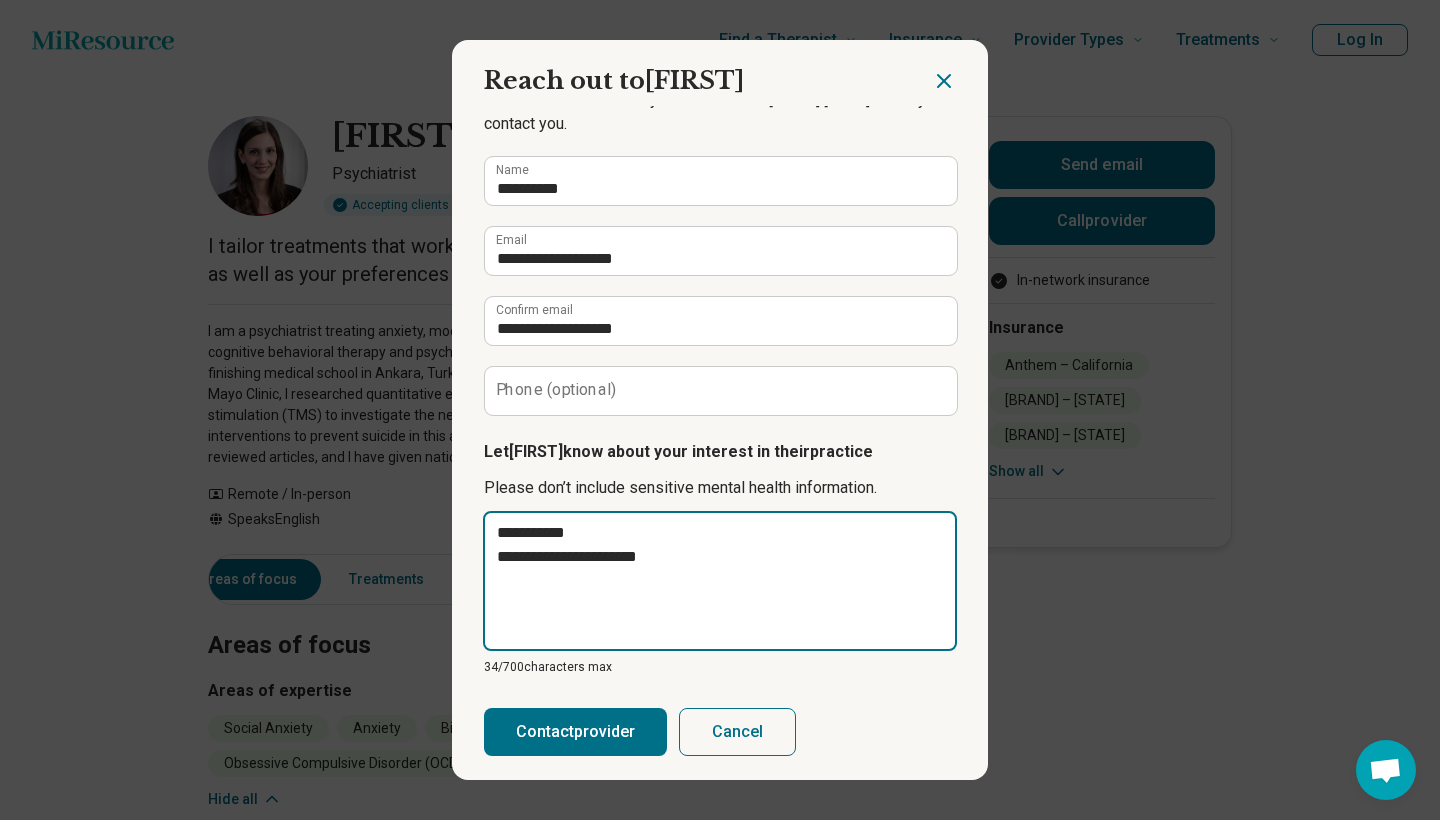 type on "**********" 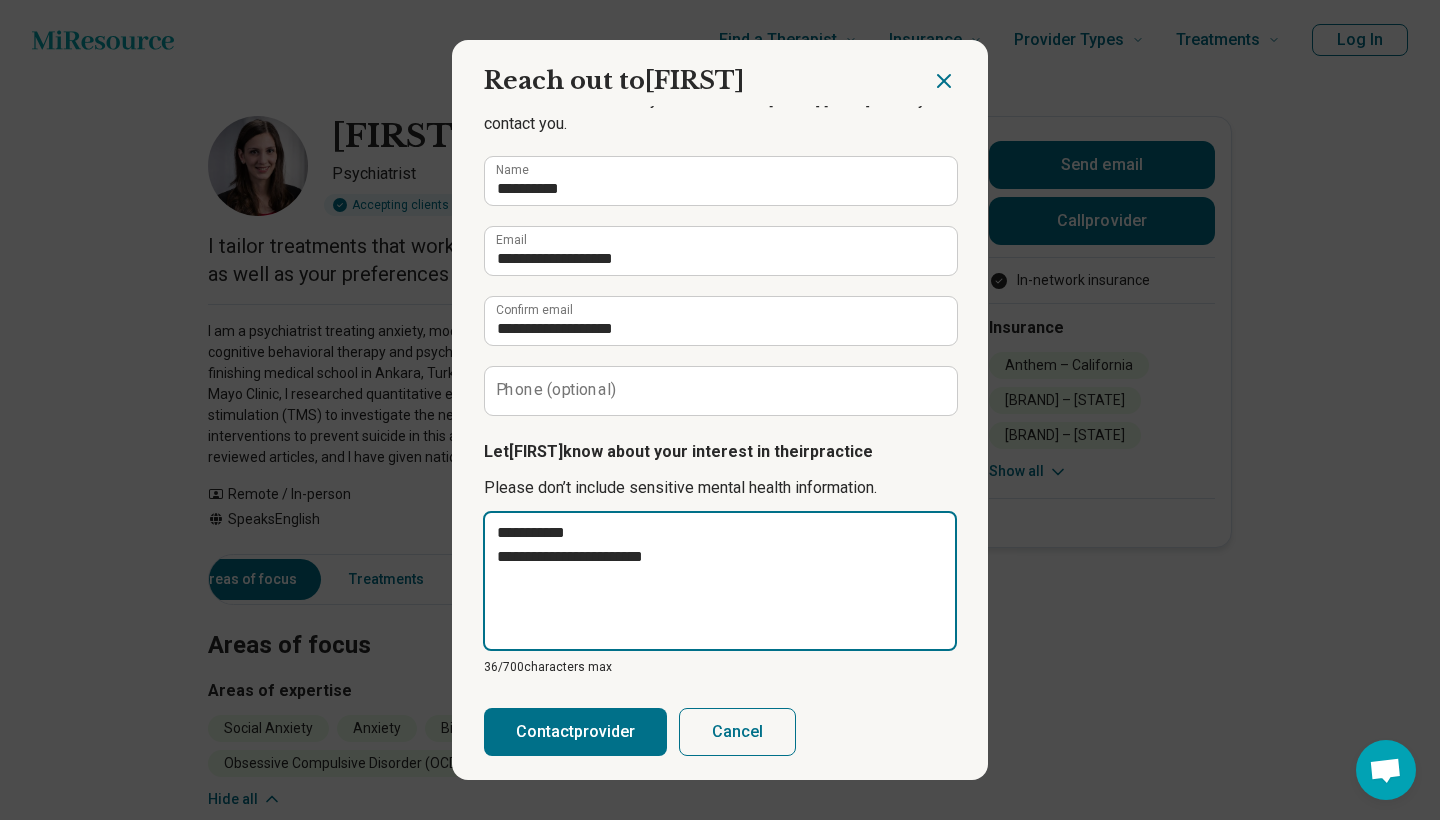 type on "**********" 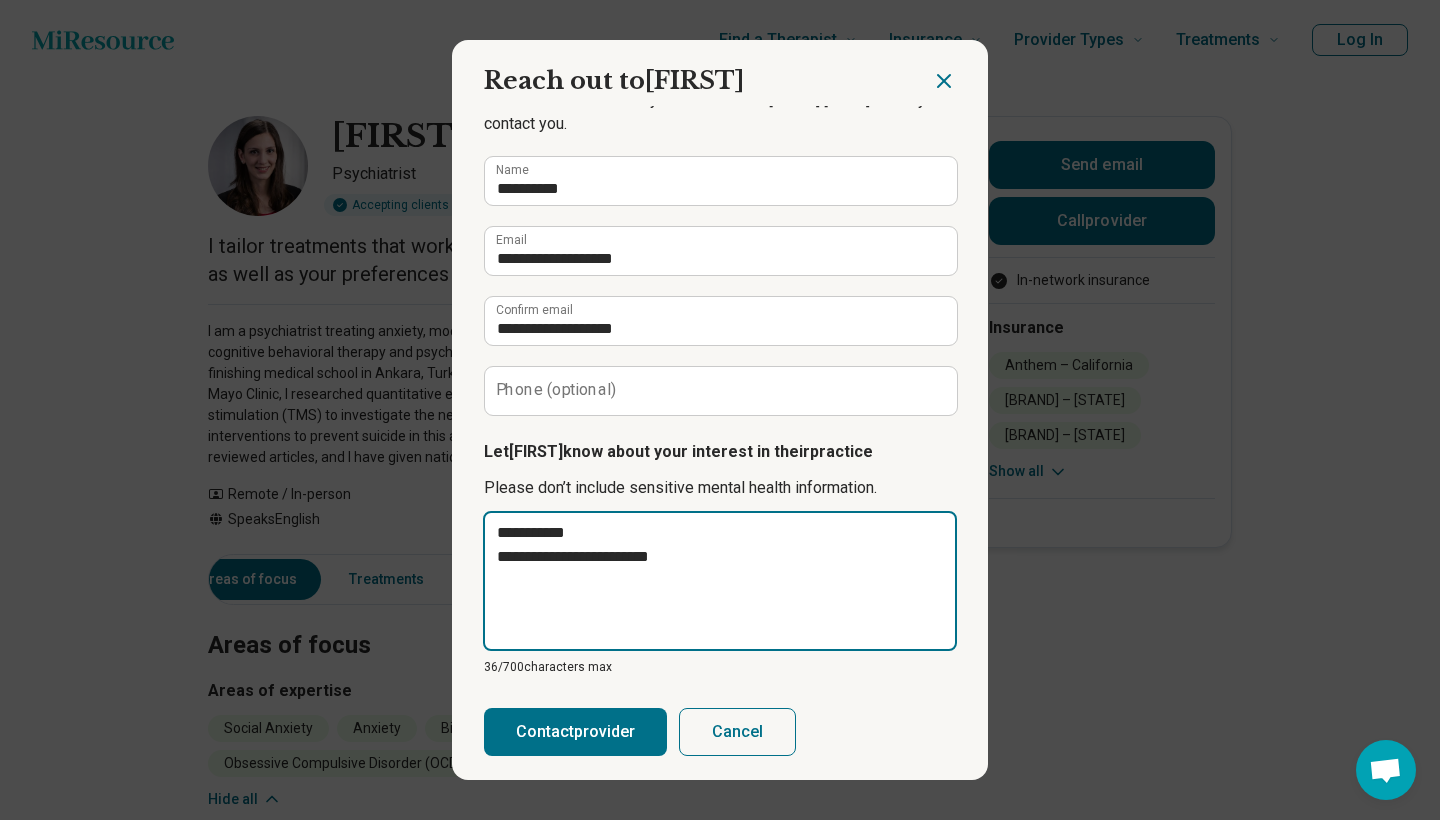 type on "**********" 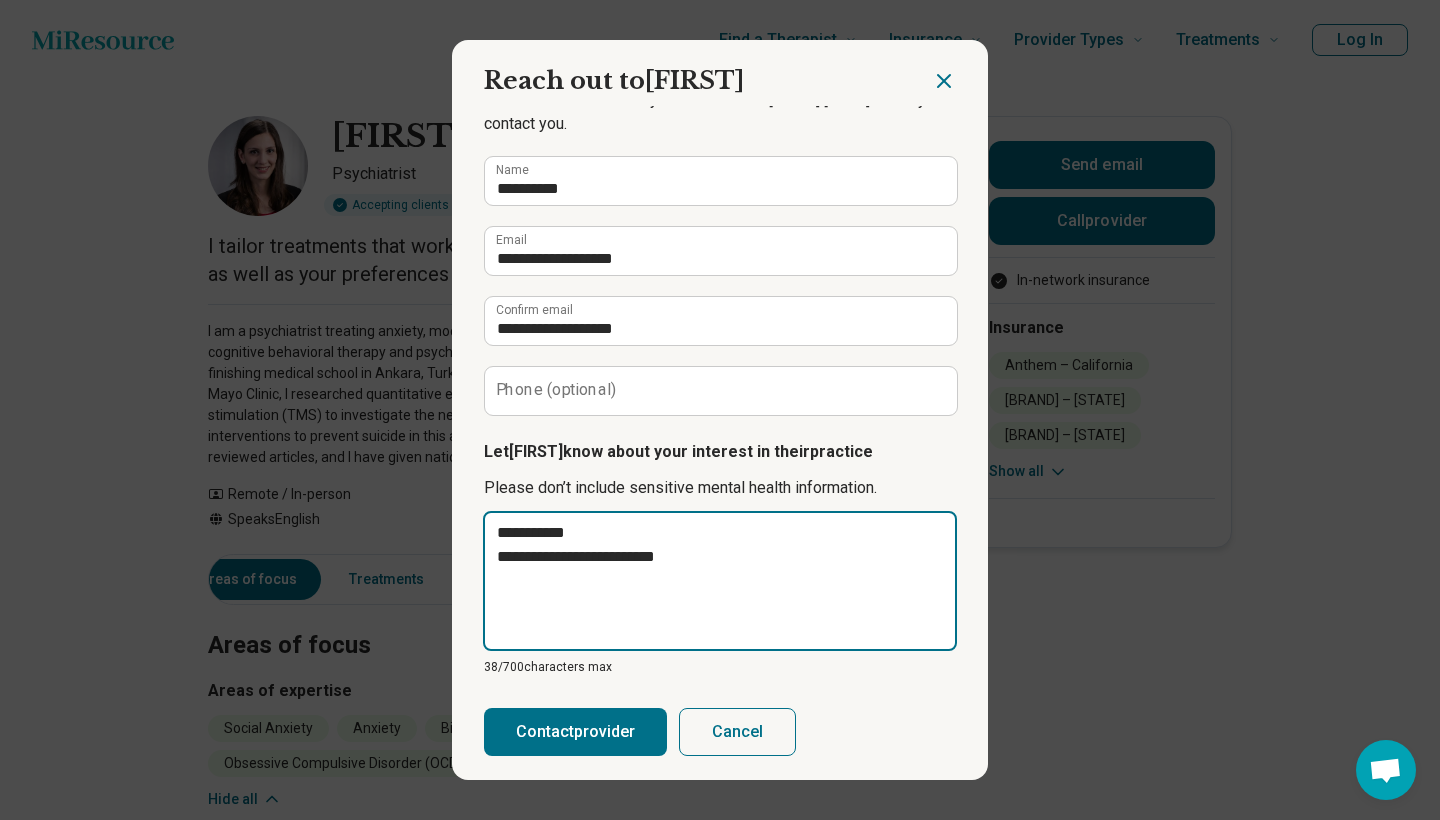 type on "**********" 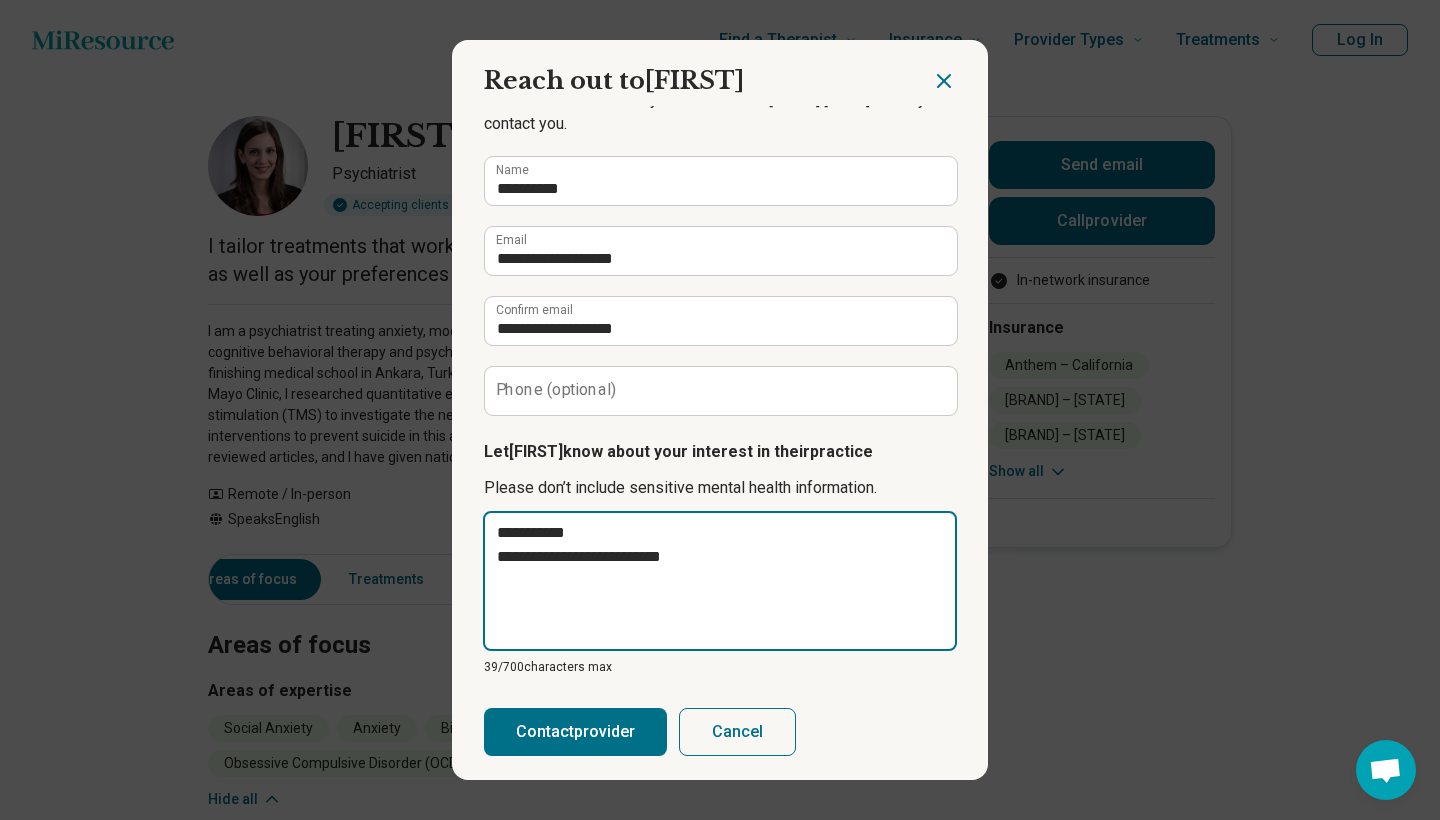 type on "**********" 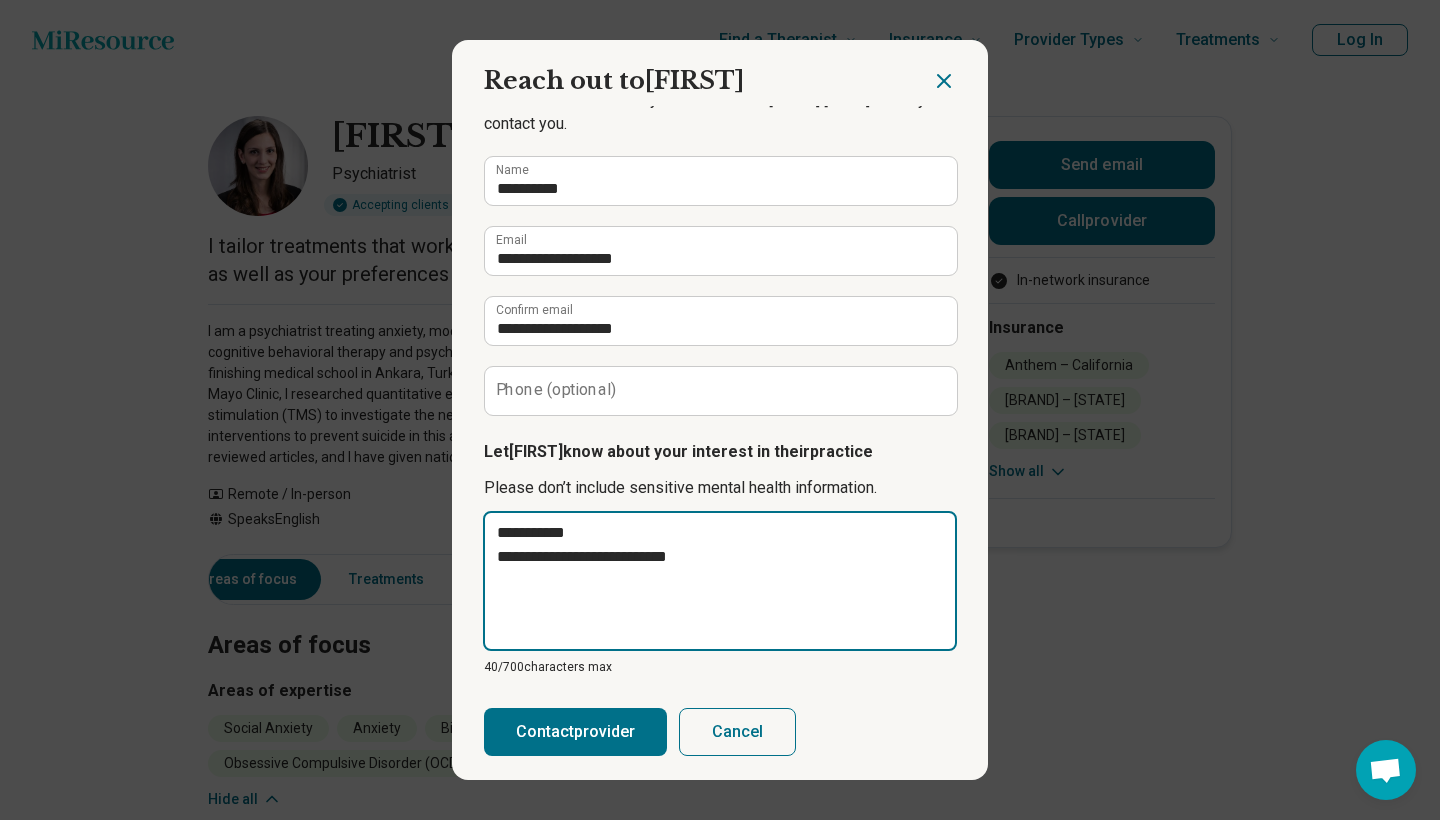 type on "**********" 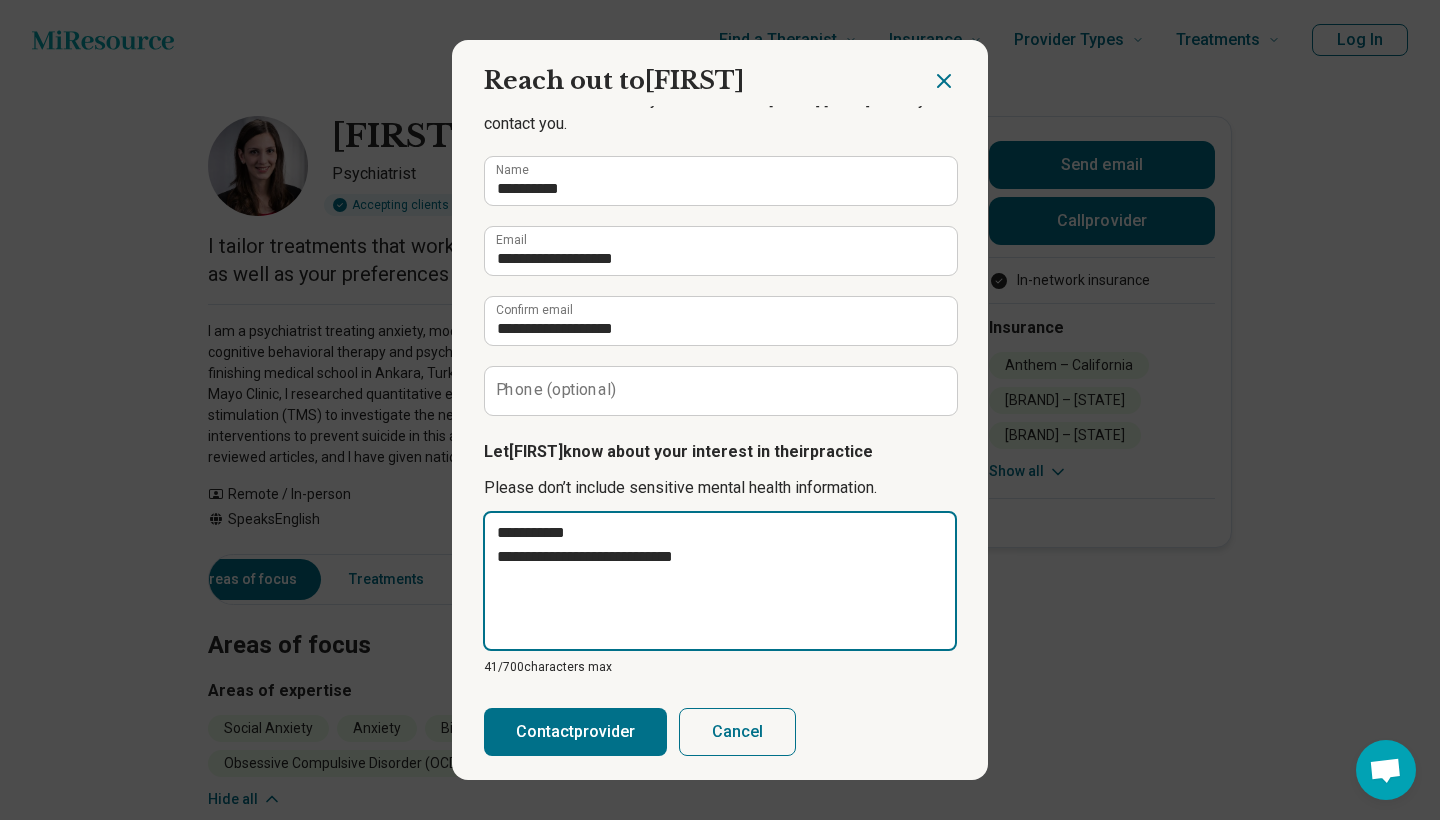 type on "**********" 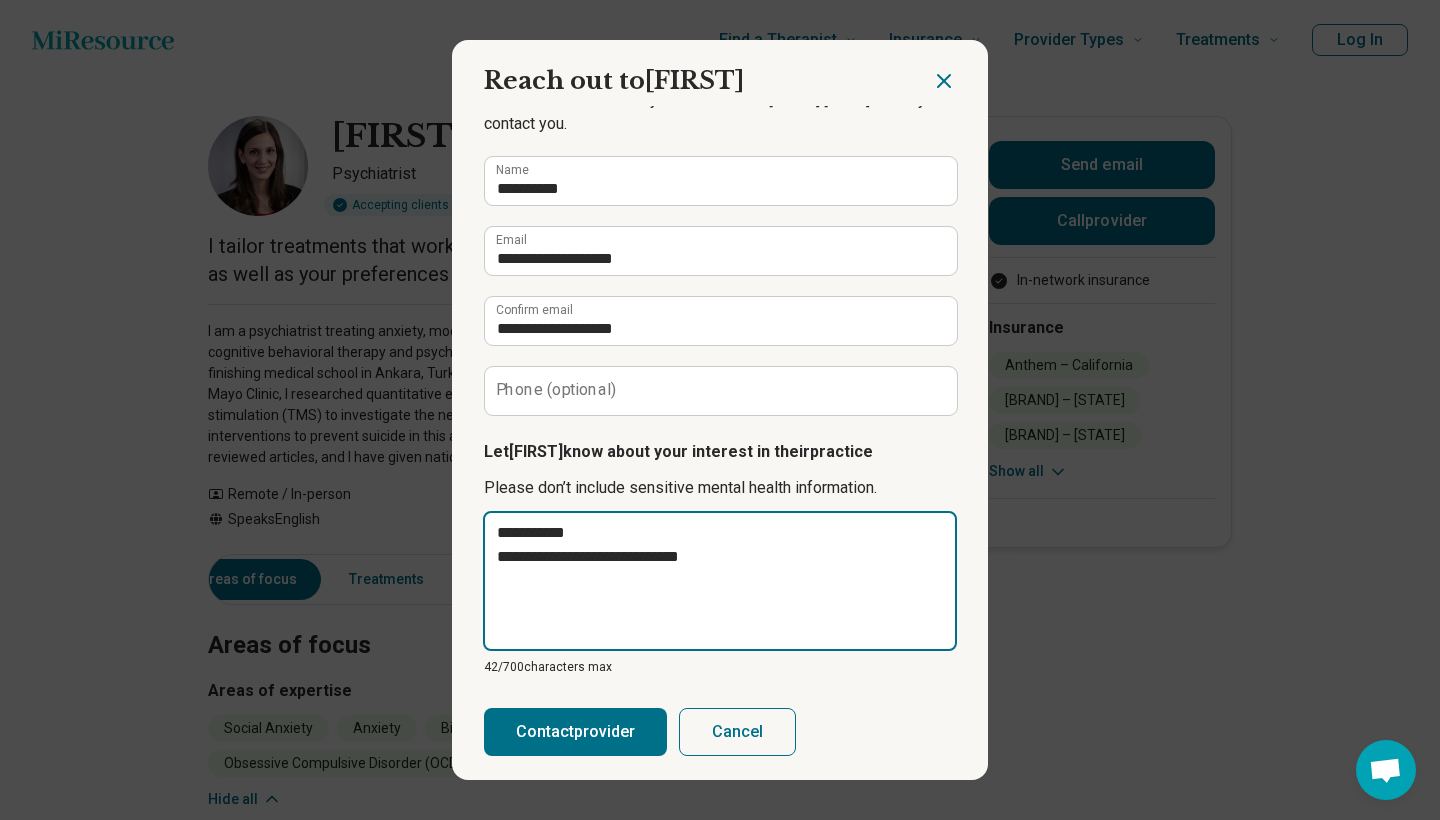 type on "**********" 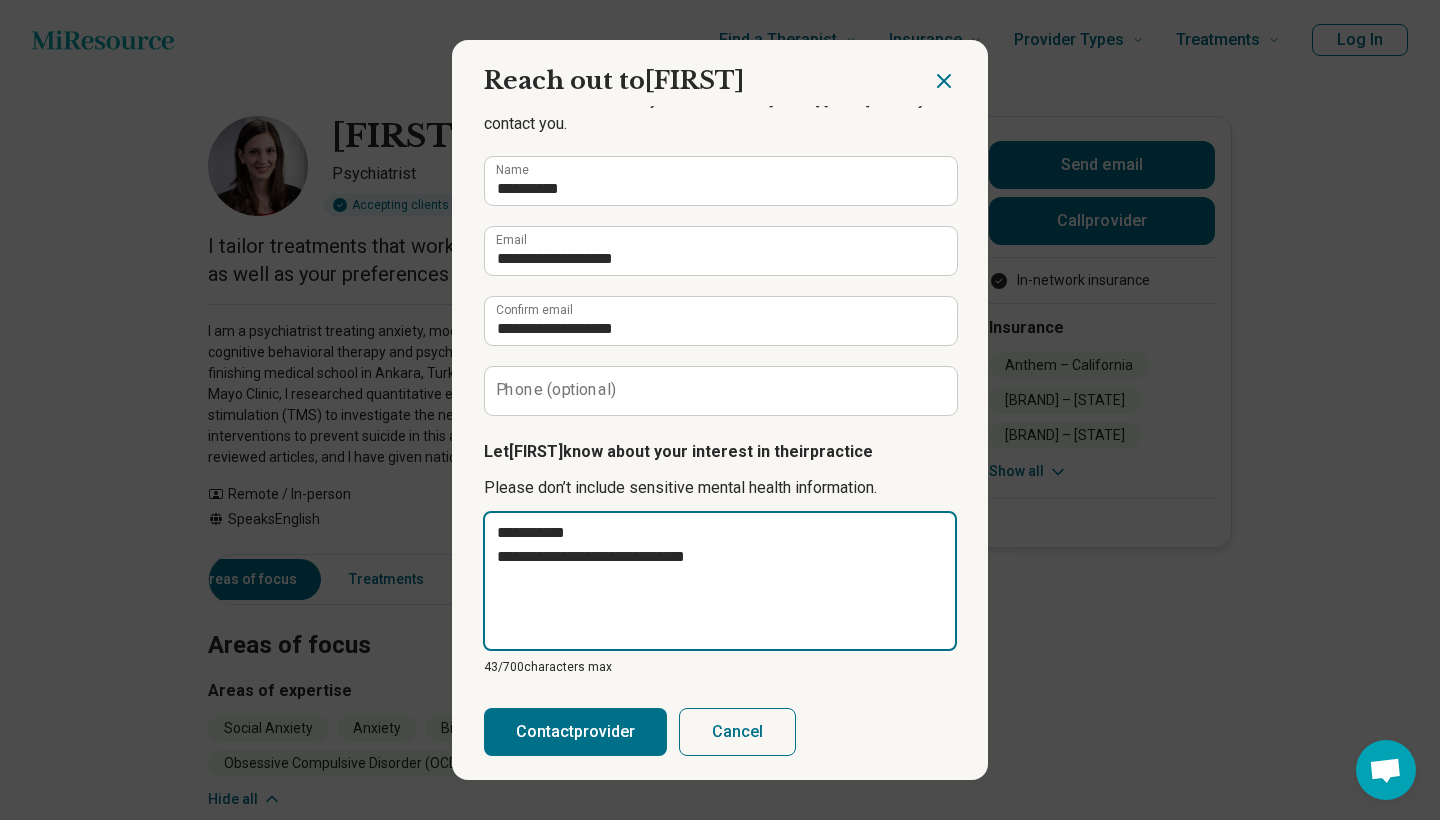 type on "**********" 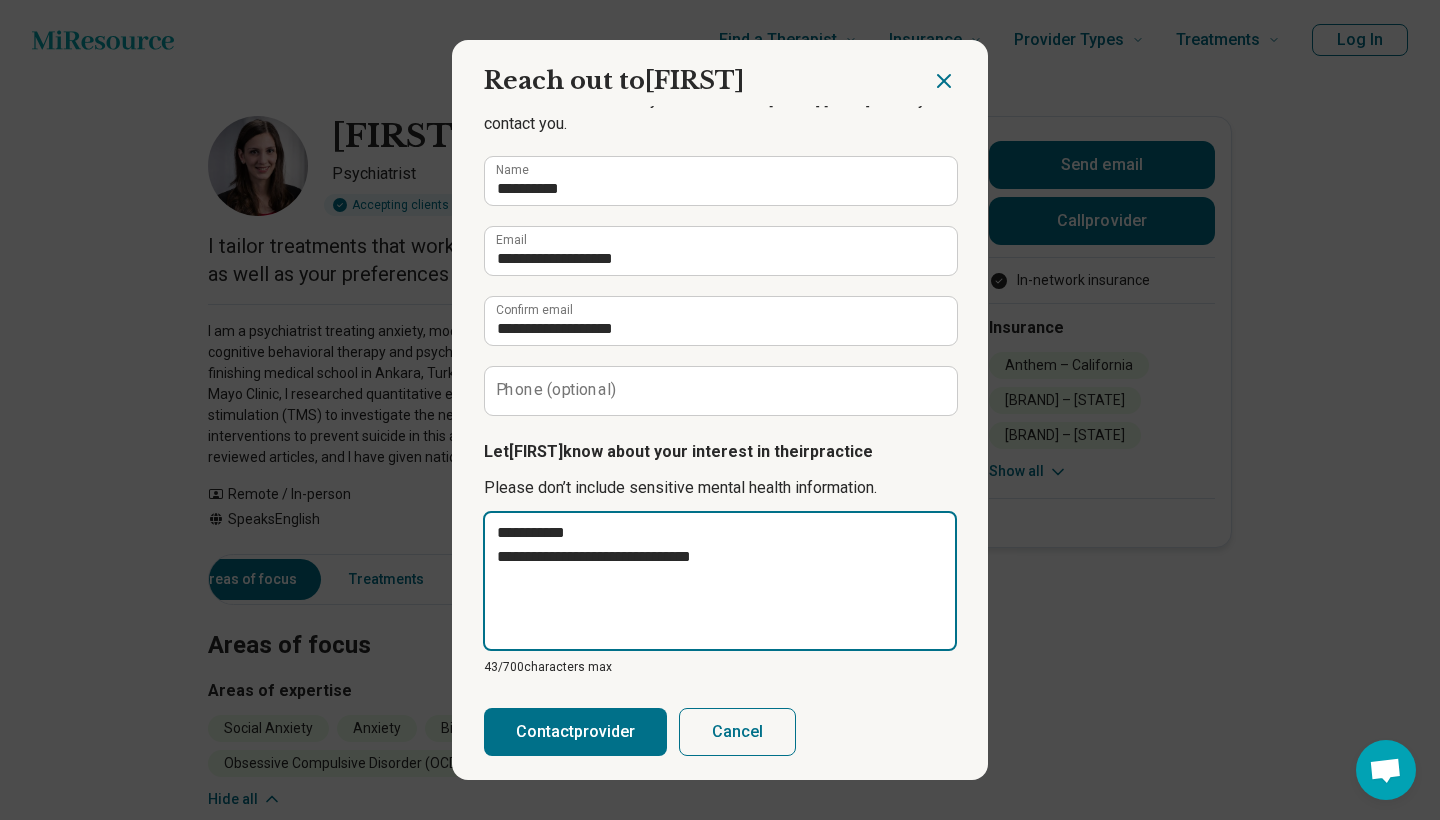 type on "**********" 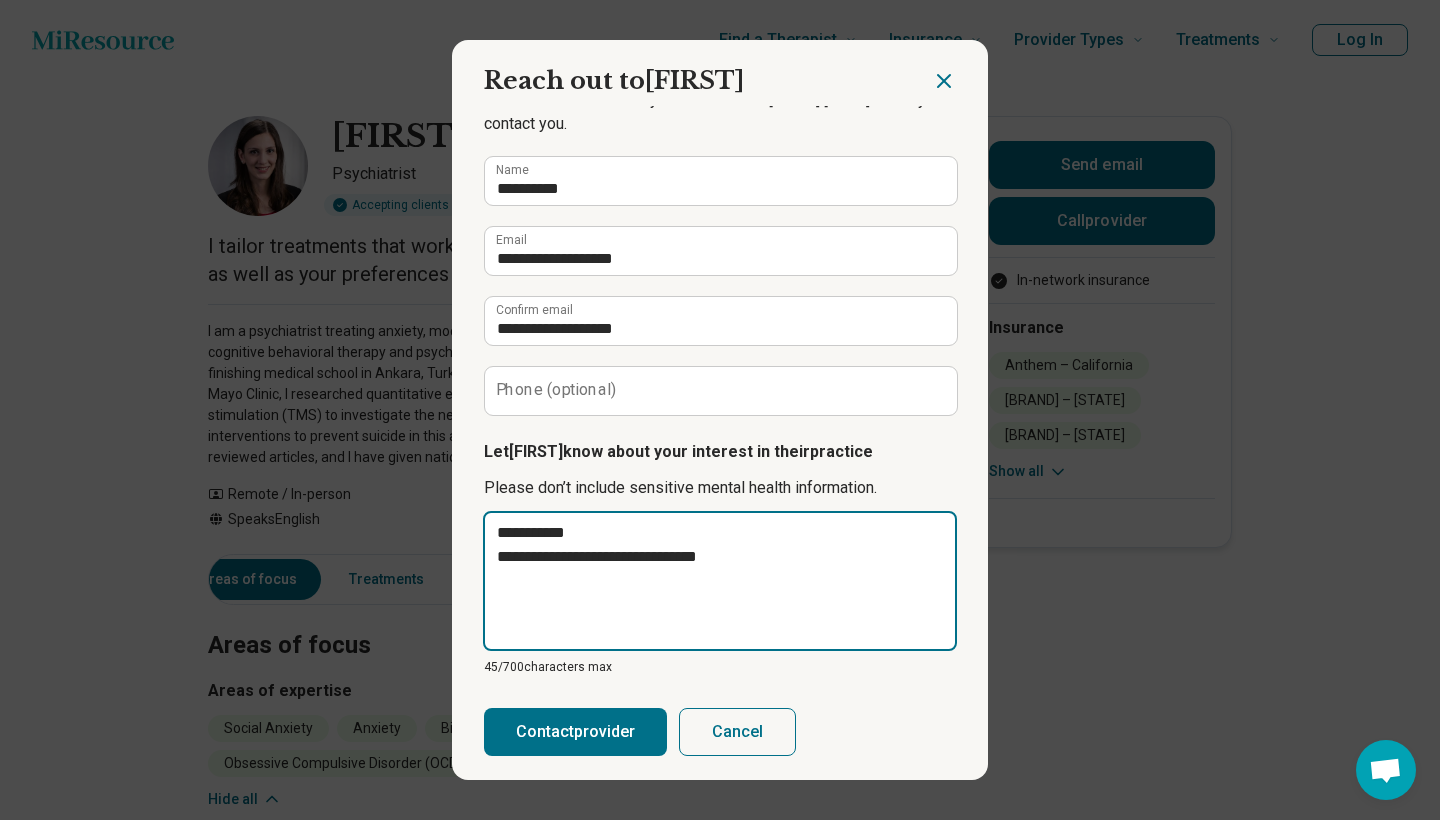 type on "**********" 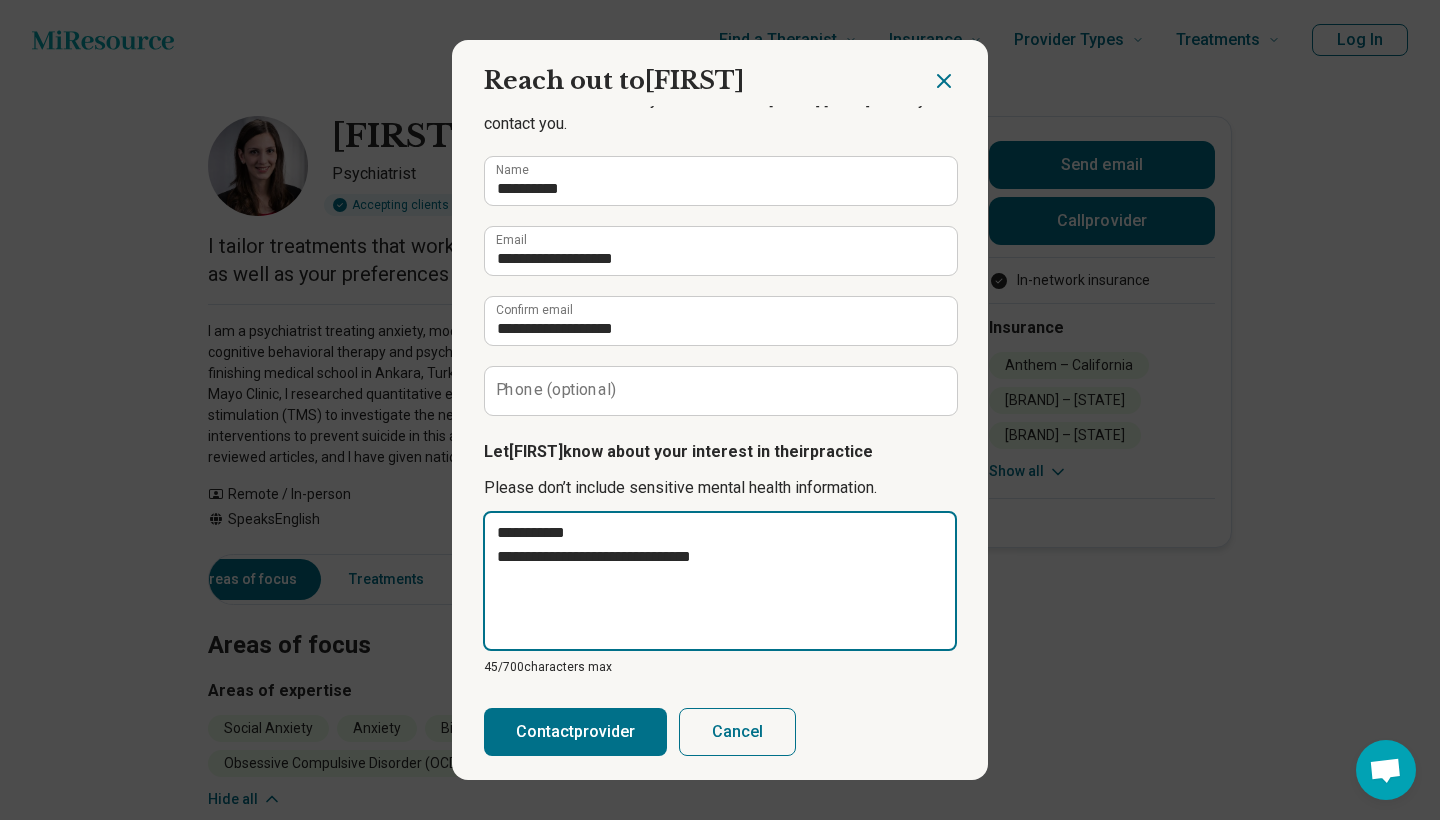 type on "**********" 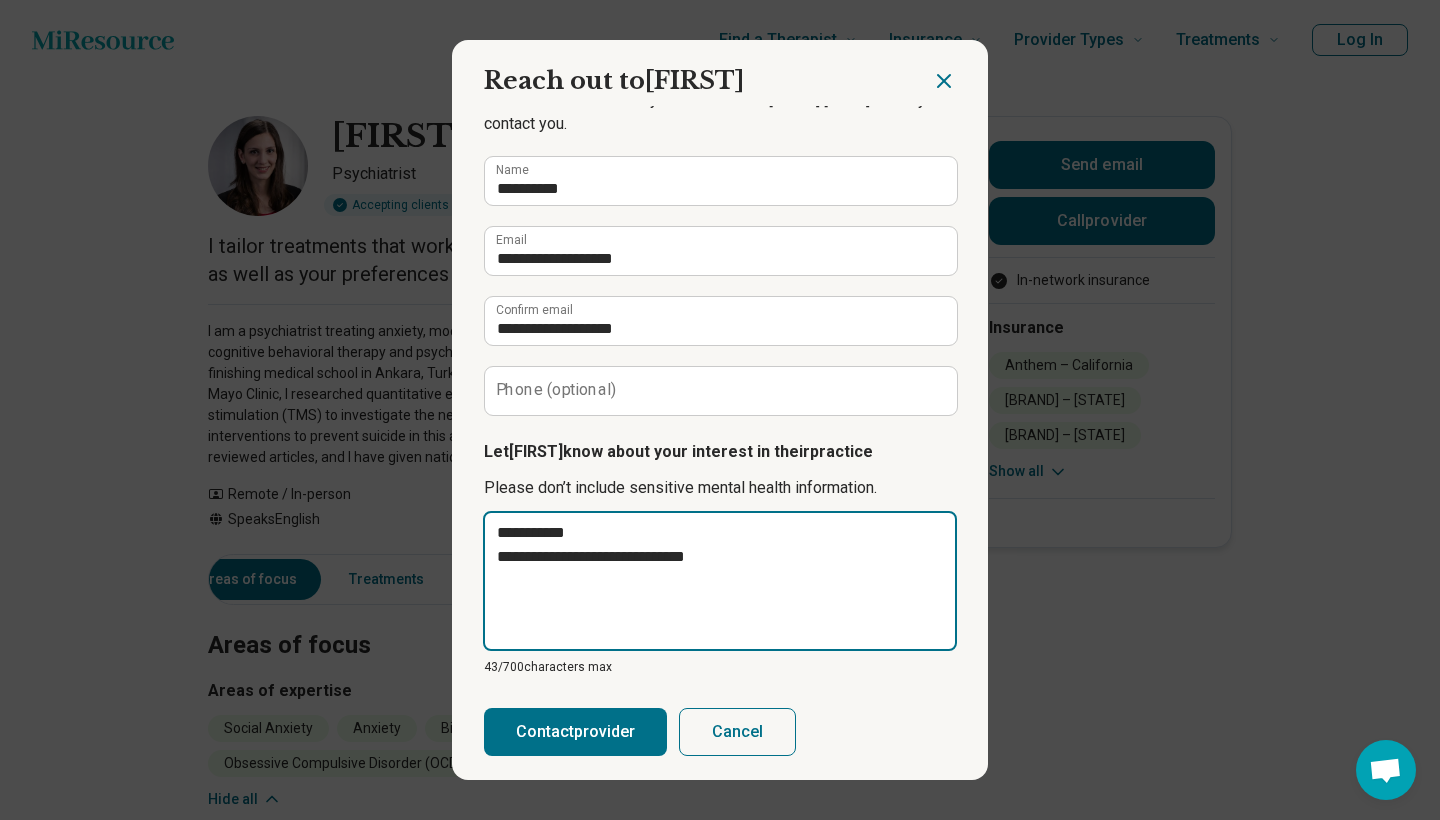 type on "**********" 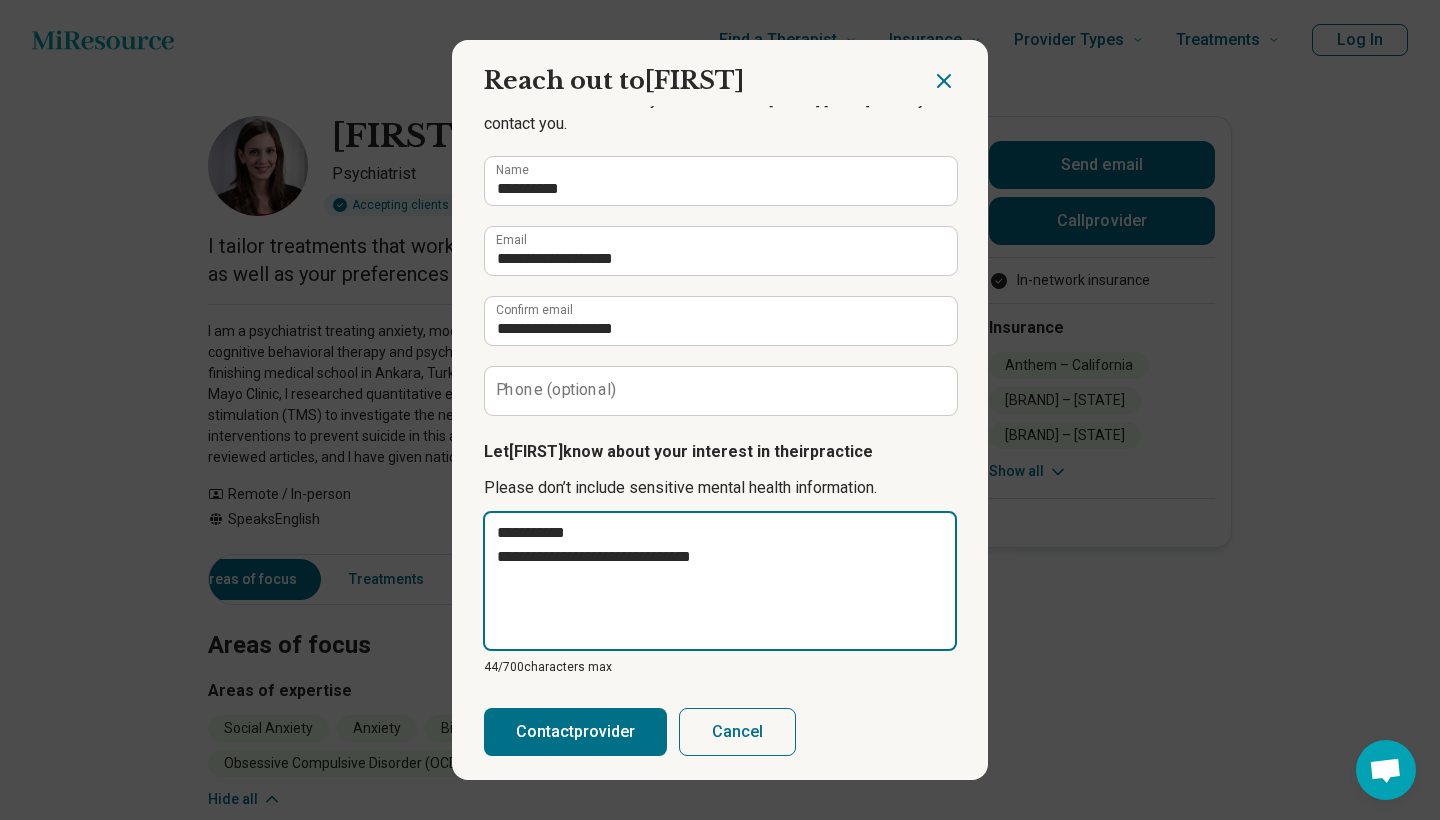 type on "**********" 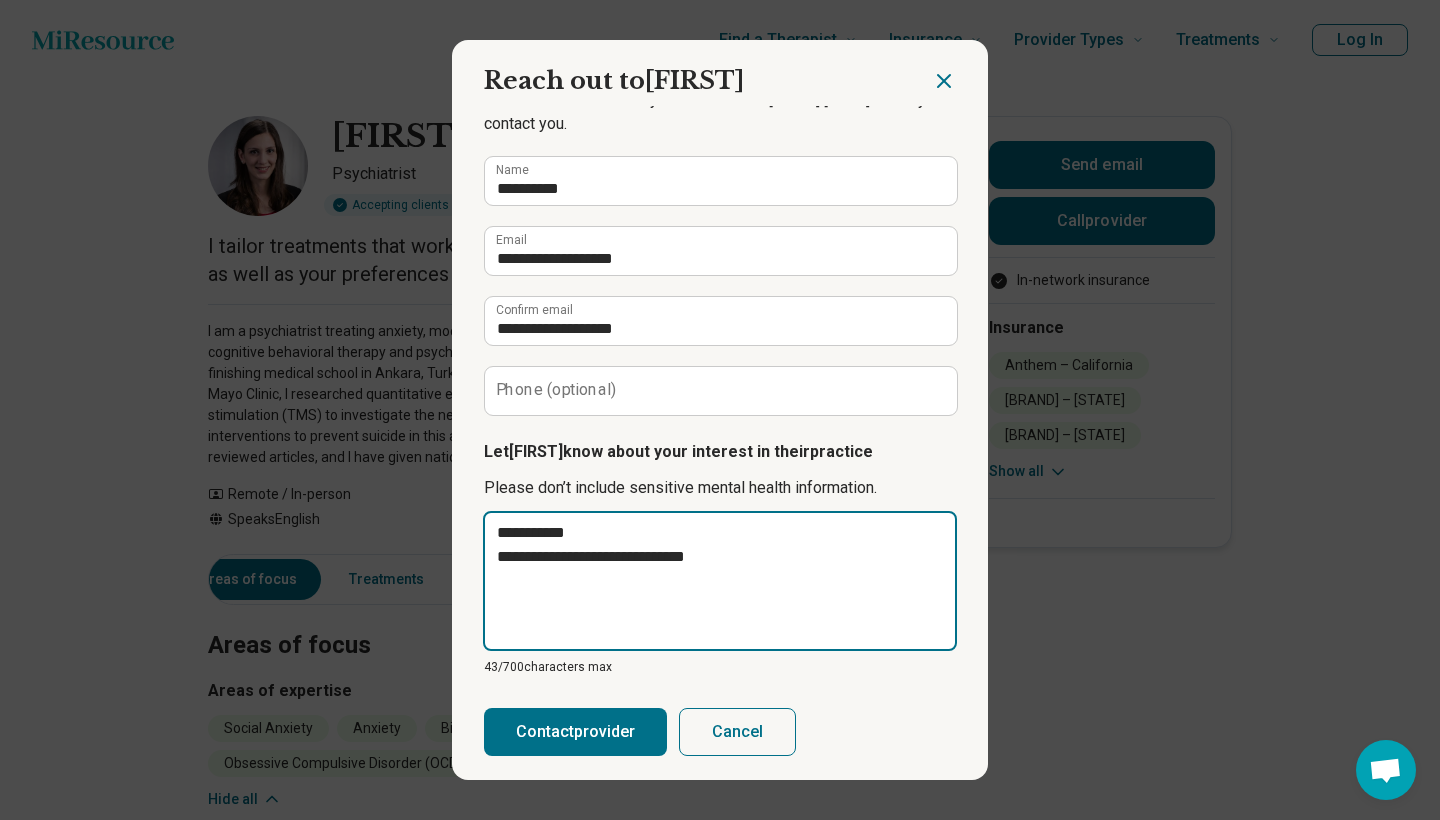 type on "**********" 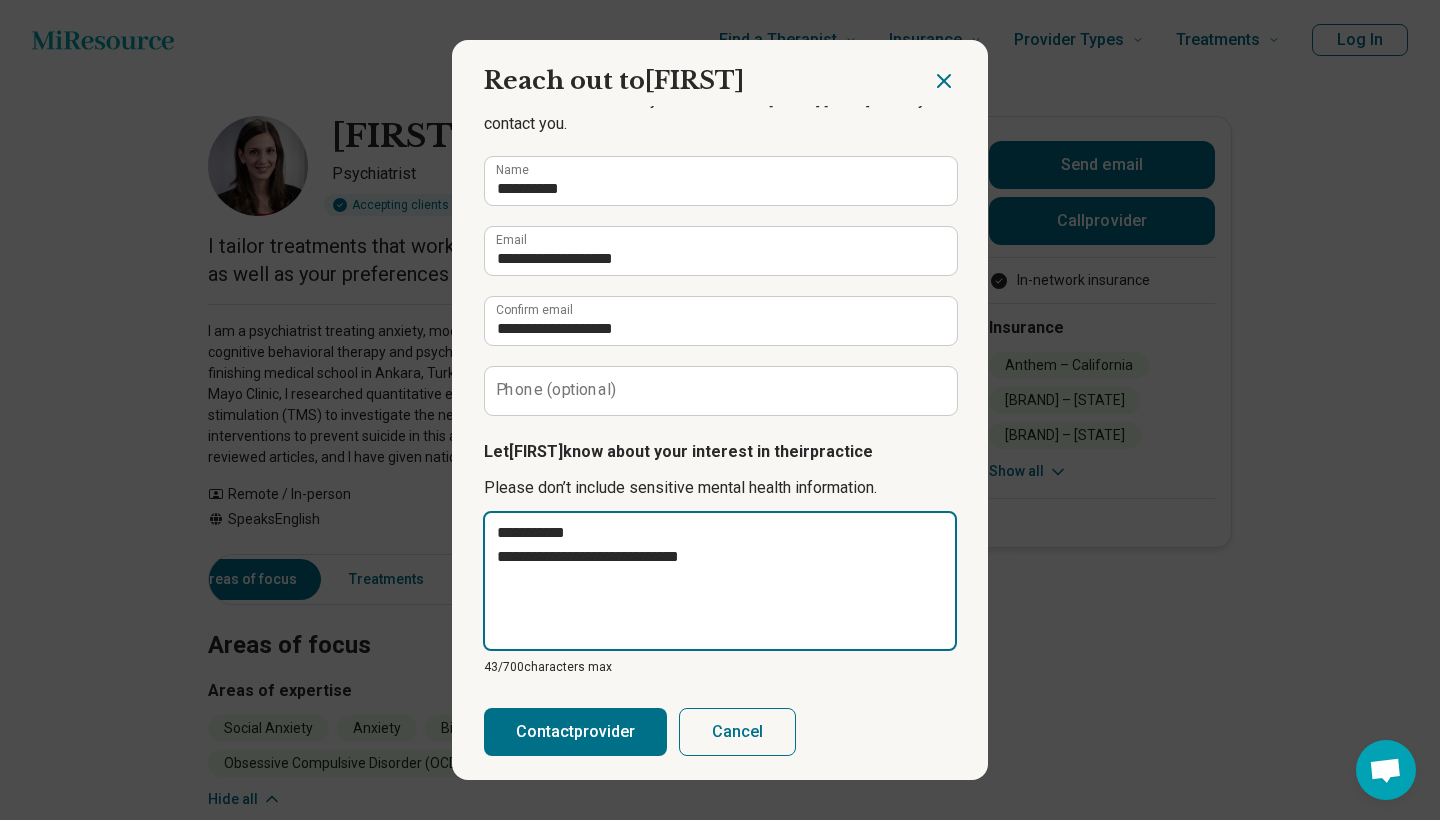 type on "**********" 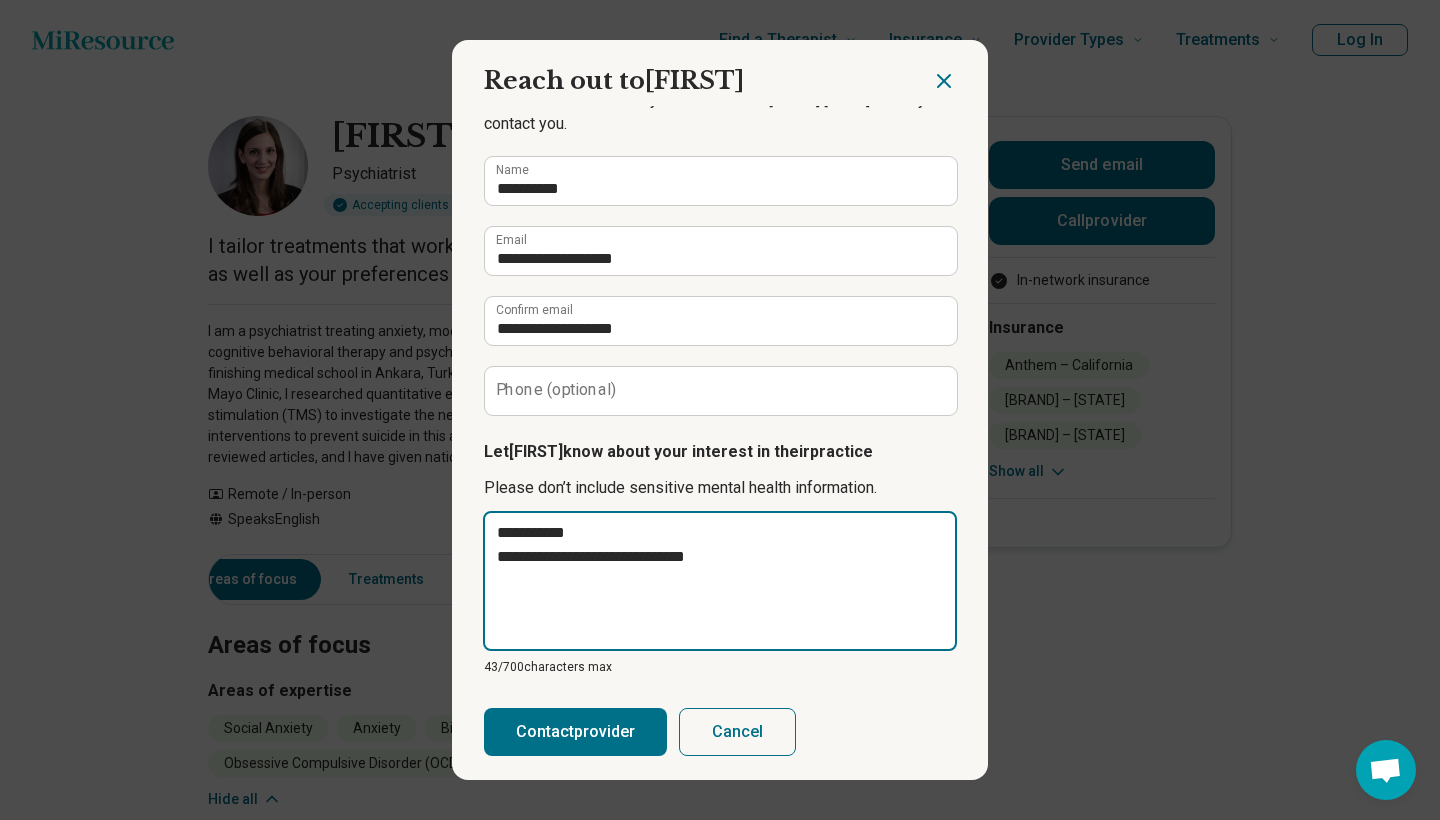 type on "**********" 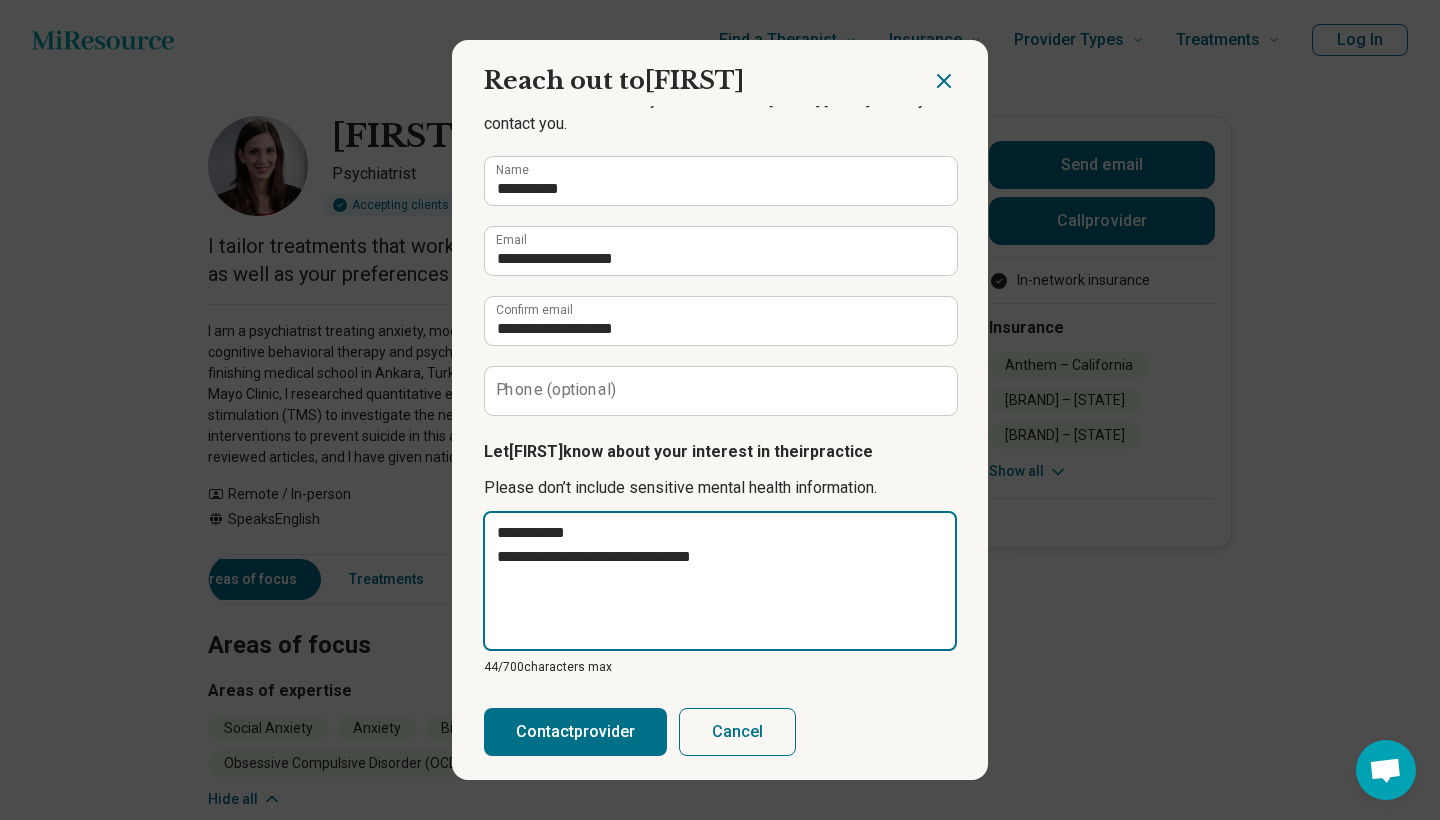 type on "**********" 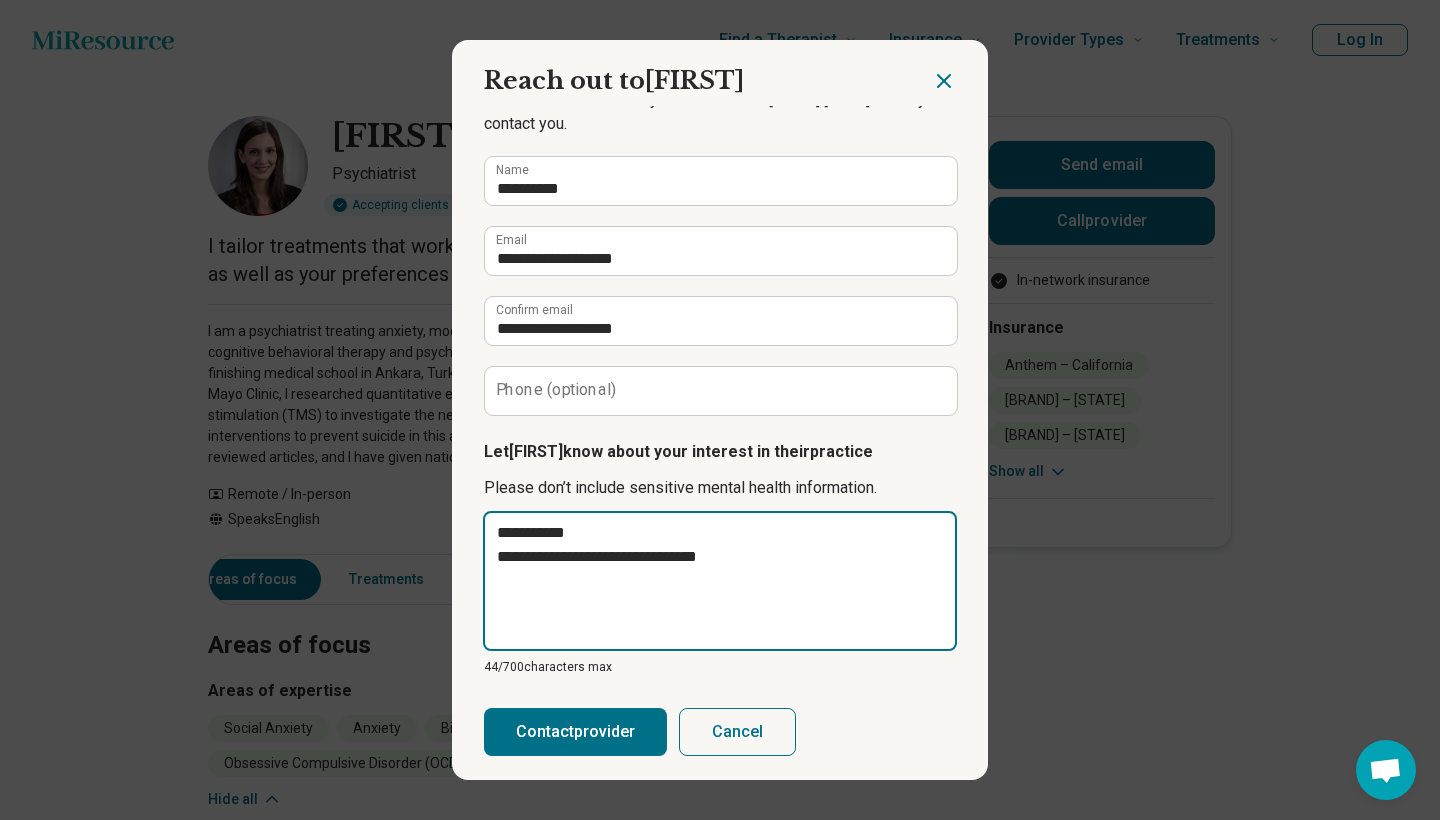 type on "**********" 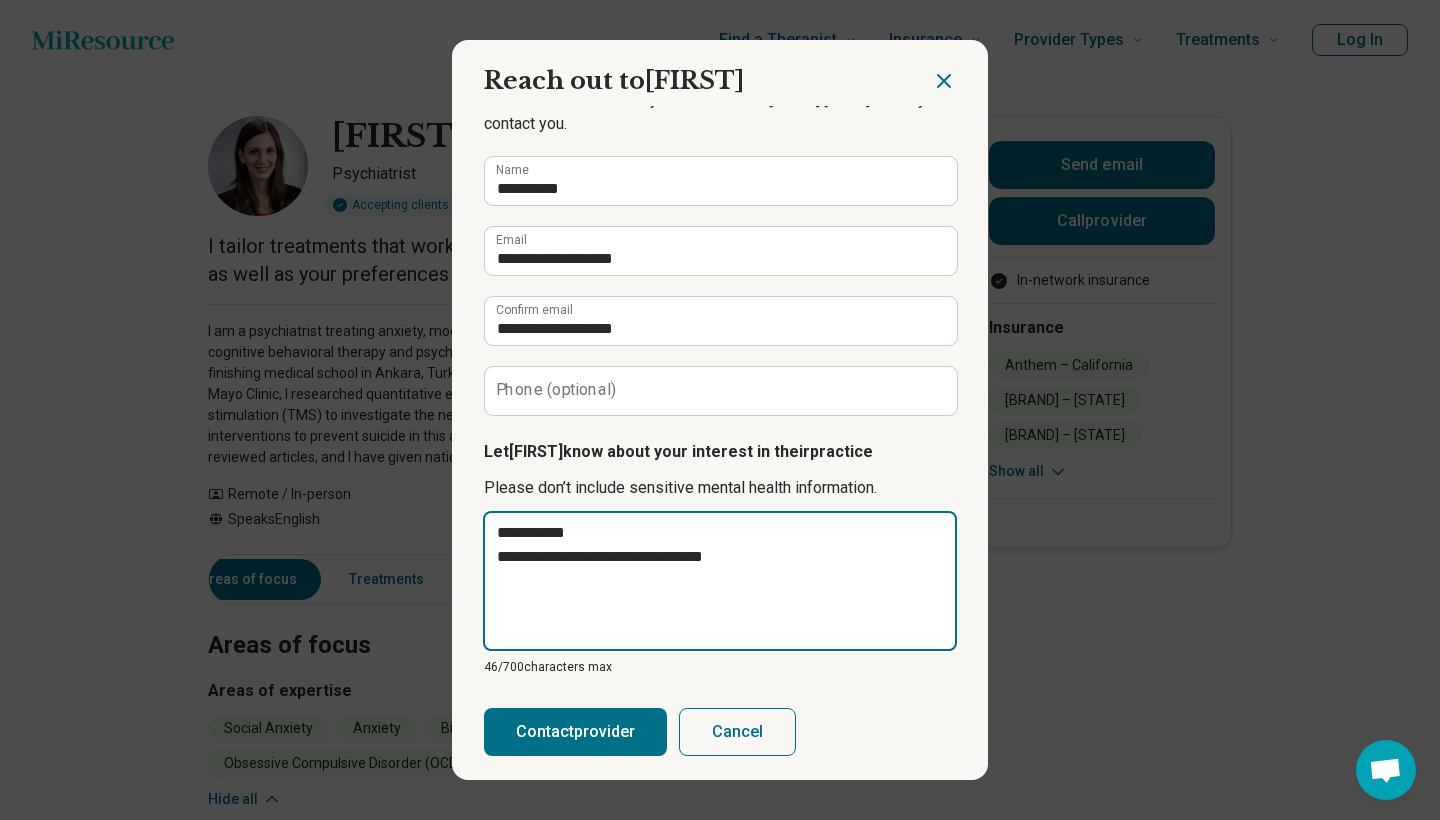 type on "**********" 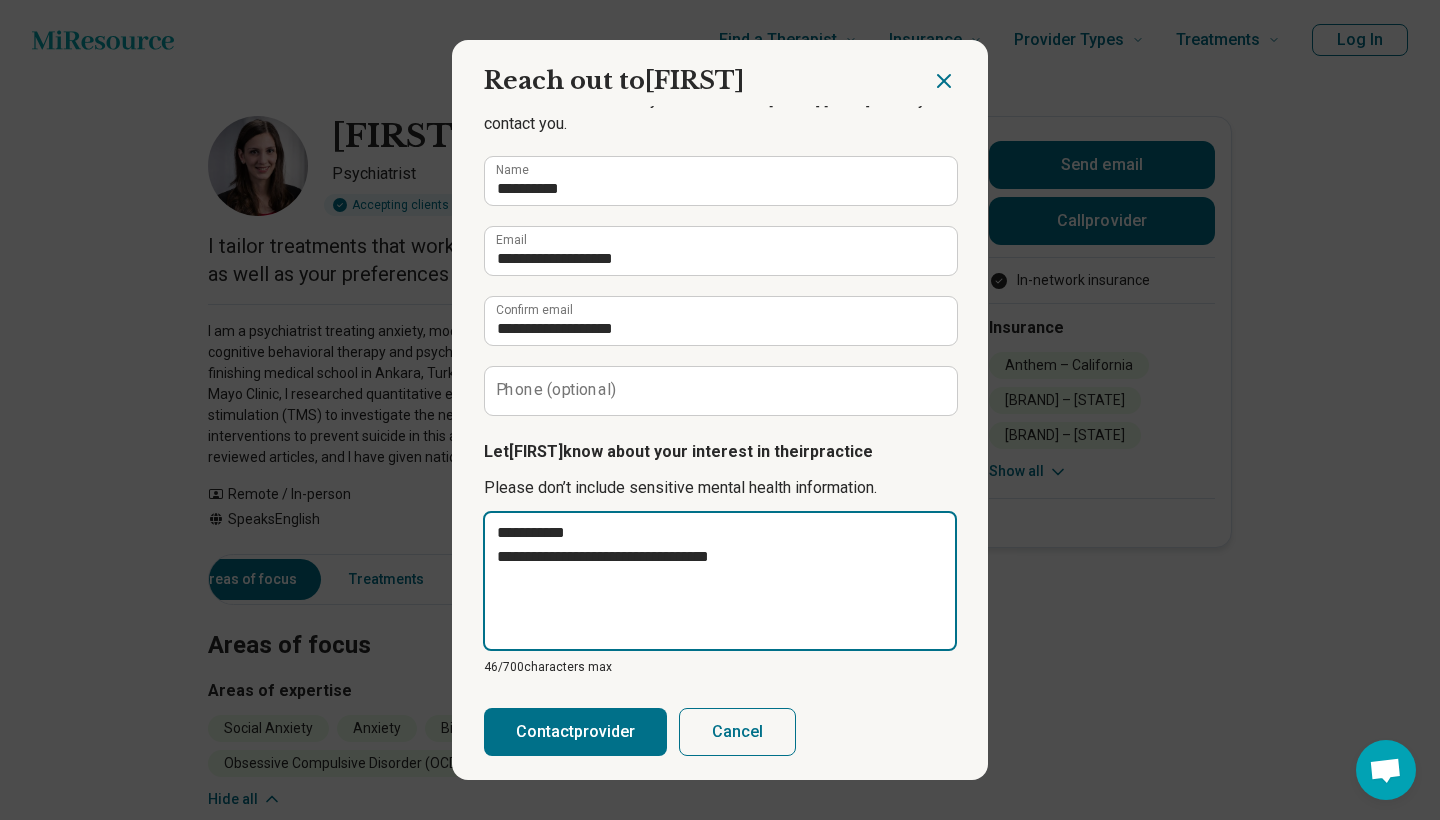 type on "**********" 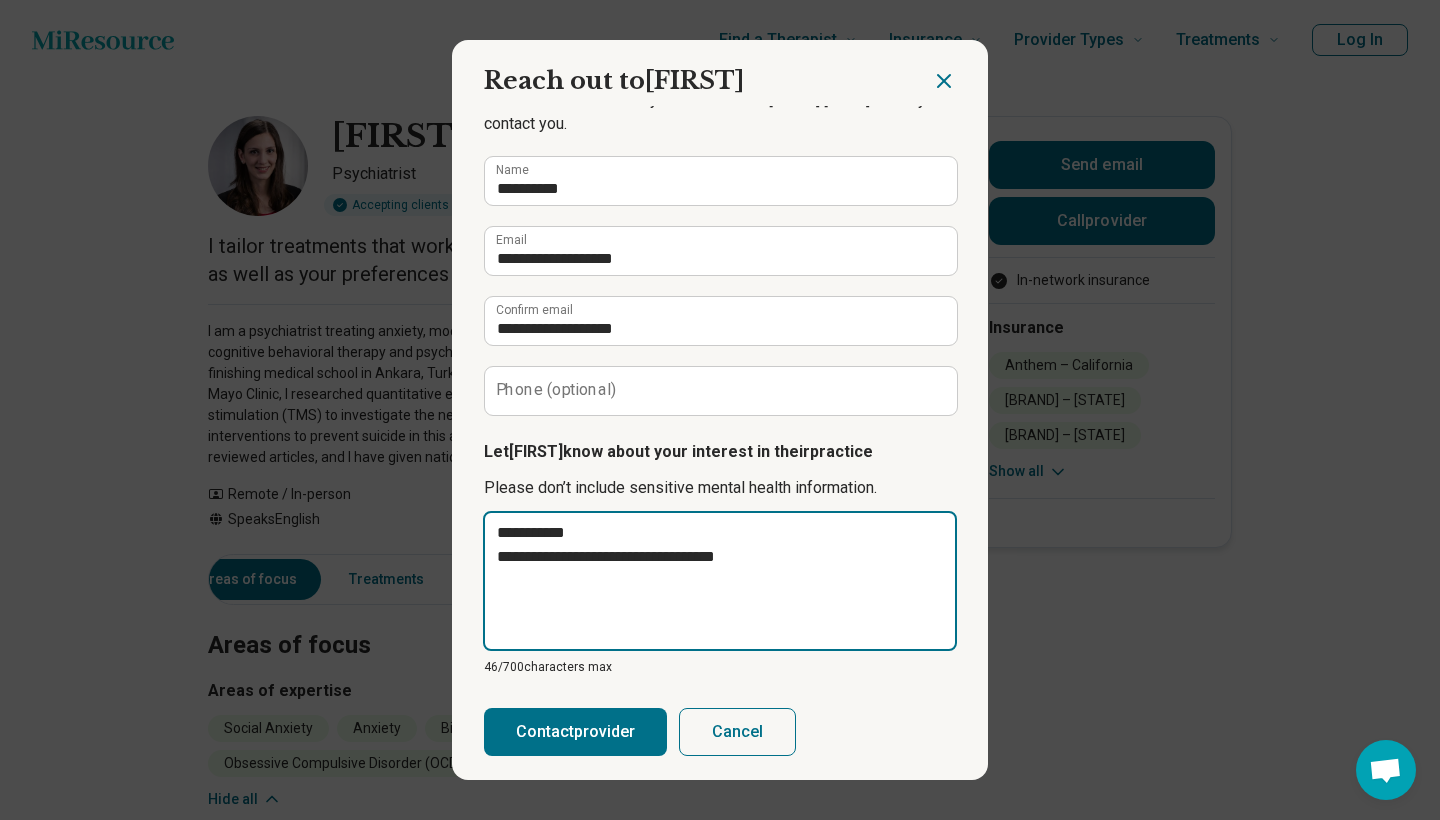 type on "**********" 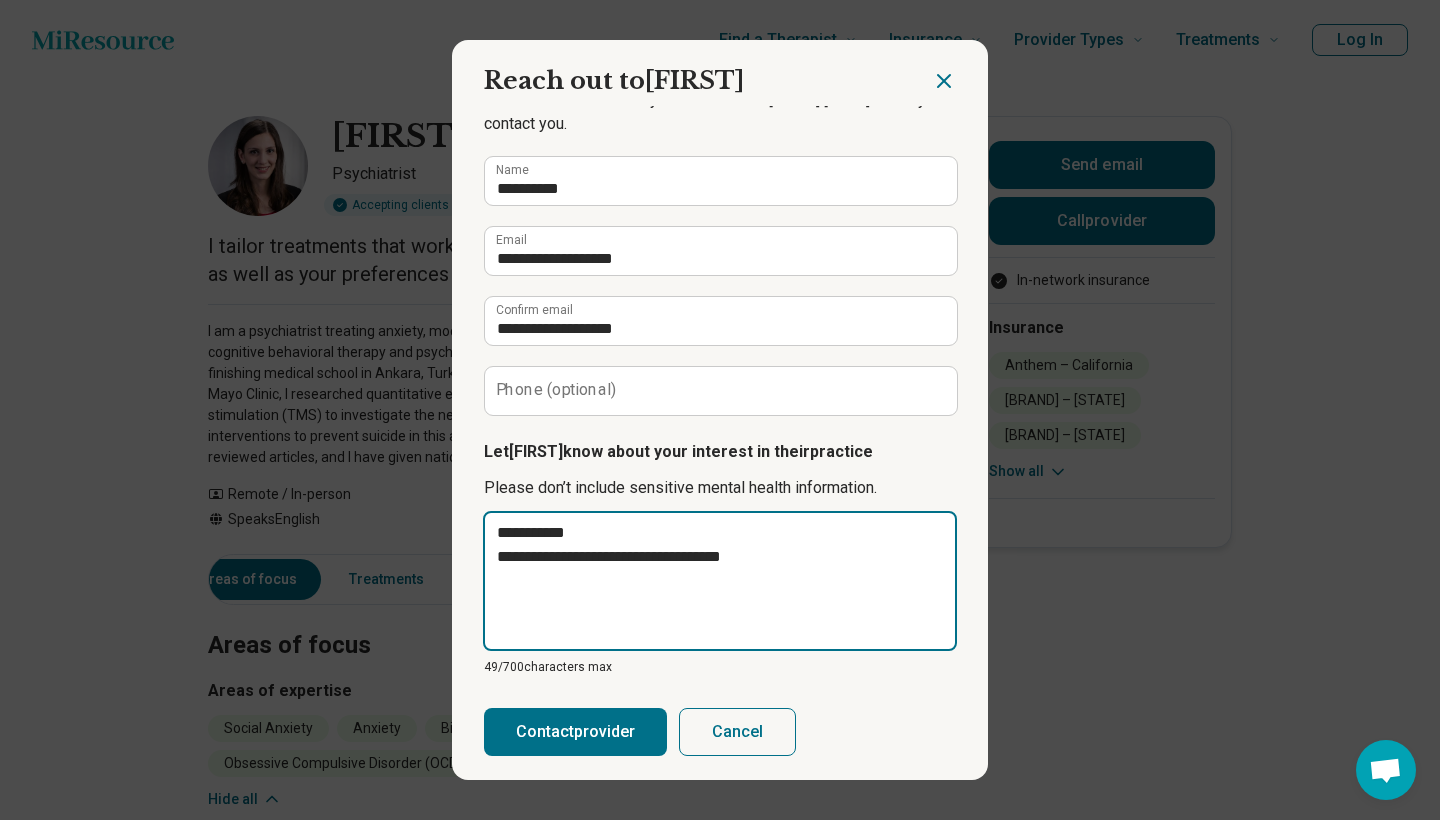 type on "**********" 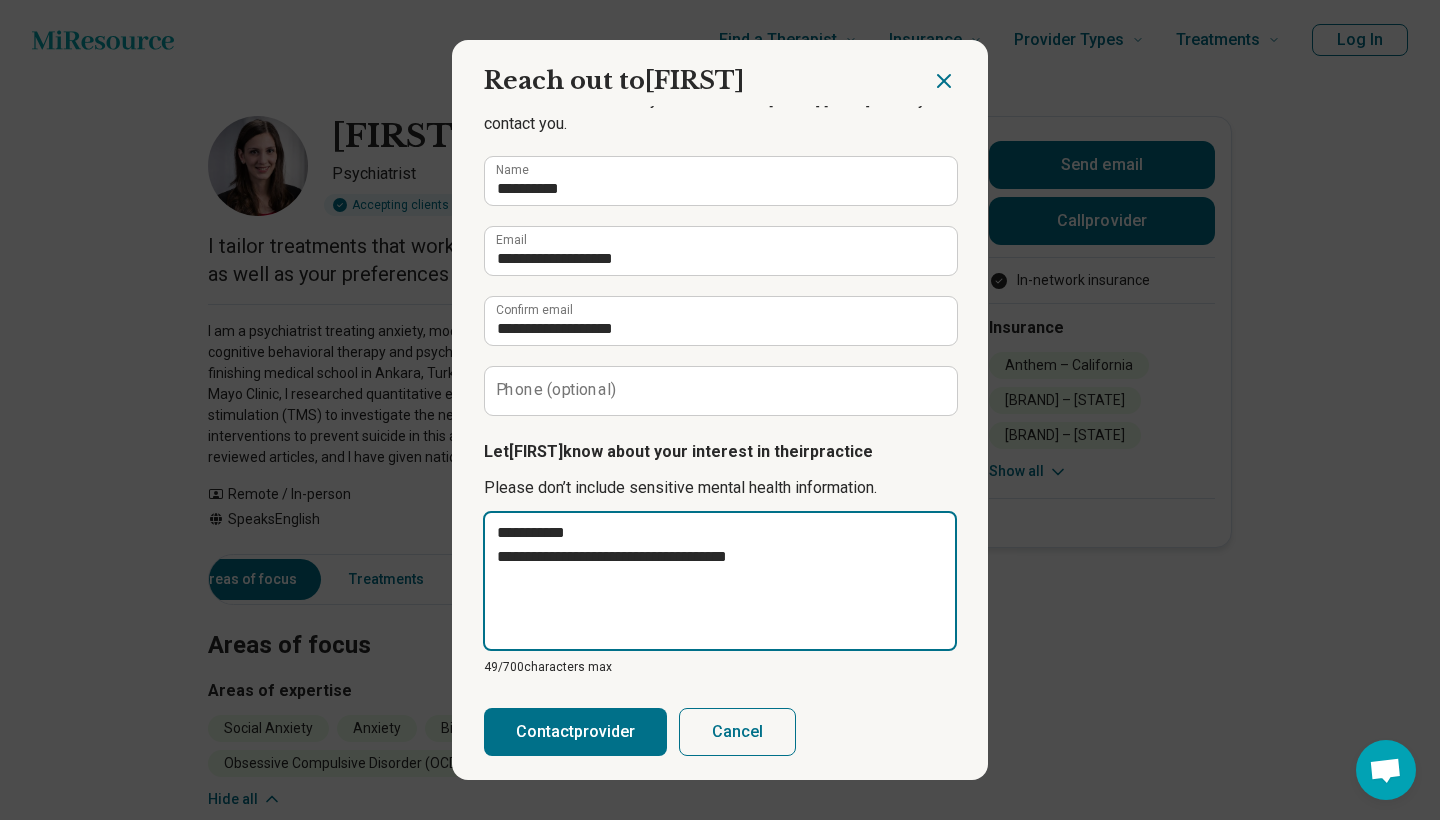 type on "**********" 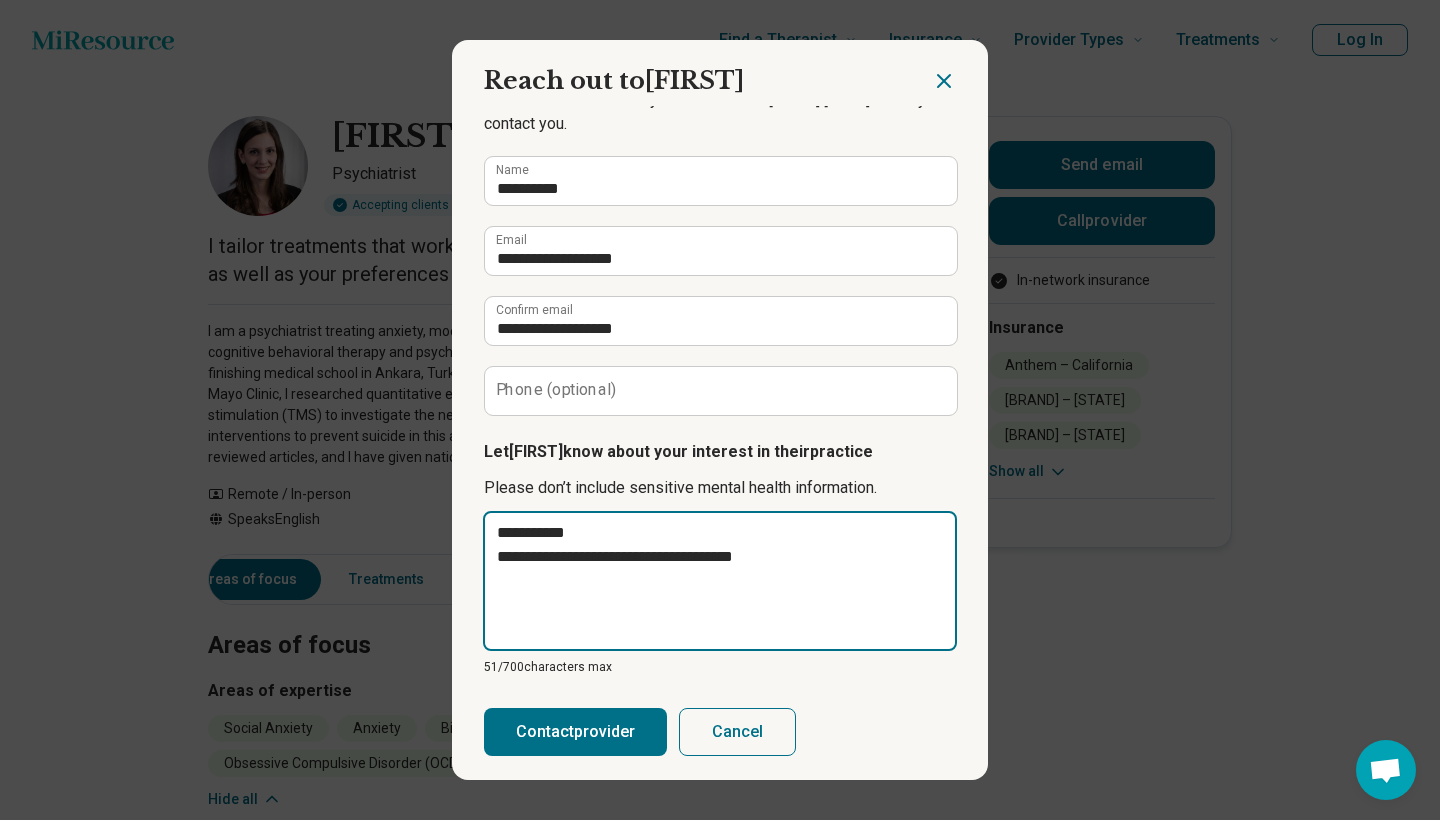 type on "**********" 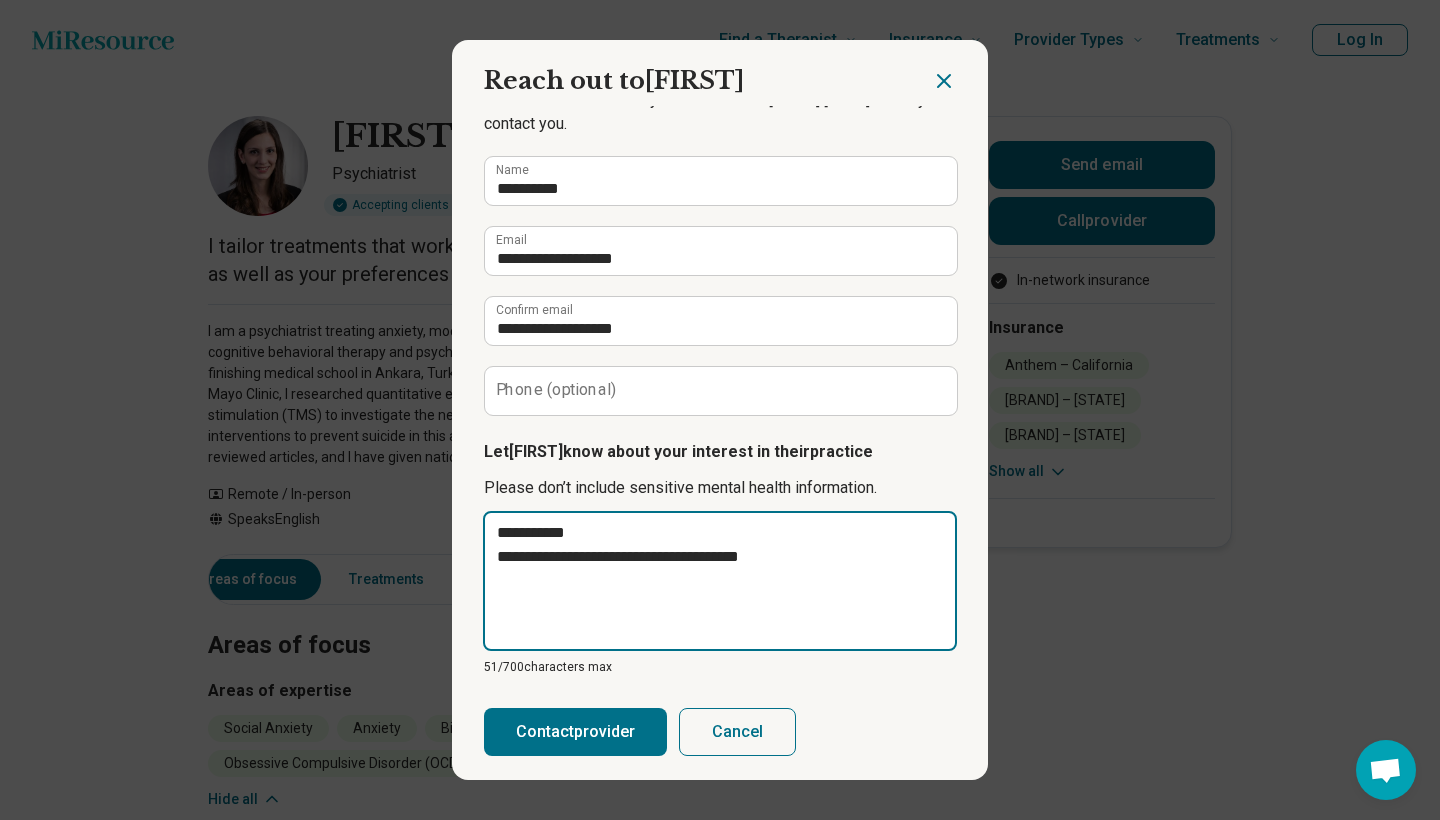 type on "**********" 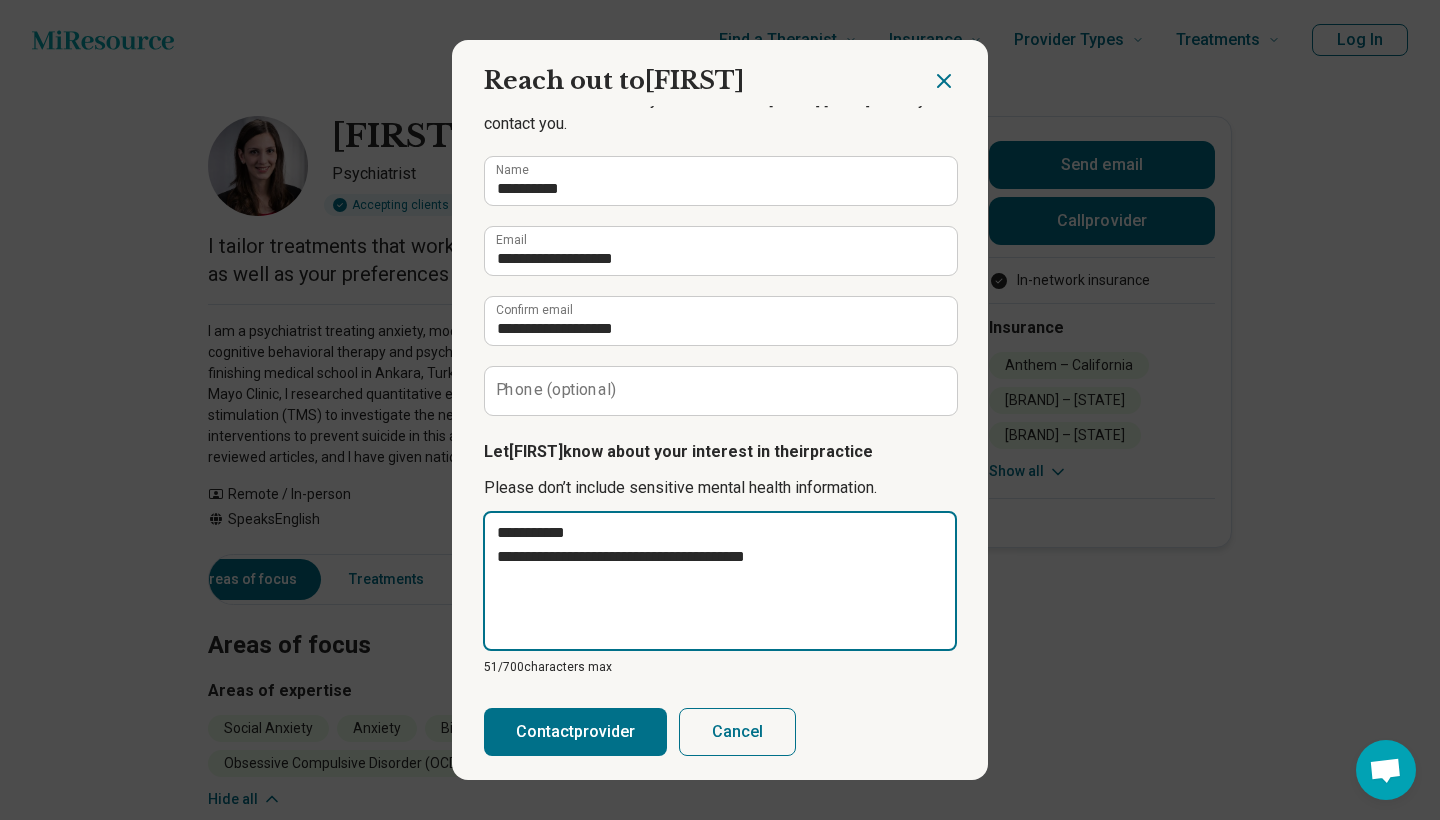 type on "*" 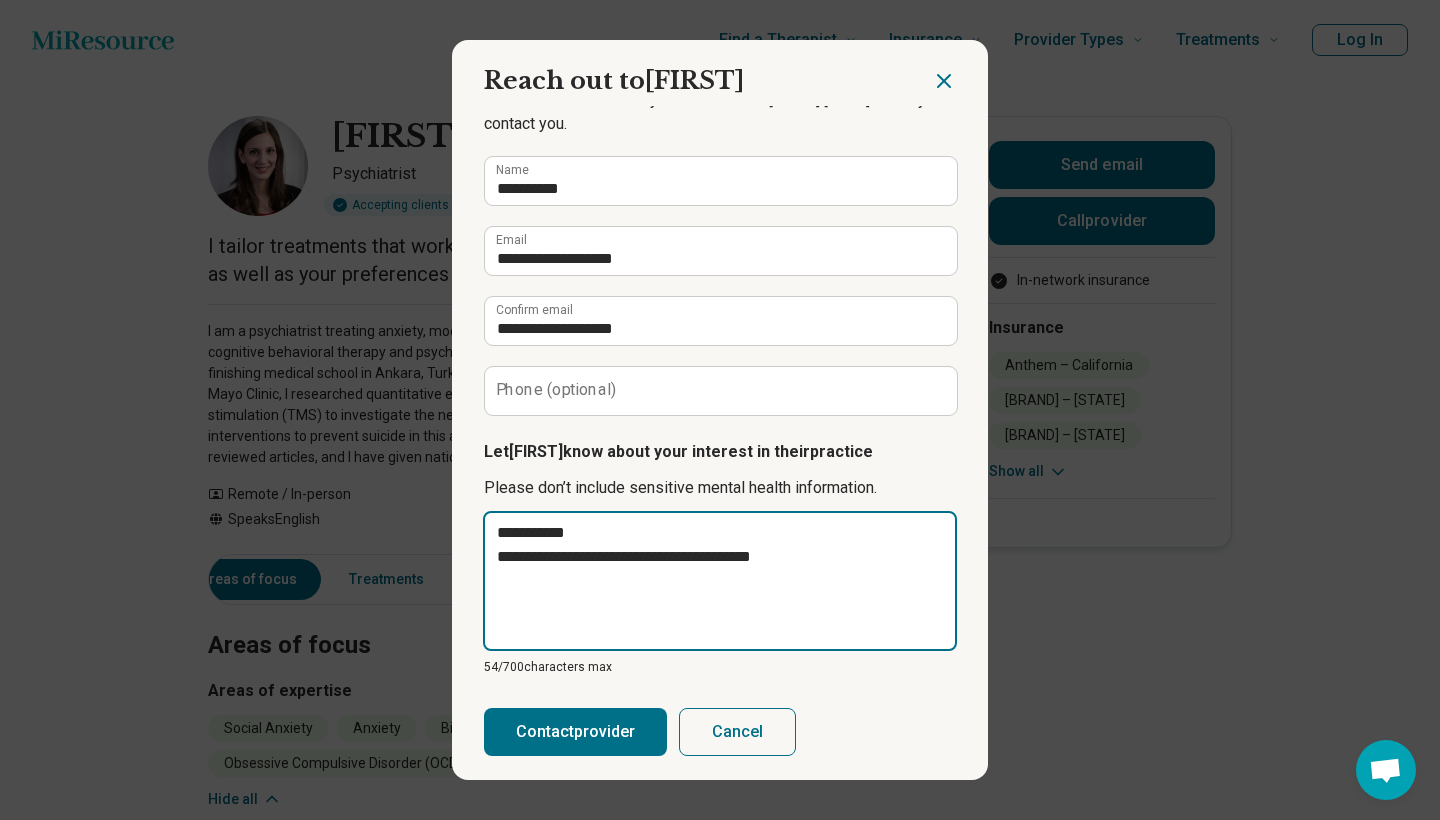 type on "**********" 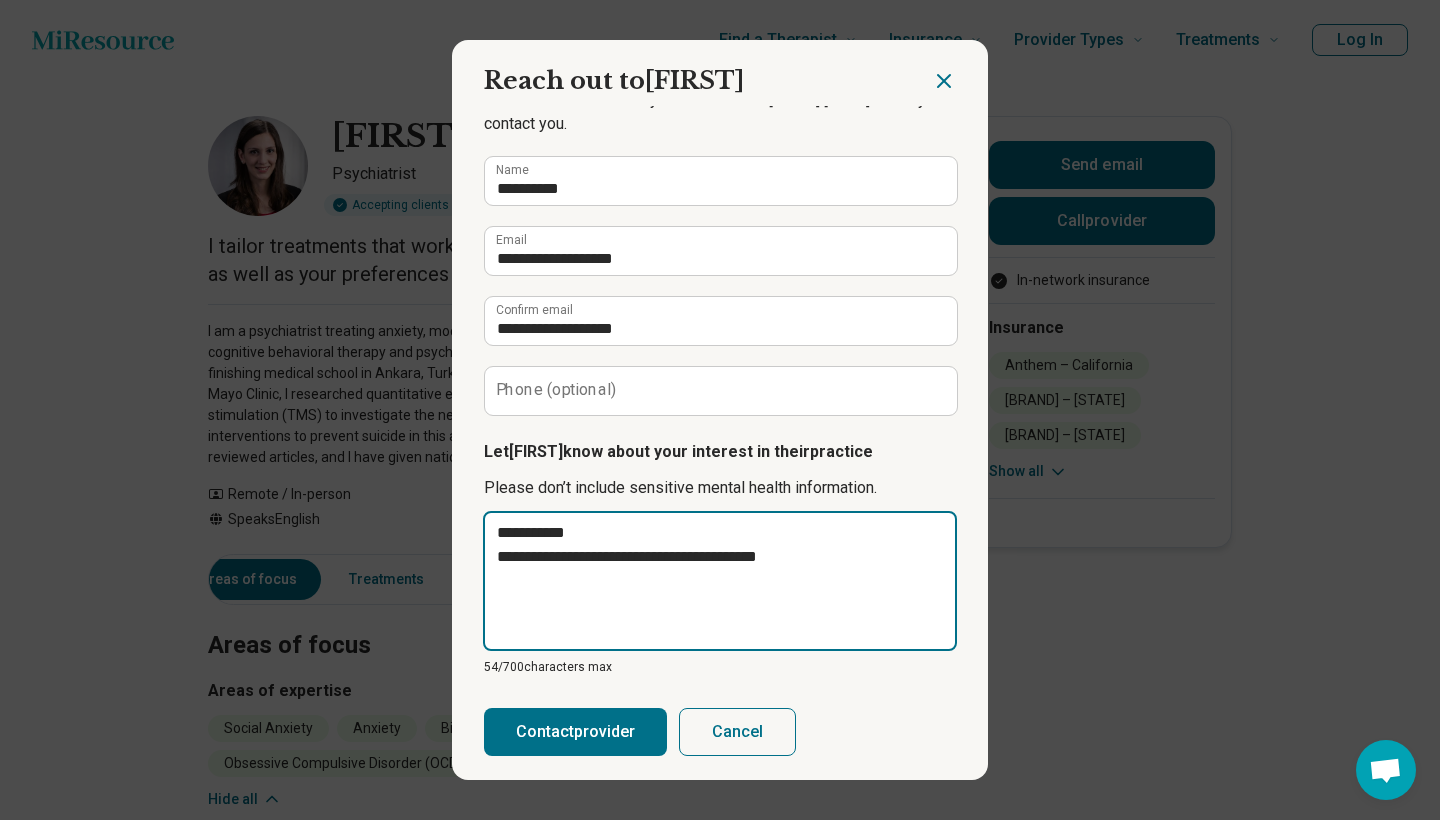 type on "**********" 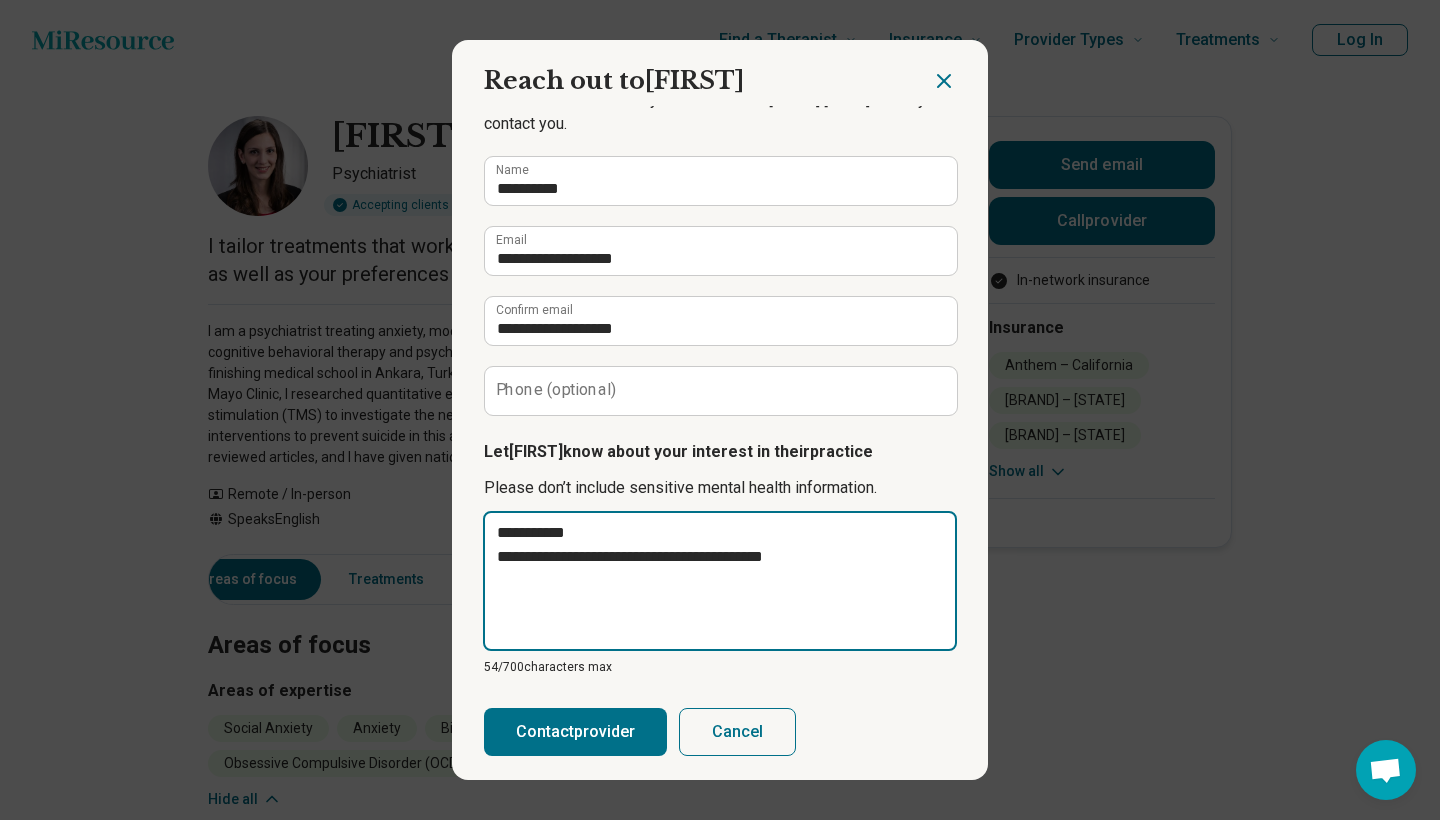 type on "**********" 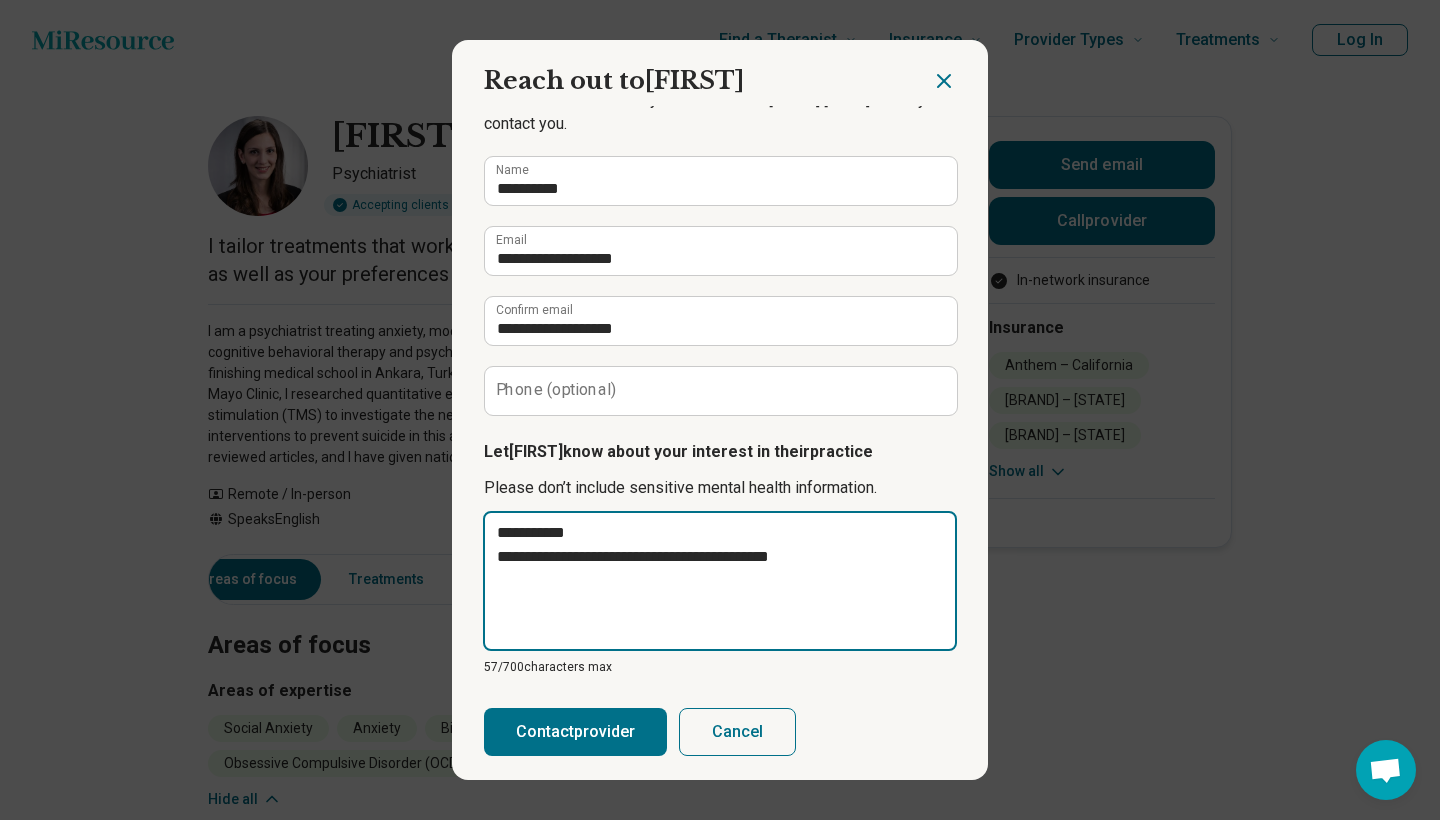 type on "**********" 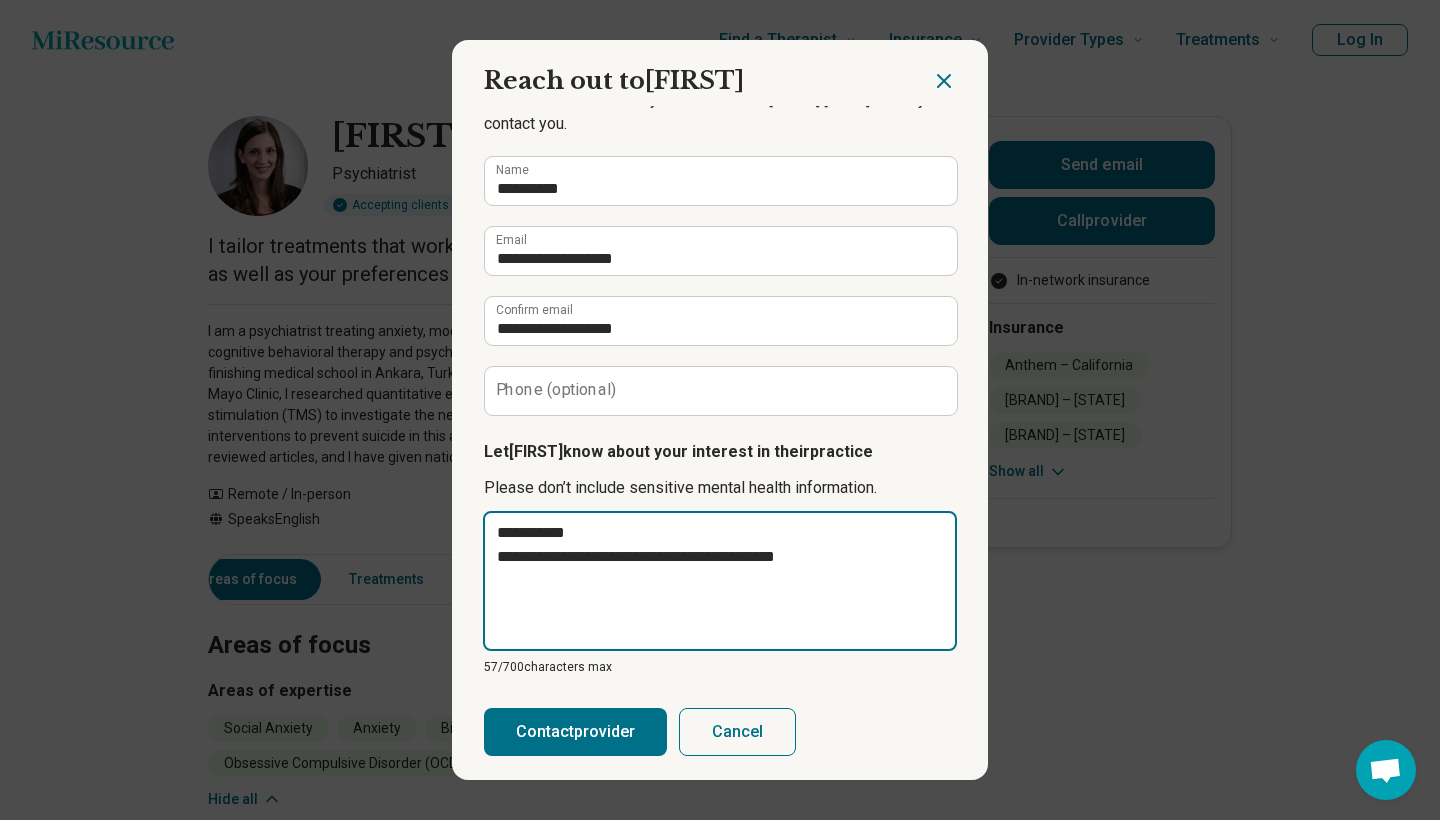 type on "**********" 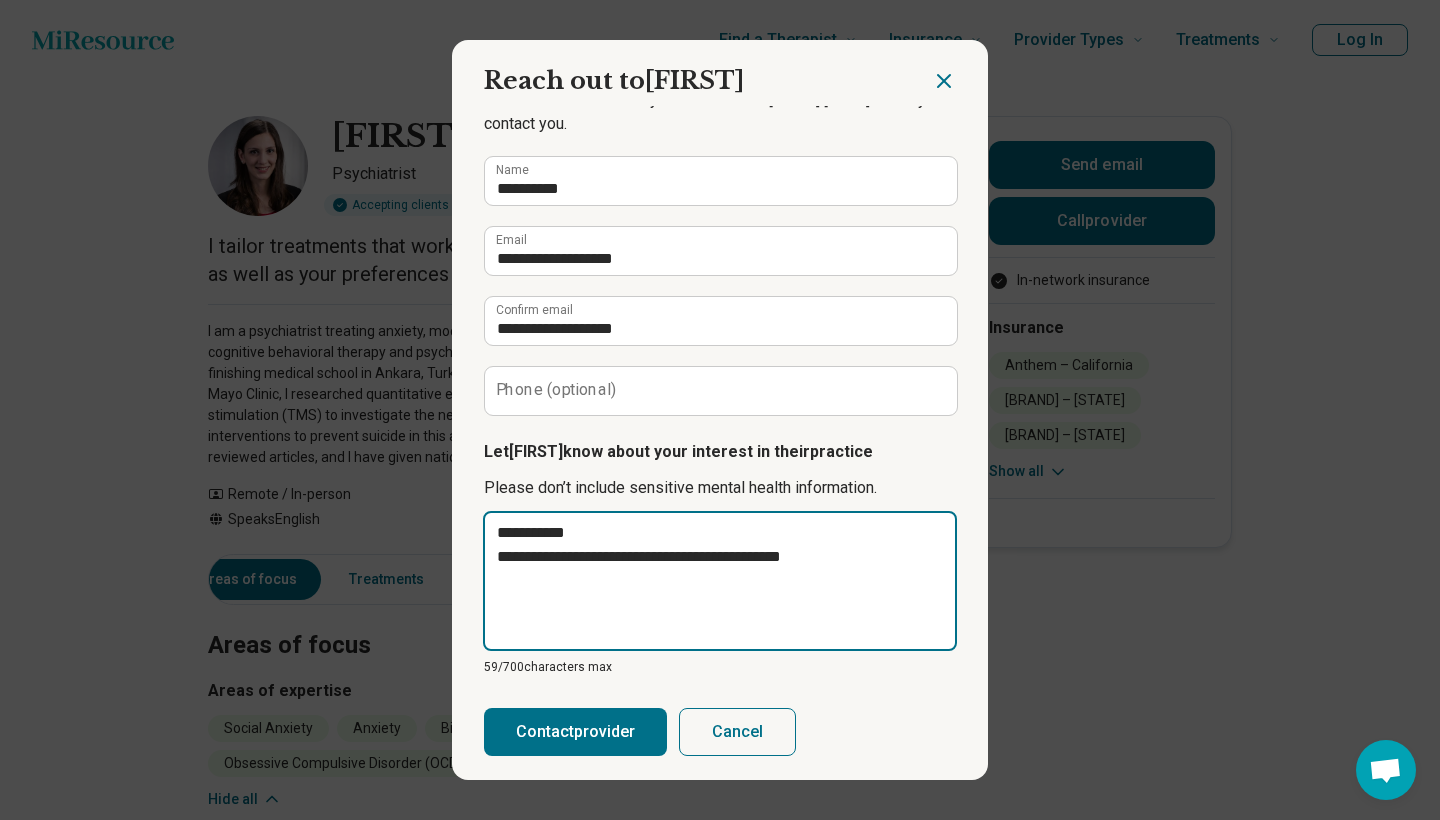 type on "**********" 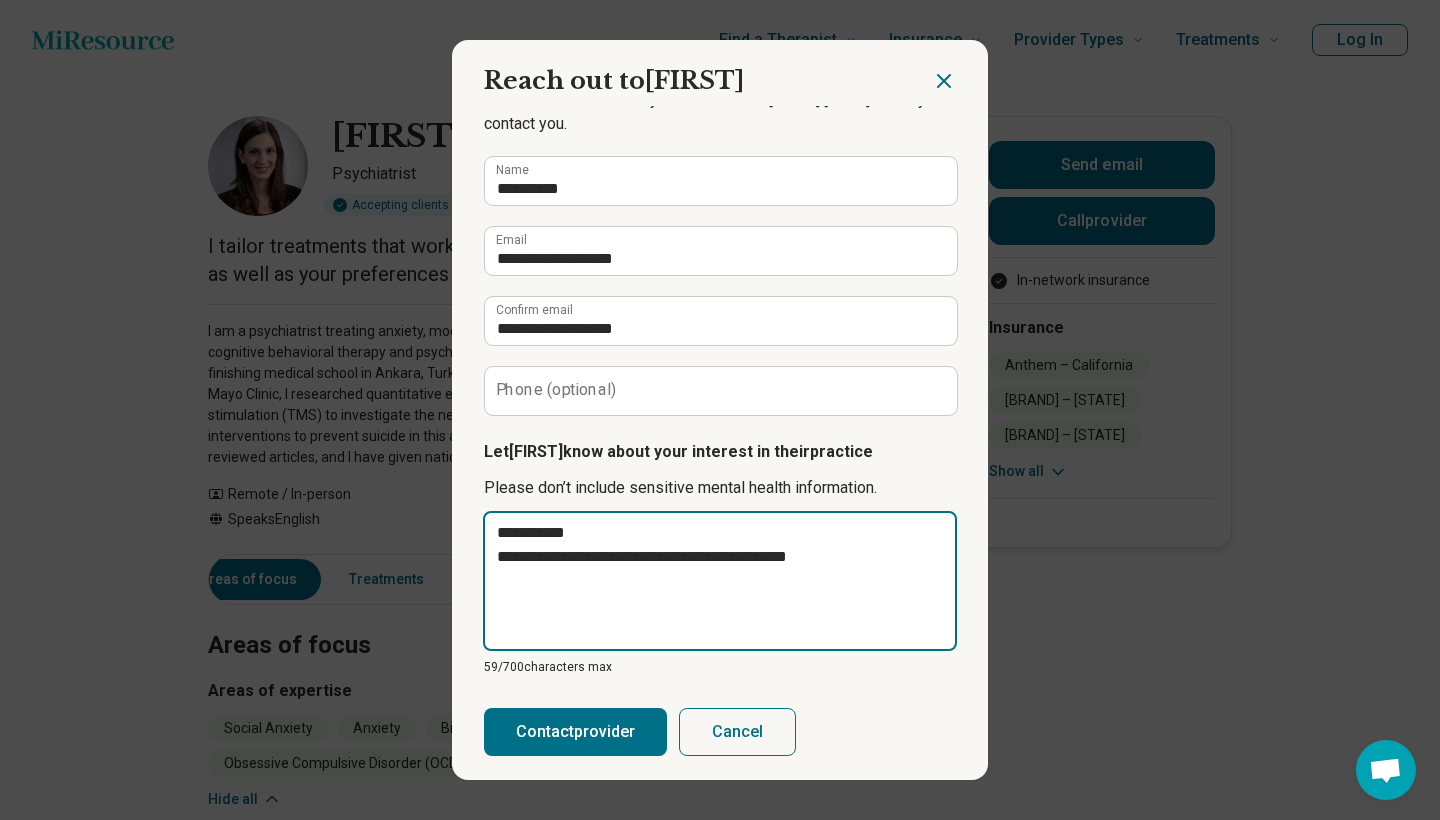 type on "**********" 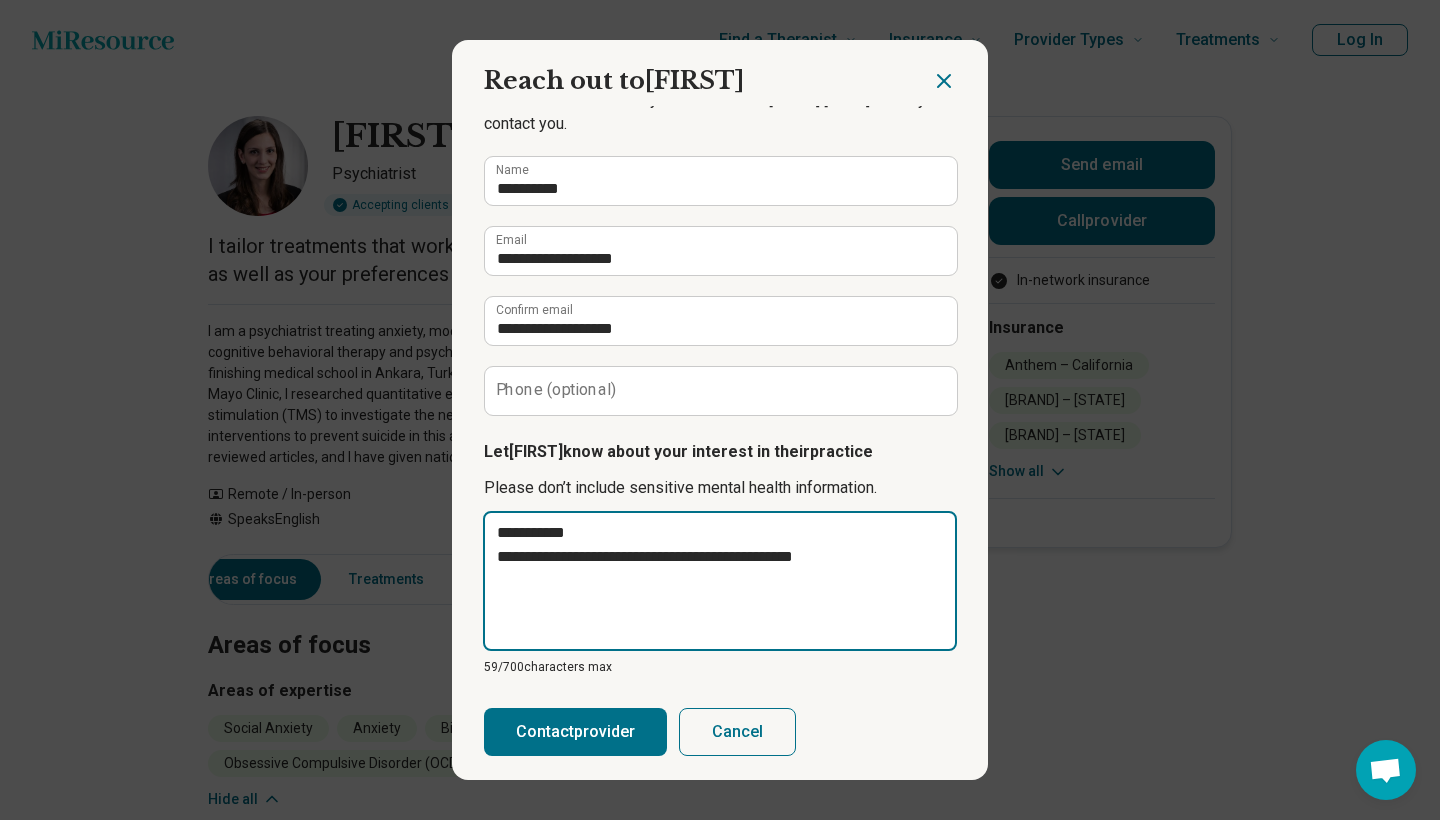 type on "**********" 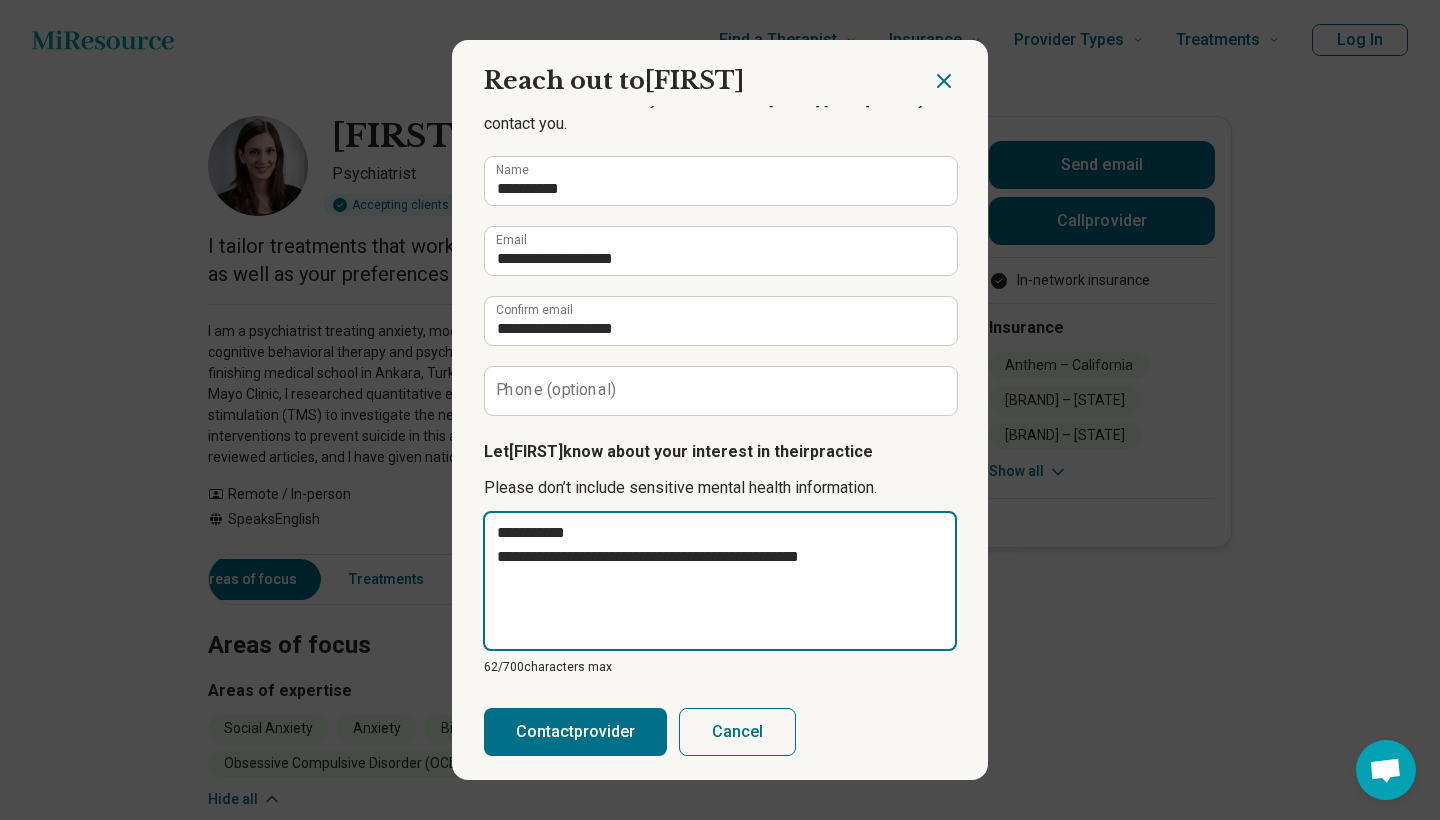 type on "**********" 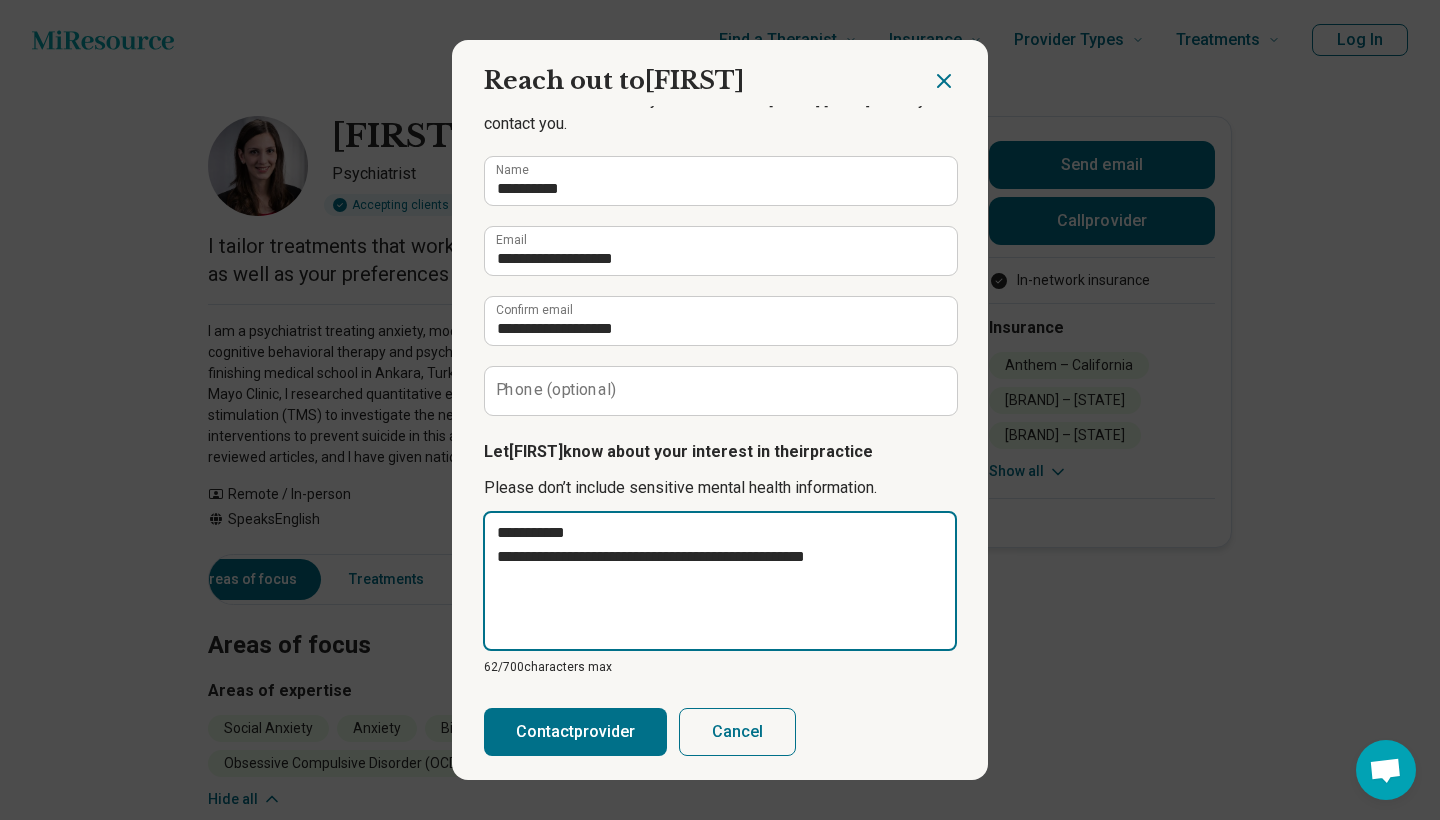 type on "**********" 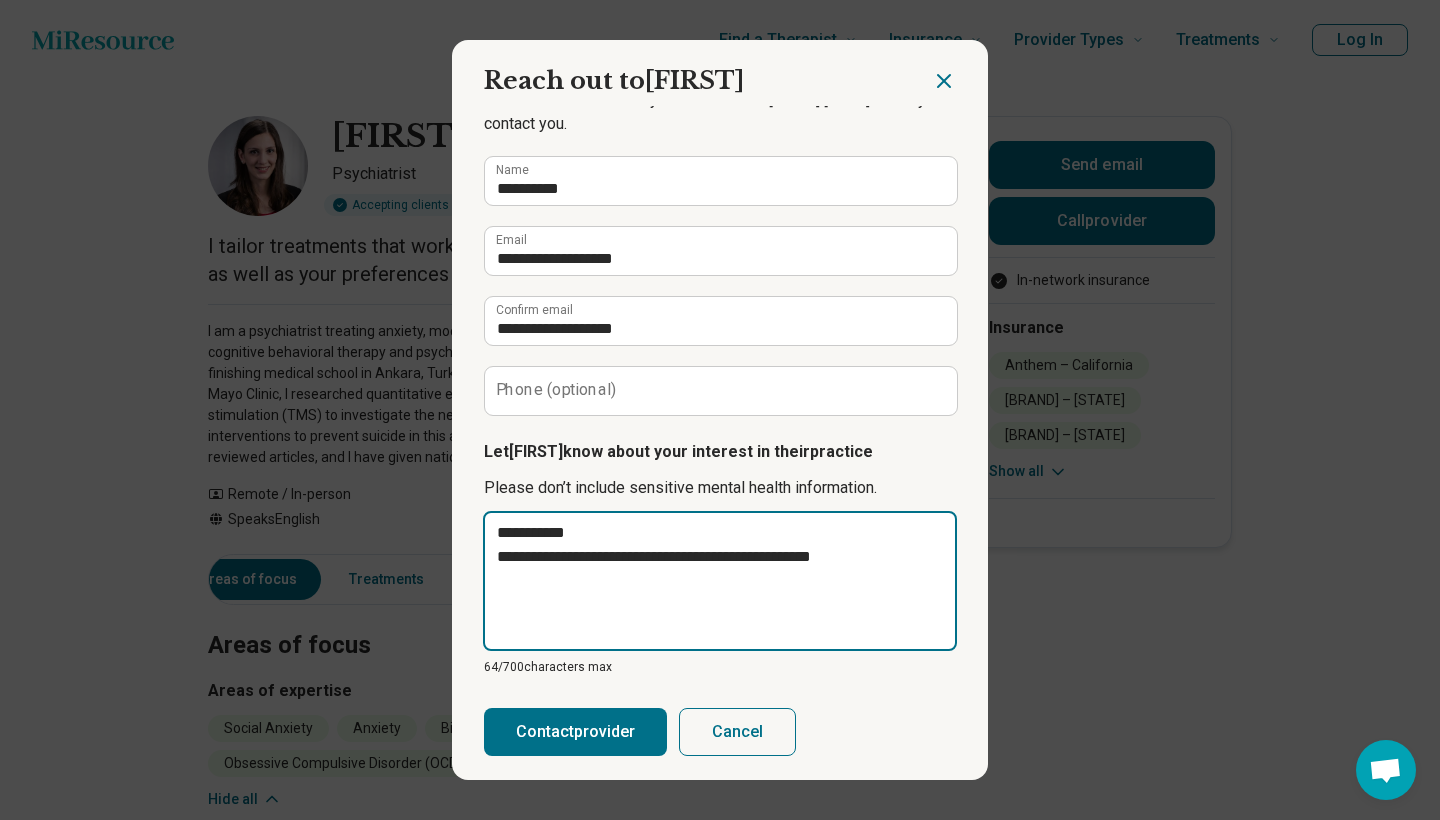 type on "**********" 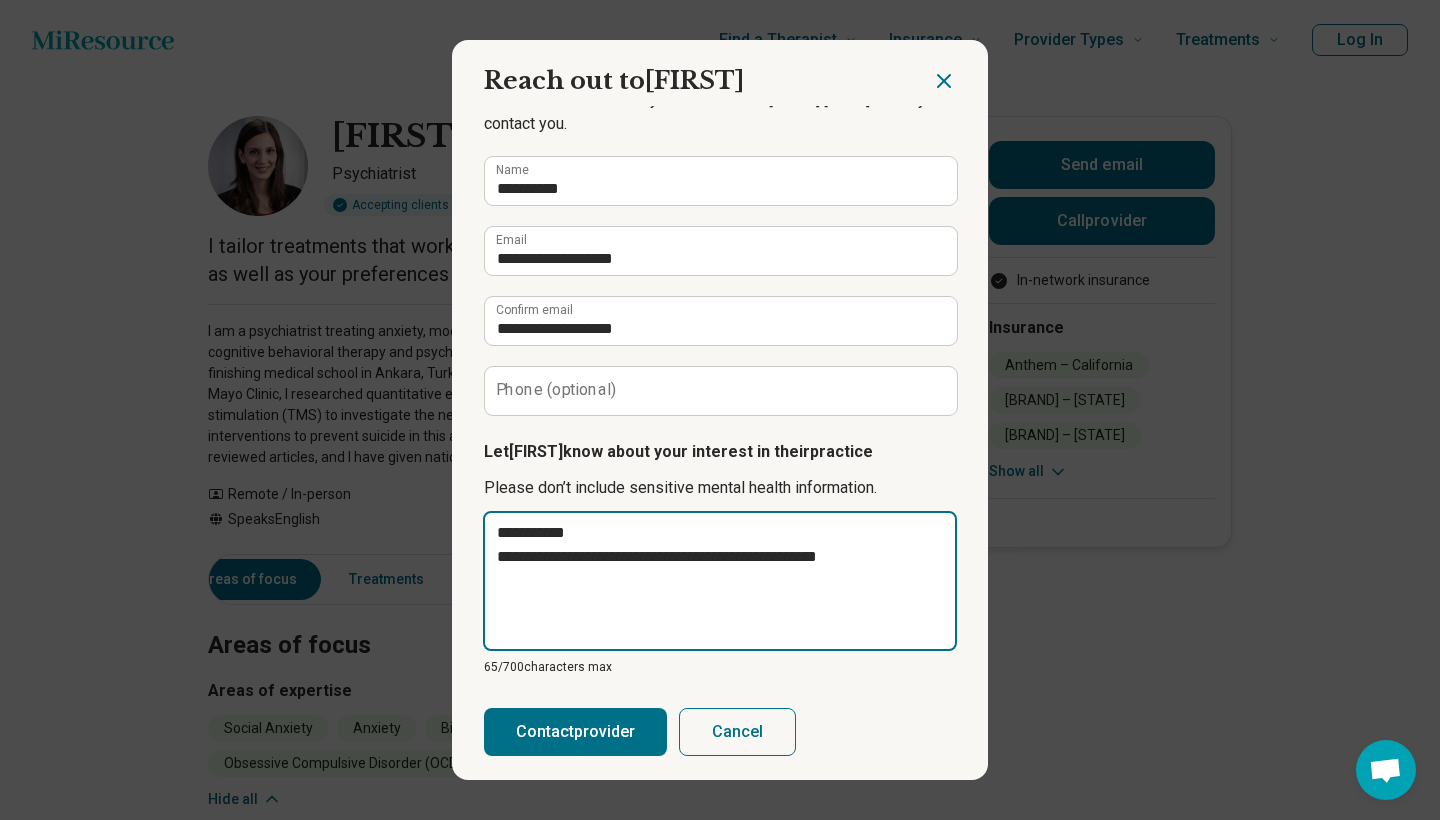 type on "**********" 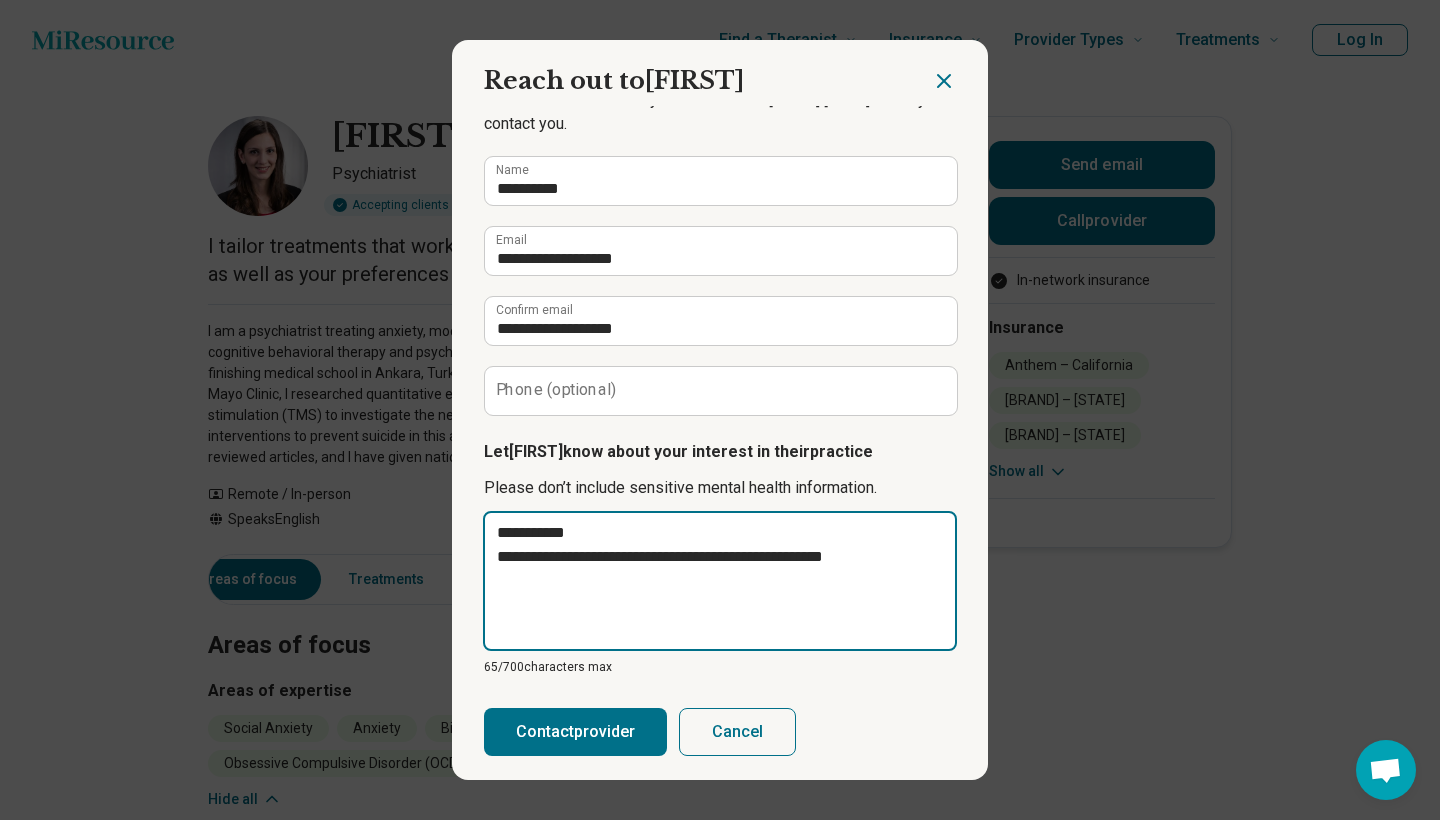 type on "**********" 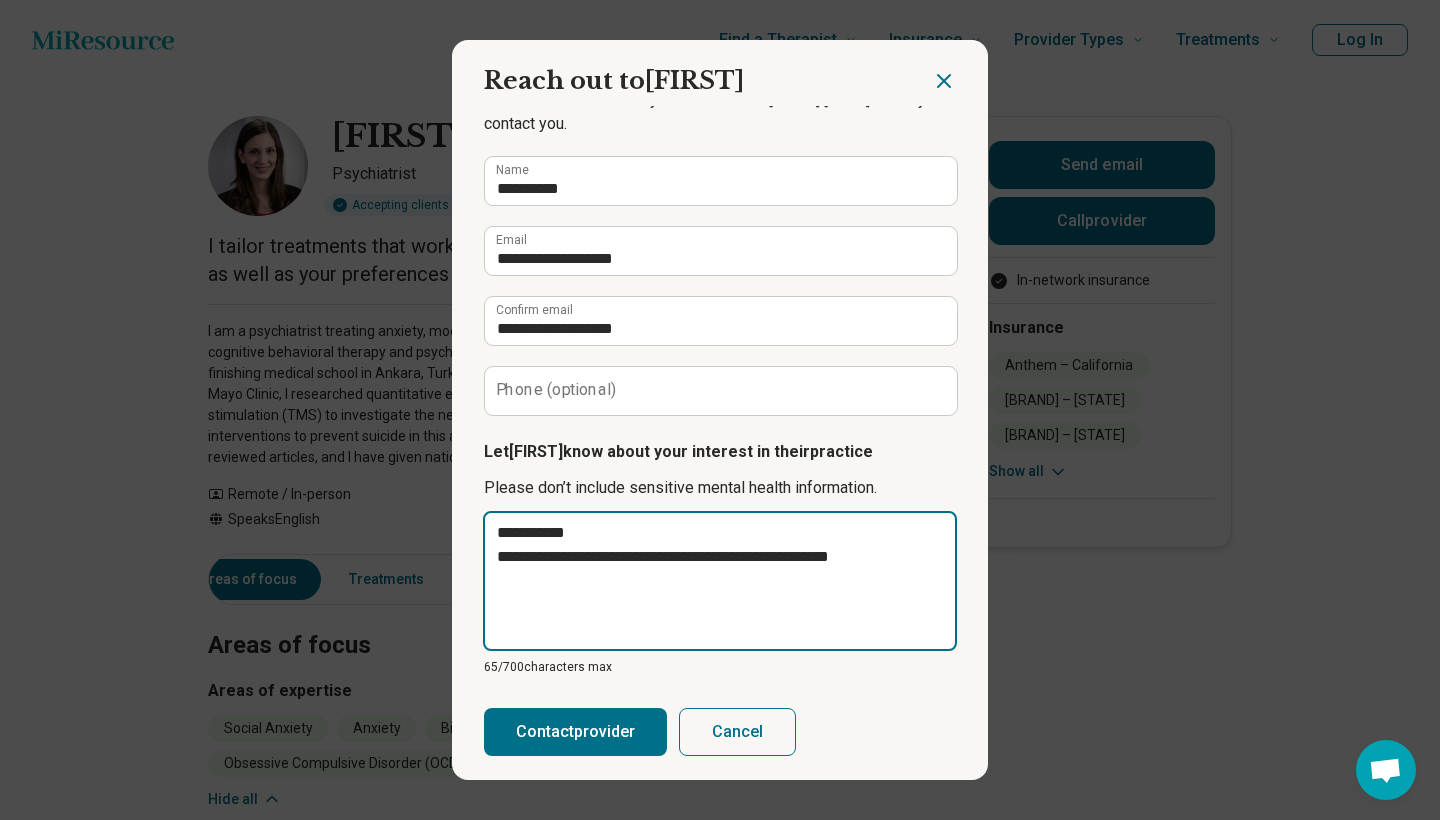 type on "**********" 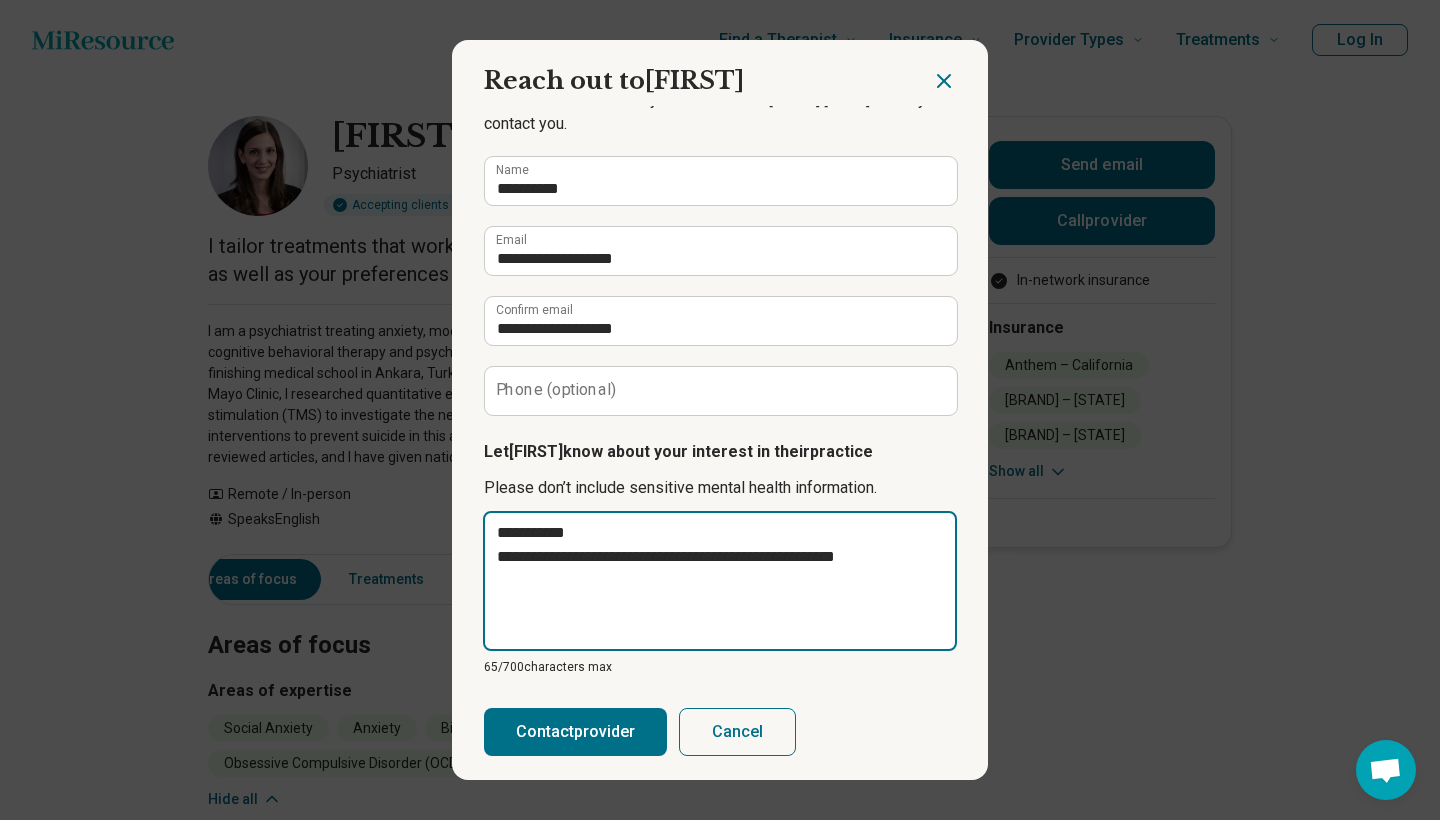 type on "**********" 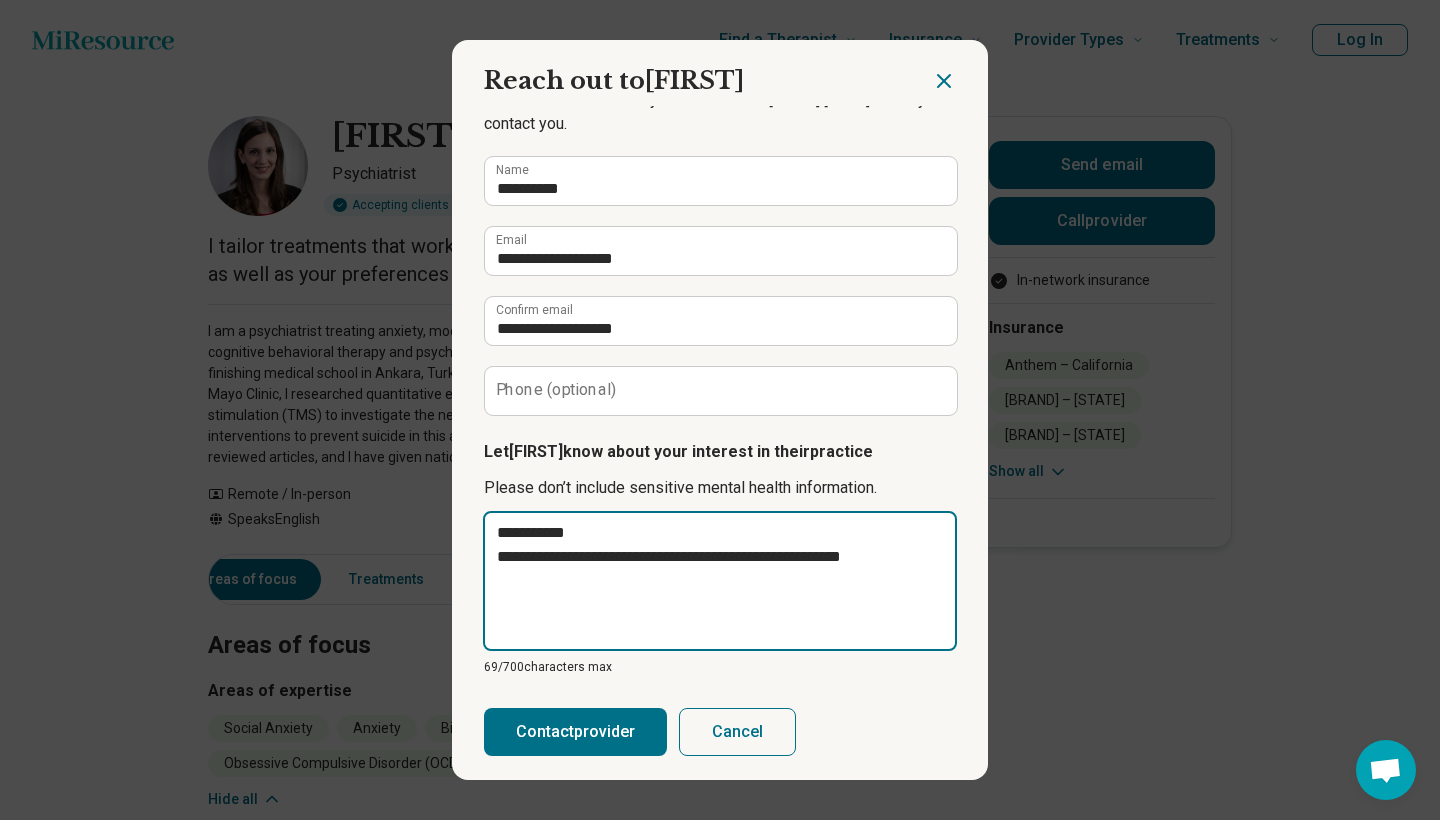 type on "**********" 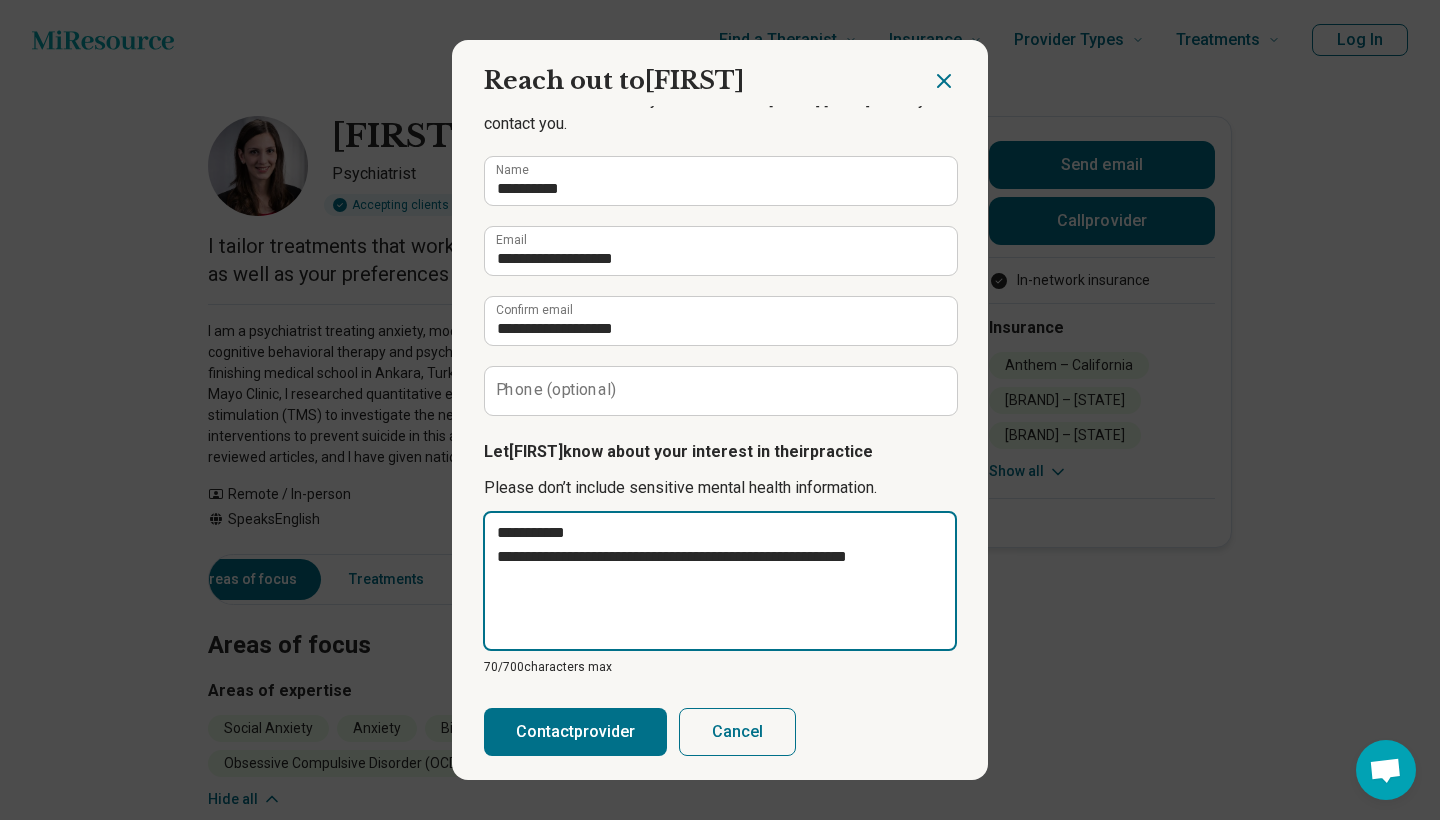 type on "**********" 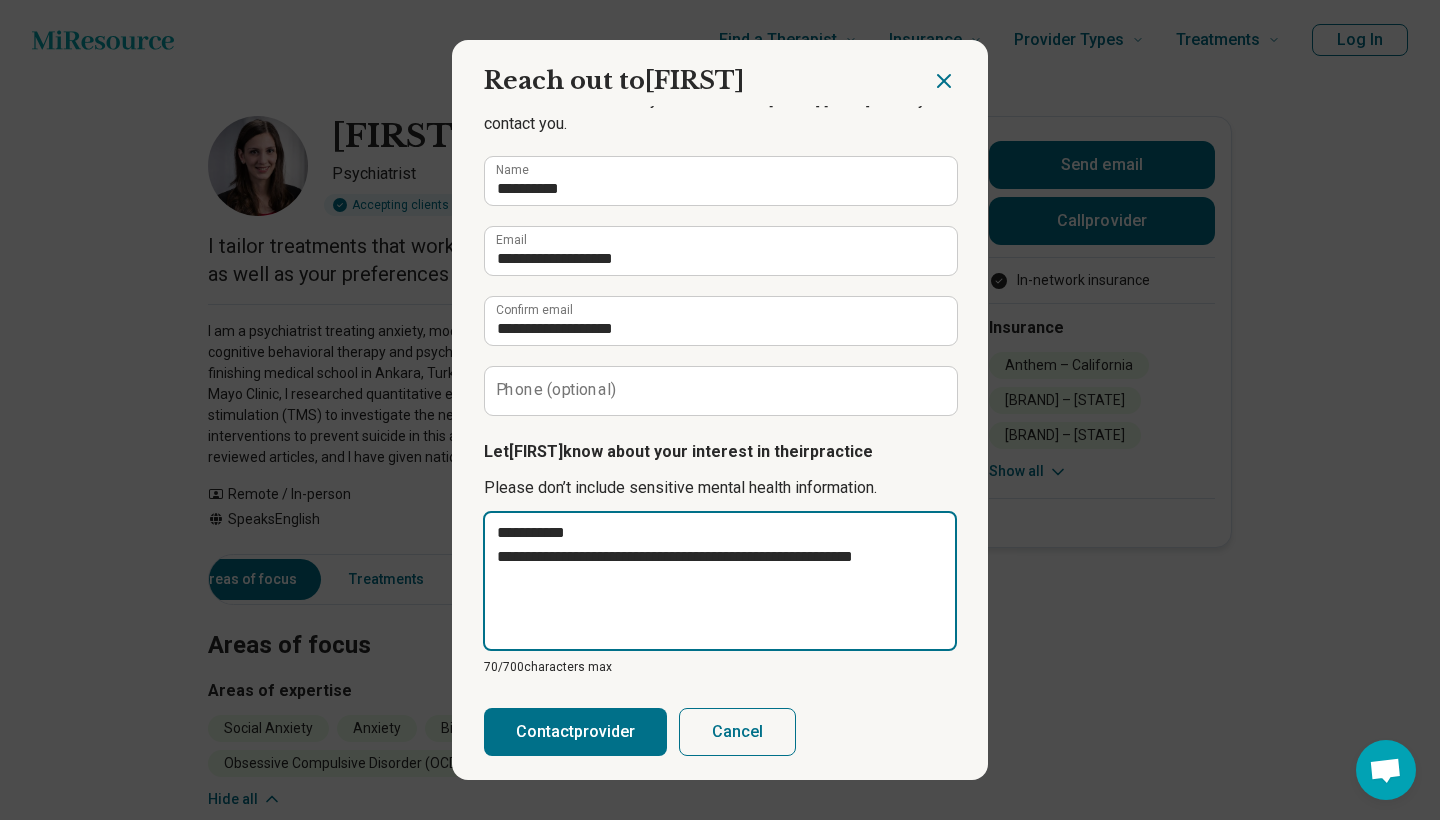 type on "**********" 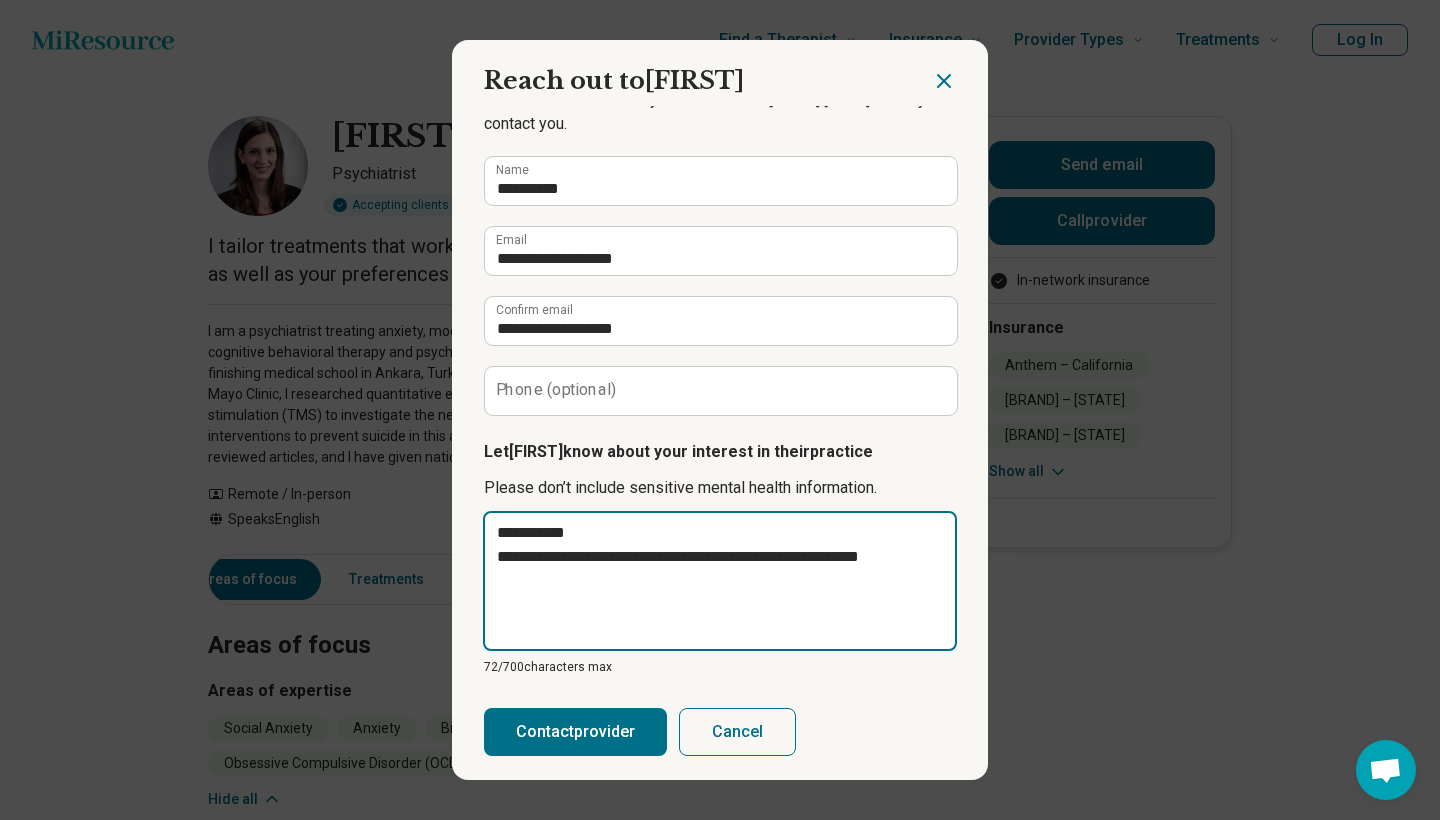 type on "**********" 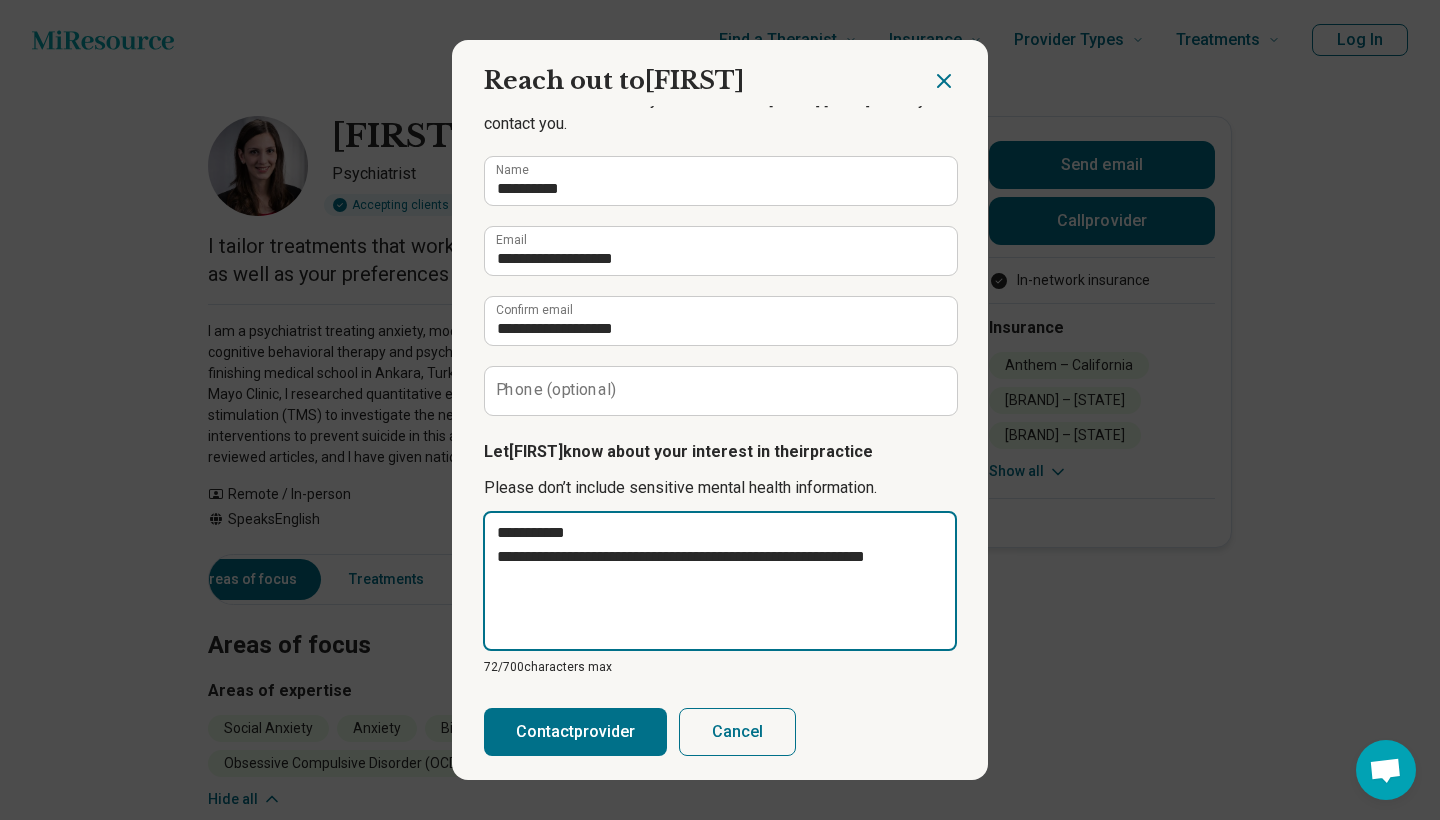 type on "**********" 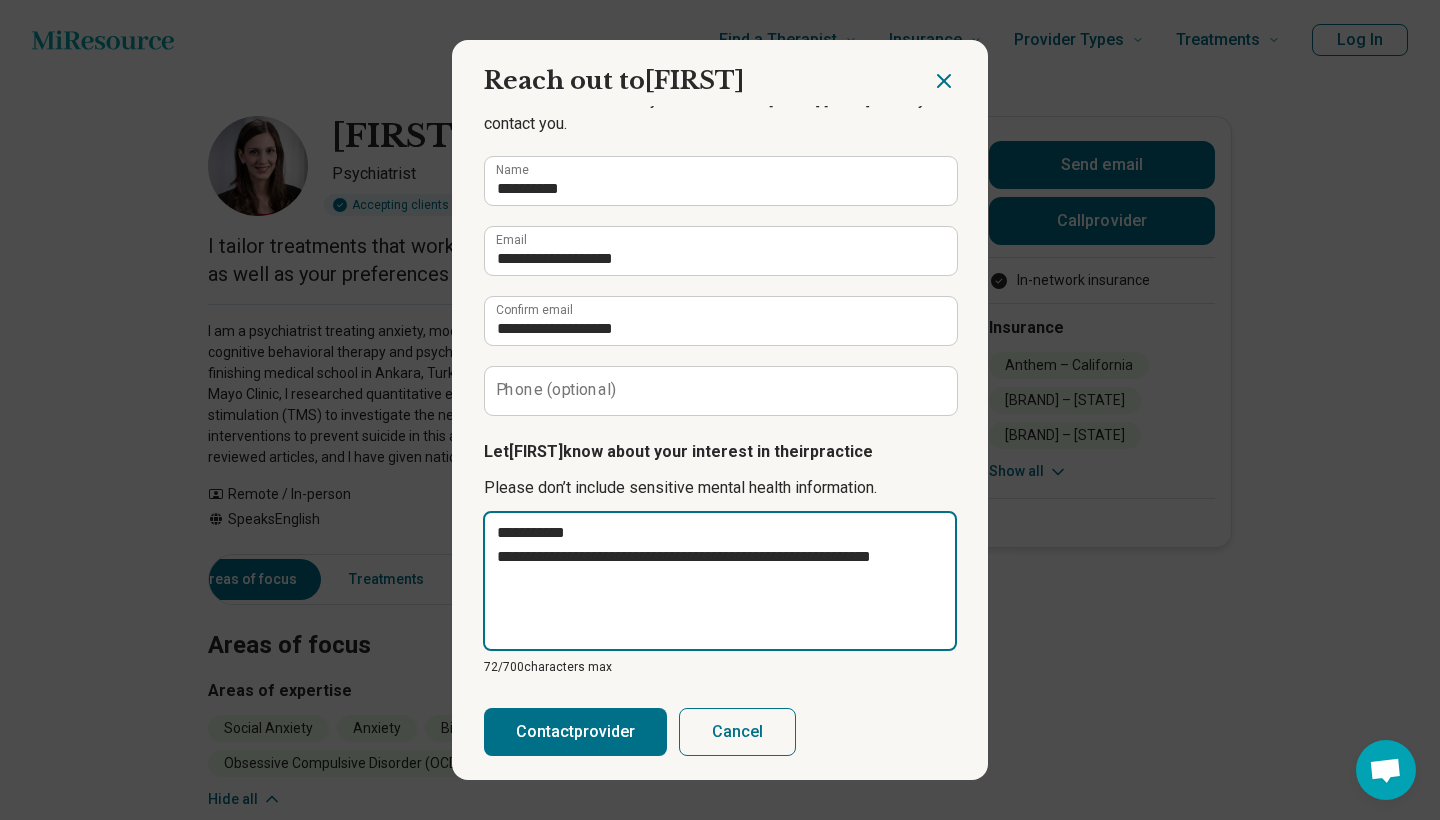 type on "**********" 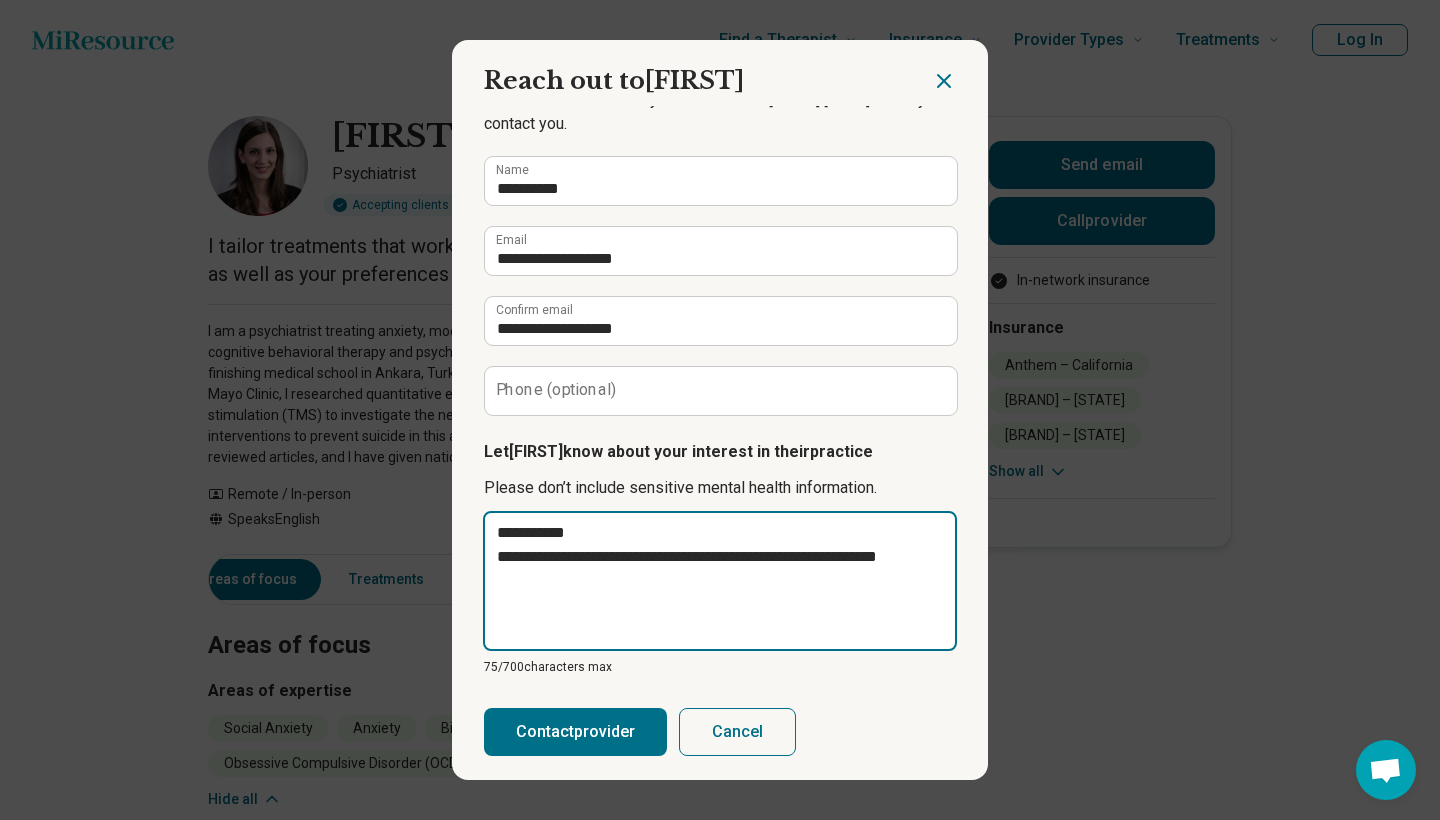 type on "**********" 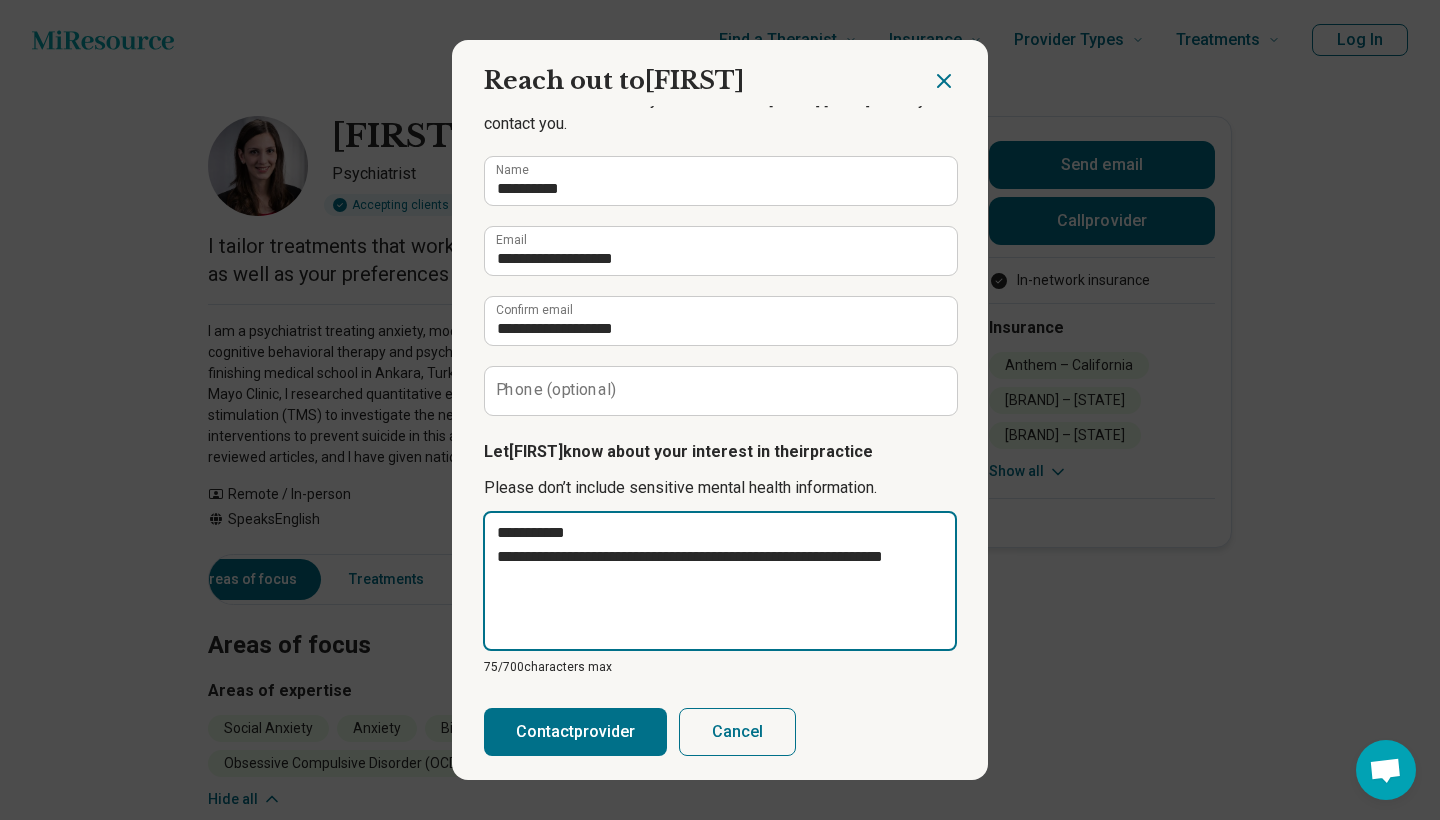 type on "**********" 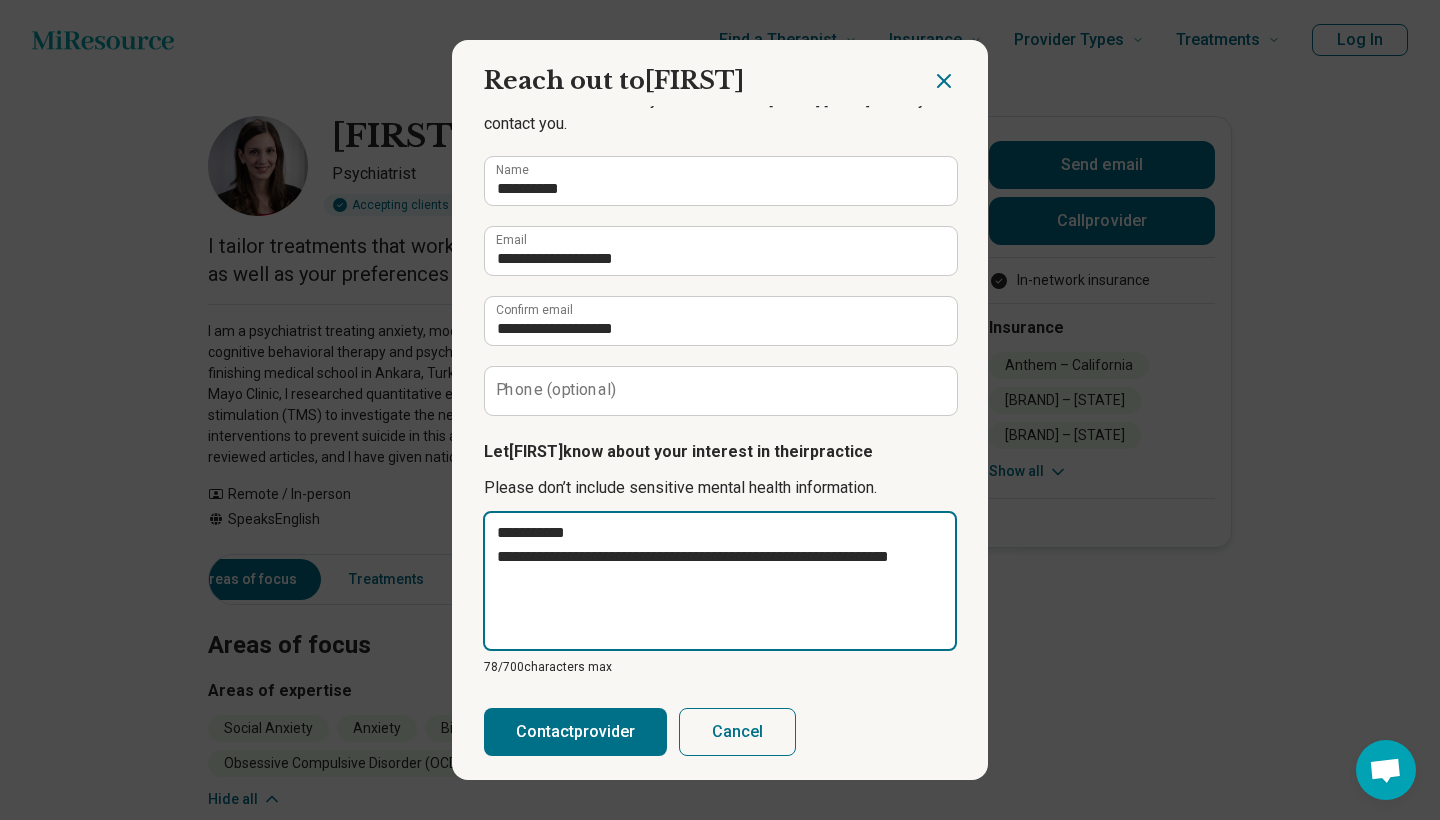 type on "**********" 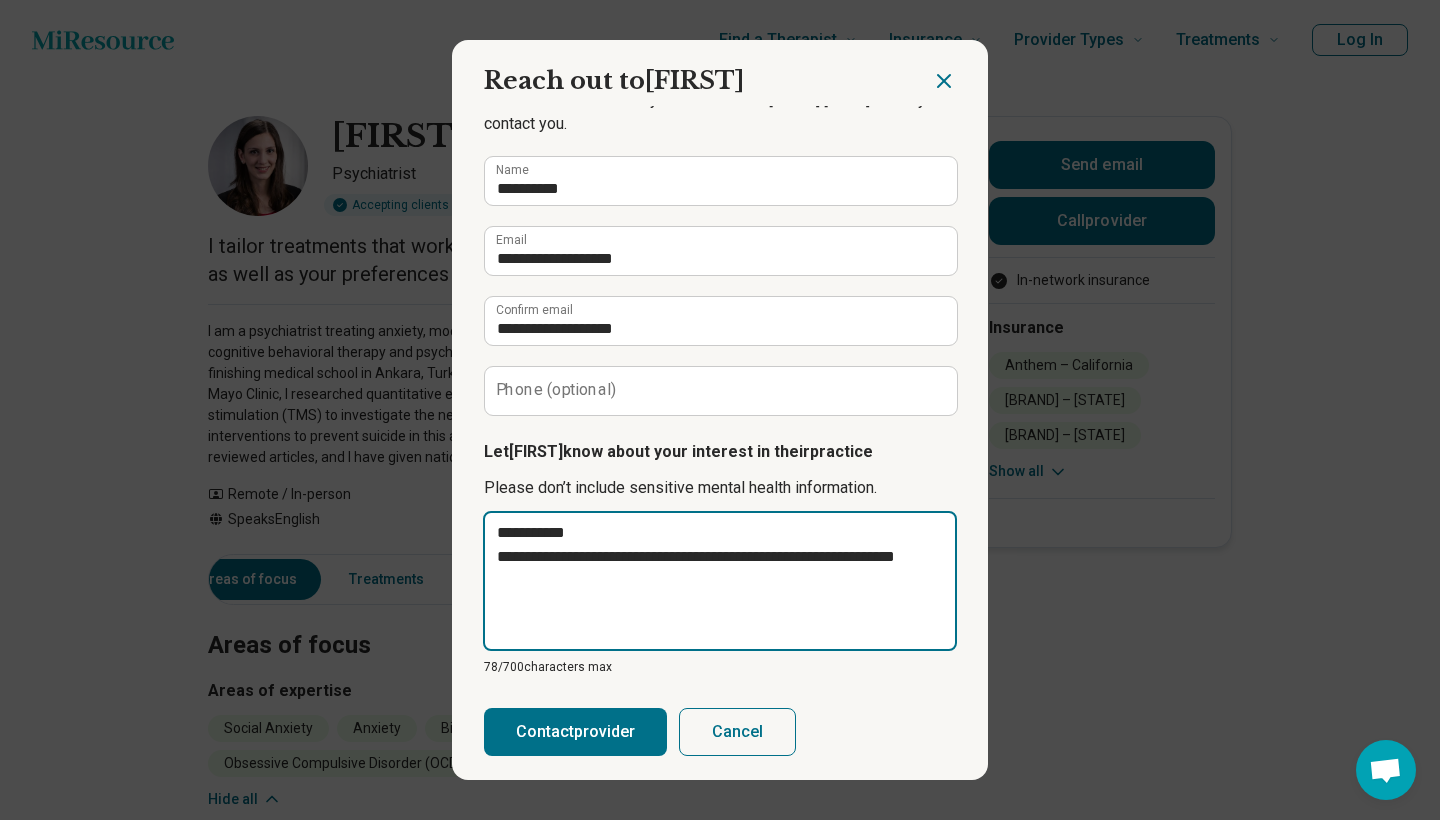 type on "**********" 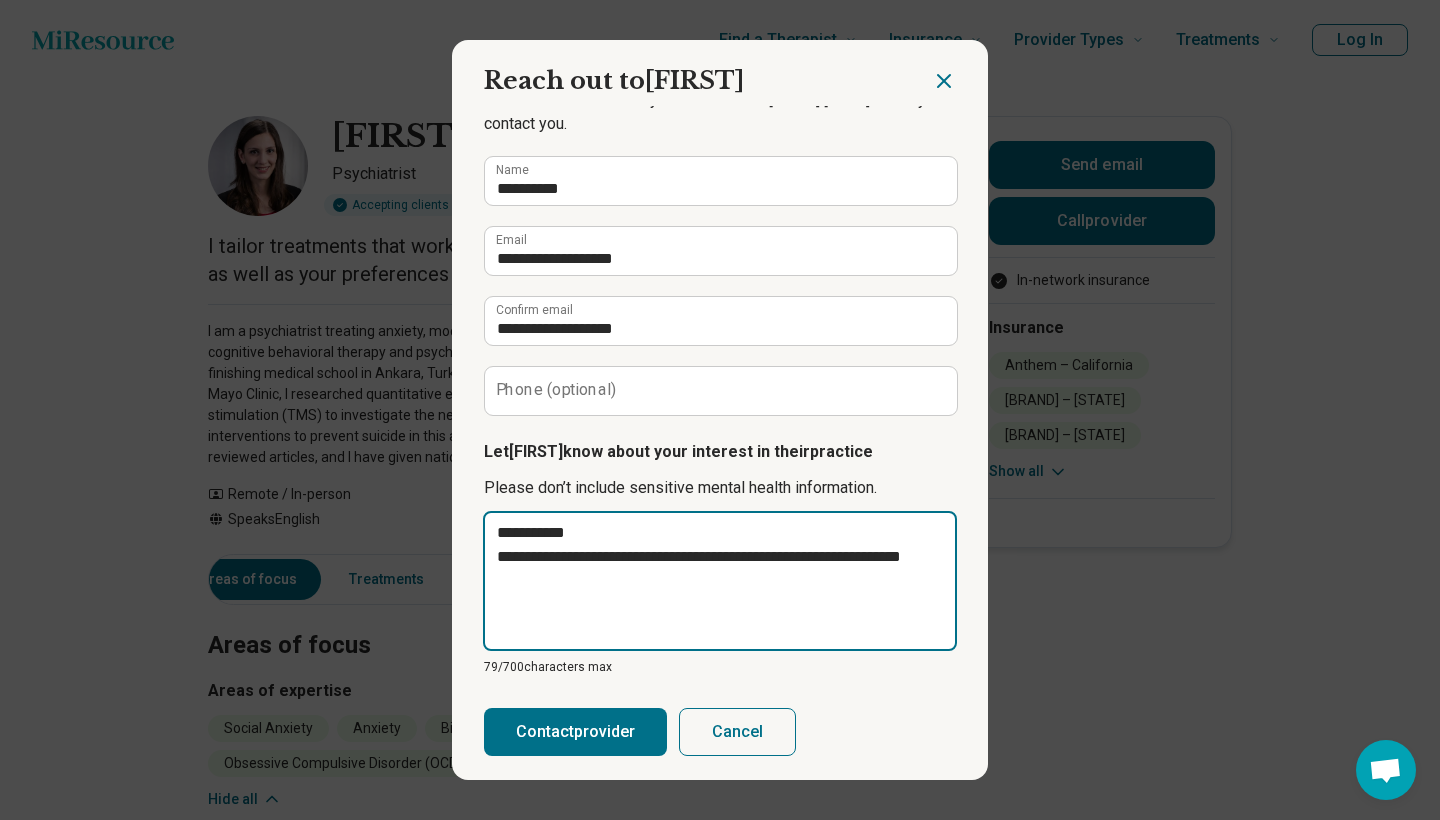 type on "**********" 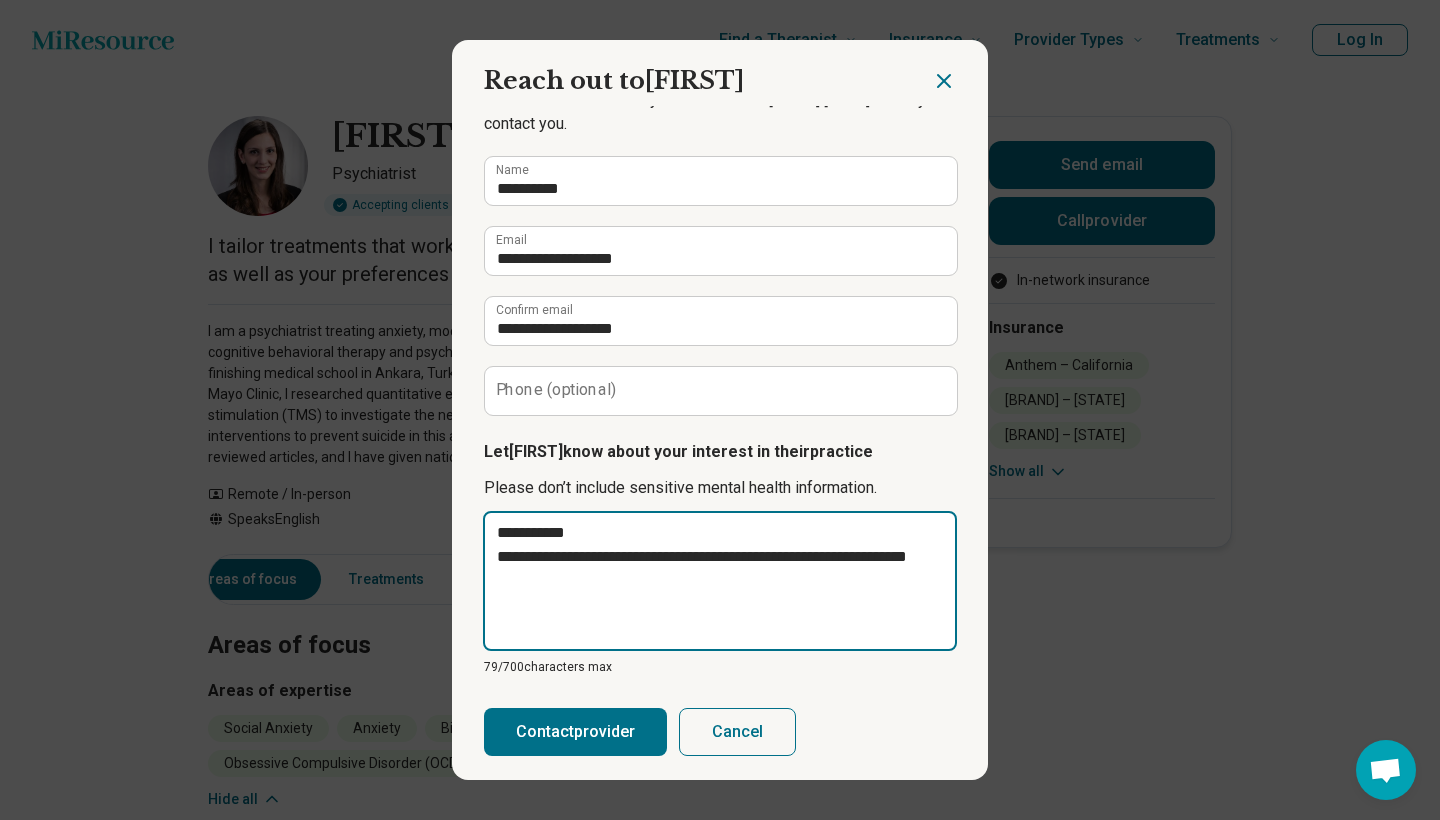 type on "**********" 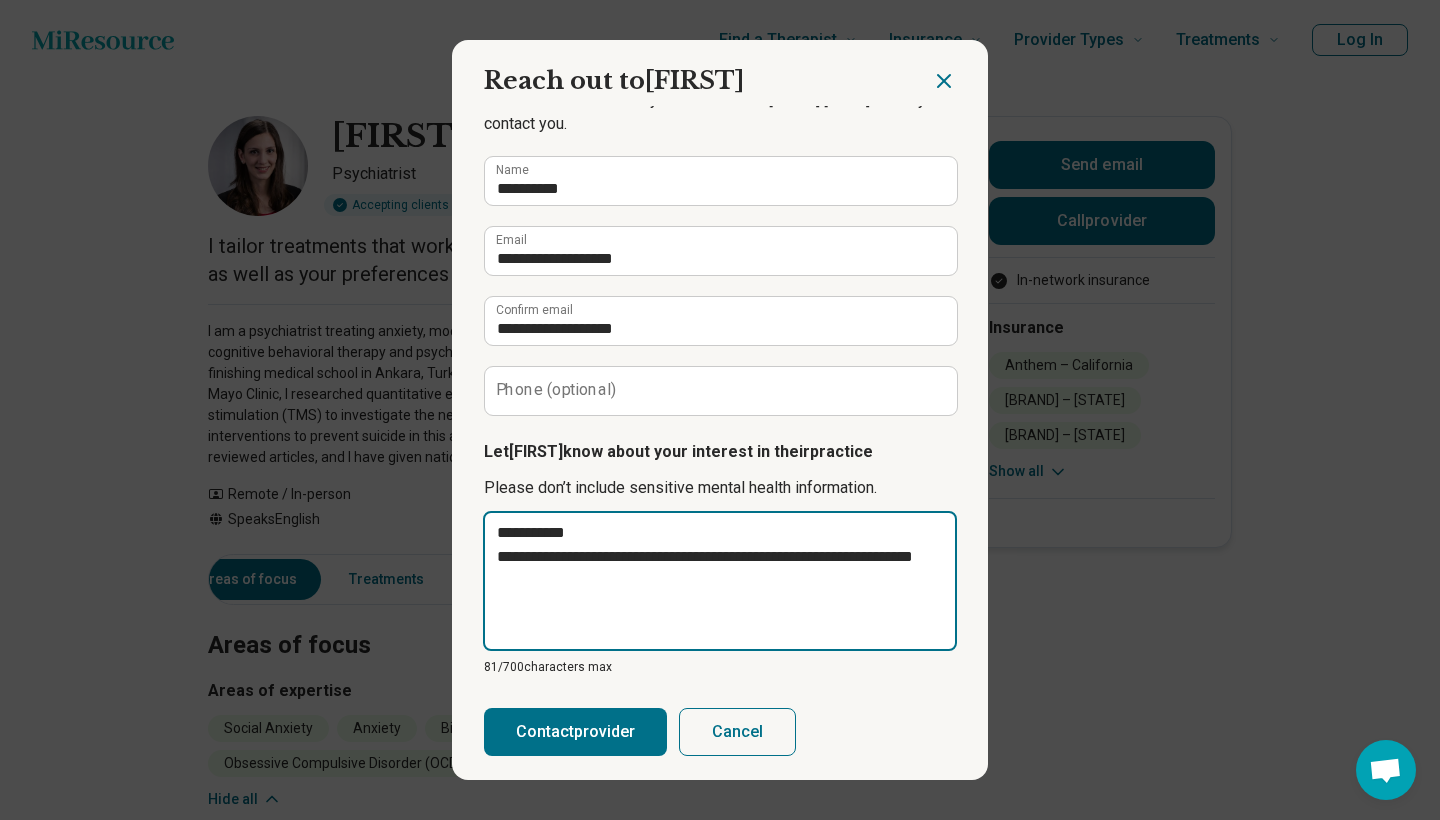 type on "**********" 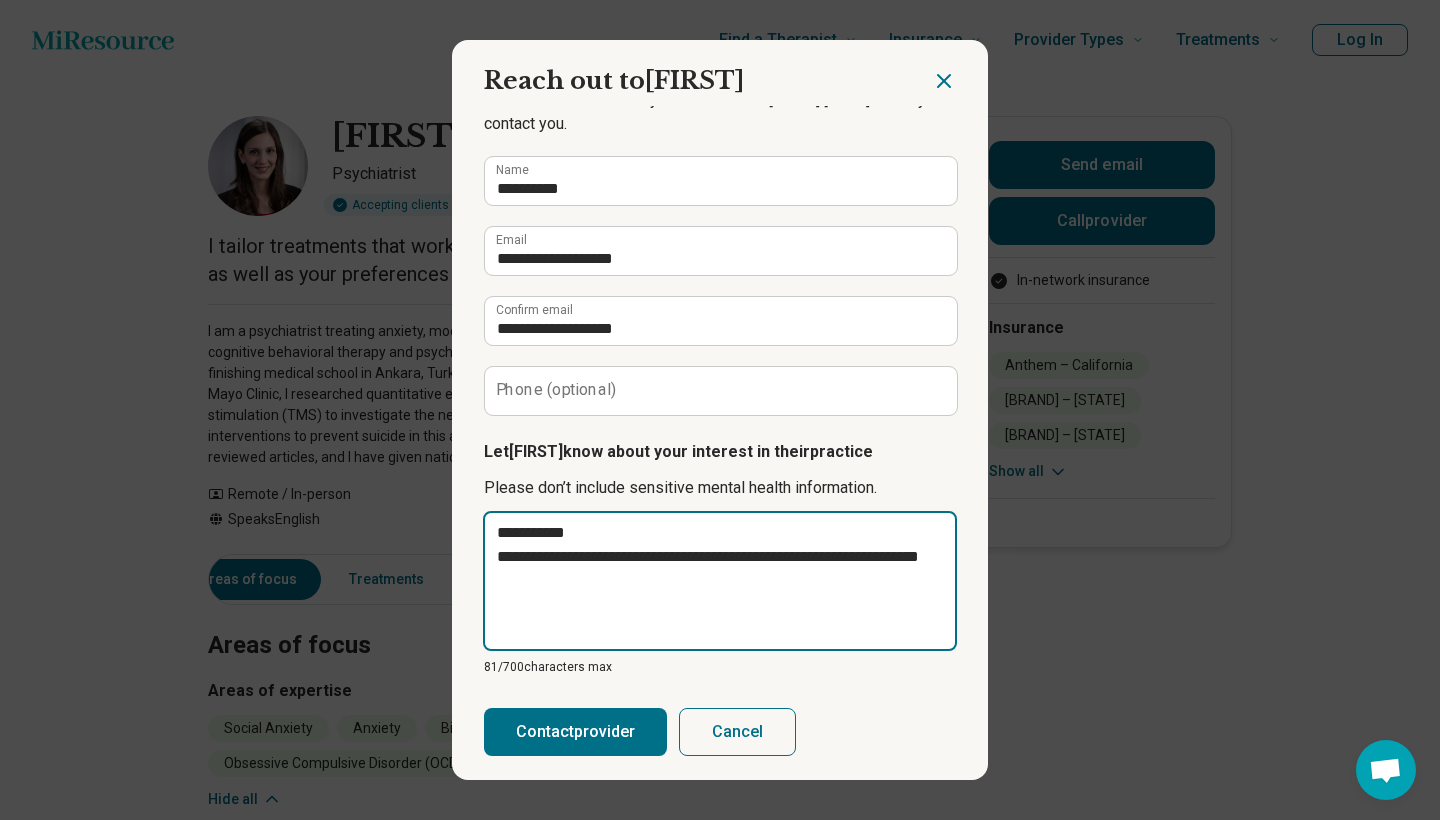 type on "**********" 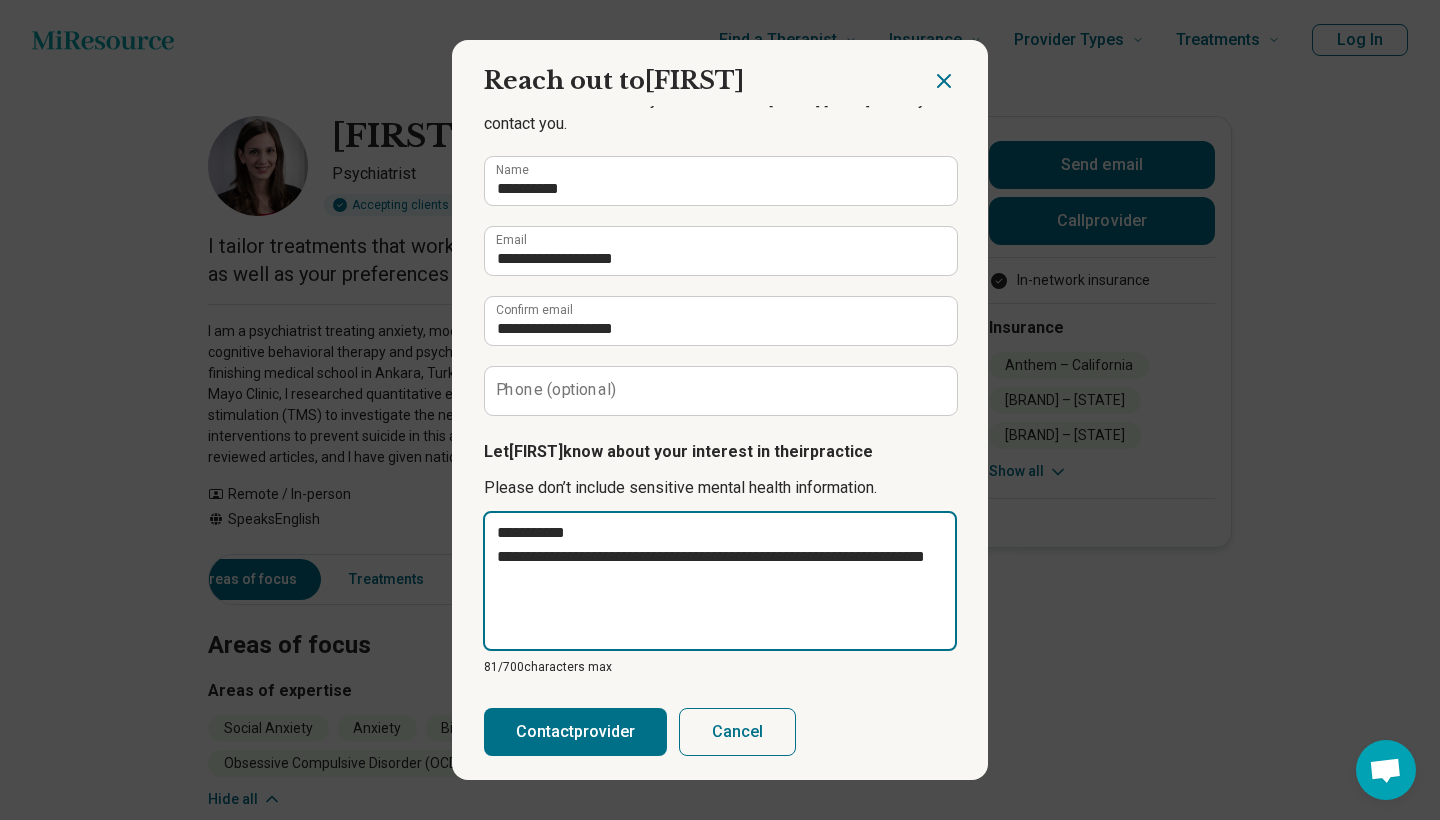 type on "**********" 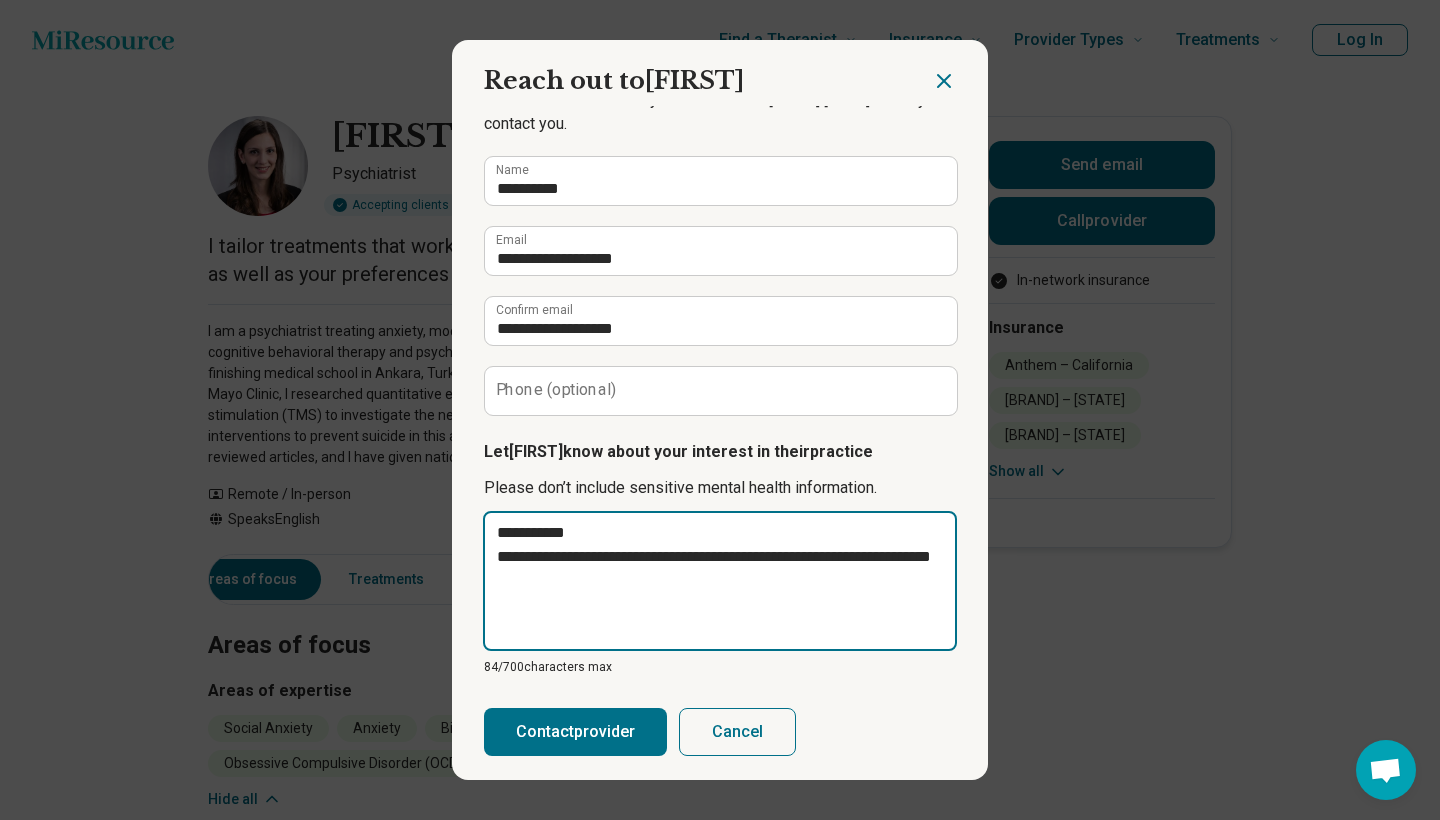 type on "**********" 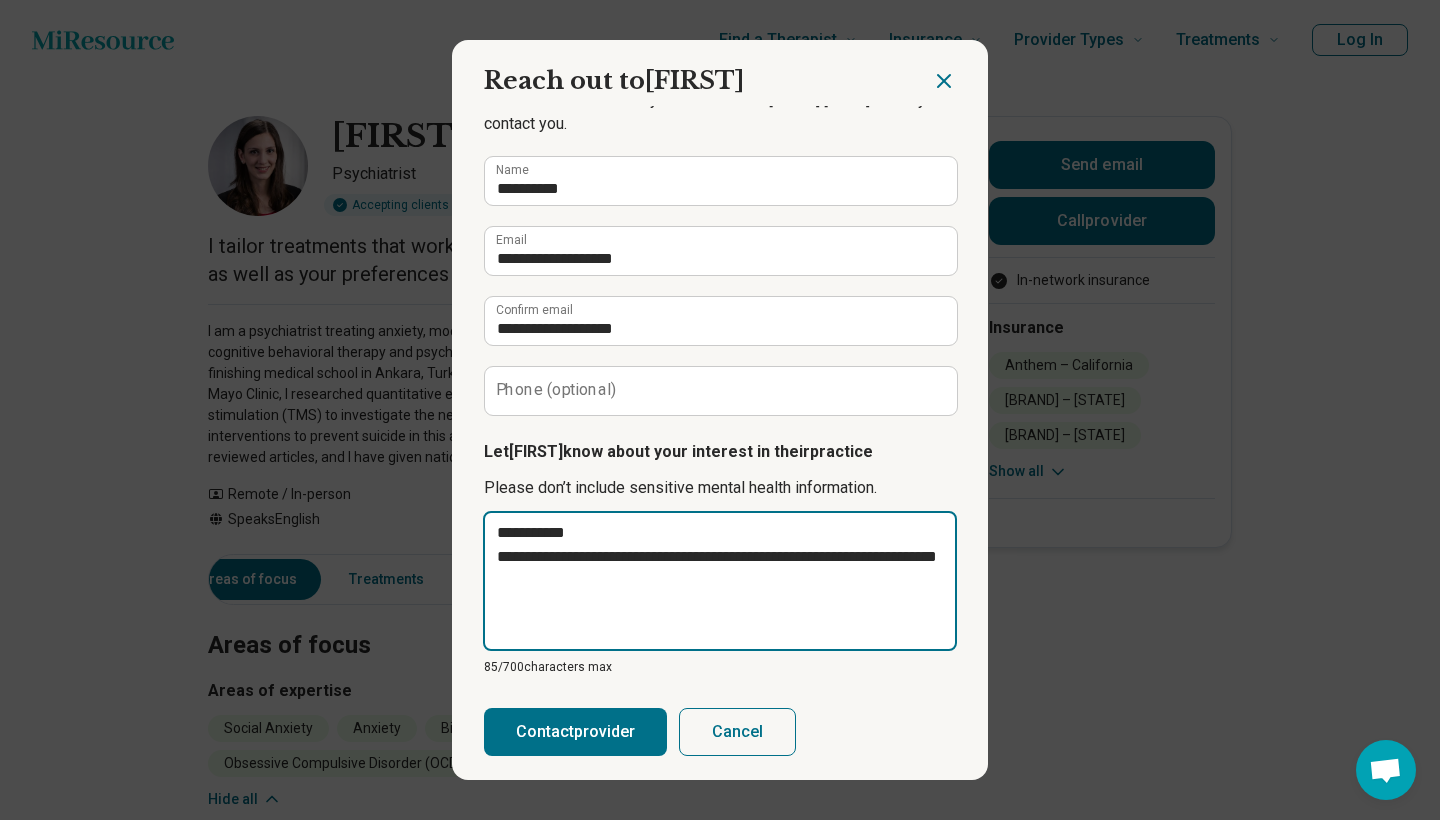 type on "**********" 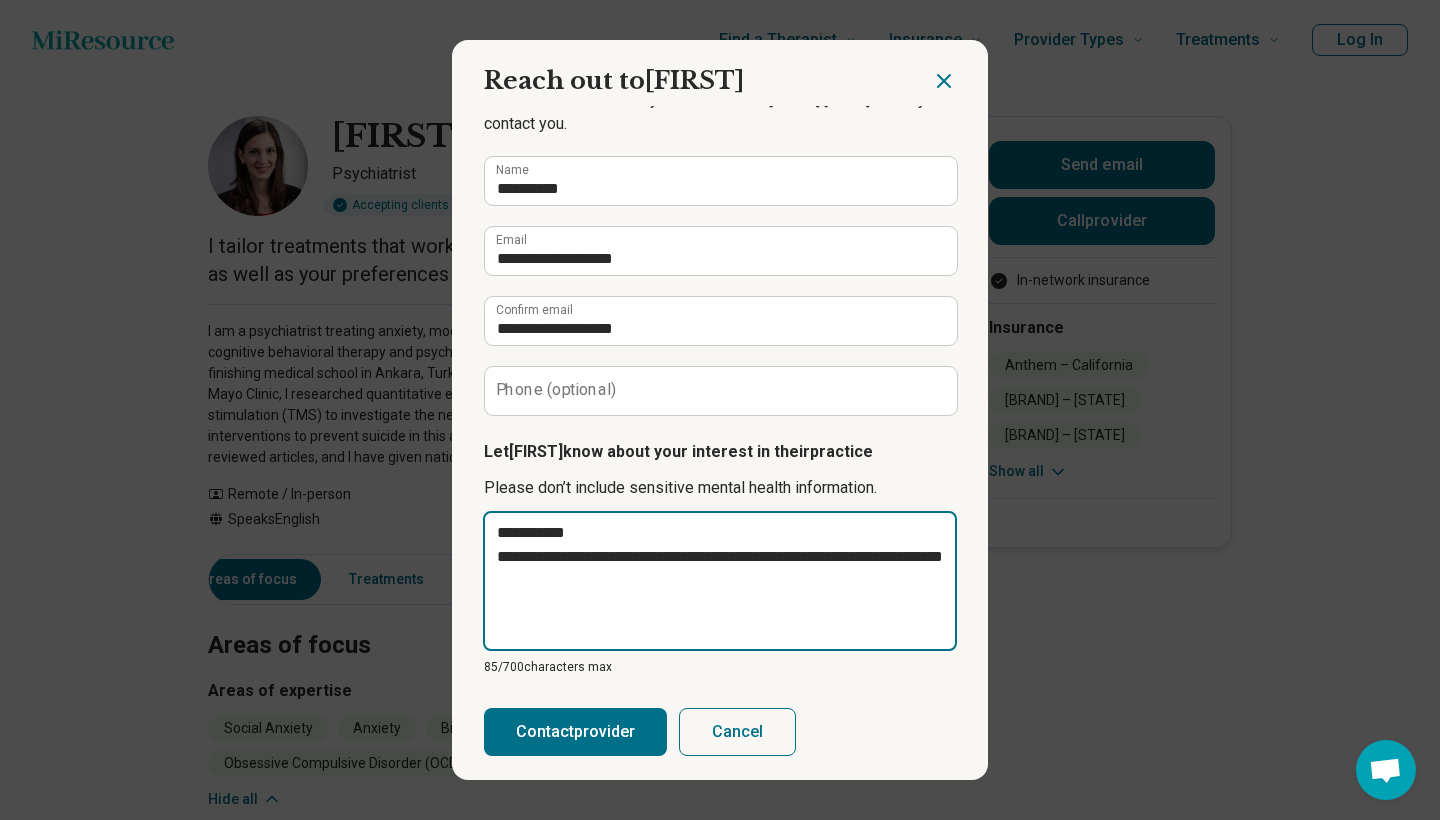type on "**********" 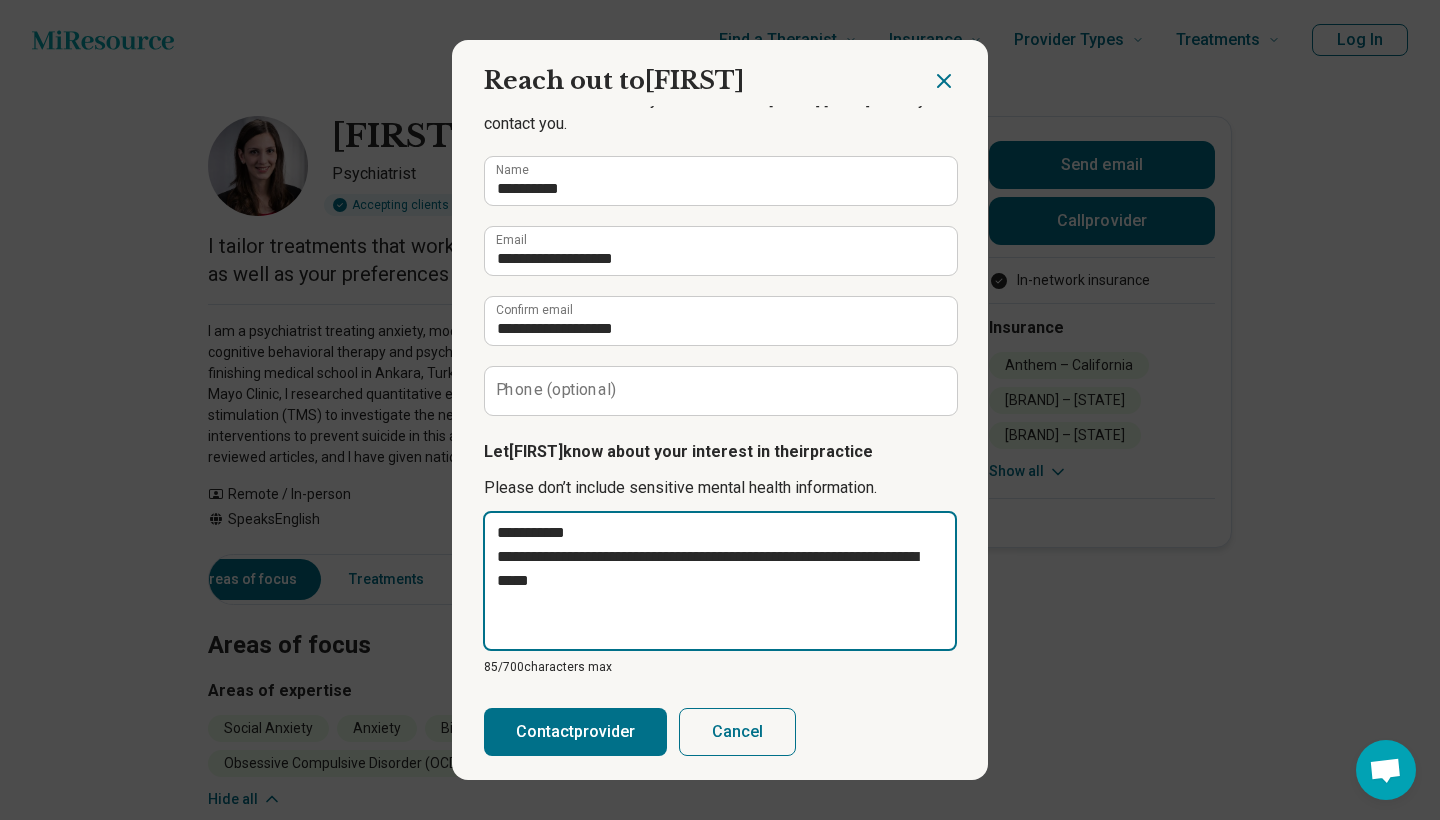 type on "*" 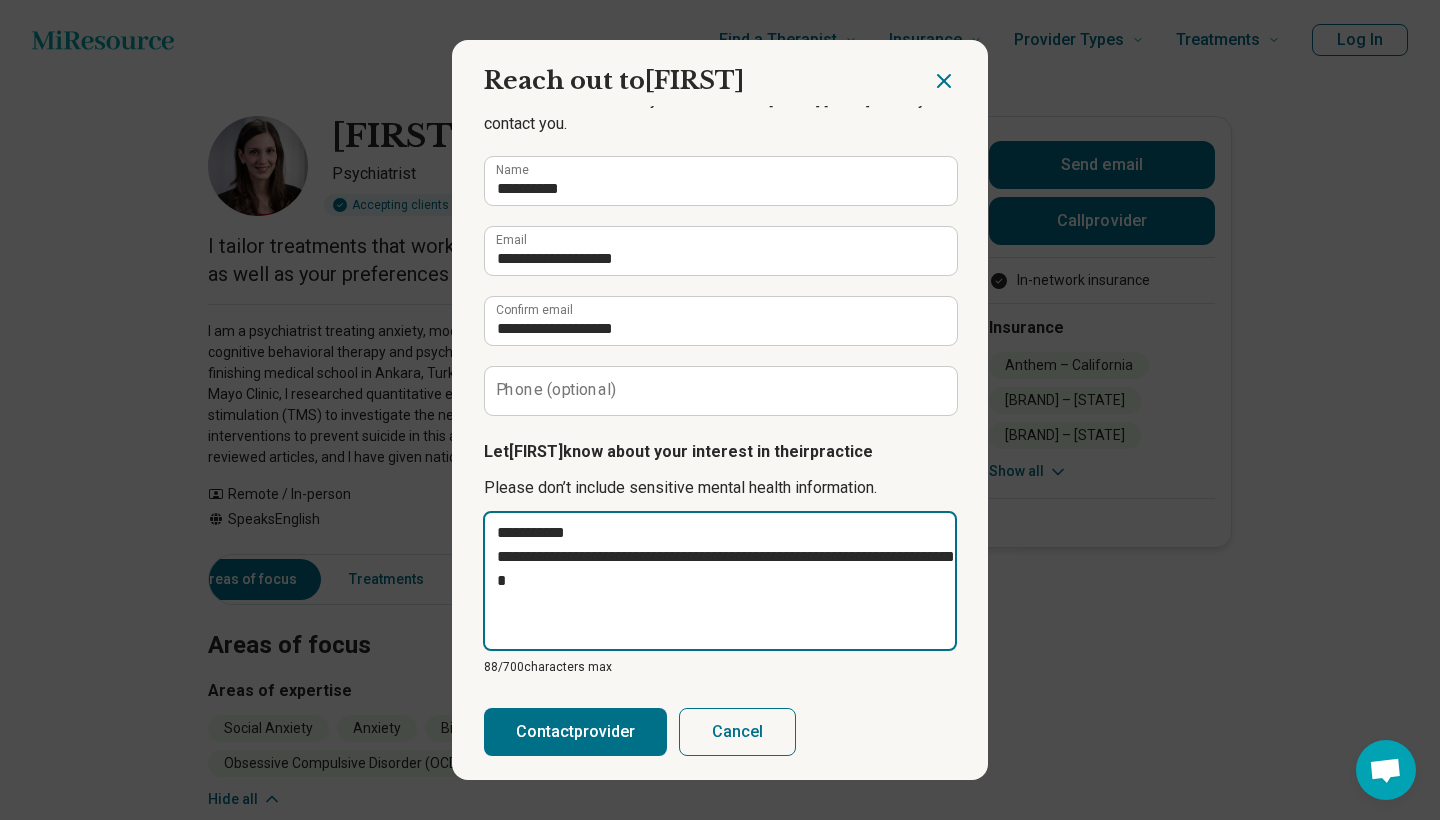type on "**********" 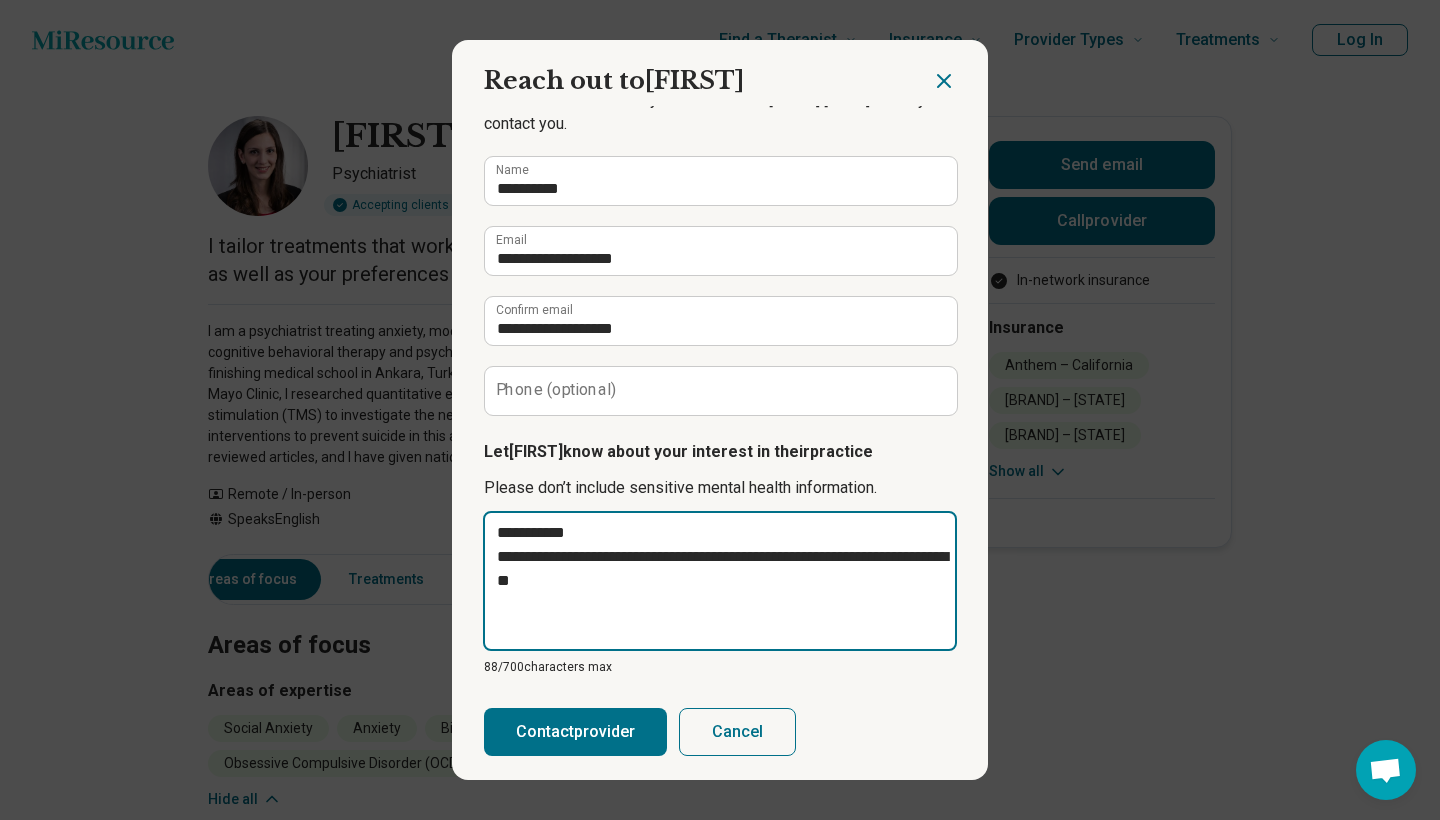 type on "**********" 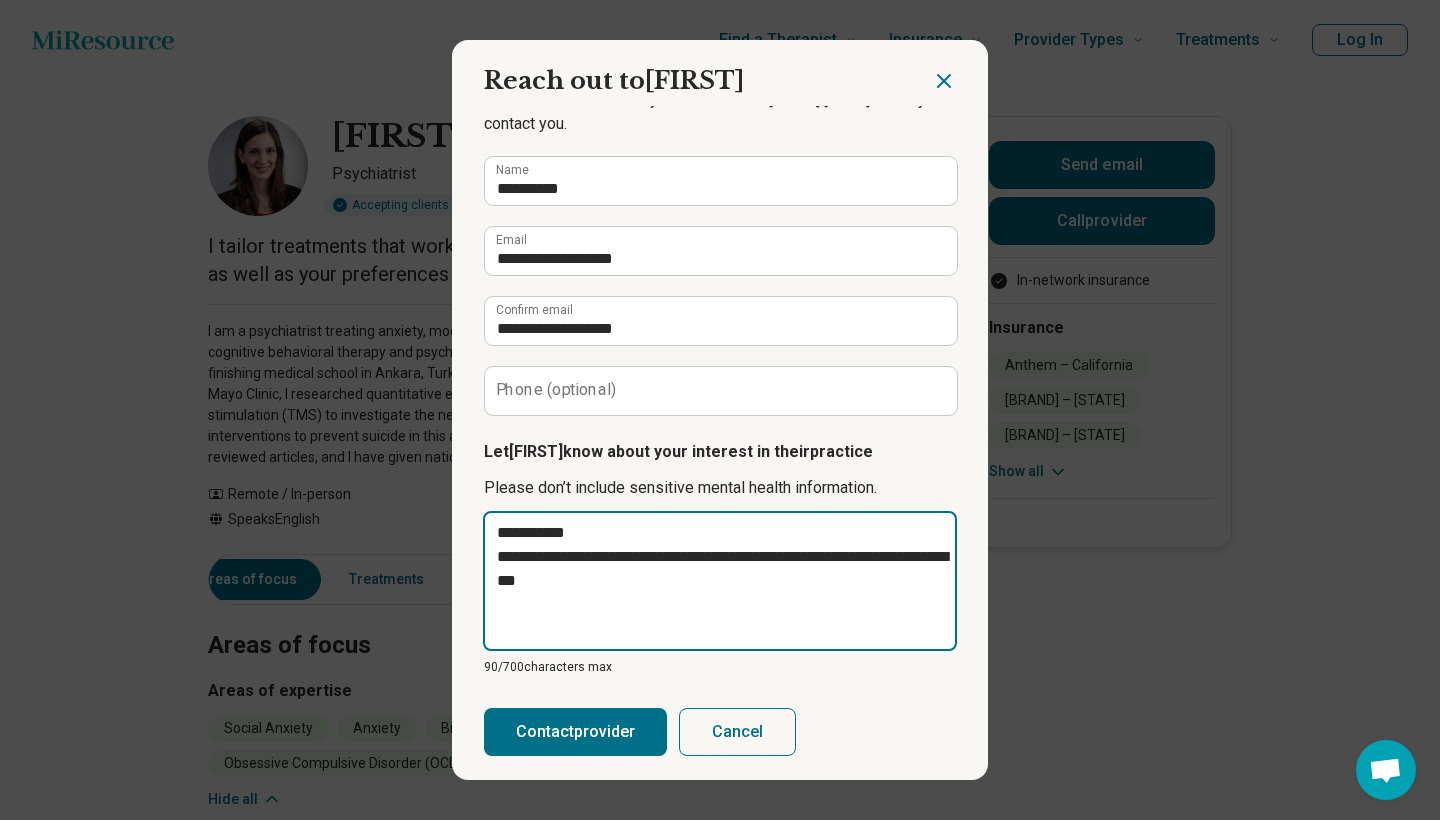 type on "**********" 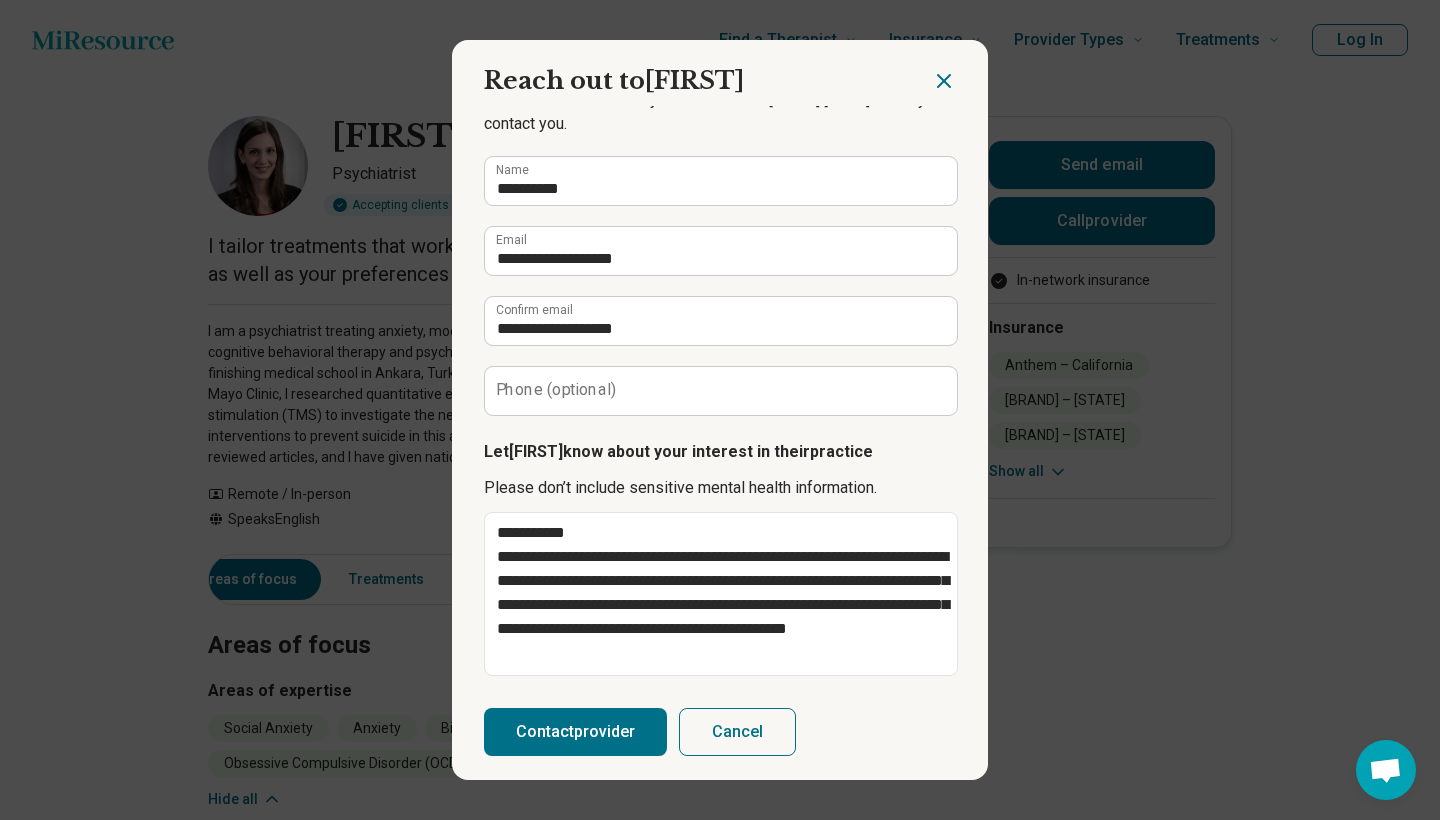 click on "Please don’t include sensitive mental health information." at bounding box center [720, 488] 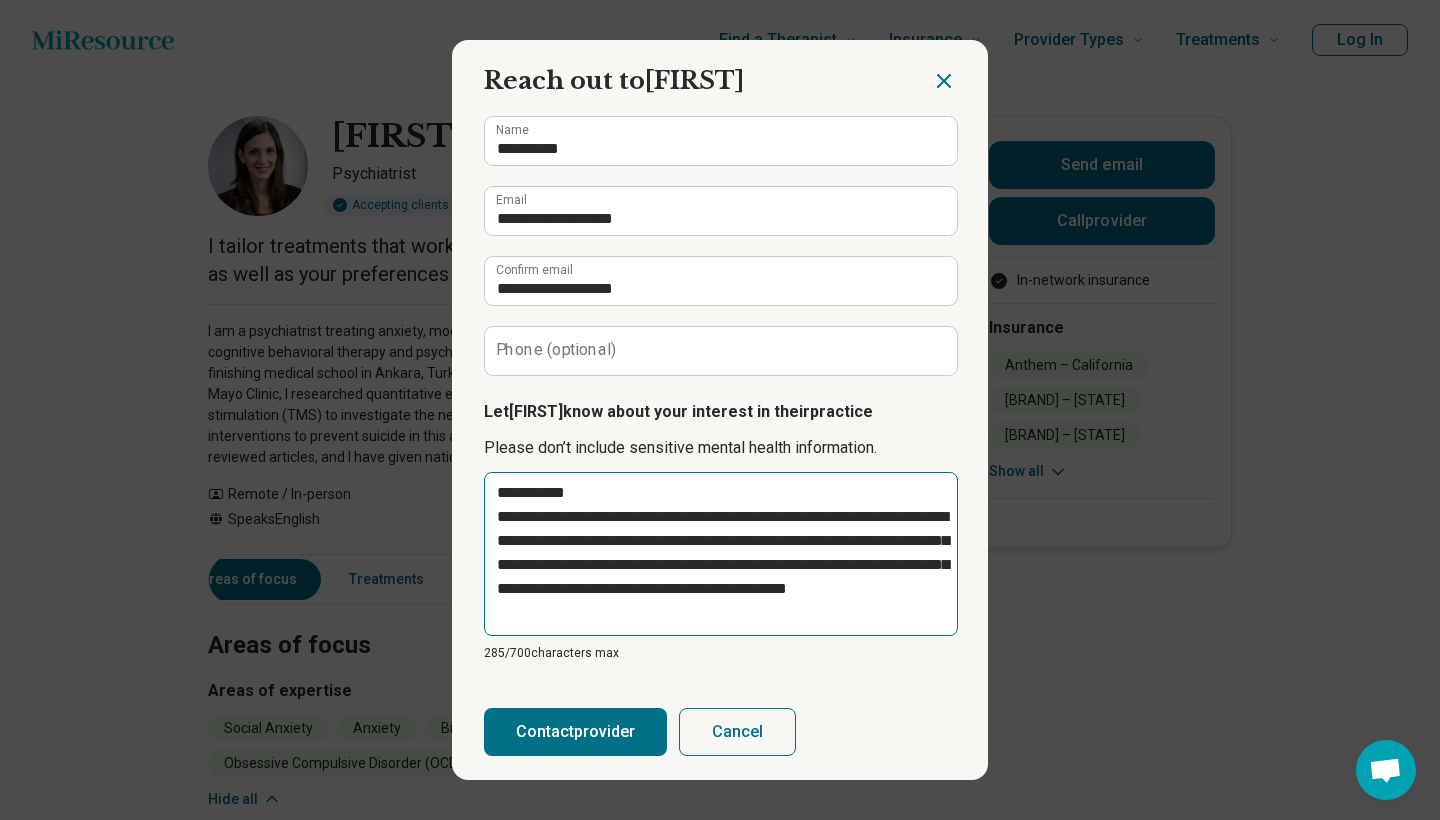 scroll, scrollTop: 109, scrollLeft: 0, axis: vertical 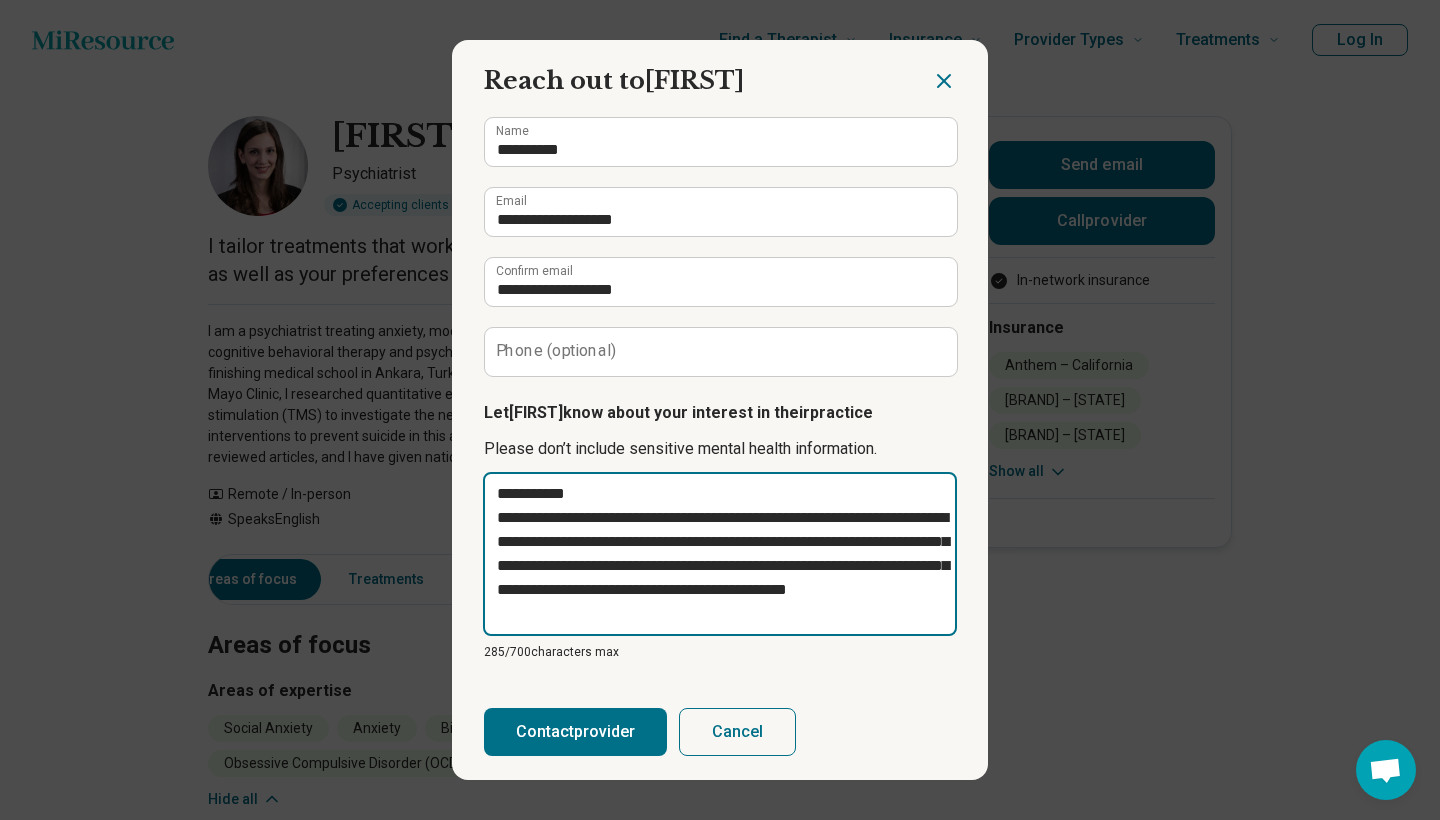 click on "**********" at bounding box center [720, 554] 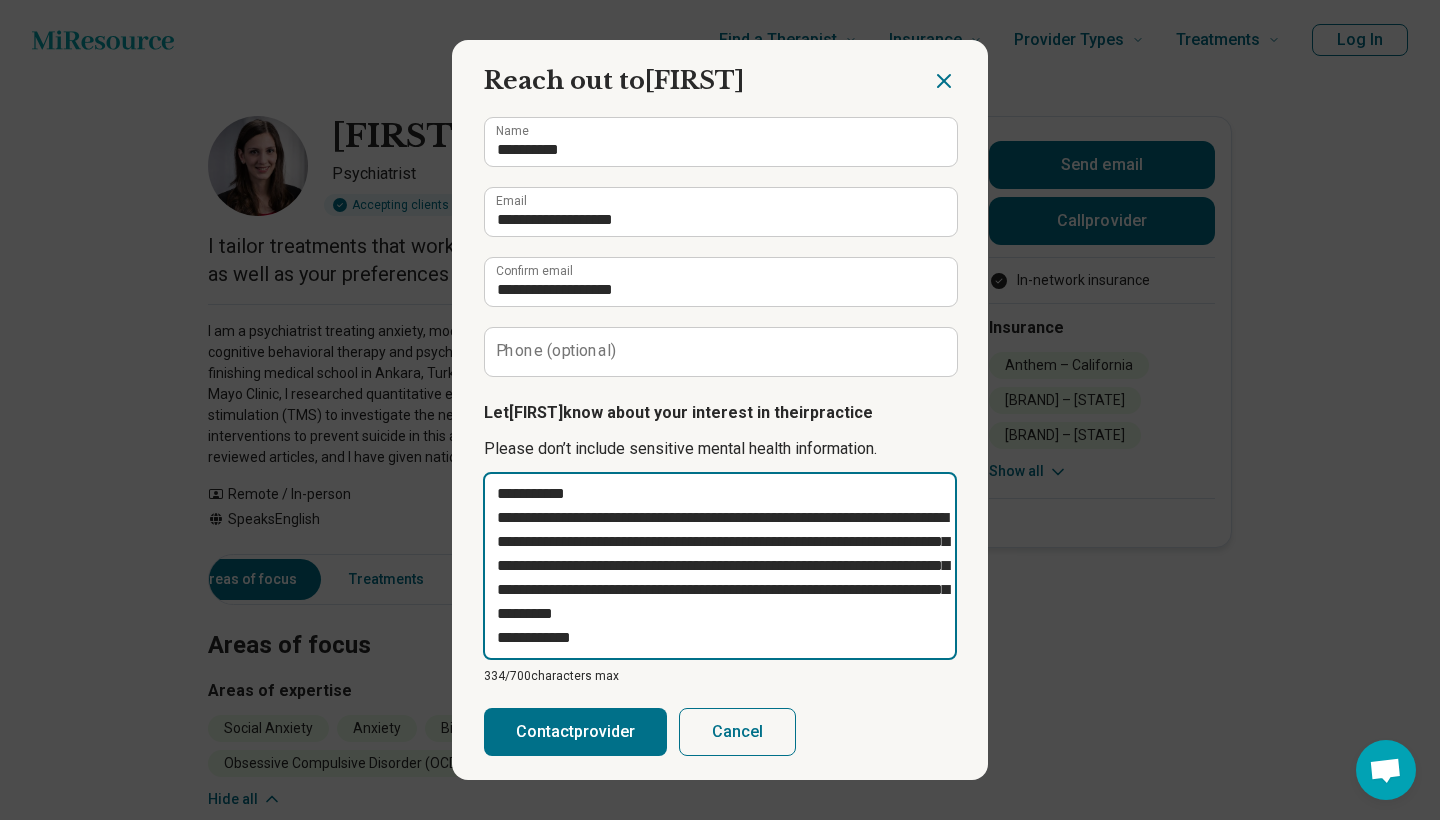 scroll, scrollTop: 13, scrollLeft: 0, axis: vertical 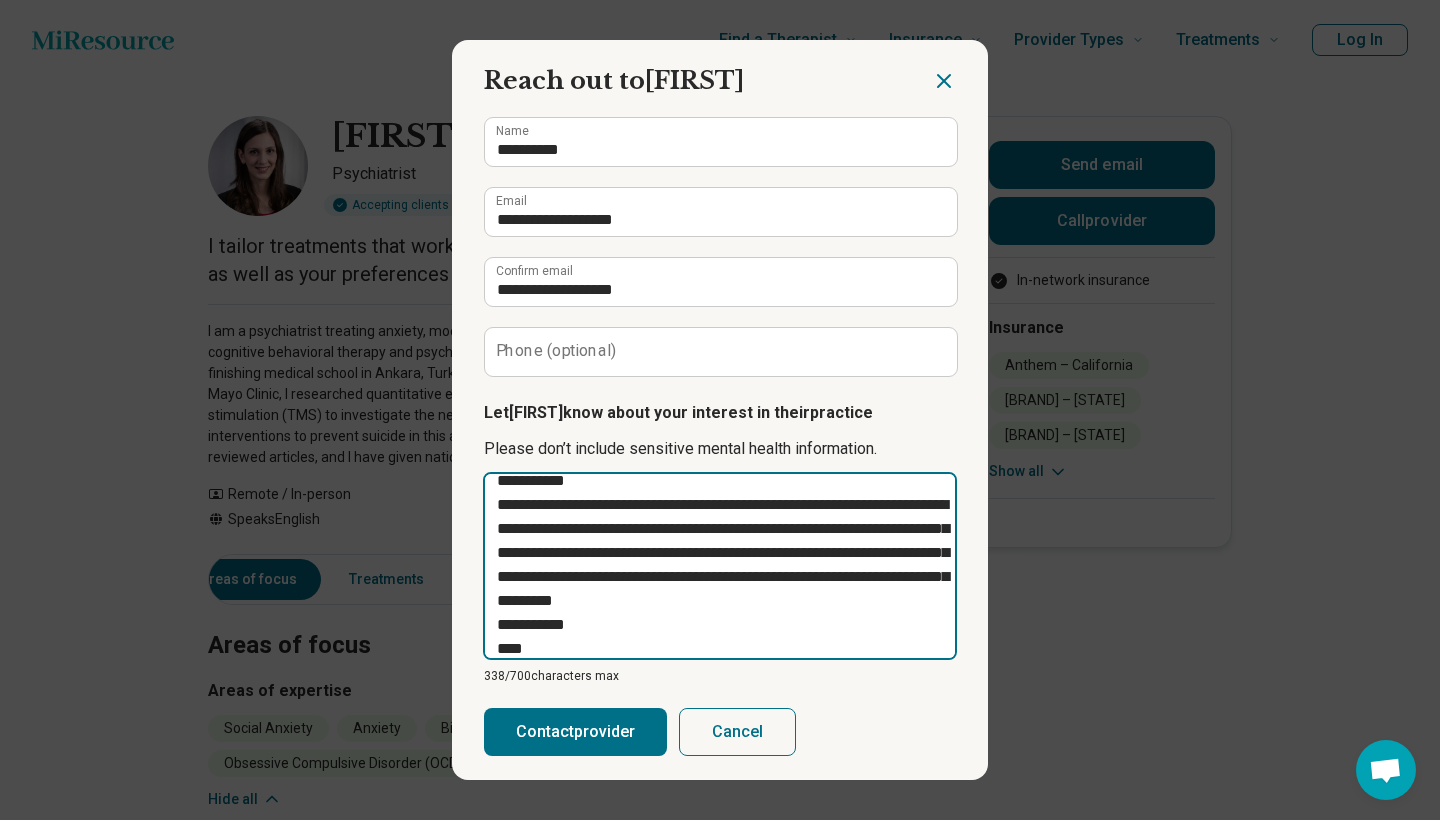 click on "**********" at bounding box center [720, 566] 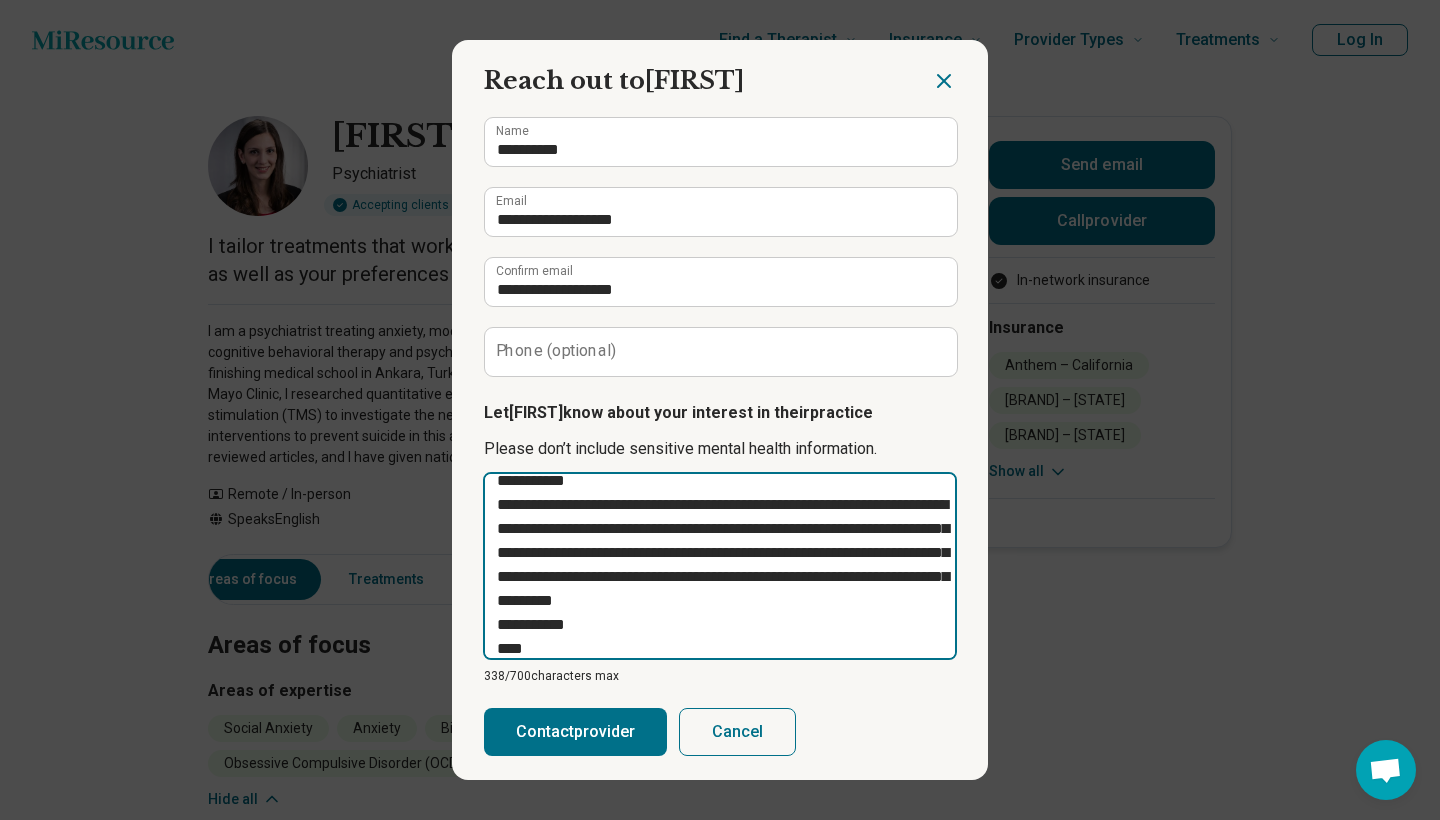 drag, startPoint x: 876, startPoint y: 608, endPoint x: 483, endPoint y: 475, distance: 414.89517 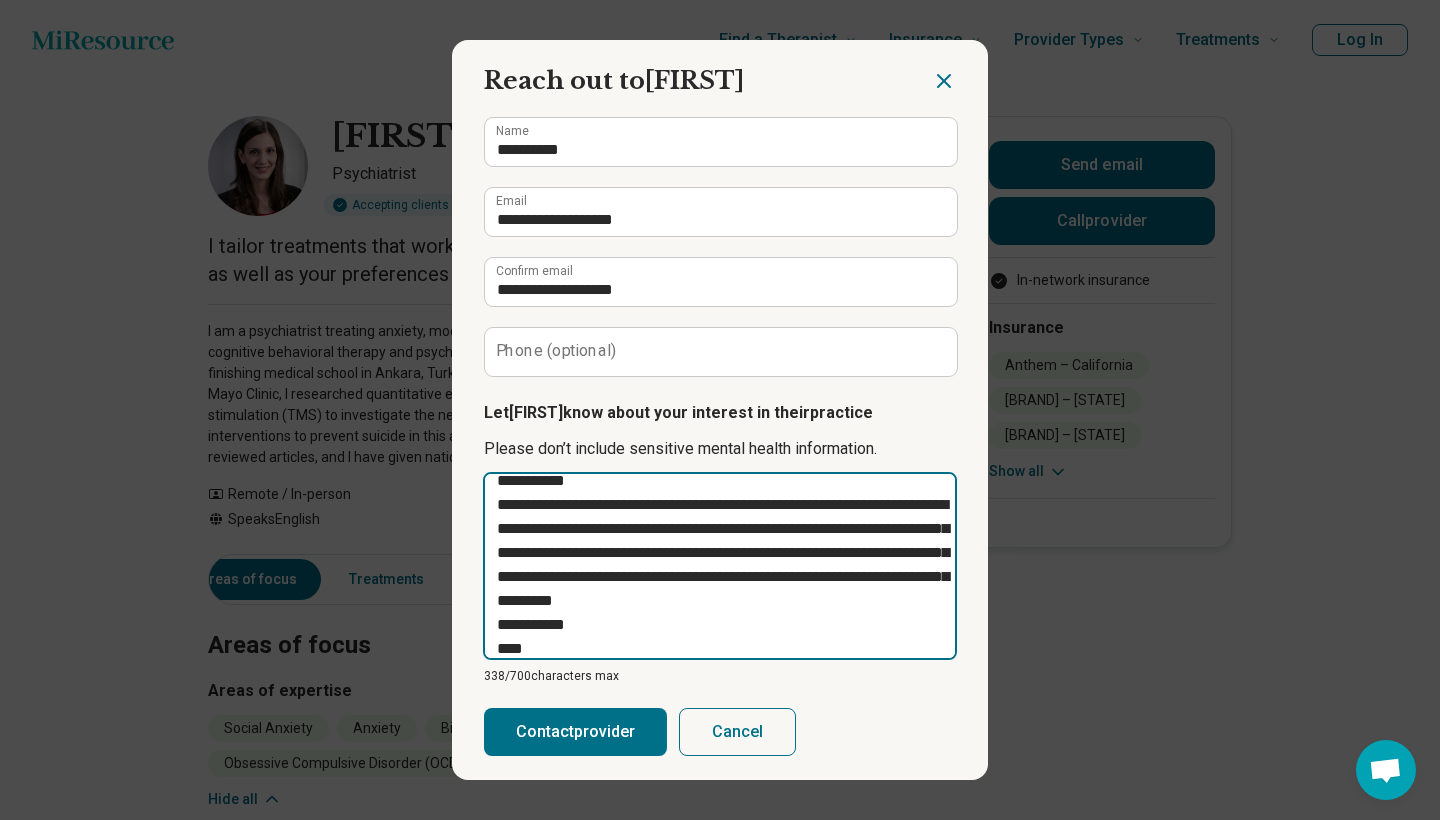 click on "**********" at bounding box center (720, 566) 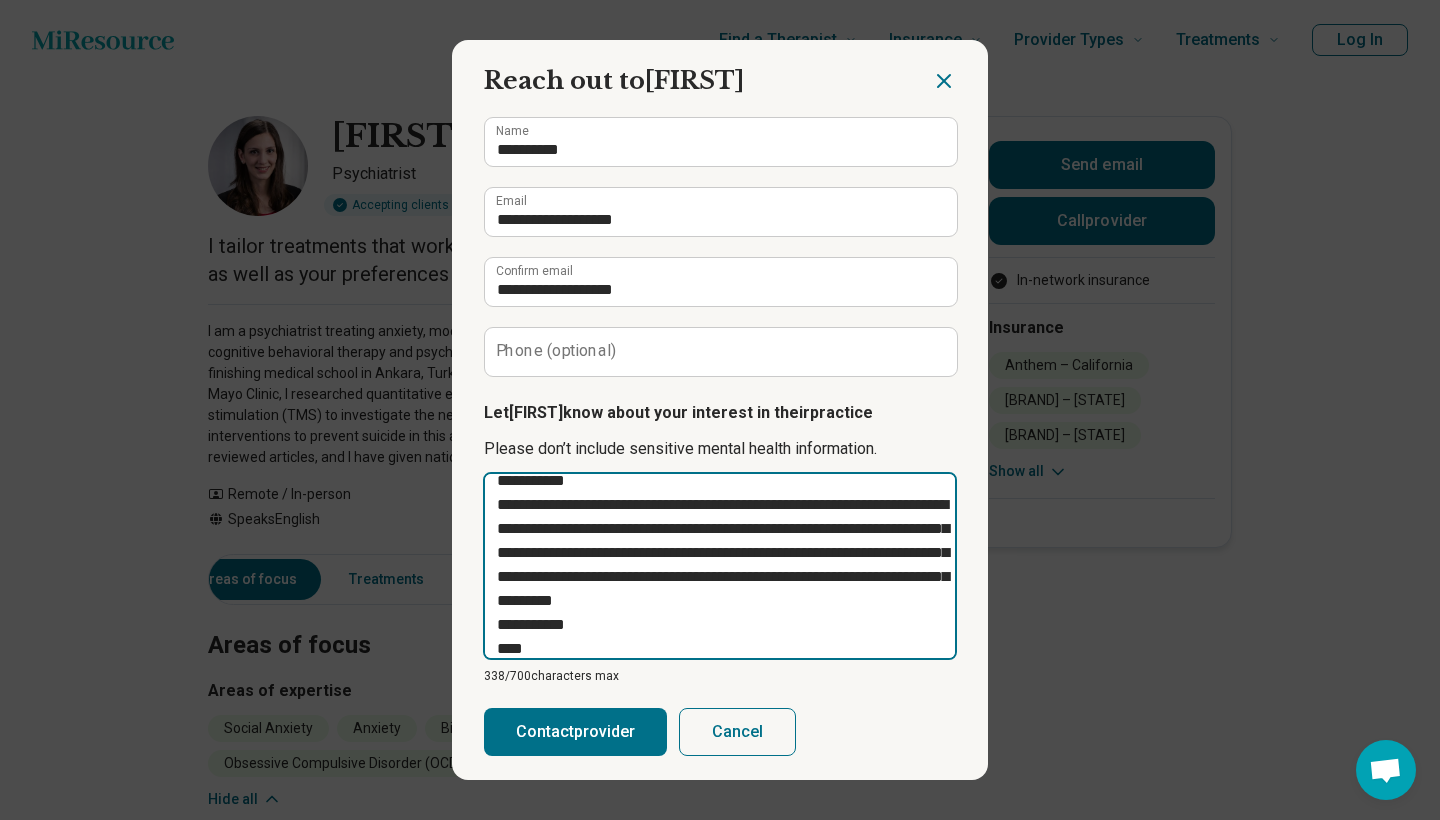 click on "**********" at bounding box center [720, 566] 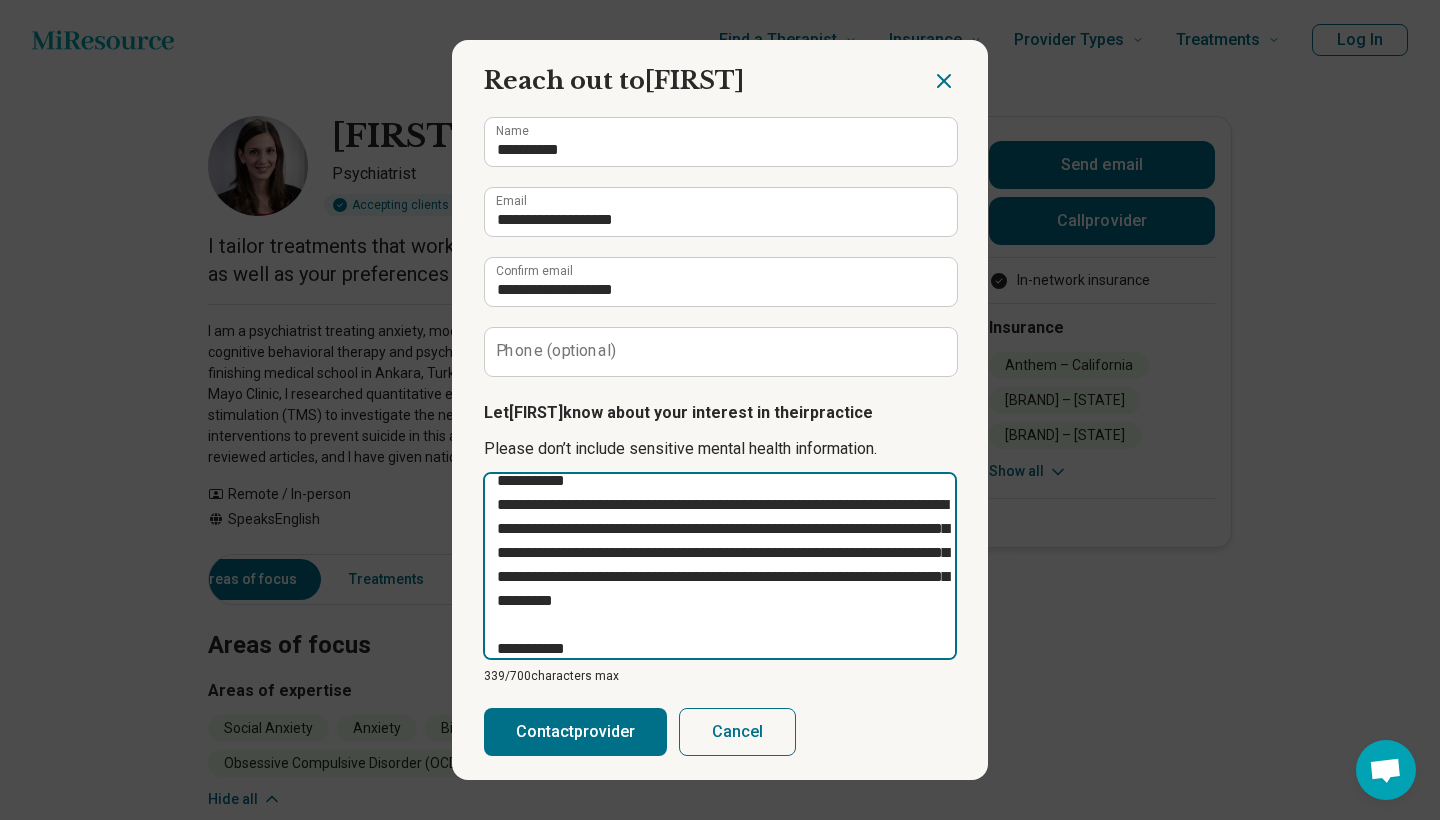 paste on "**********" 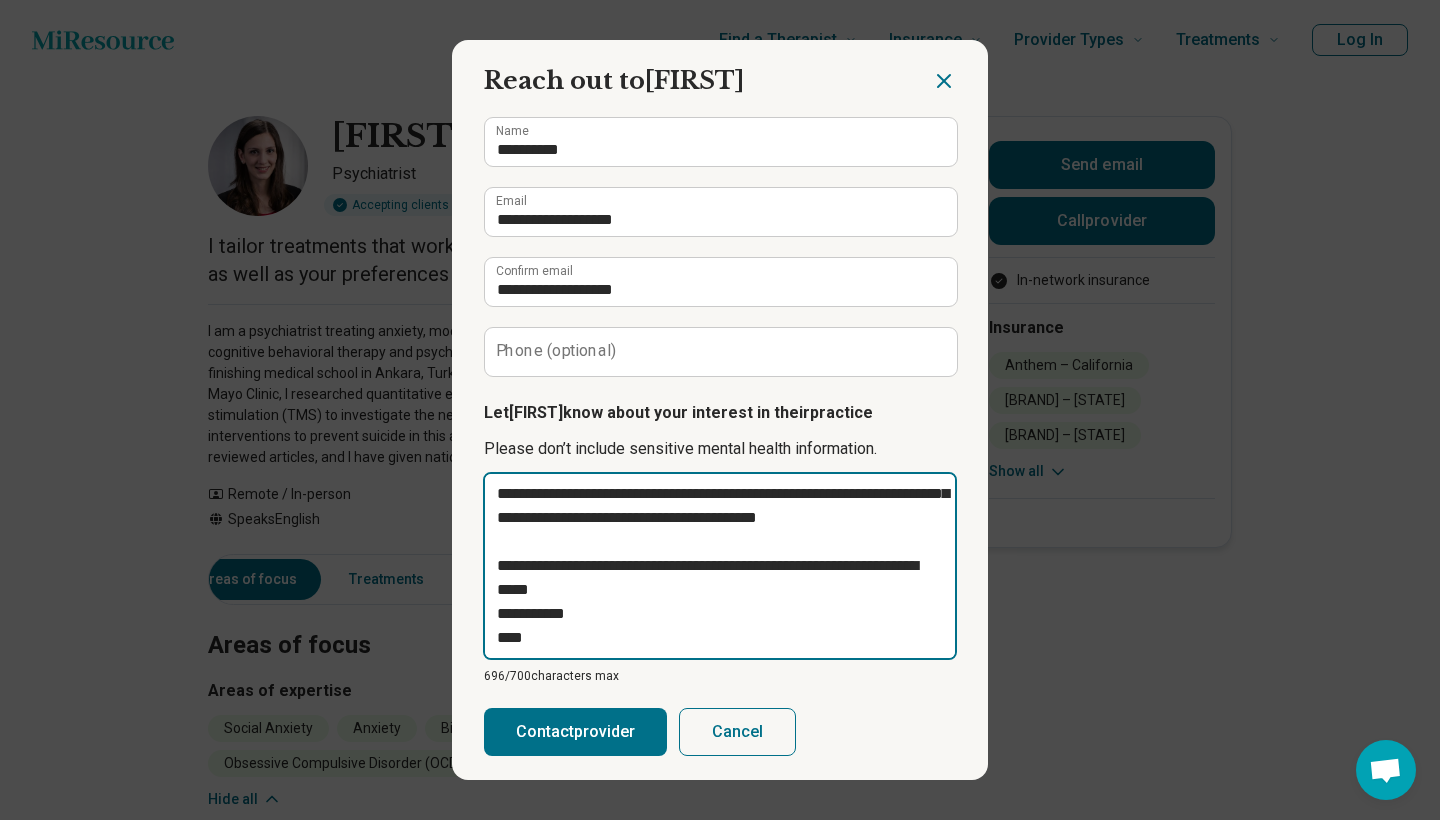 scroll, scrollTop: 264, scrollLeft: 0, axis: vertical 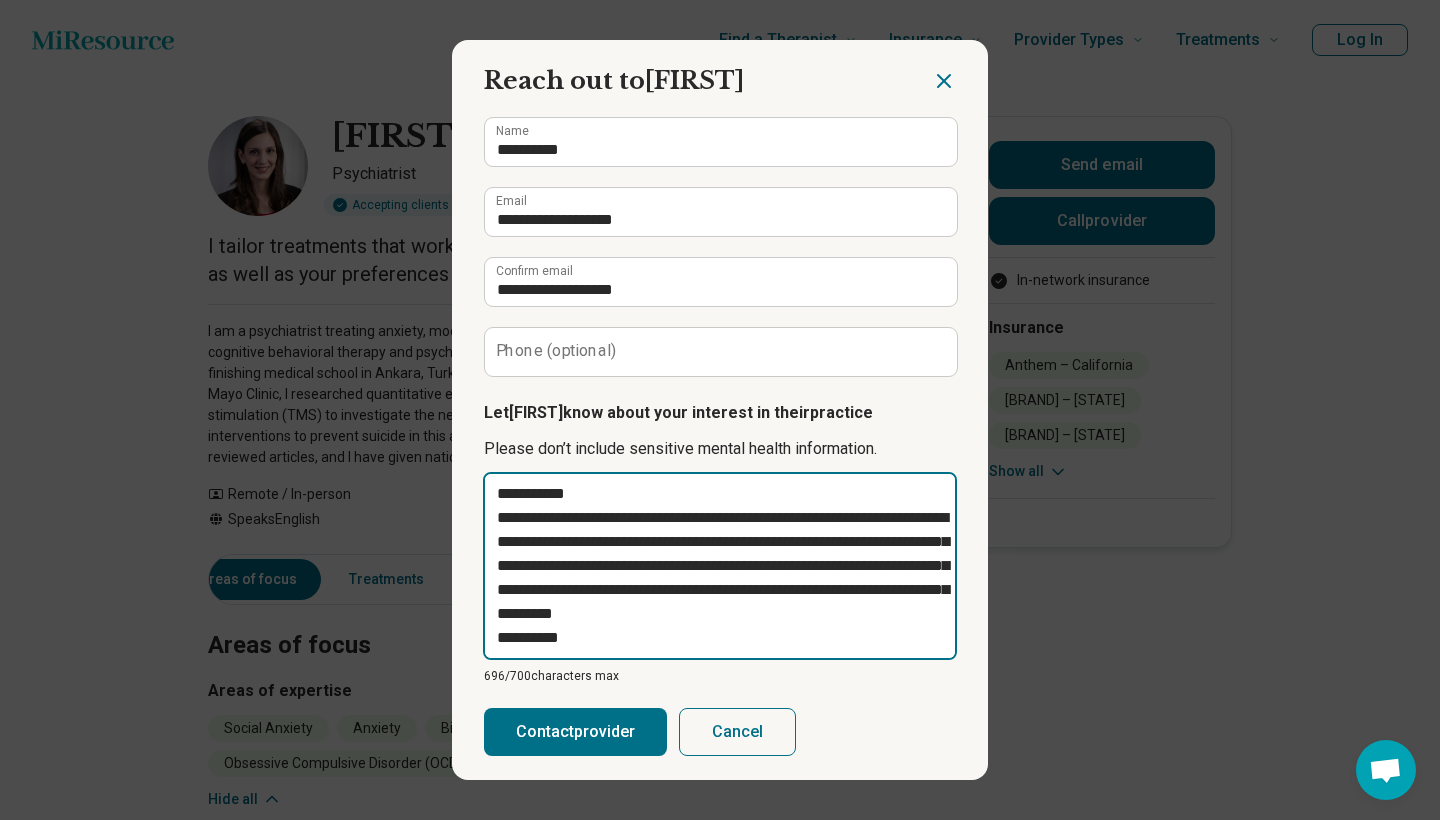 drag, startPoint x: 659, startPoint y: 592, endPoint x: 490, endPoint y: 634, distance: 174.14075 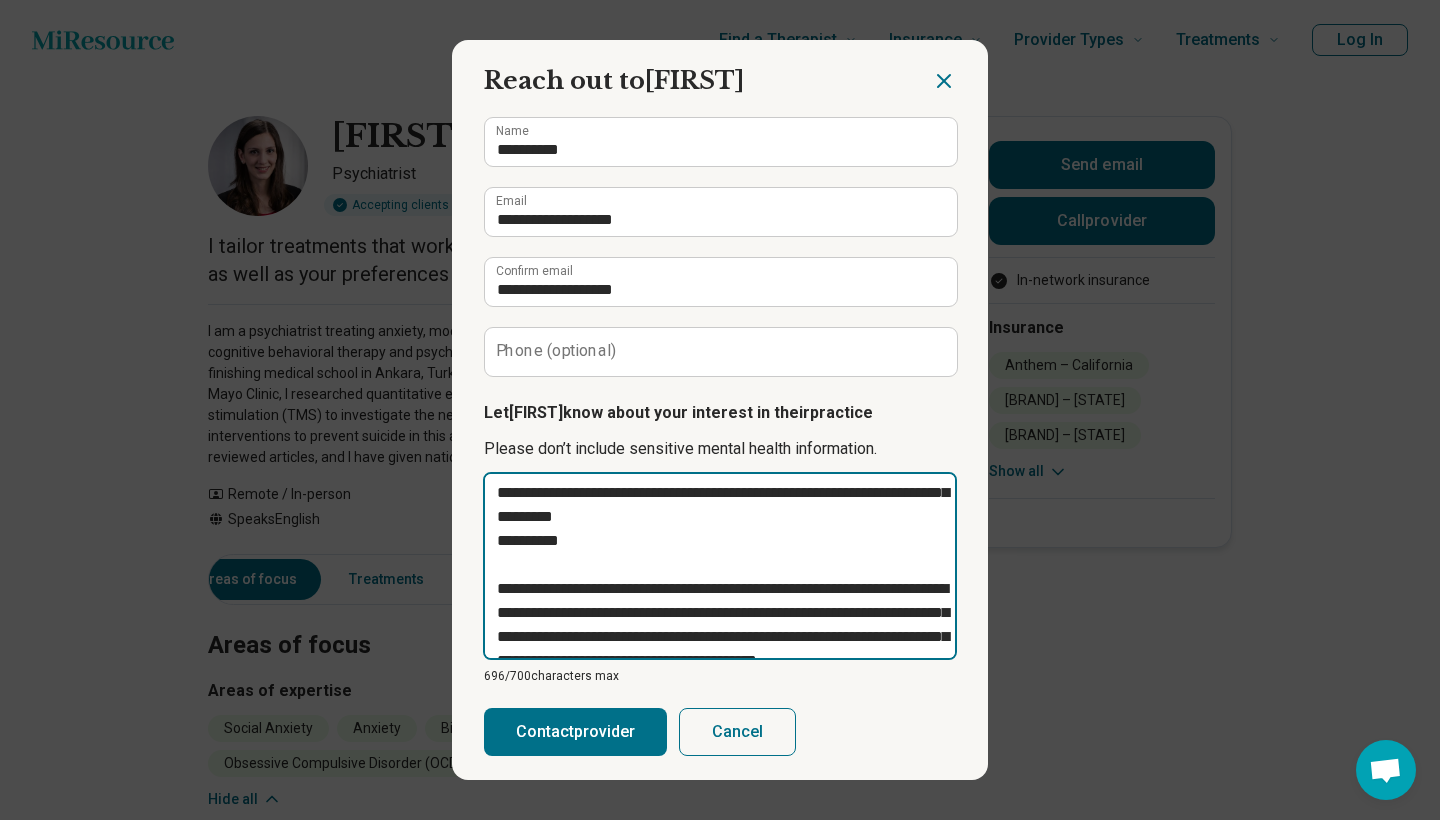 scroll, scrollTop: 135, scrollLeft: 0, axis: vertical 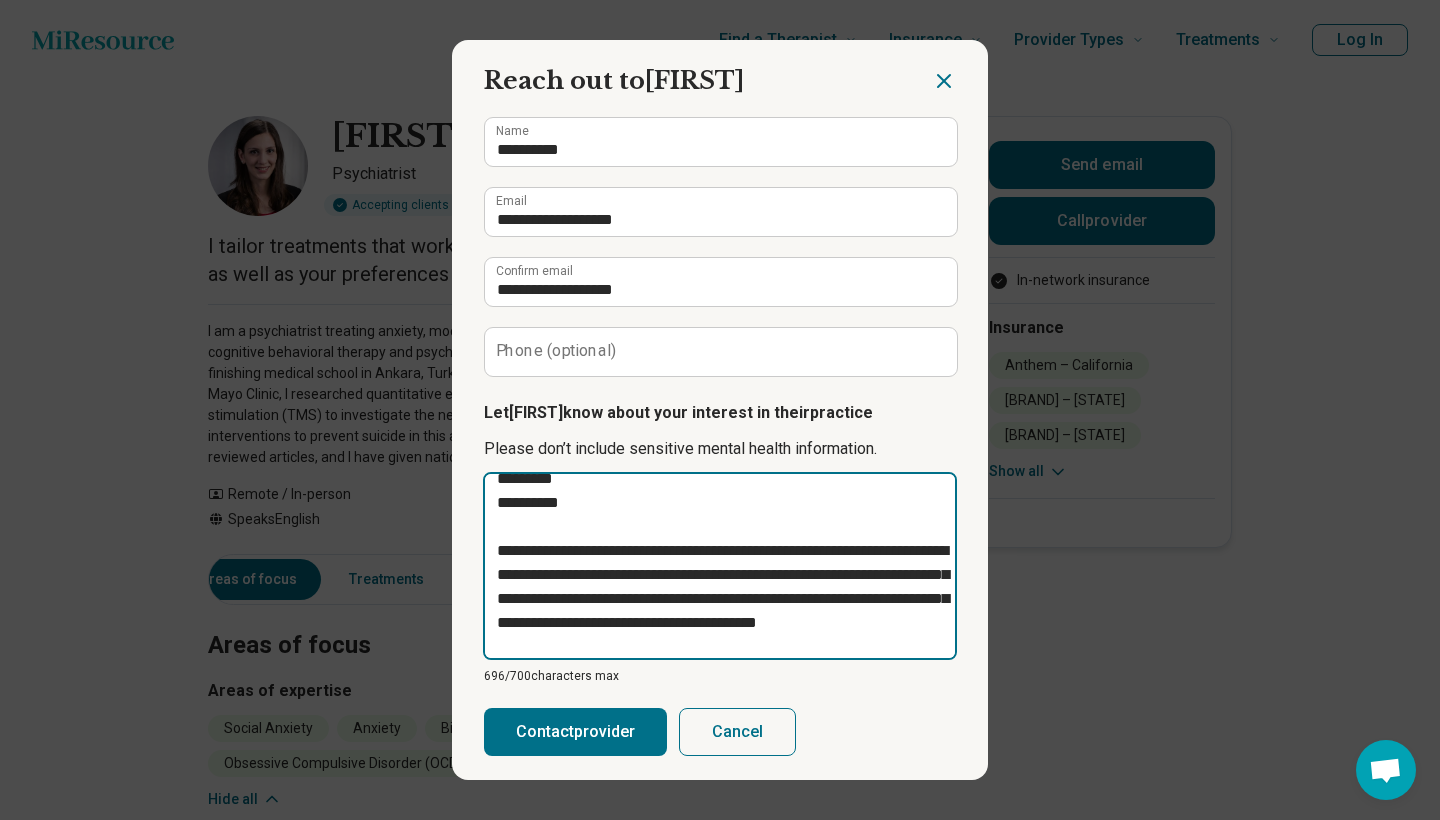drag, startPoint x: 544, startPoint y: 528, endPoint x: 485, endPoint y: 492, distance: 69.115845 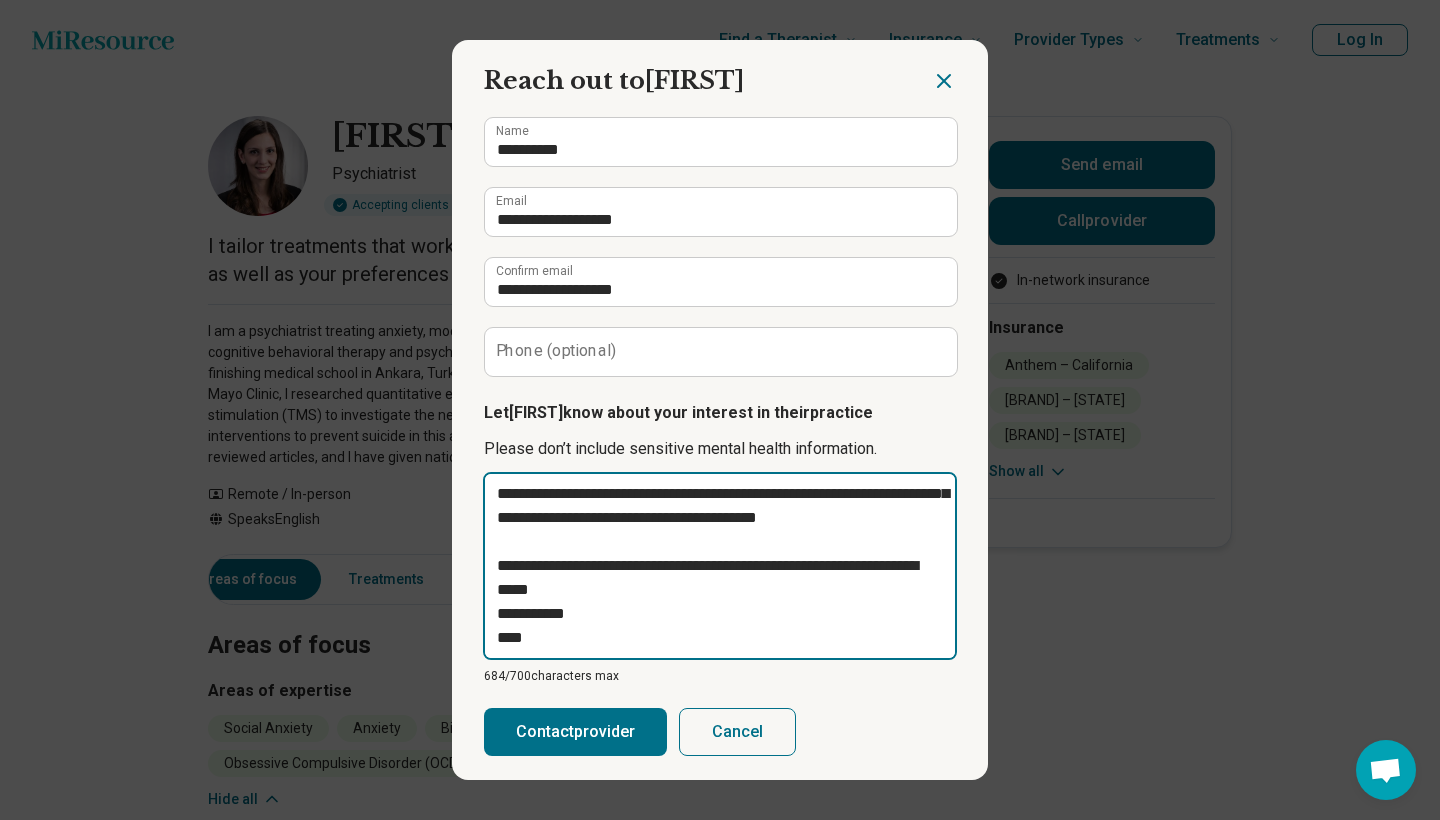 scroll, scrollTop: 216, scrollLeft: 0, axis: vertical 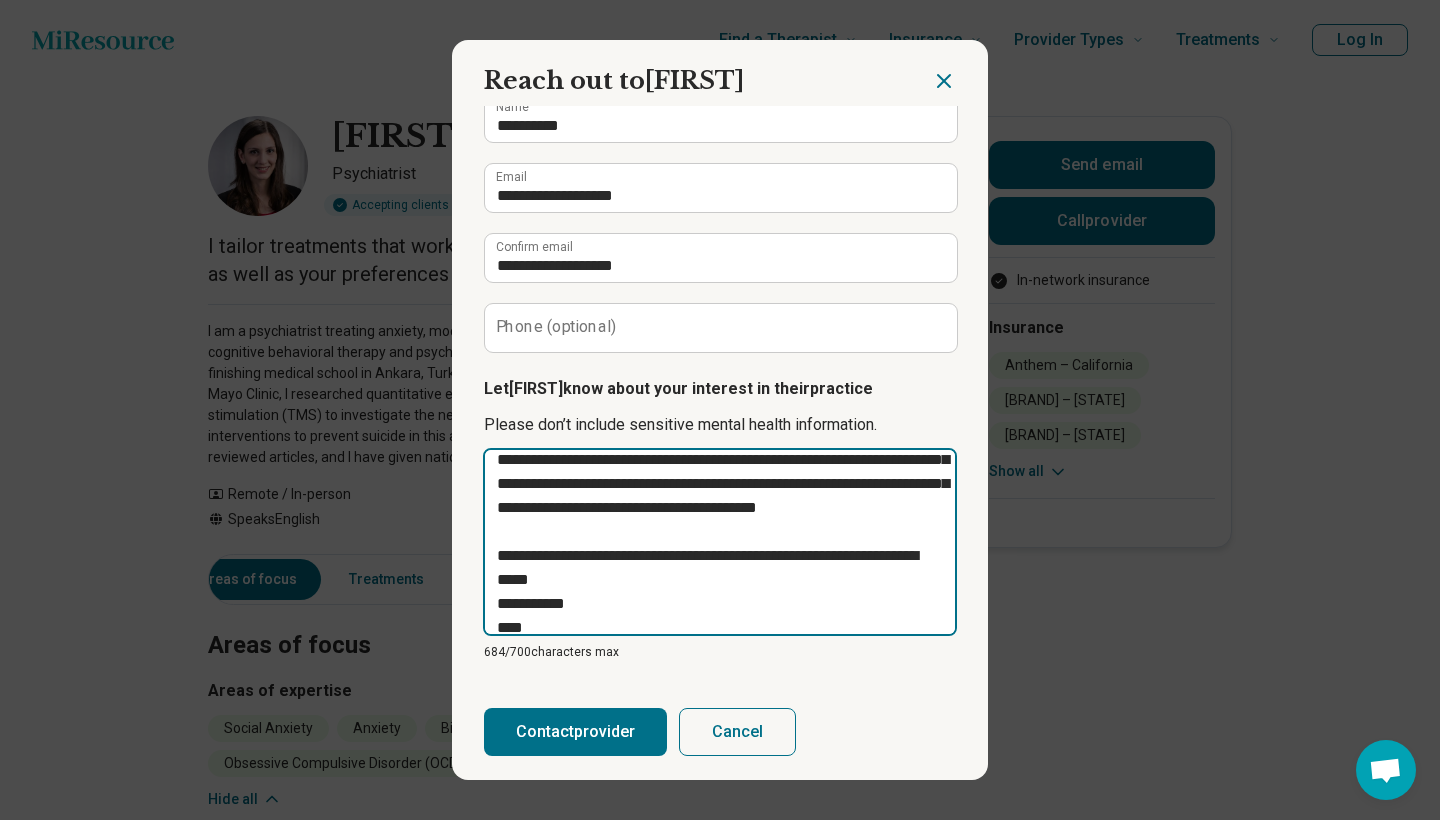 click on "**********" at bounding box center (720, 542) 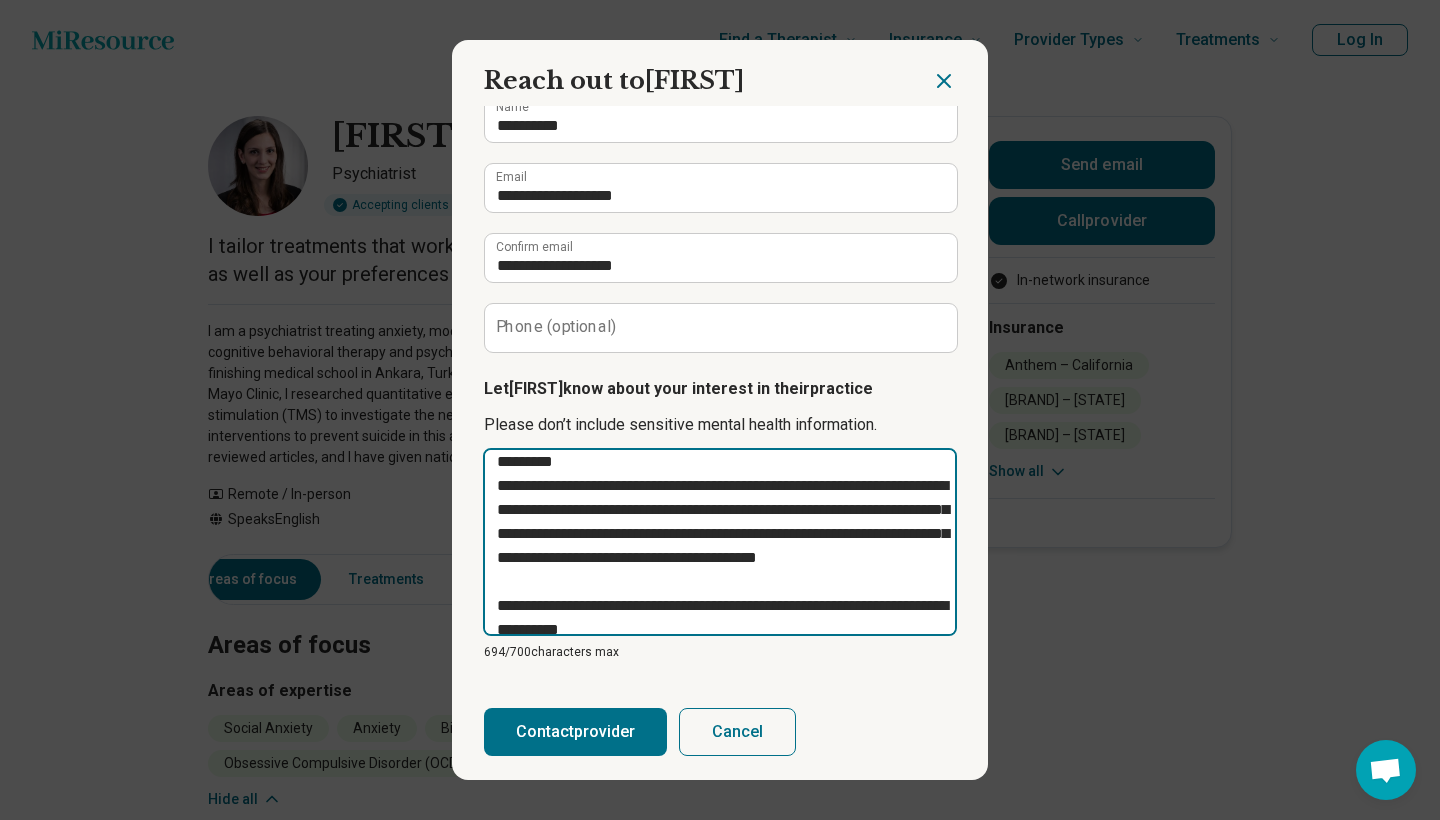 scroll, scrollTop: 93, scrollLeft: 0, axis: vertical 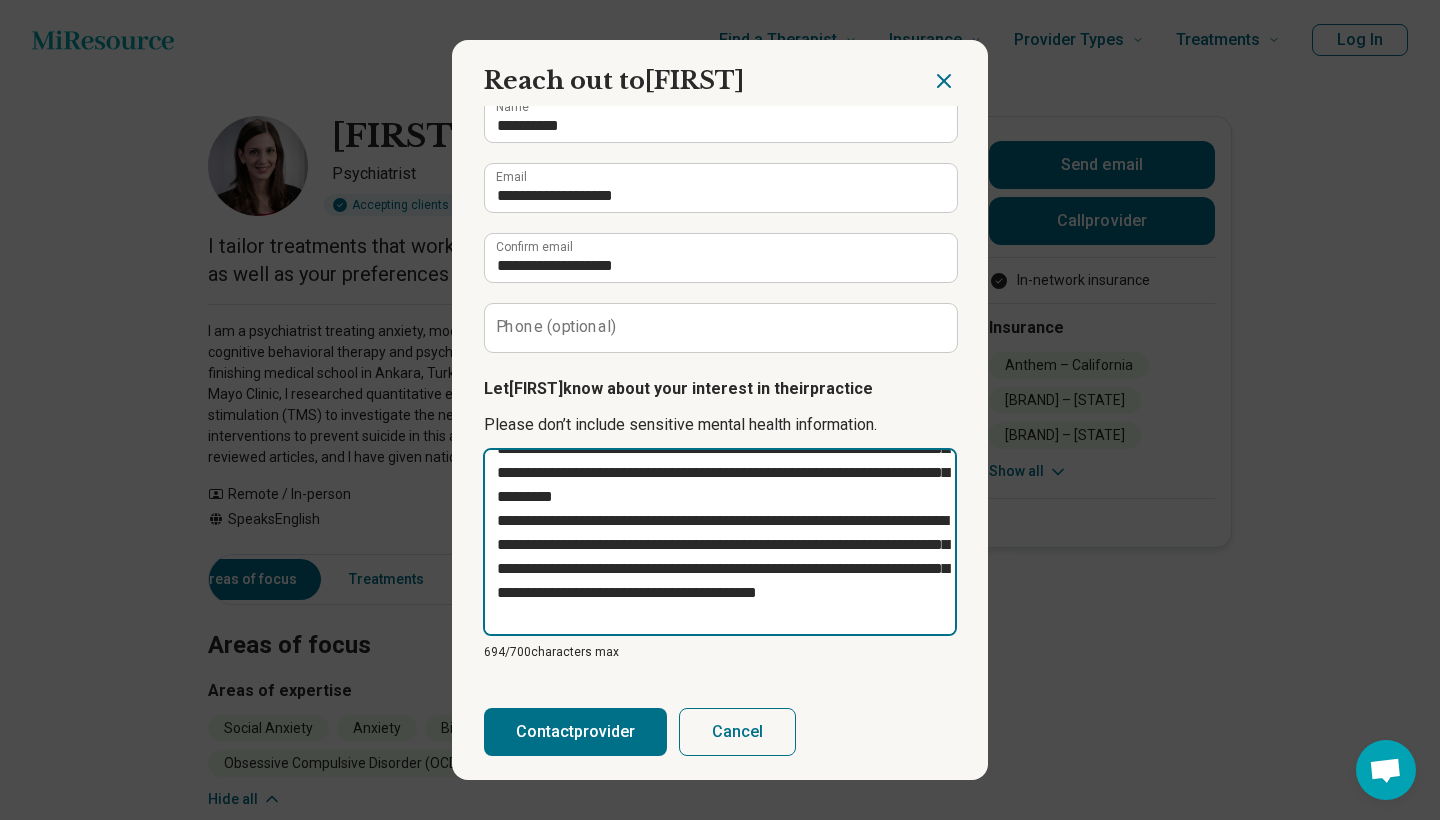 drag, startPoint x: 734, startPoint y: 542, endPoint x: 916, endPoint y: 546, distance: 182.04395 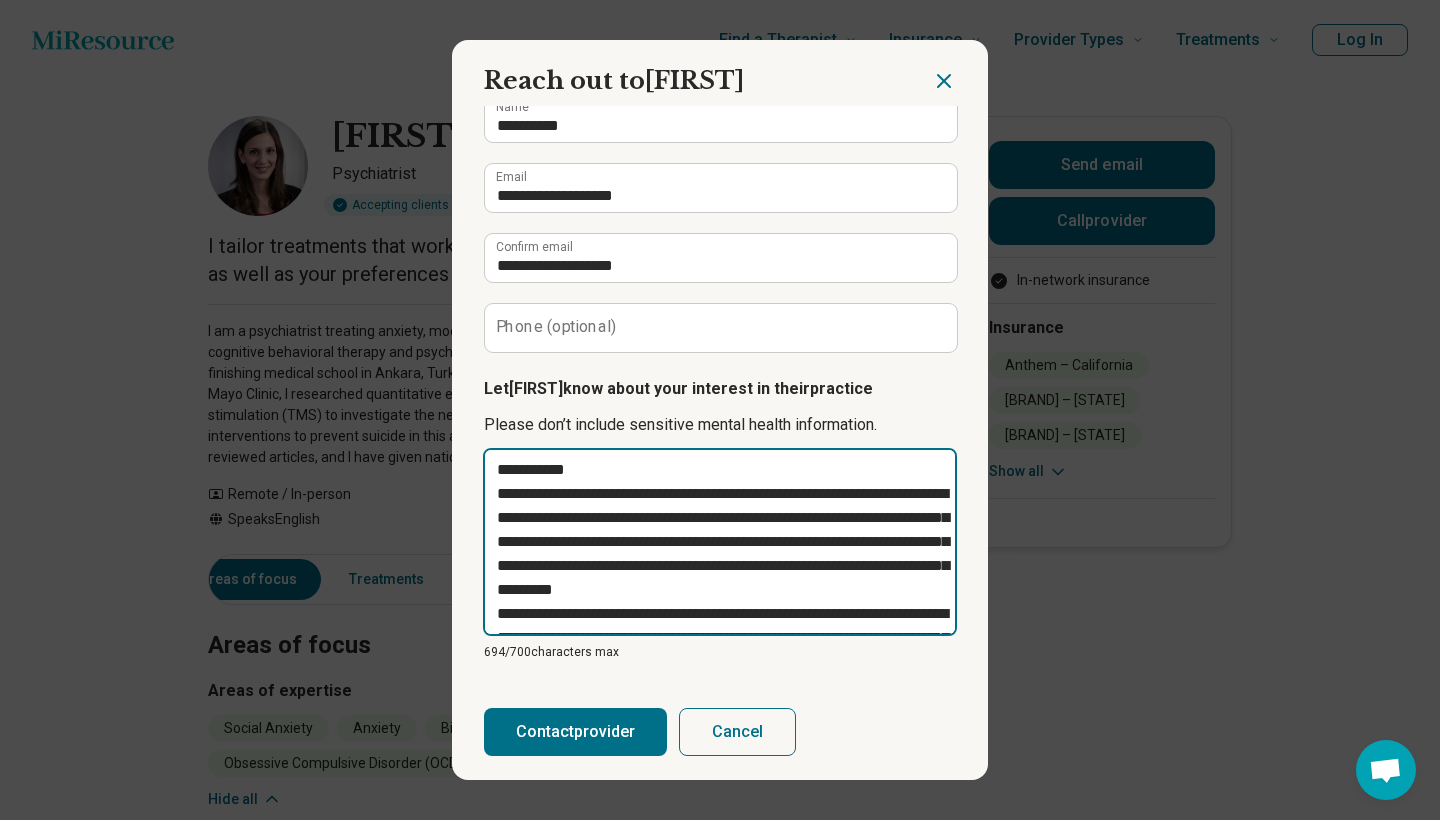 scroll, scrollTop: 0, scrollLeft: 0, axis: both 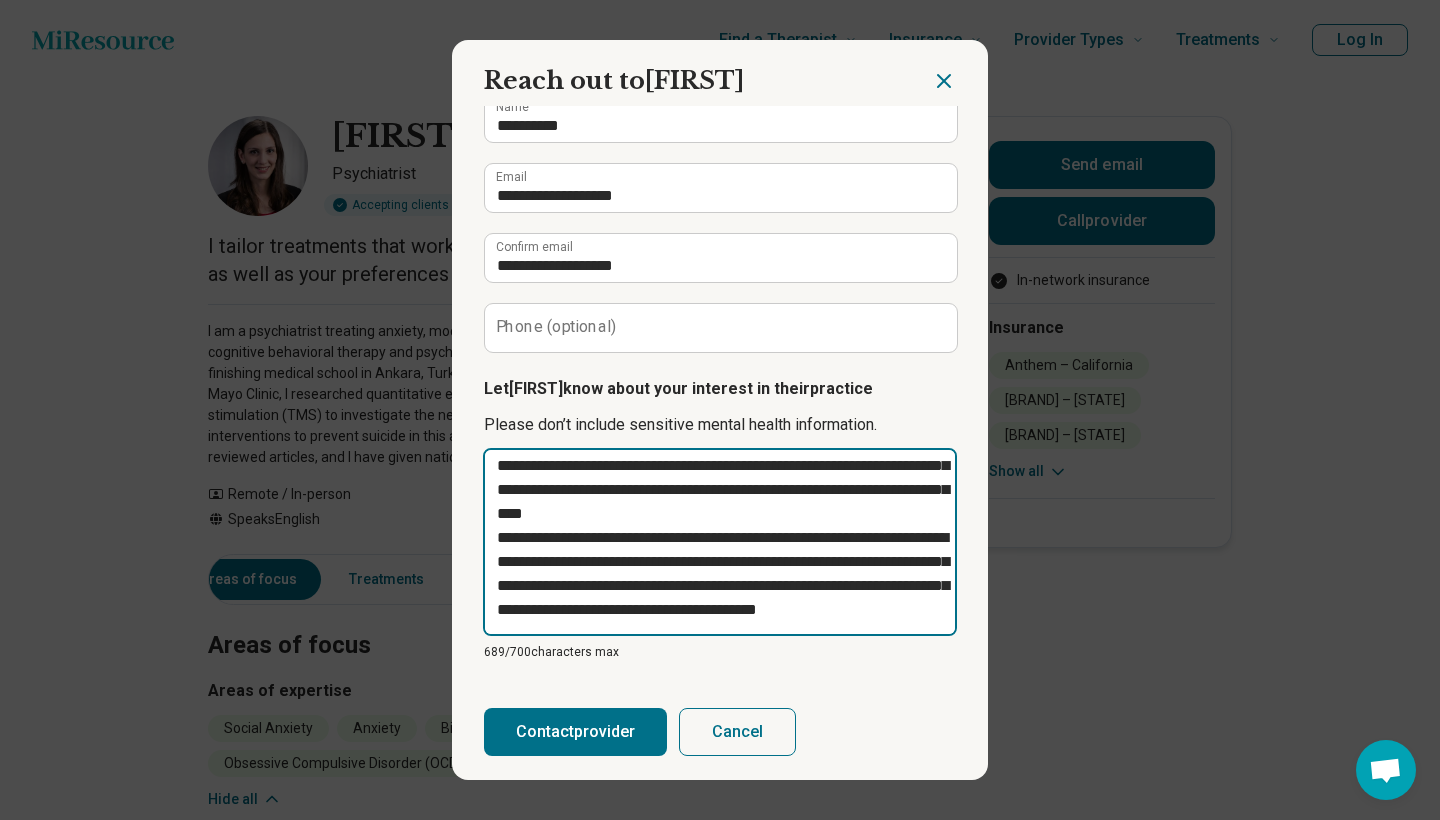 drag, startPoint x: 923, startPoint y: 562, endPoint x: 475, endPoint y: 538, distance: 448.6424 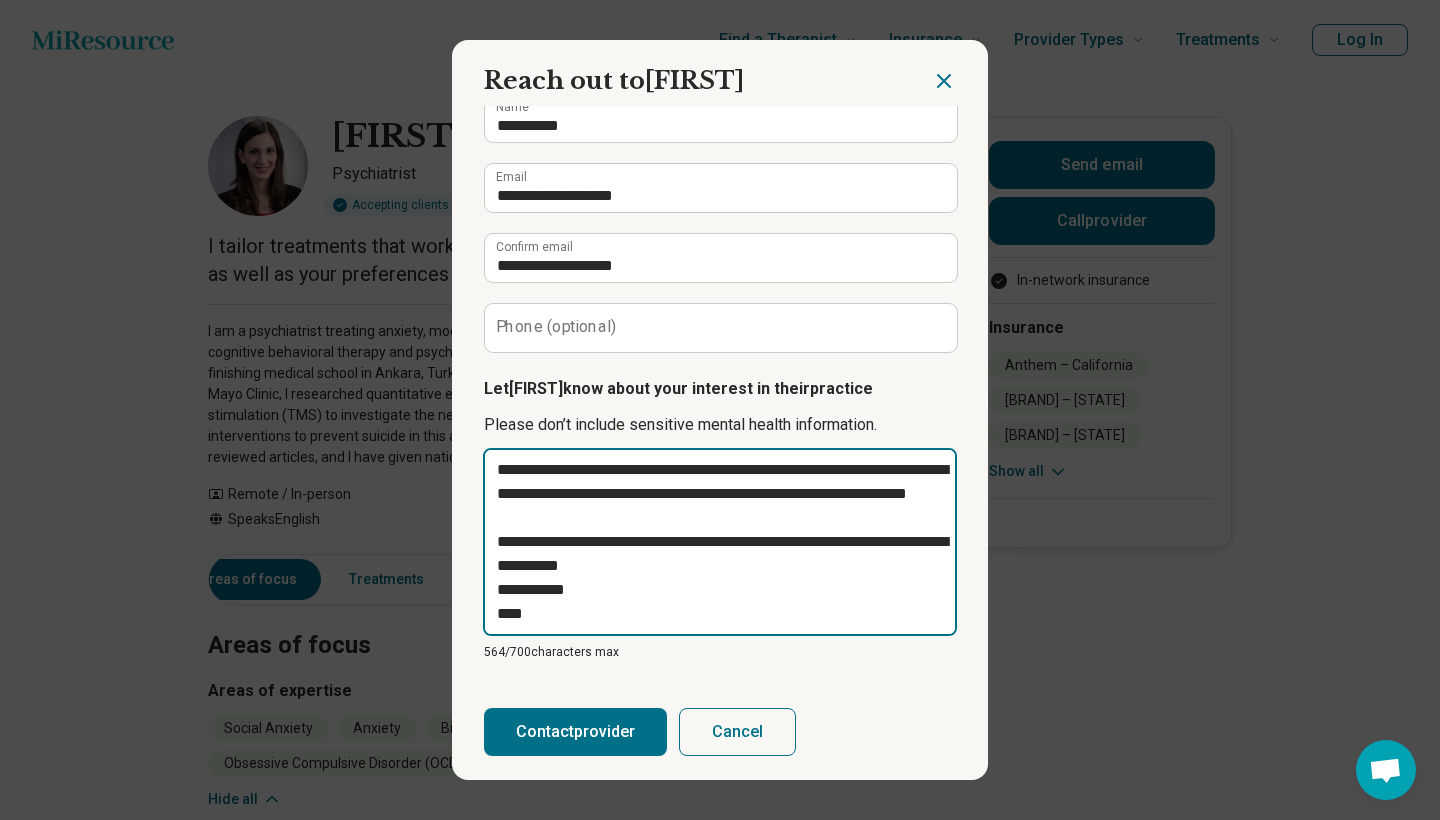 scroll, scrollTop: 168, scrollLeft: 0, axis: vertical 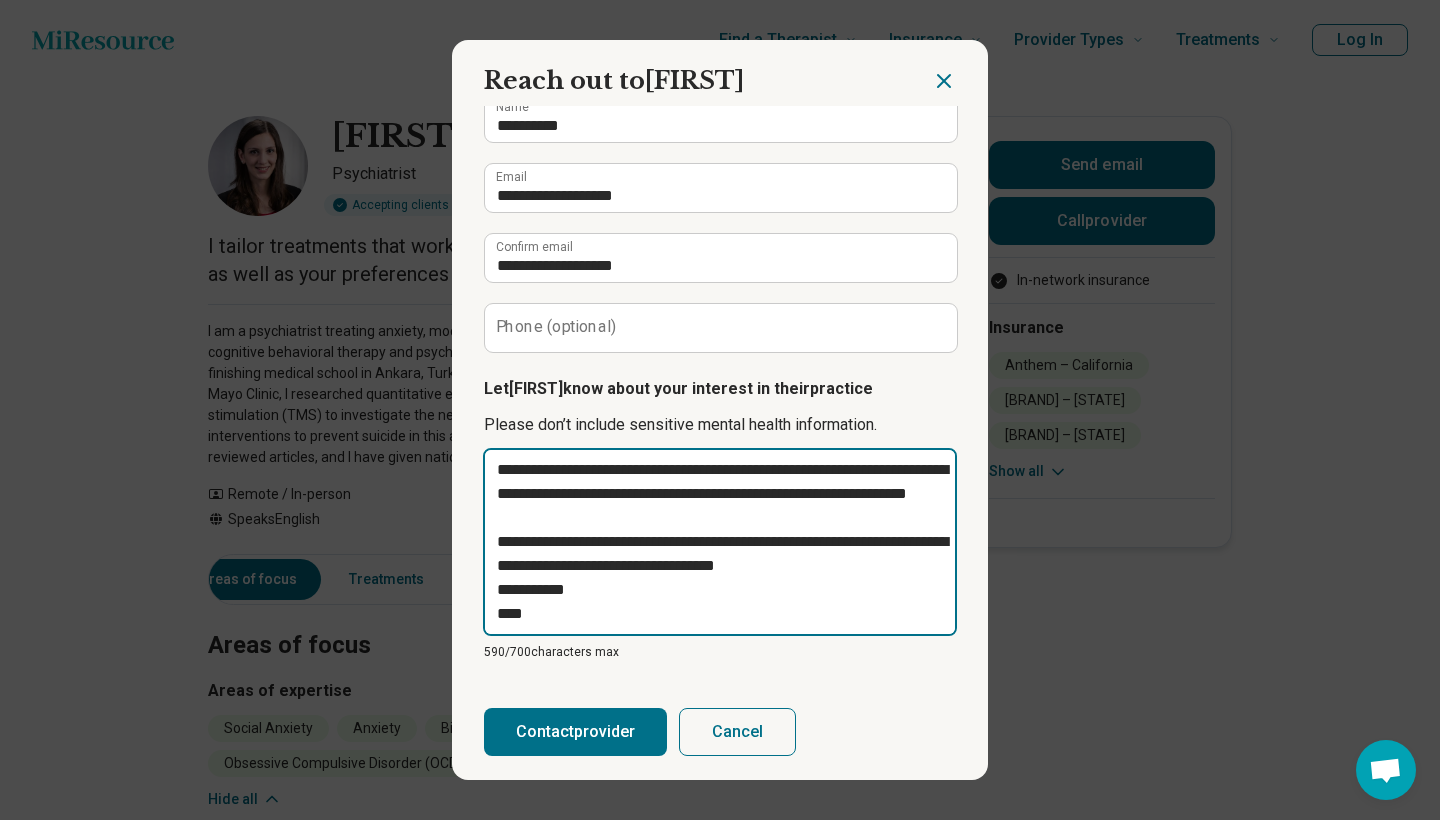 drag, startPoint x: 919, startPoint y: 563, endPoint x: 717, endPoint y: 569, distance: 202.0891 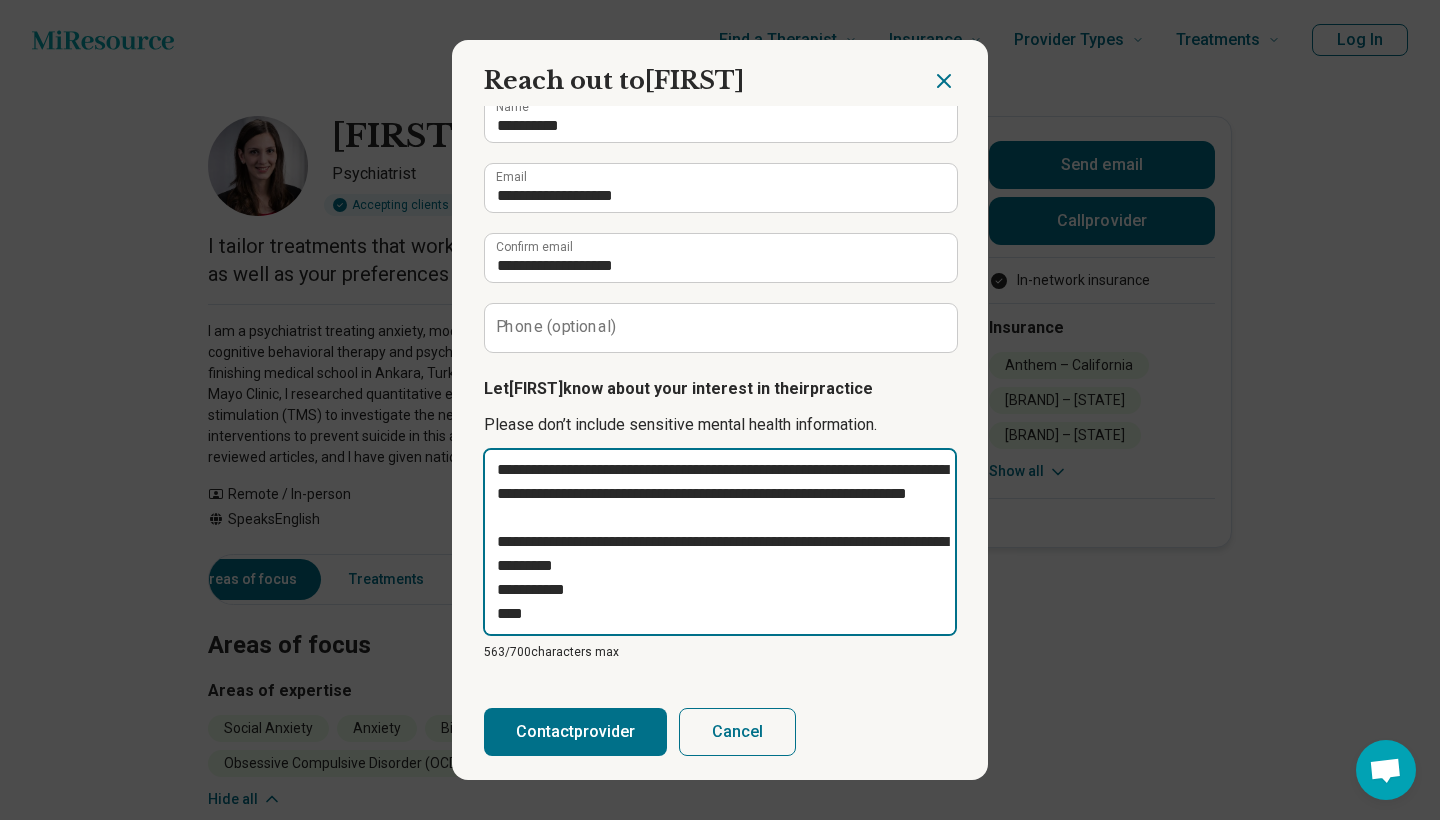 paste on "**********" 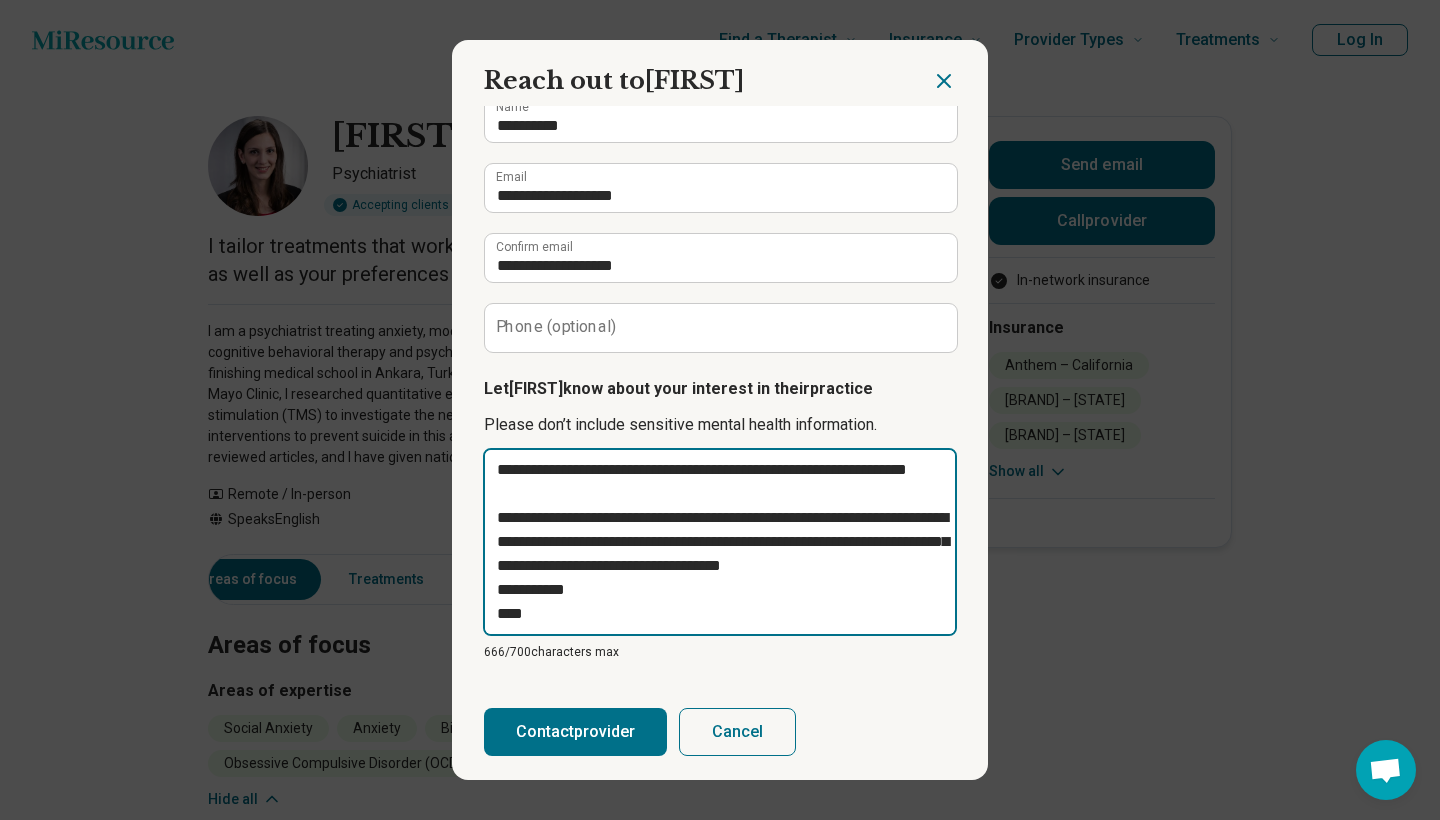 click on "**********" at bounding box center (720, 542) 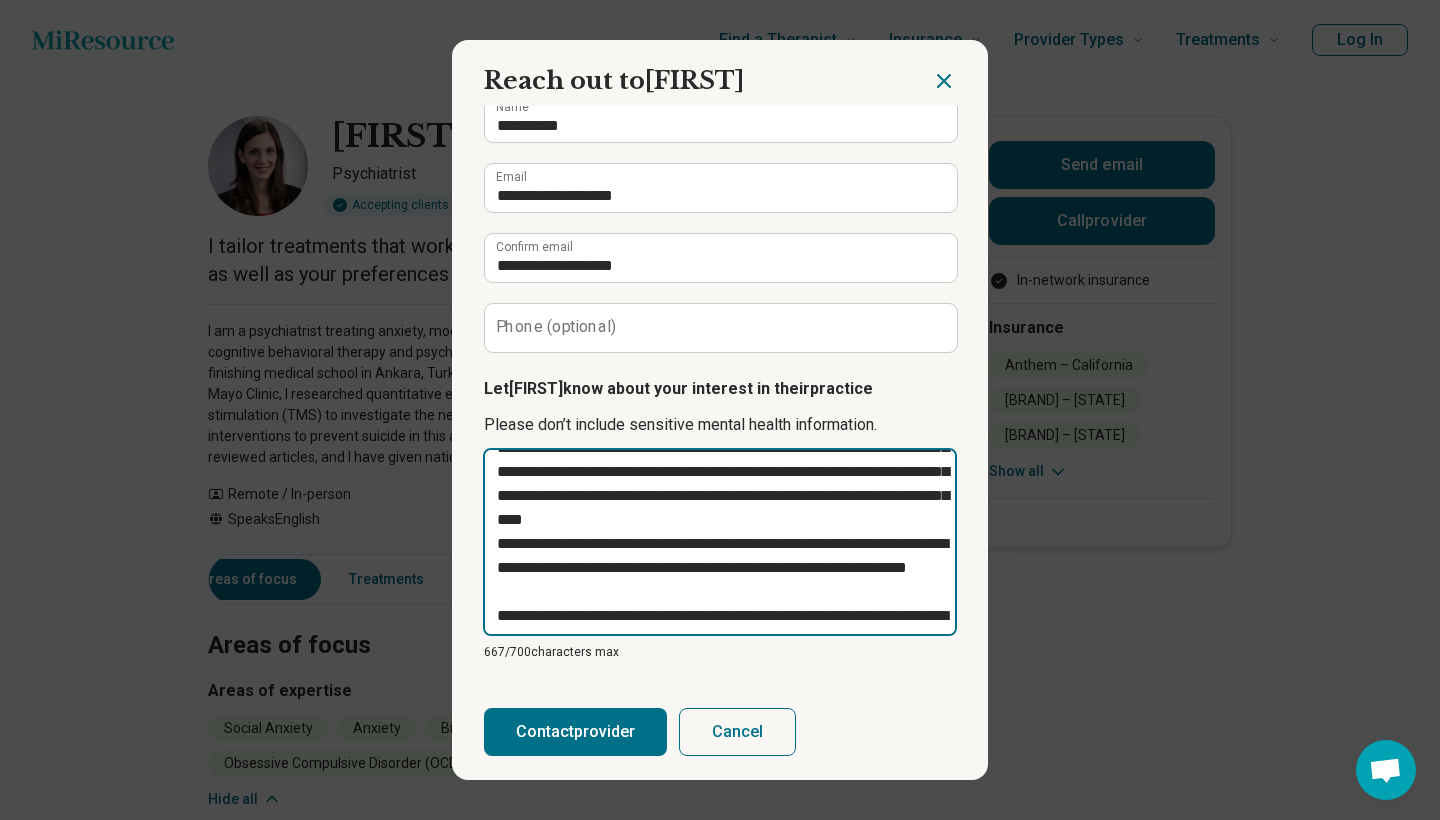 scroll, scrollTop: 67, scrollLeft: 0, axis: vertical 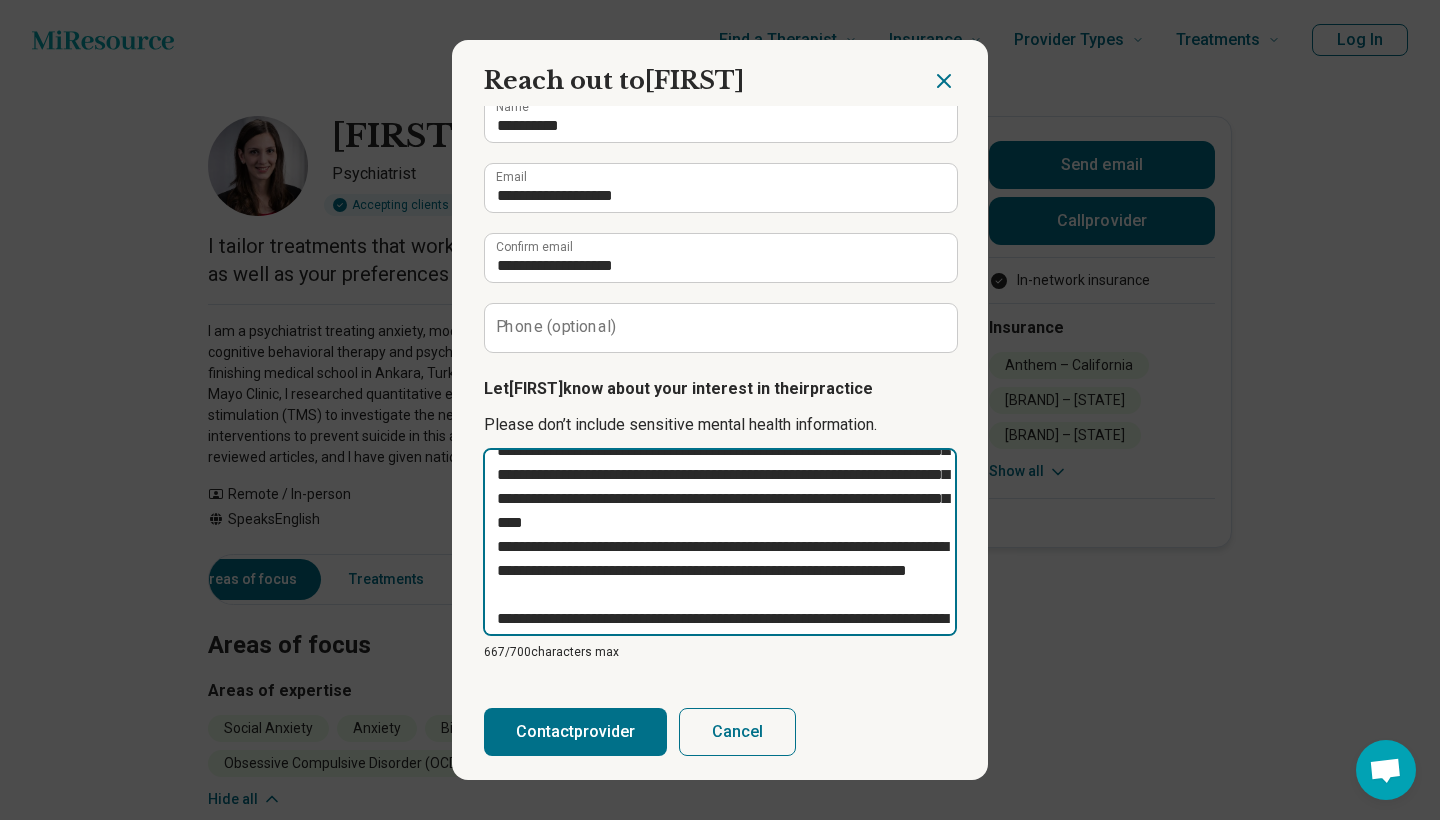 click on "**********" at bounding box center (720, 542) 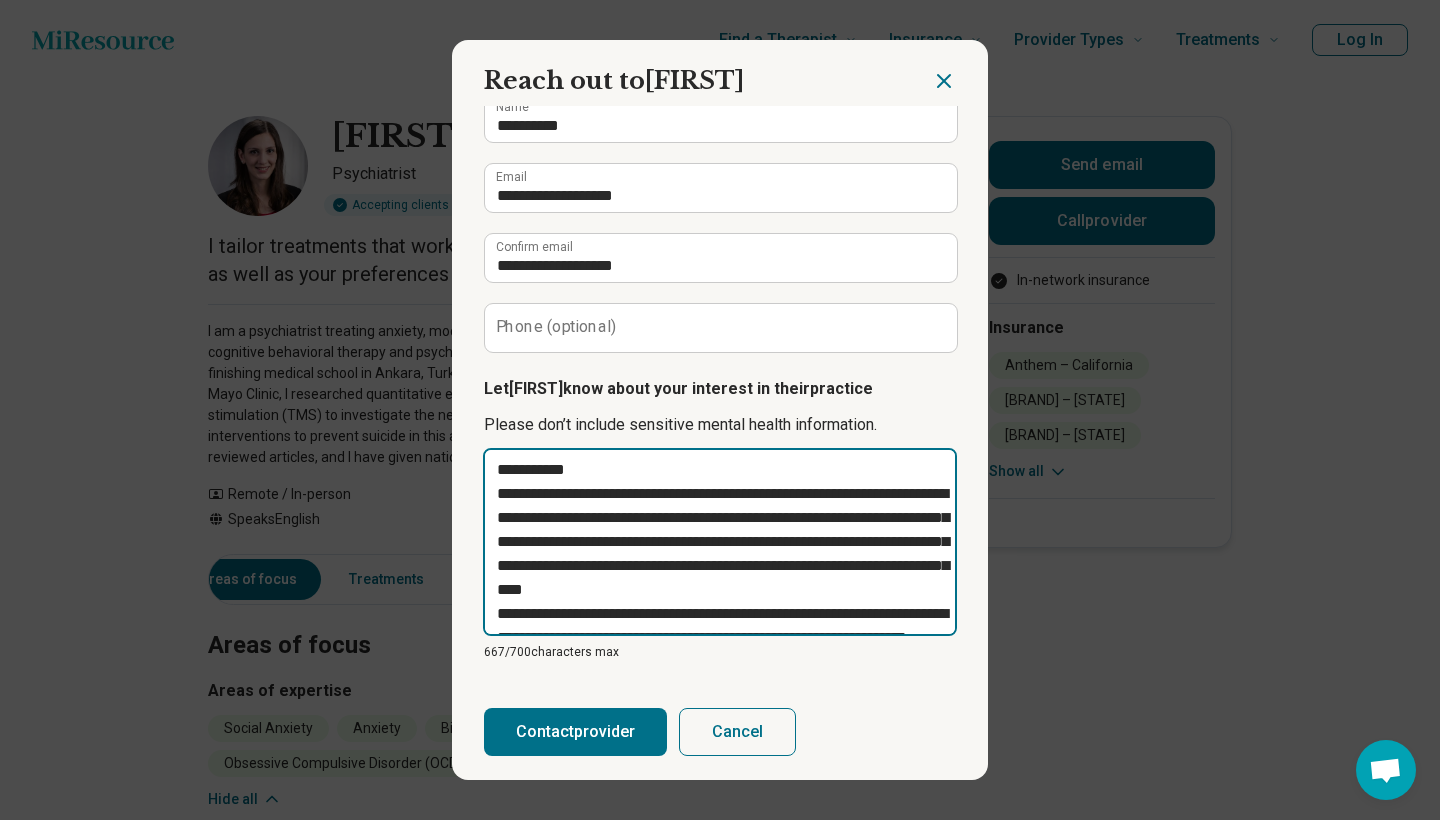 scroll, scrollTop: 0, scrollLeft: 0, axis: both 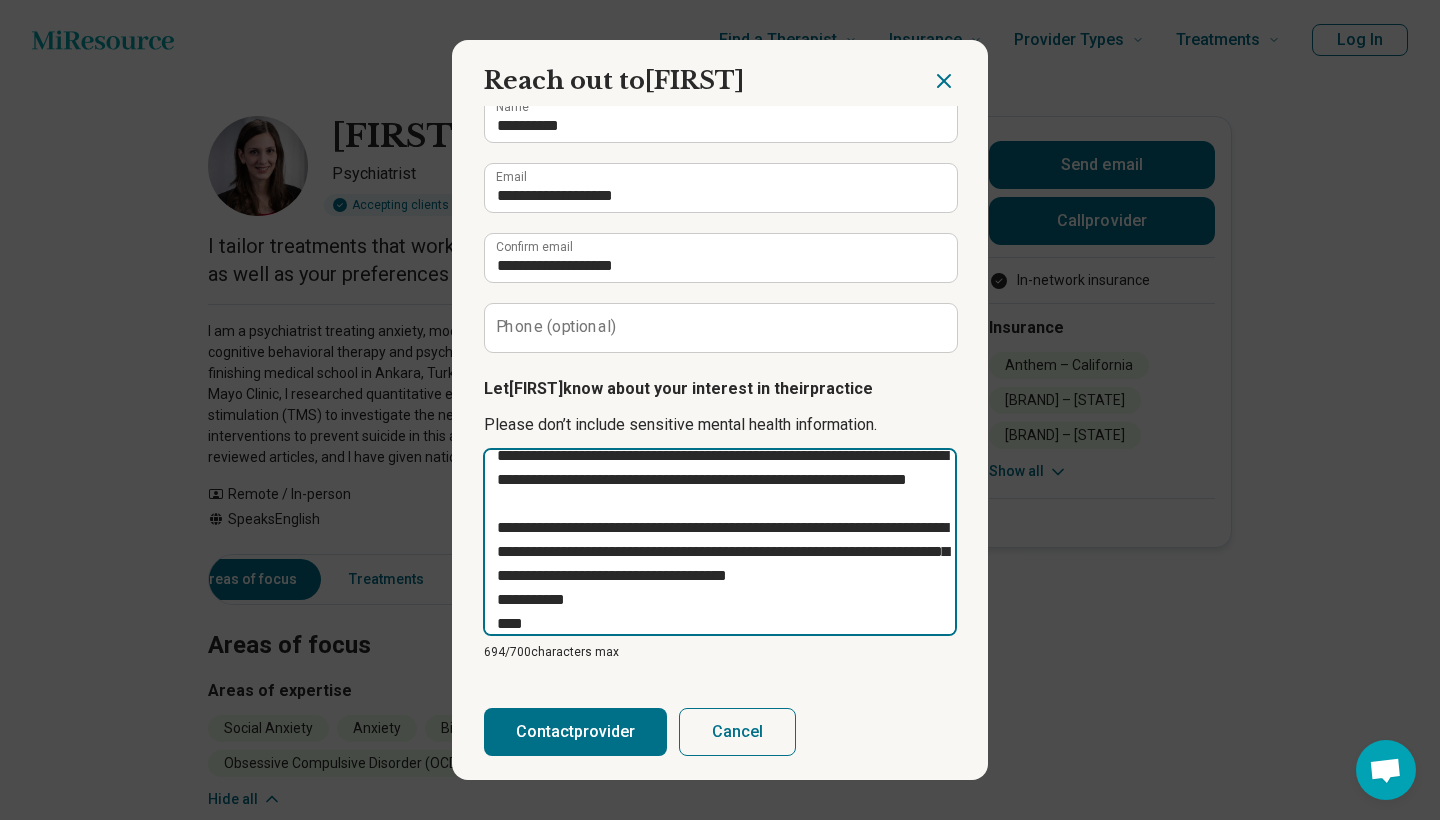 drag, startPoint x: 641, startPoint y: 502, endPoint x: 486, endPoint y: 482, distance: 156.285 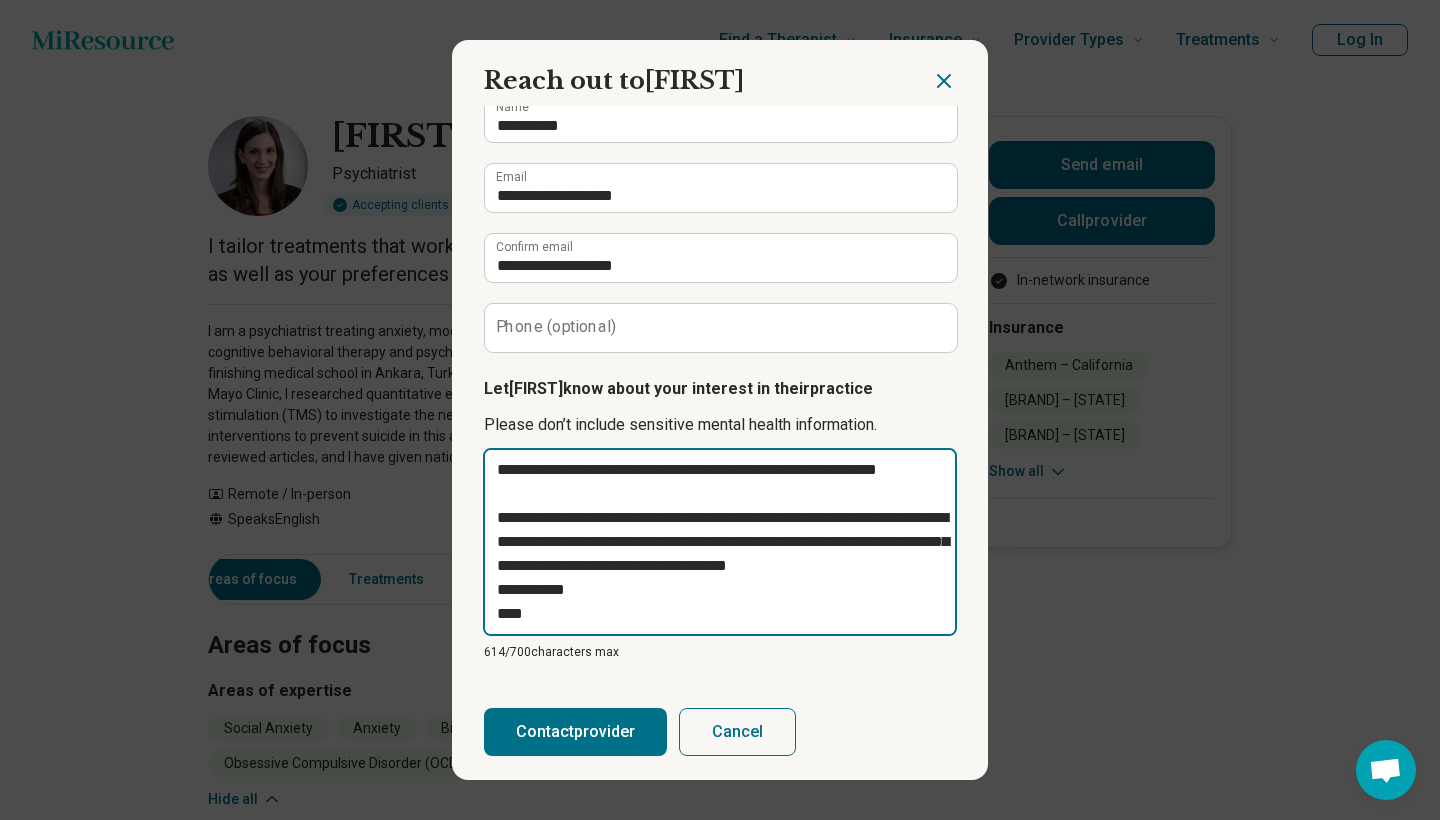 drag, startPoint x: 804, startPoint y: 478, endPoint x: 796, endPoint y: 502, distance: 25.298222 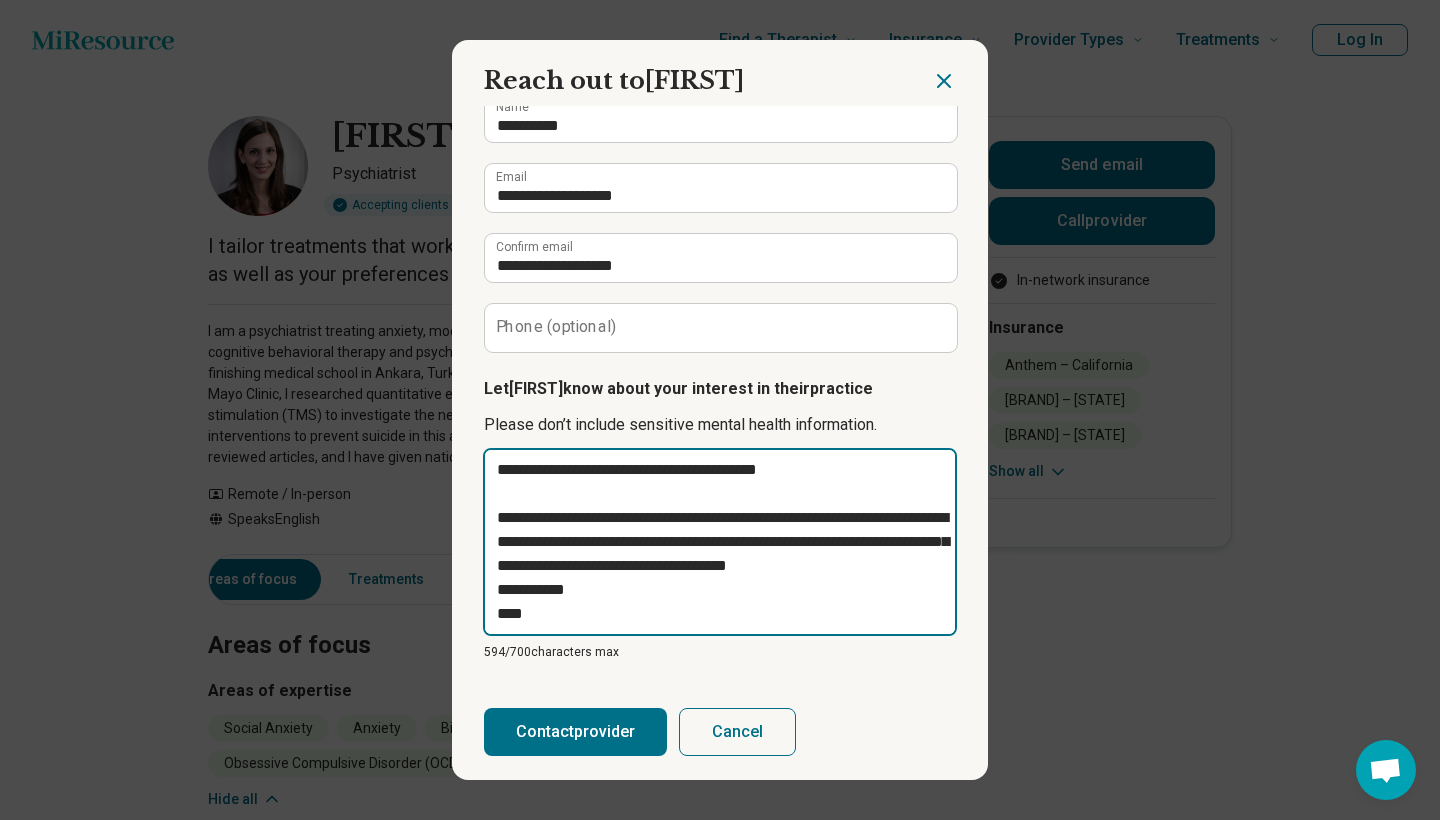 drag, startPoint x: 826, startPoint y: 483, endPoint x: 486, endPoint y: 477, distance: 340.05295 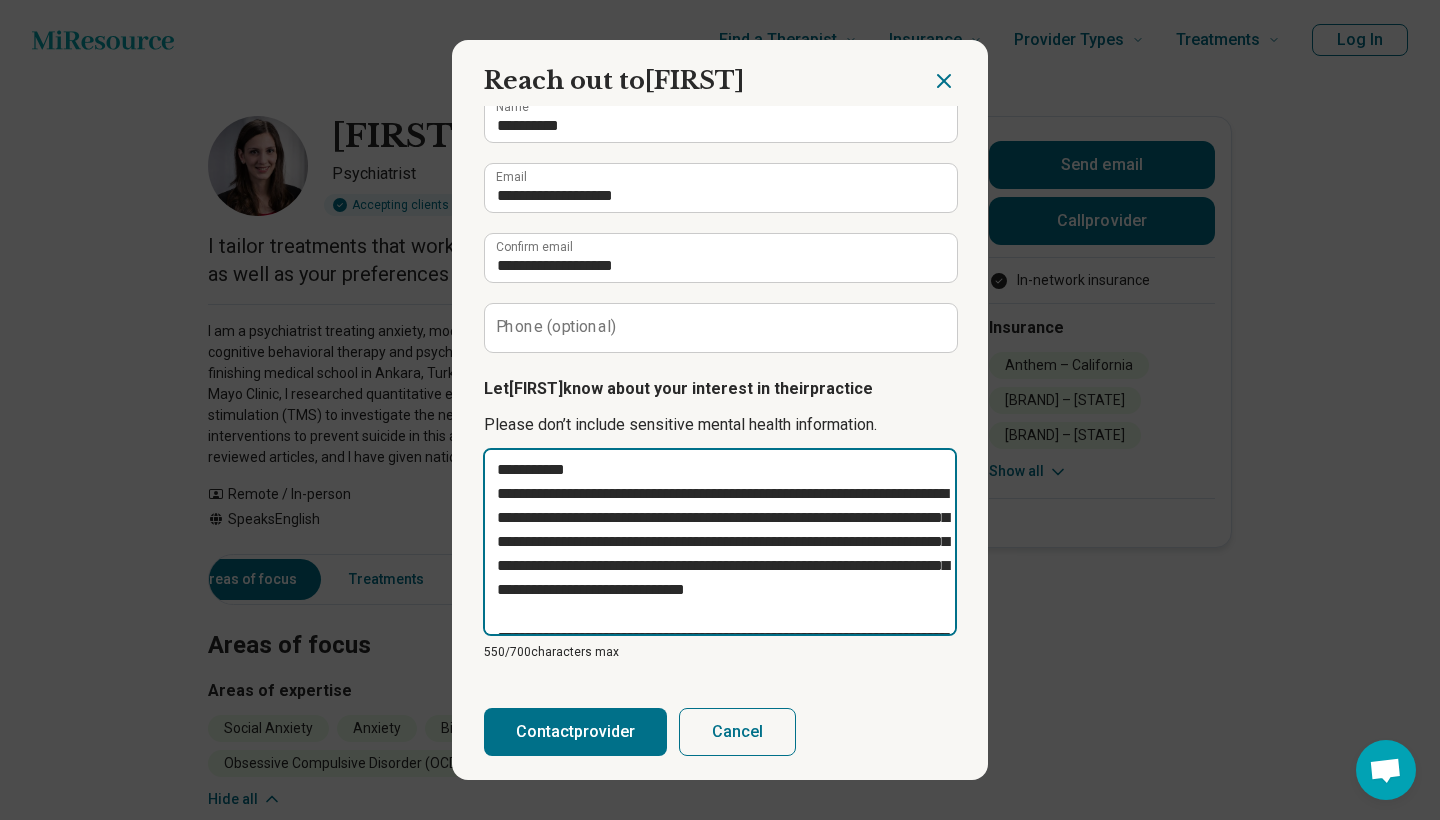 scroll, scrollTop: 0, scrollLeft: 0, axis: both 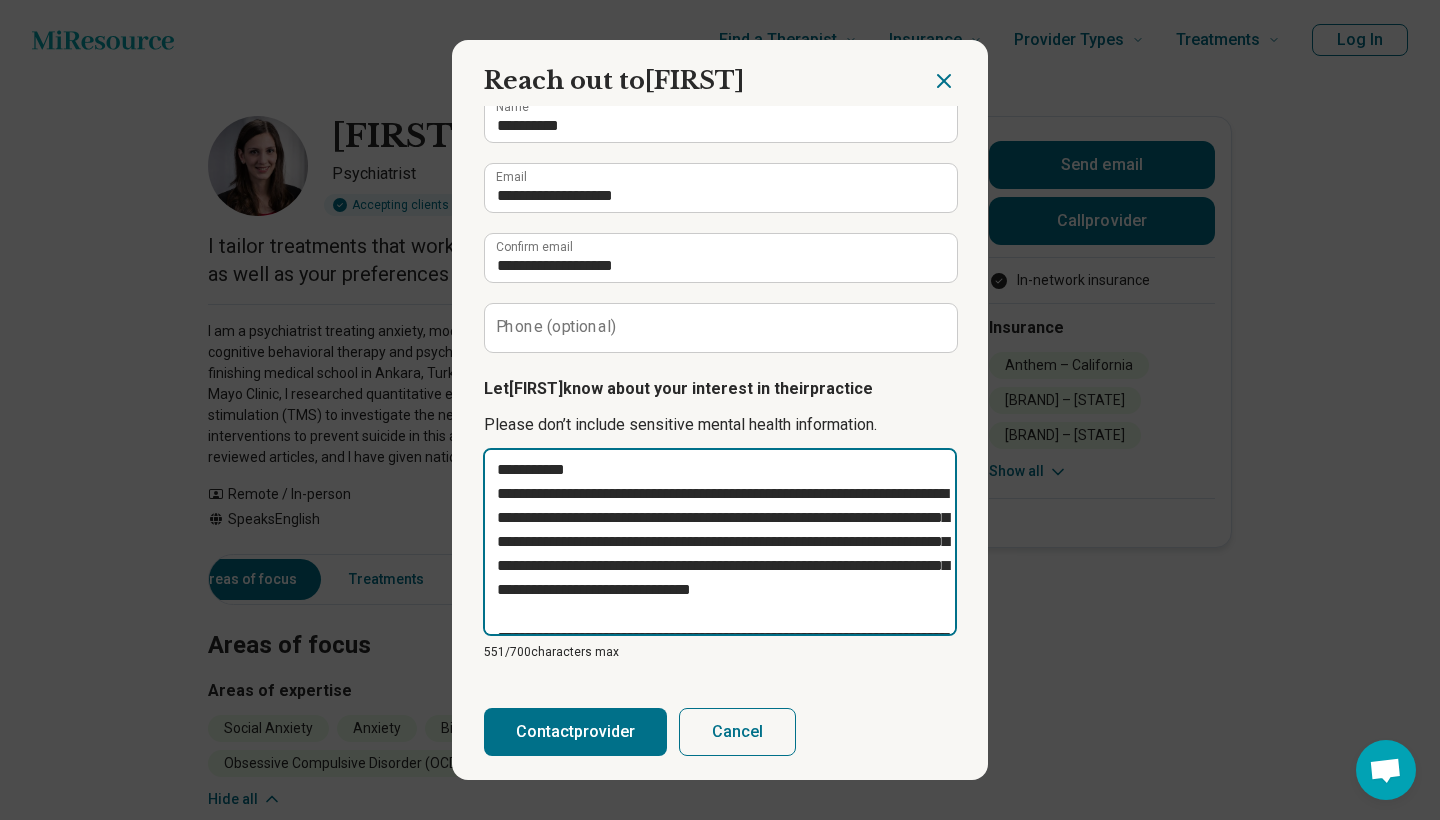 paste on "**********" 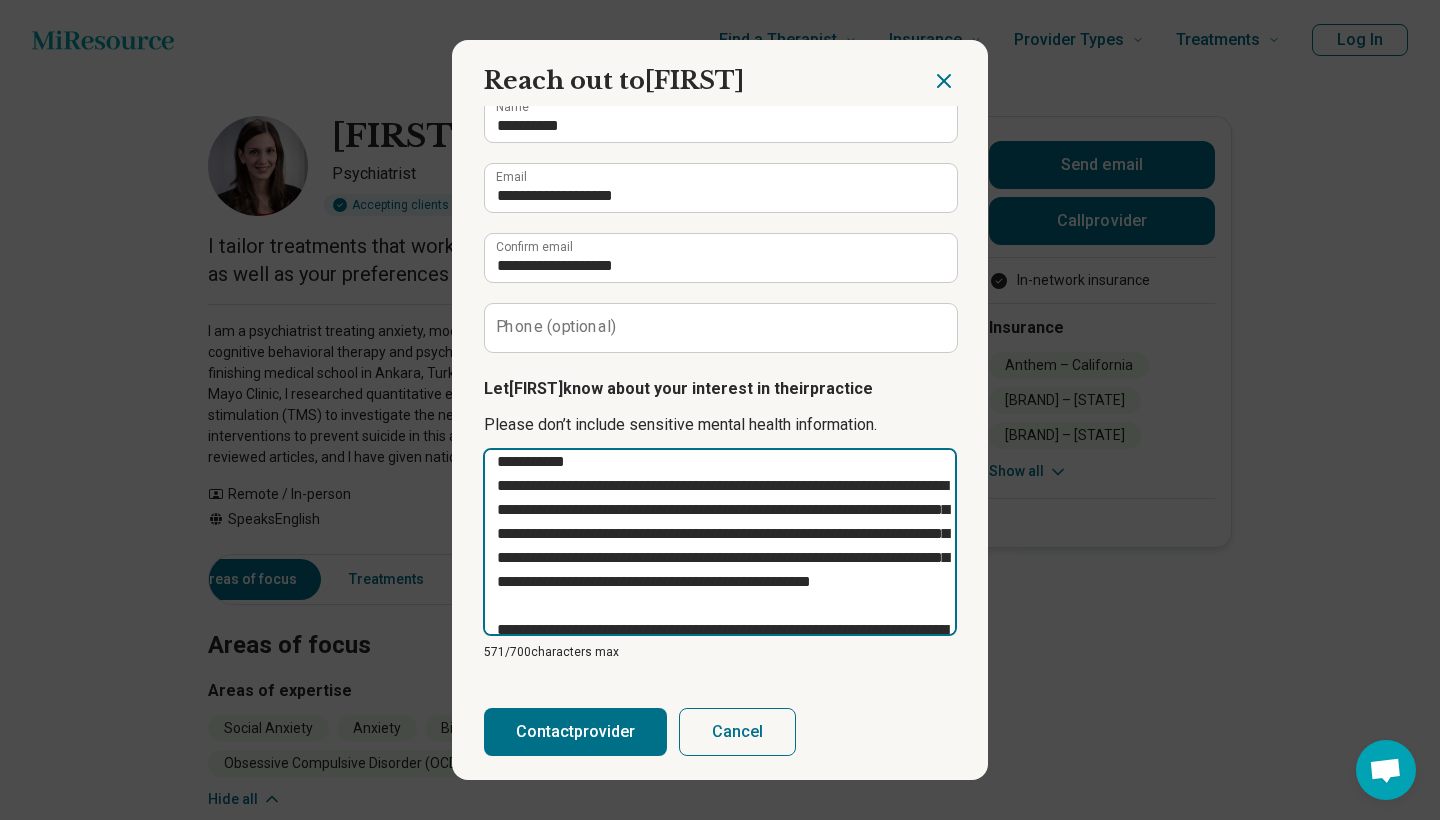 scroll, scrollTop: 0, scrollLeft: 0, axis: both 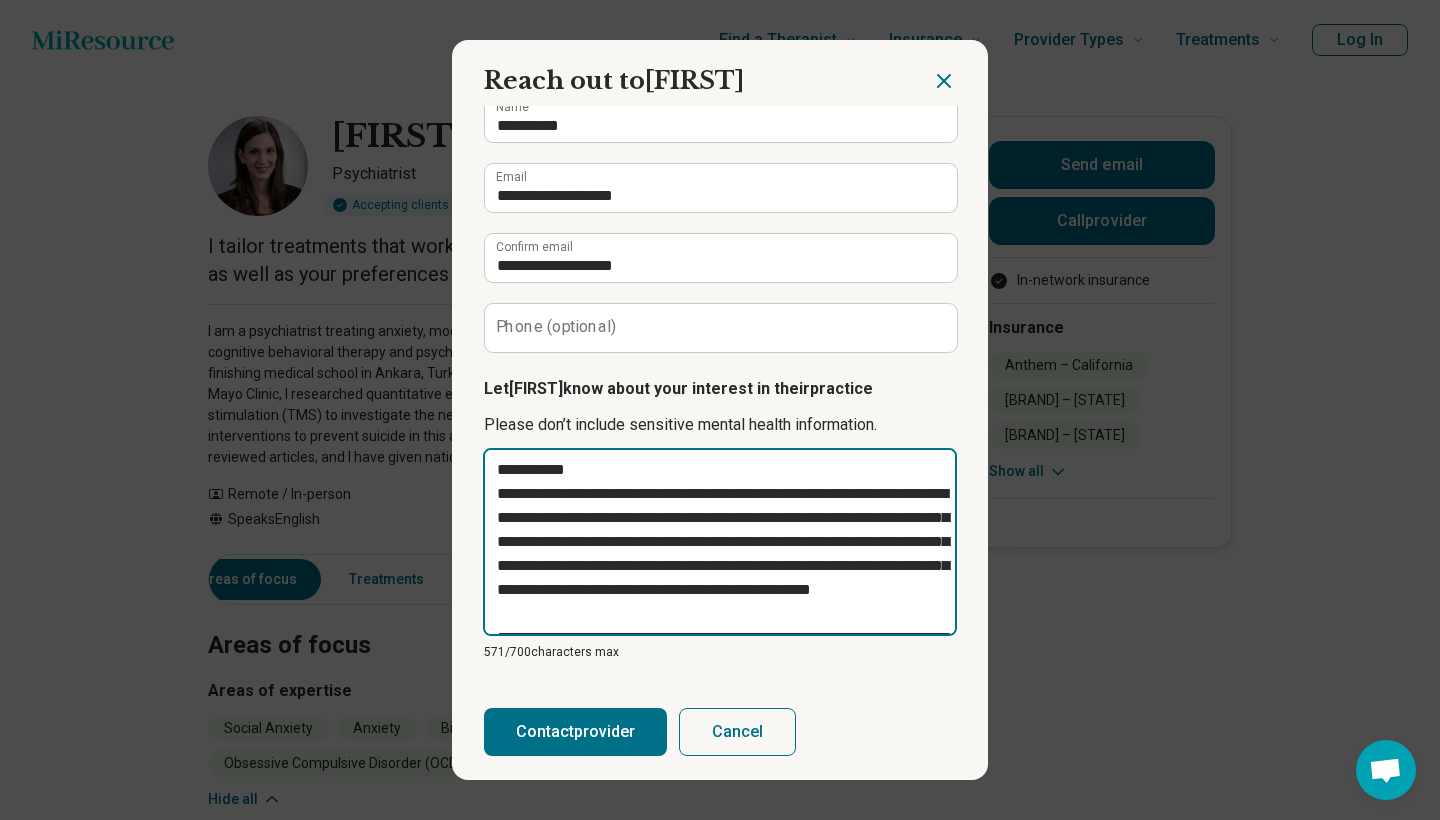click on "**********" at bounding box center (720, 542) 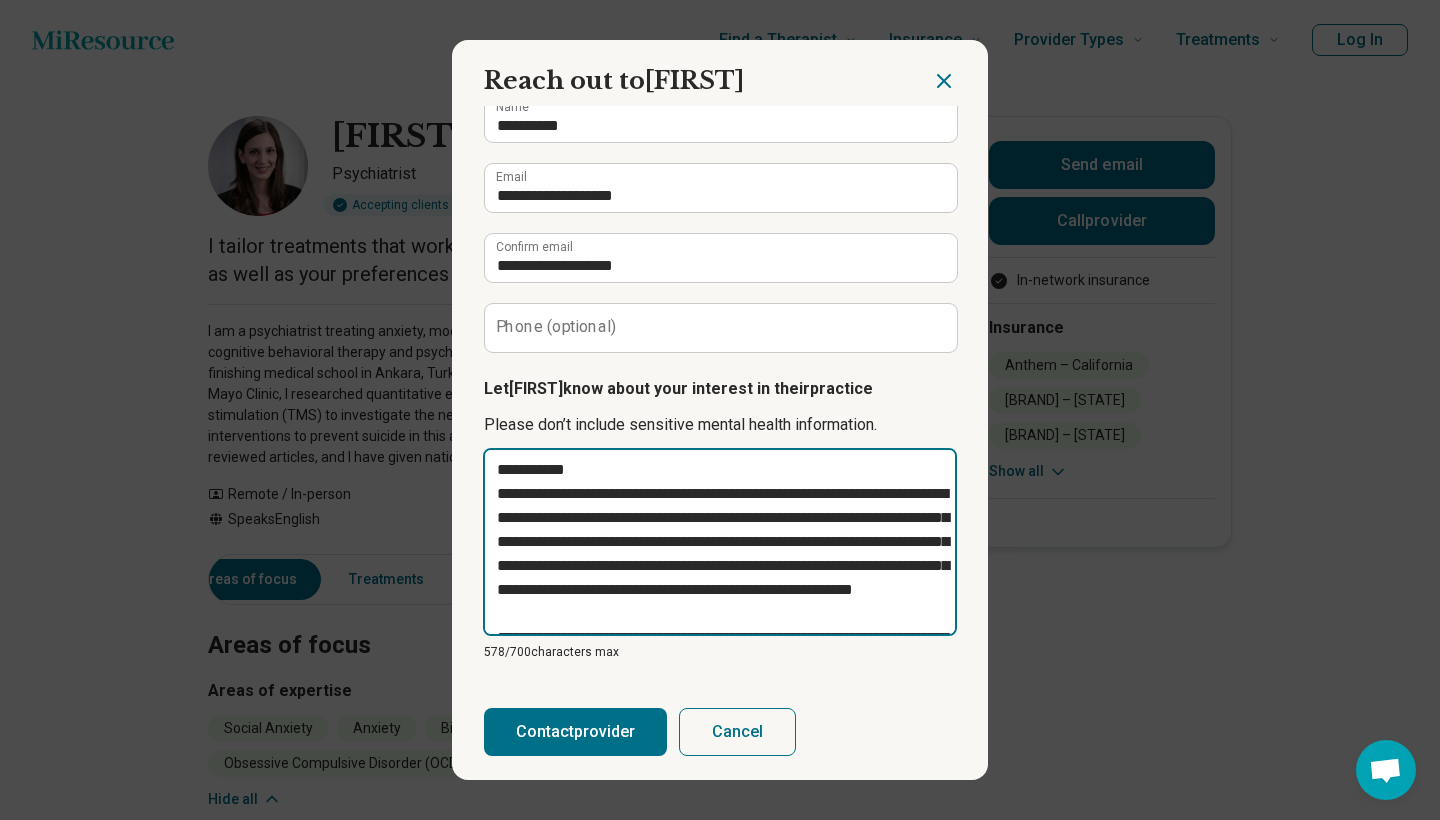 click on "**********" at bounding box center (720, 542) 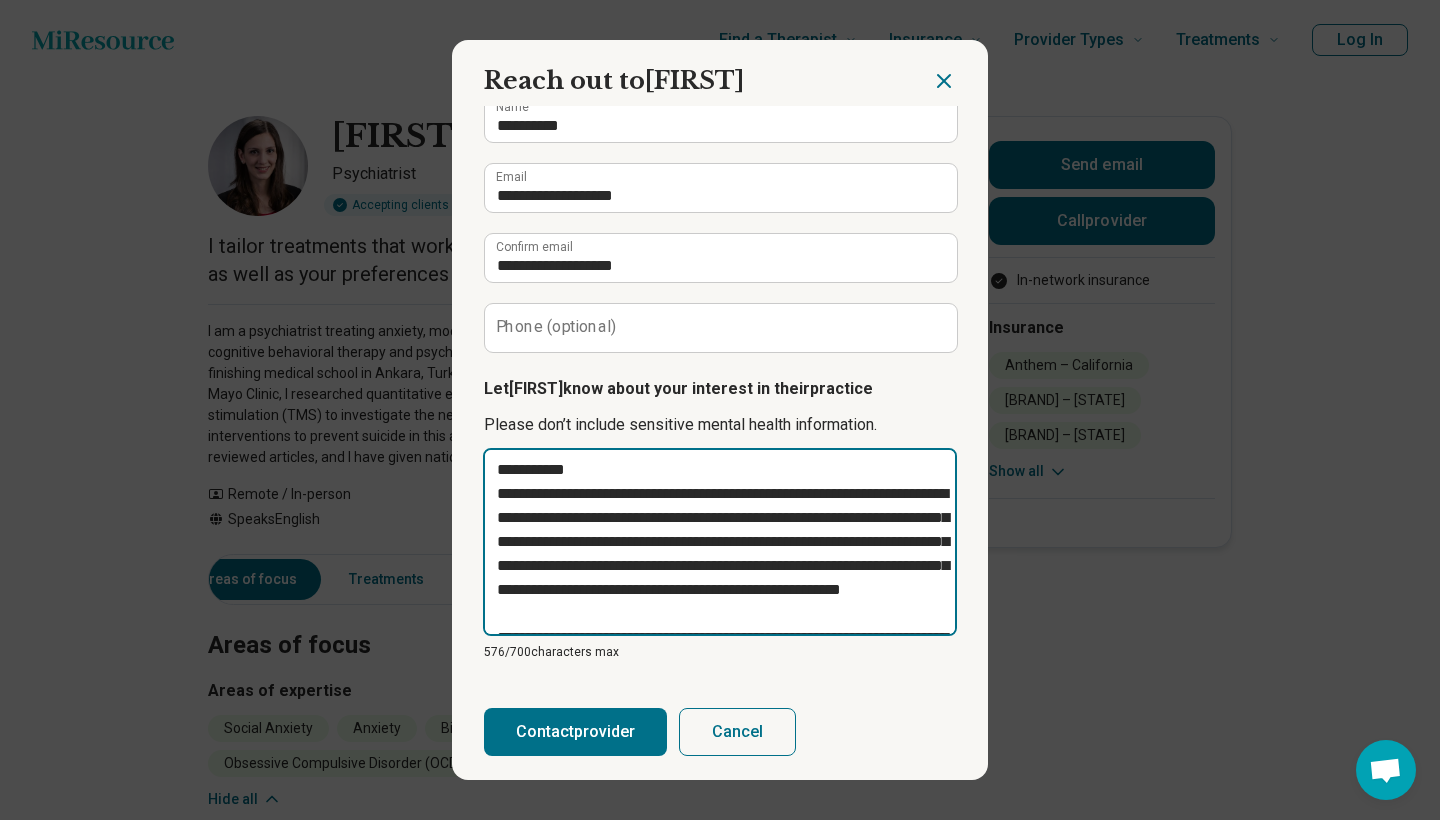 click on "**********" at bounding box center (720, 542) 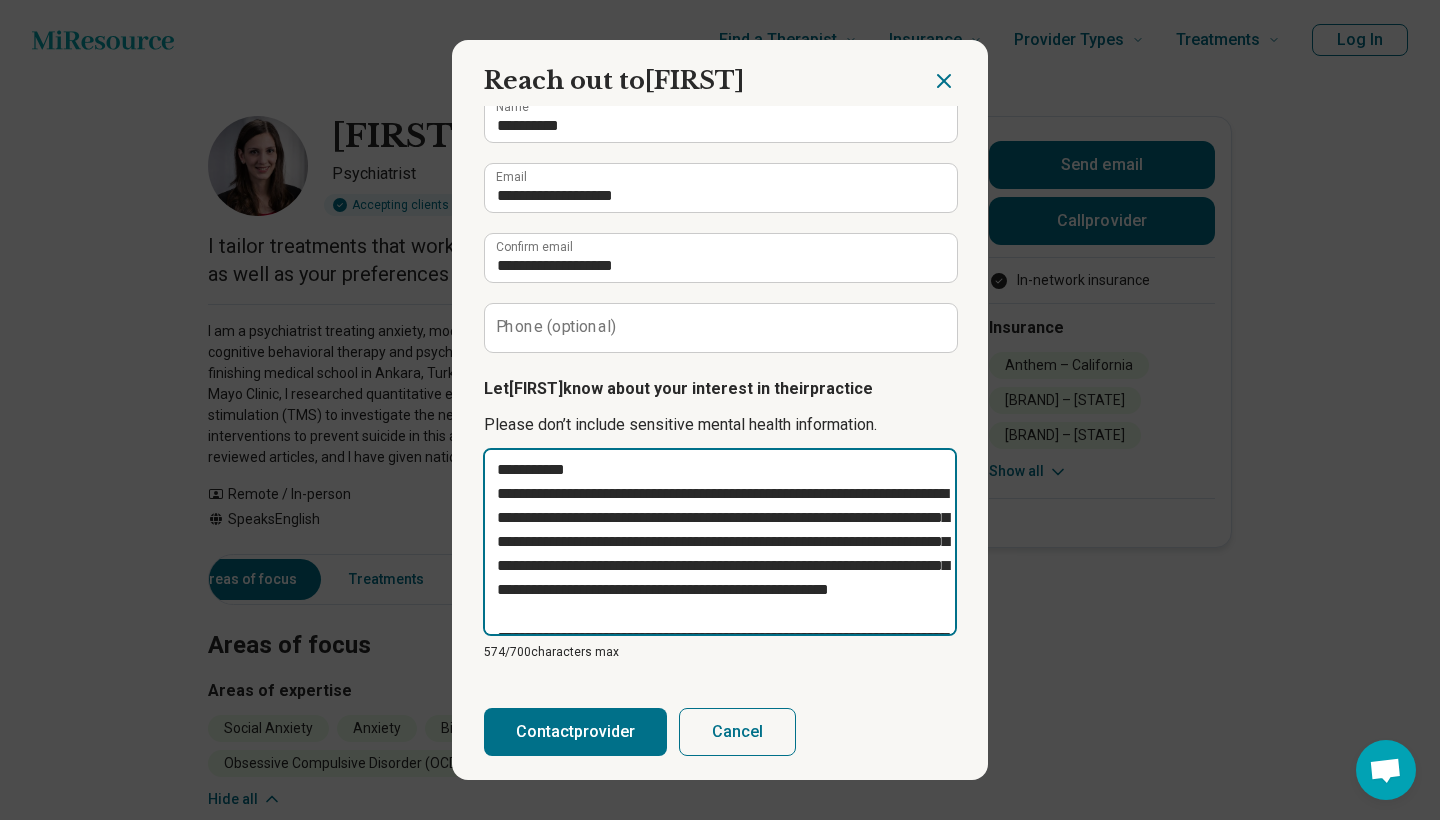 click on "**********" at bounding box center (720, 542) 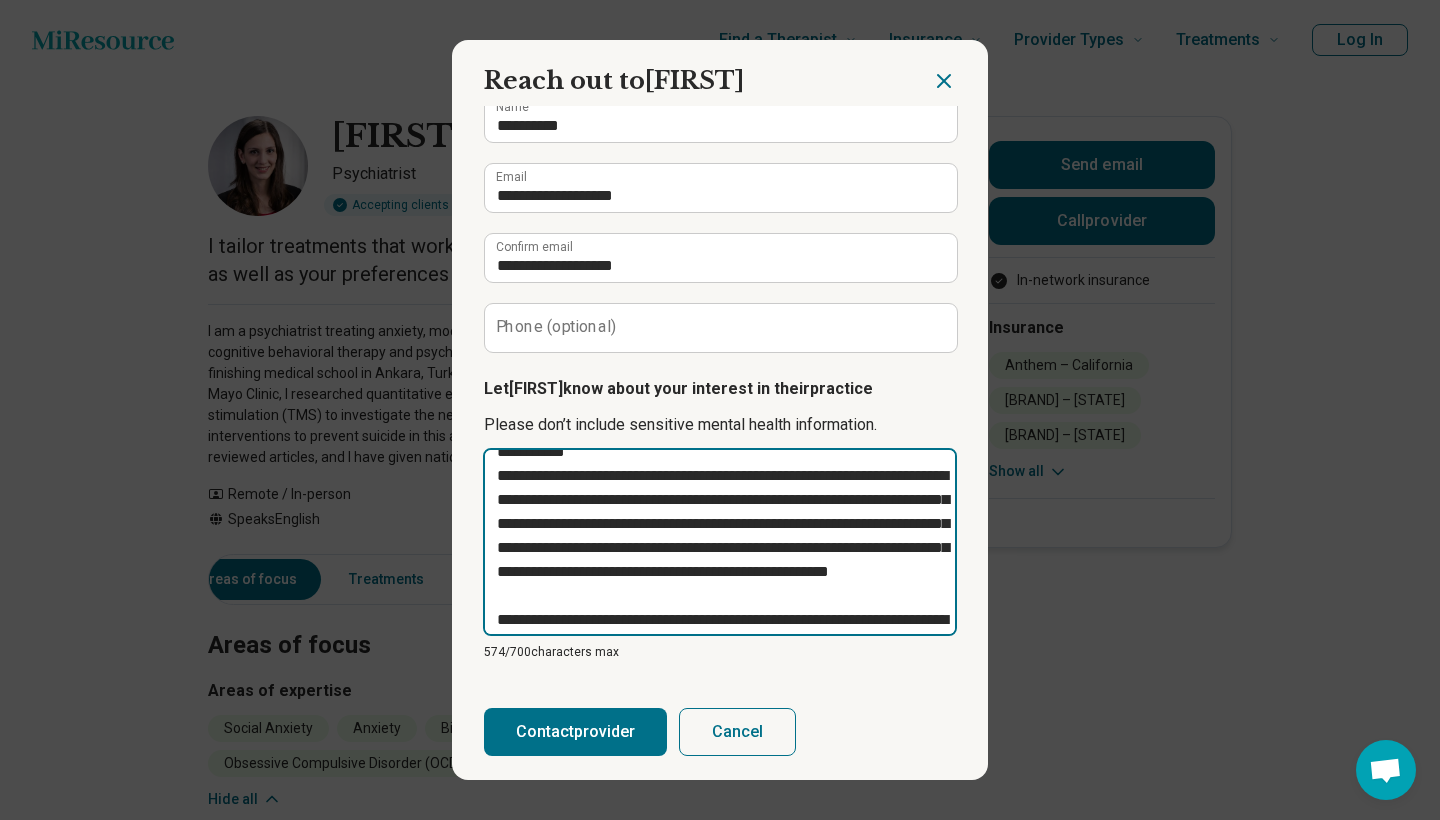 scroll, scrollTop: 25, scrollLeft: 0, axis: vertical 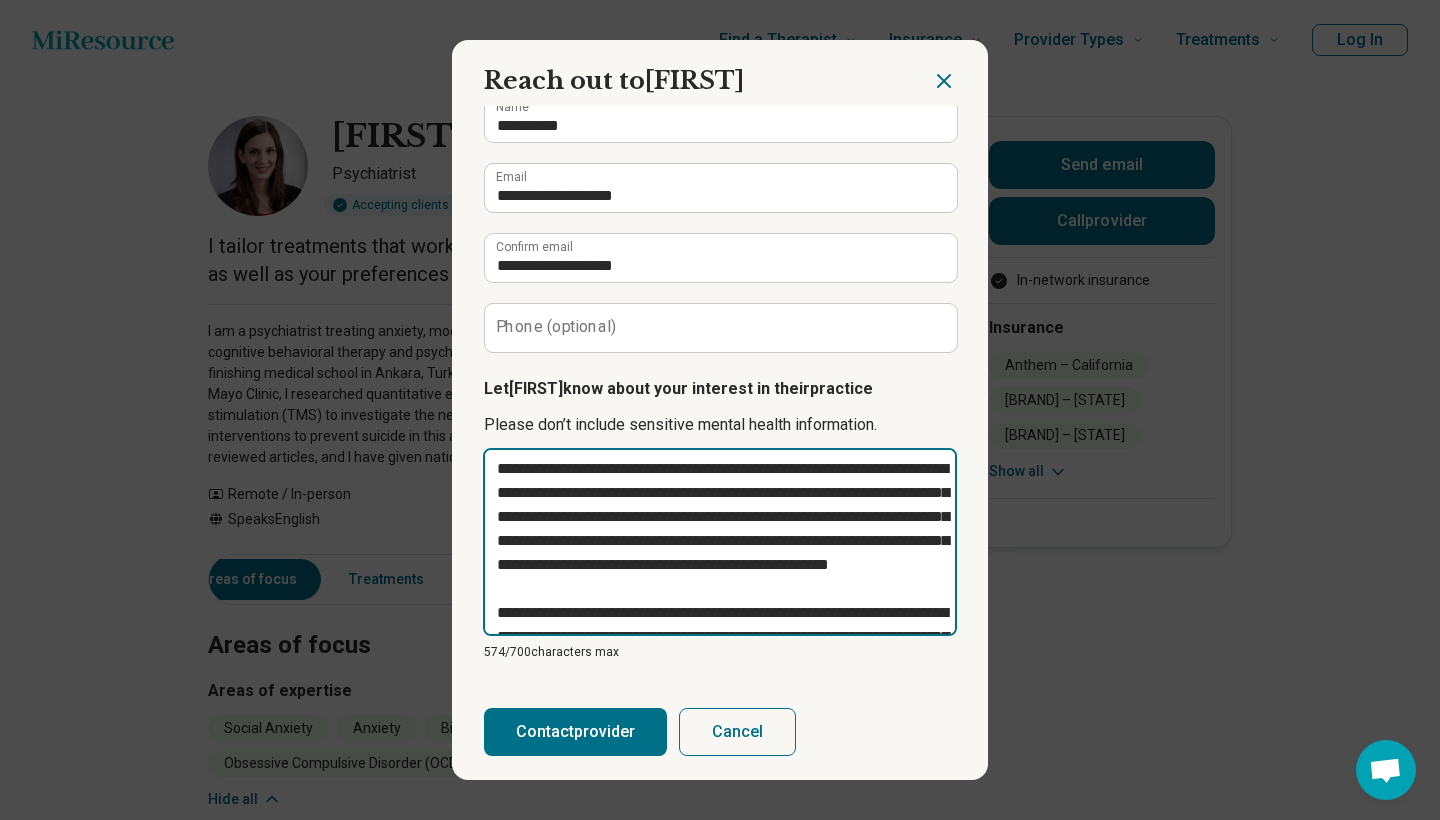 click on "**********" at bounding box center (720, 542) 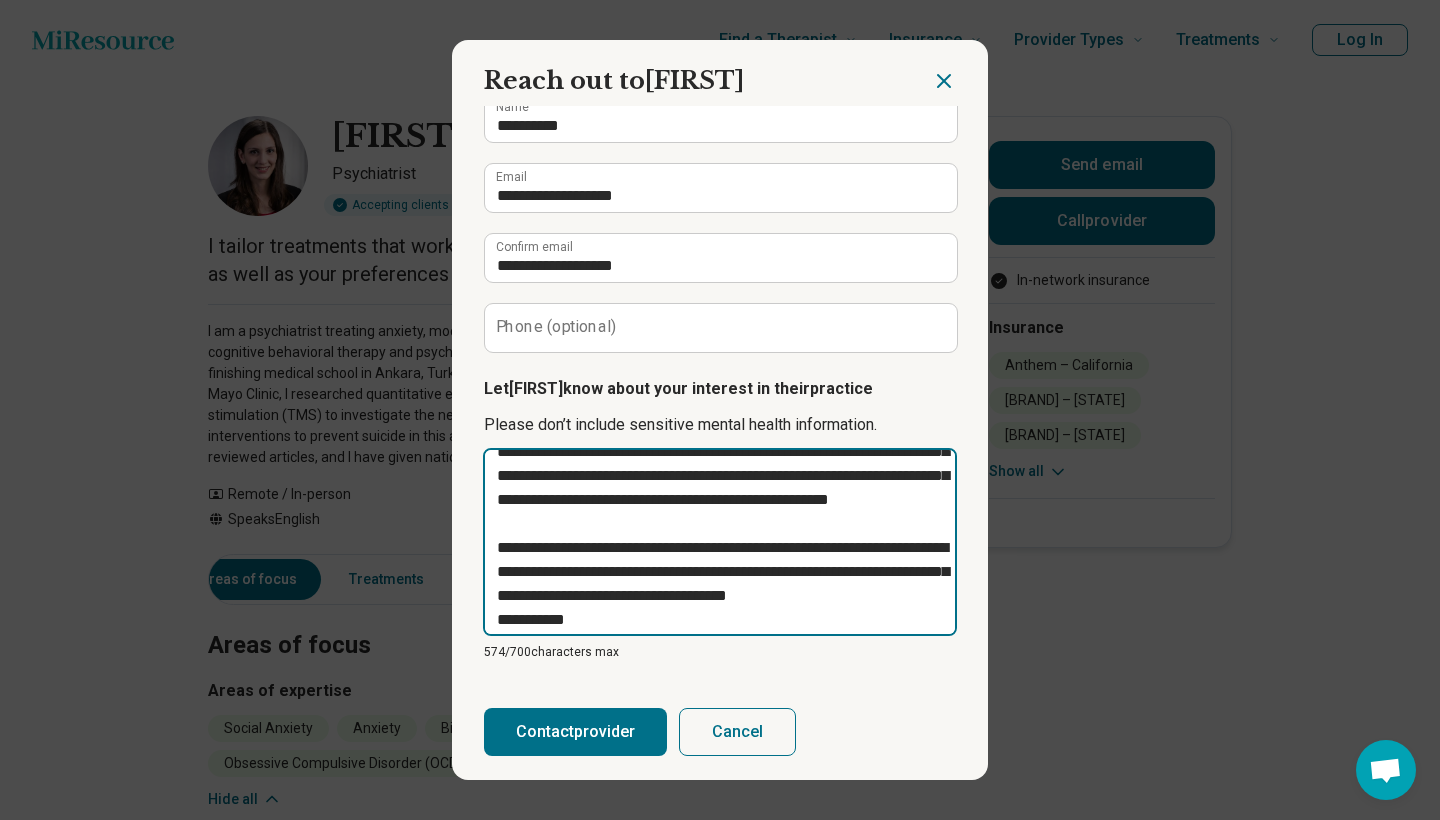scroll, scrollTop: 91, scrollLeft: 0, axis: vertical 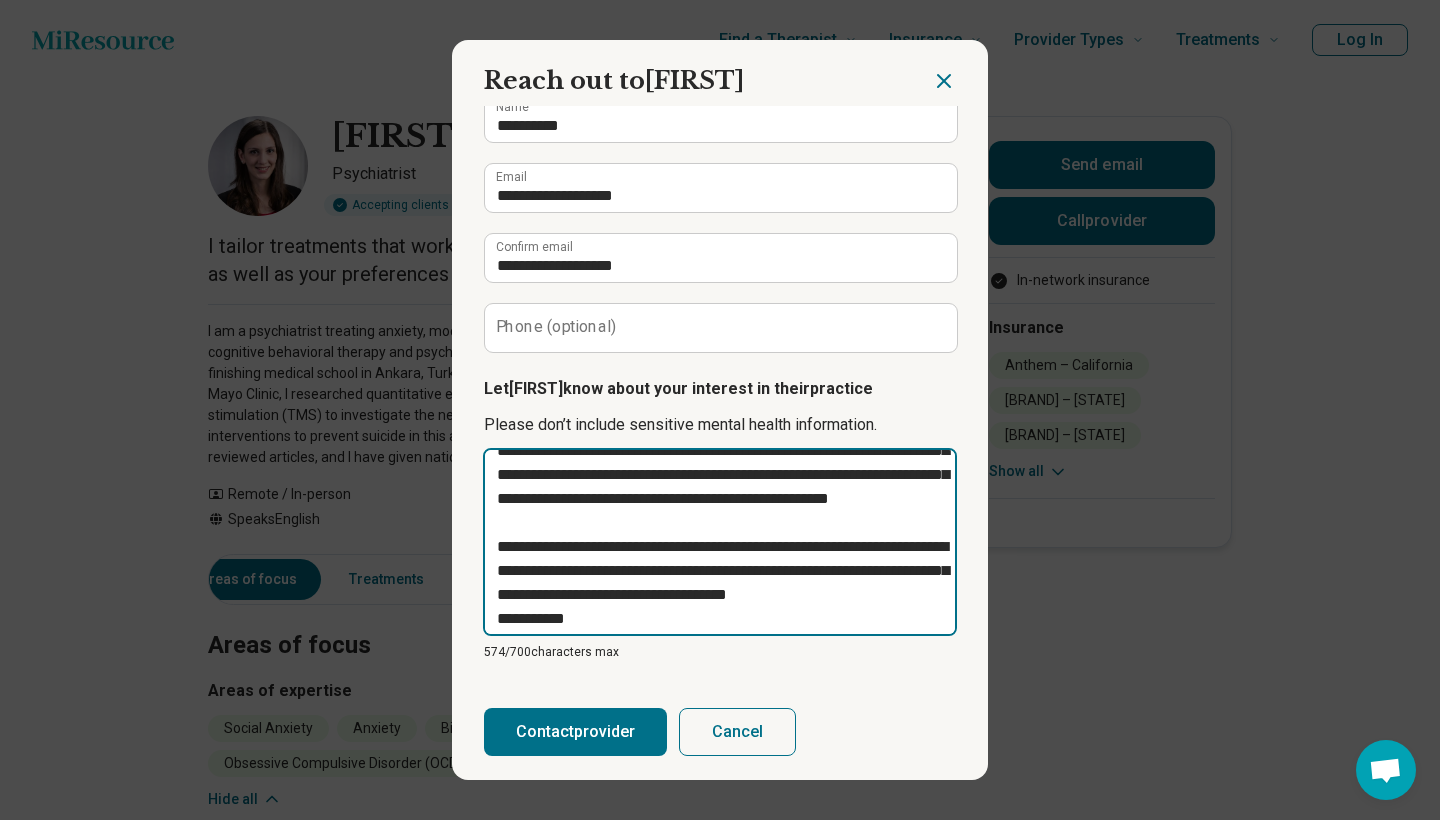 drag, startPoint x: 549, startPoint y: 498, endPoint x: 449, endPoint y: 500, distance: 100.02 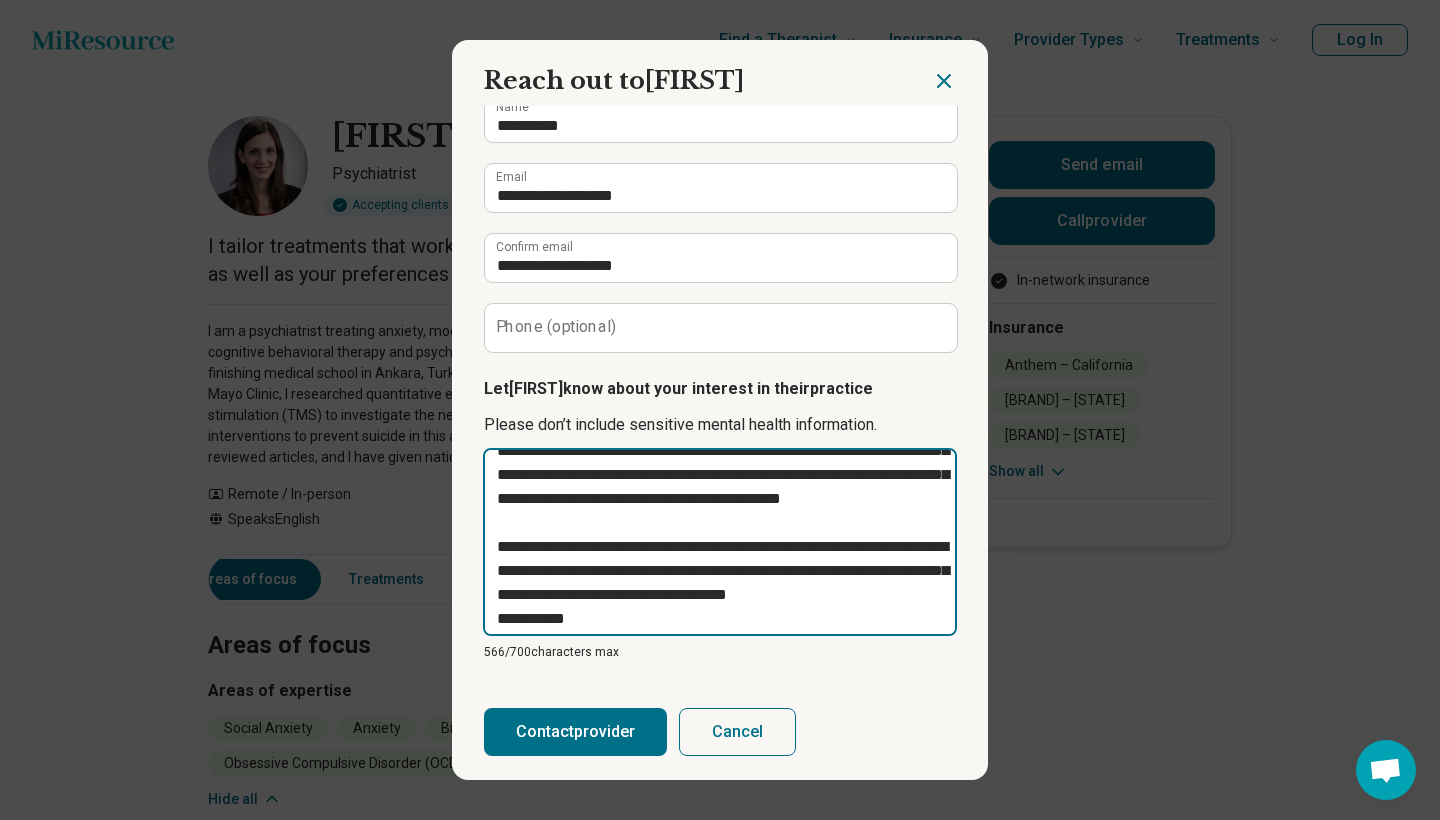 click on "**********" at bounding box center (720, 542) 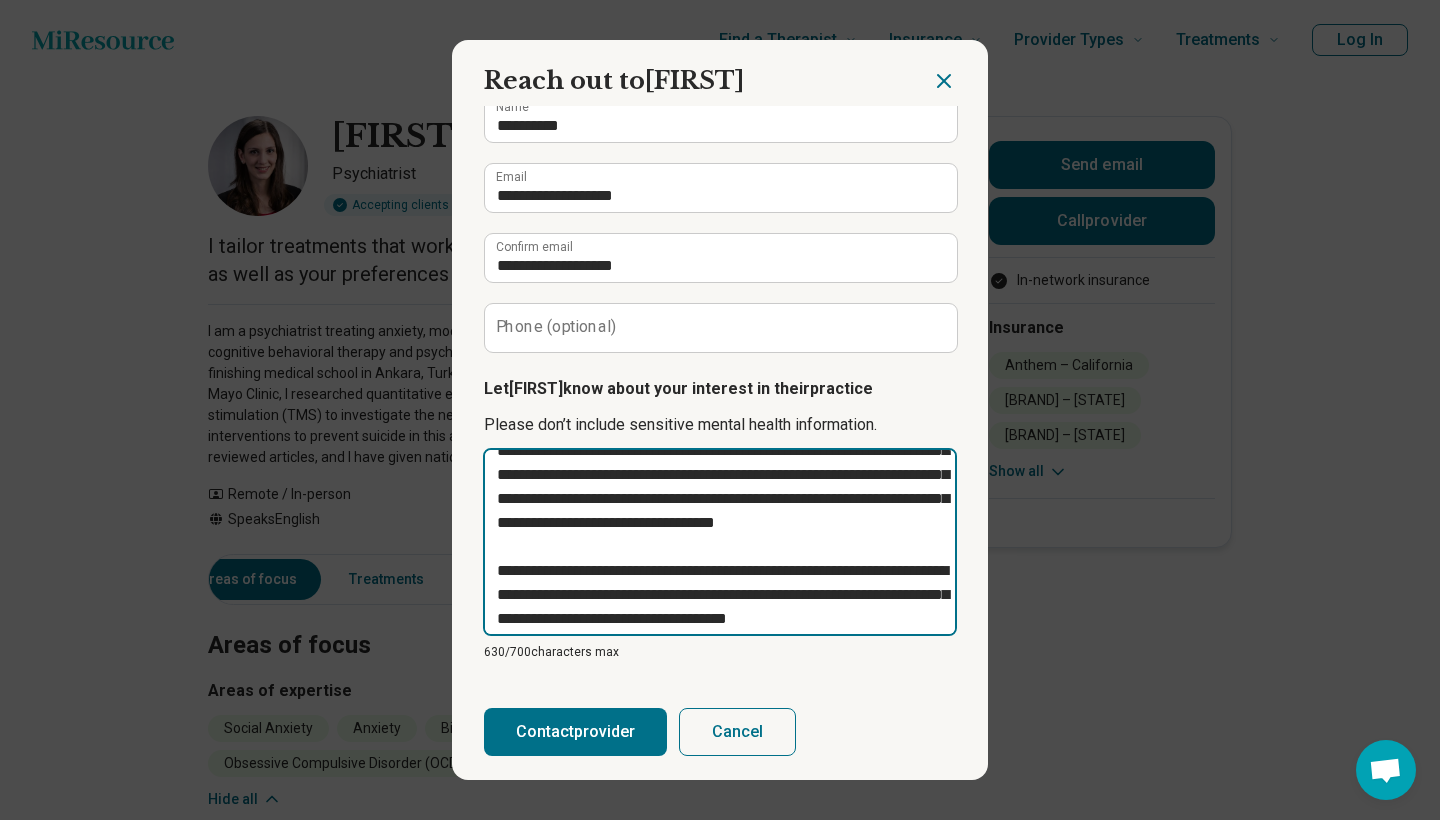 click on "**********" at bounding box center (720, 542) 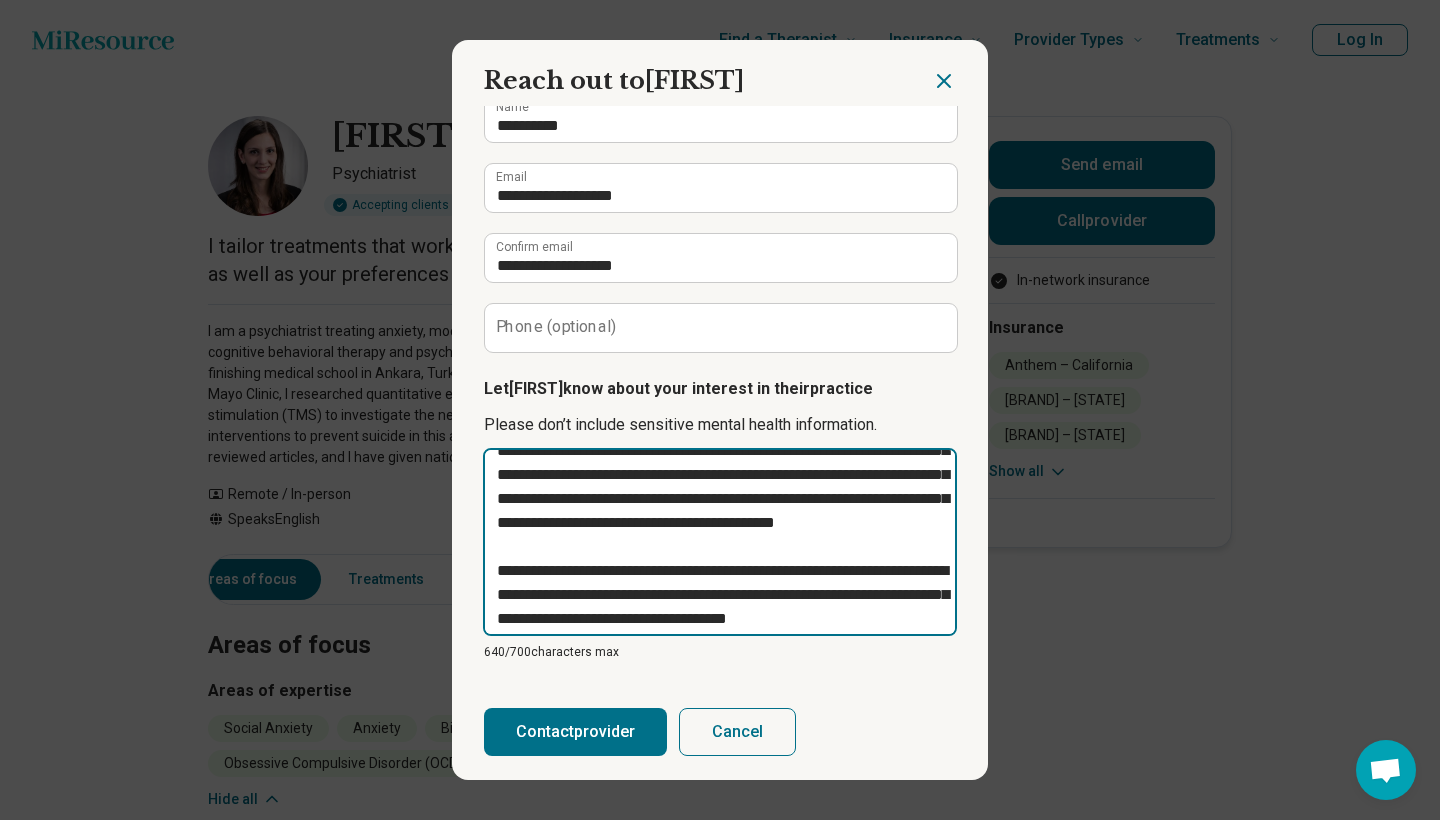 click on "**********" at bounding box center (720, 542) 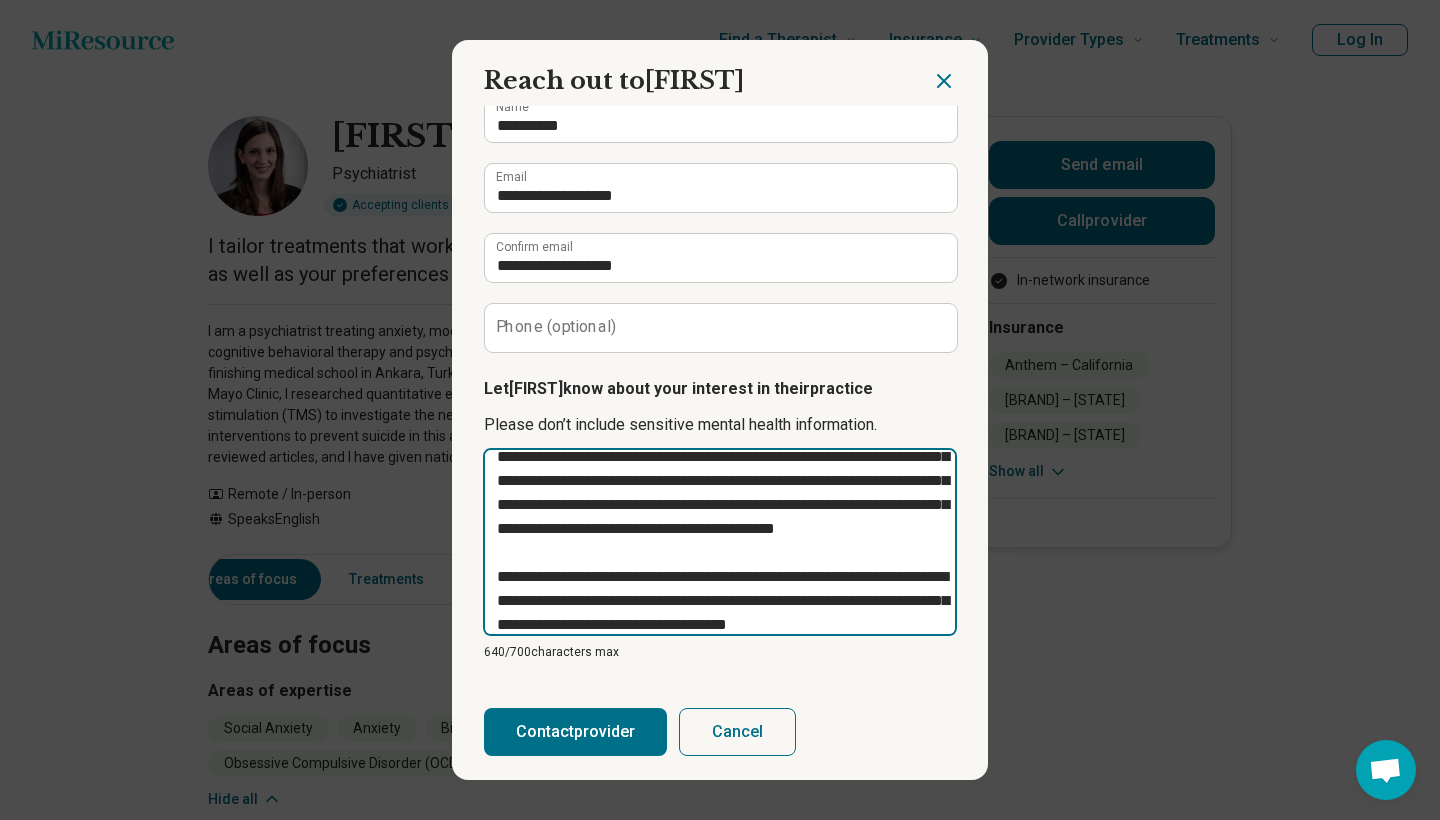 scroll, scrollTop: 76, scrollLeft: 0, axis: vertical 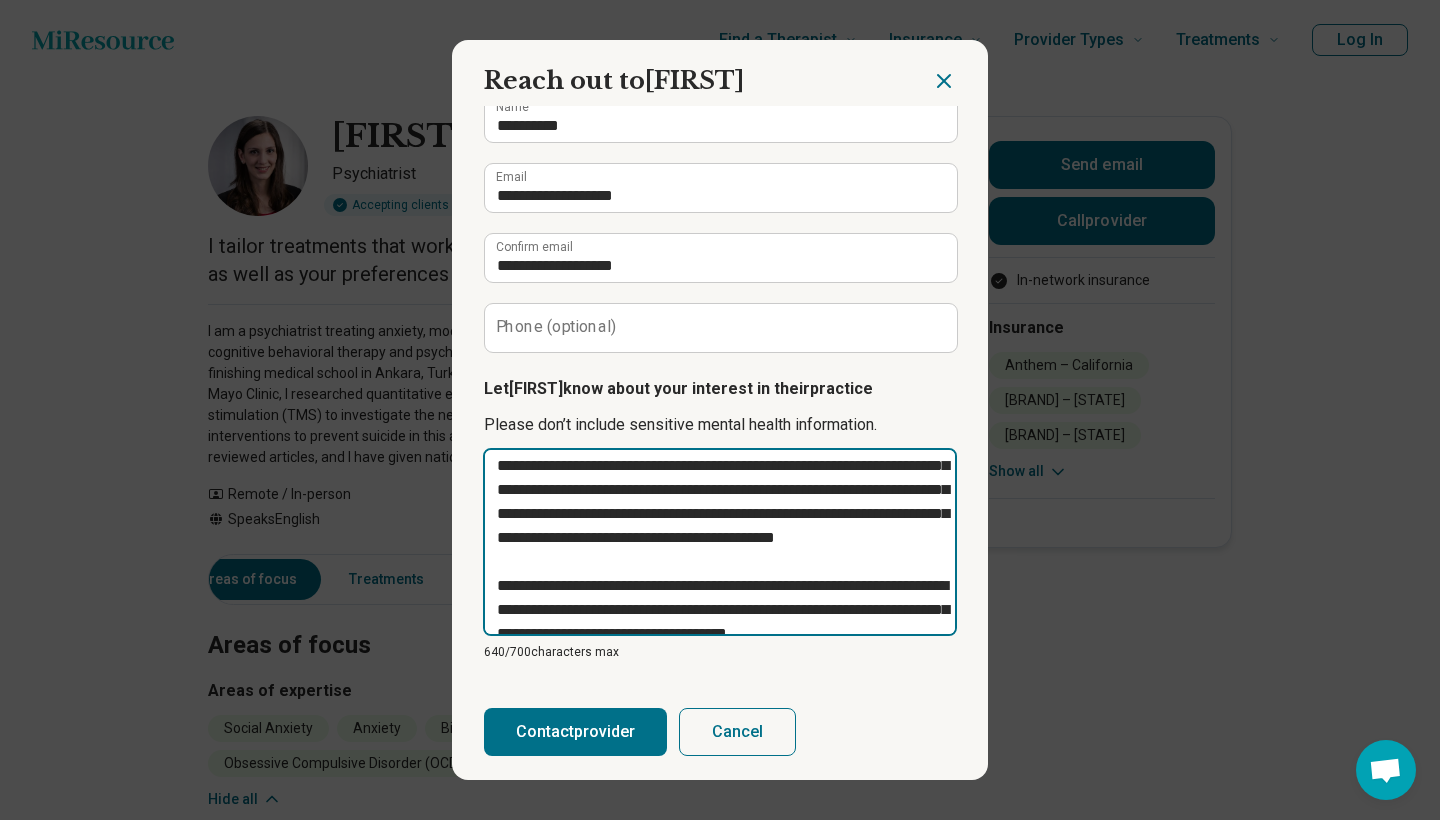 click on "**********" at bounding box center [720, 542] 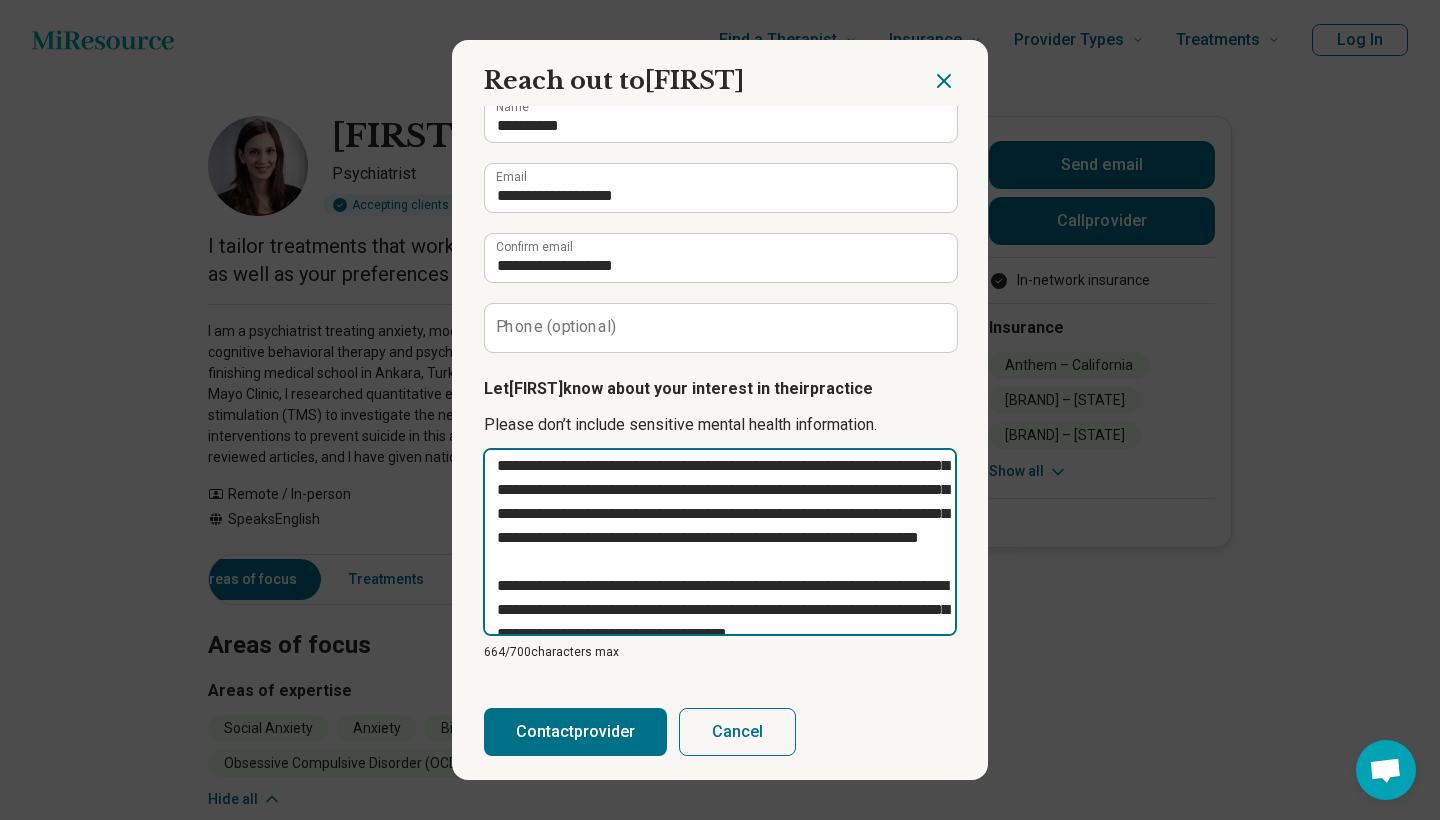 click on "**********" at bounding box center (720, 542) 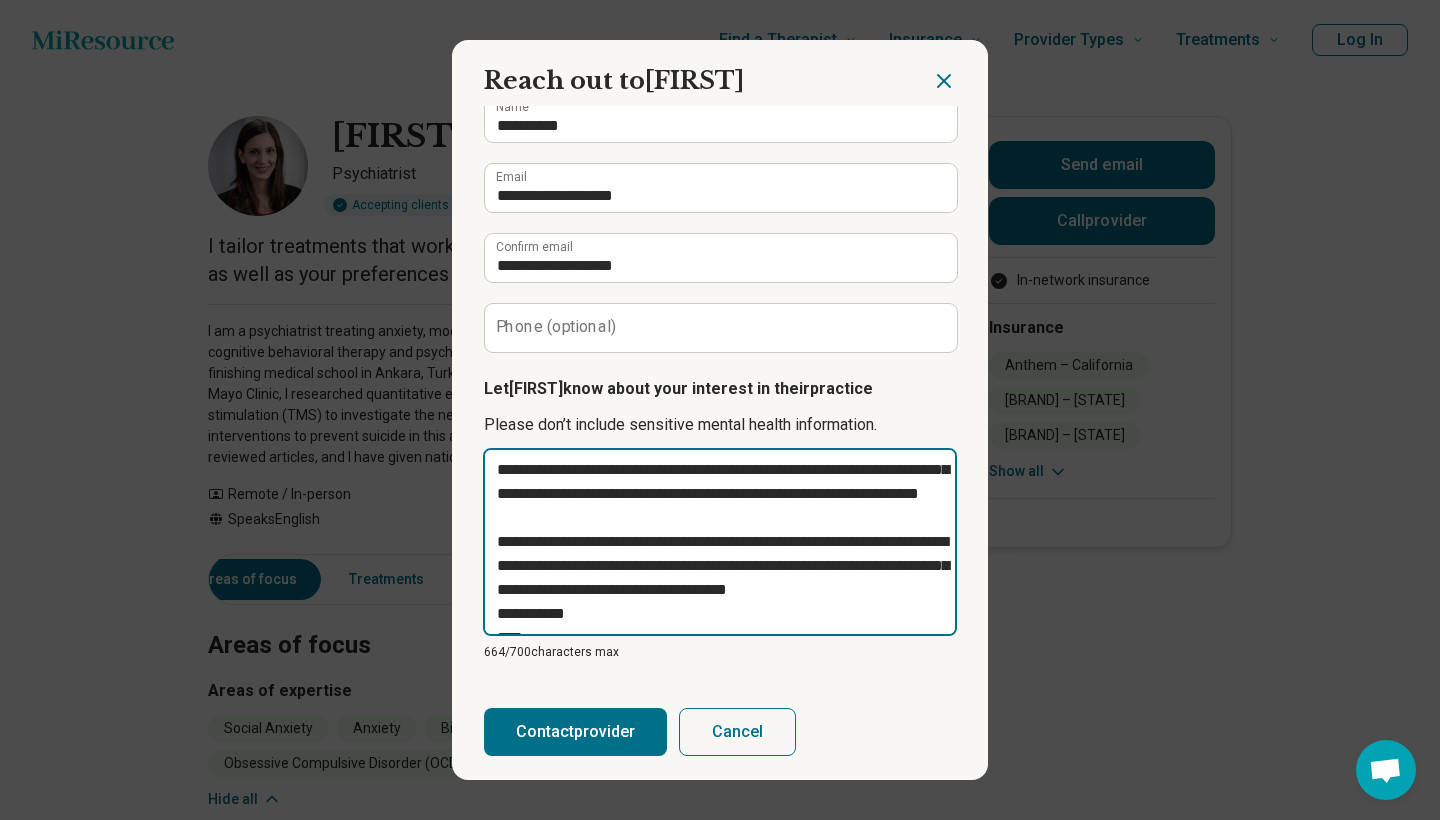 scroll, scrollTop: 111, scrollLeft: 0, axis: vertical 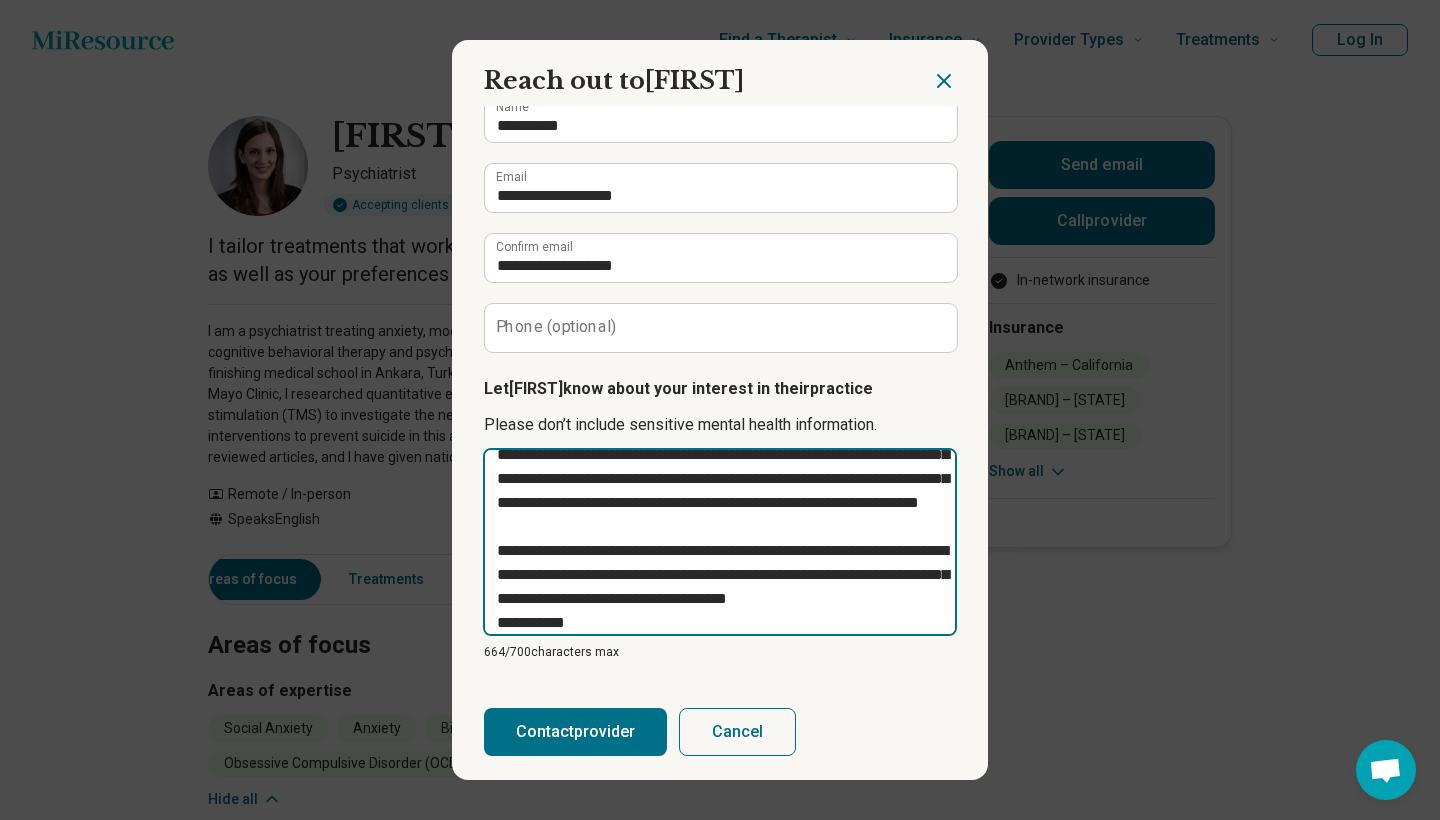 drag, startPoint x: 730, startPoint y: 529, endPoint x: 705, endPoint y: 529, distance: 25 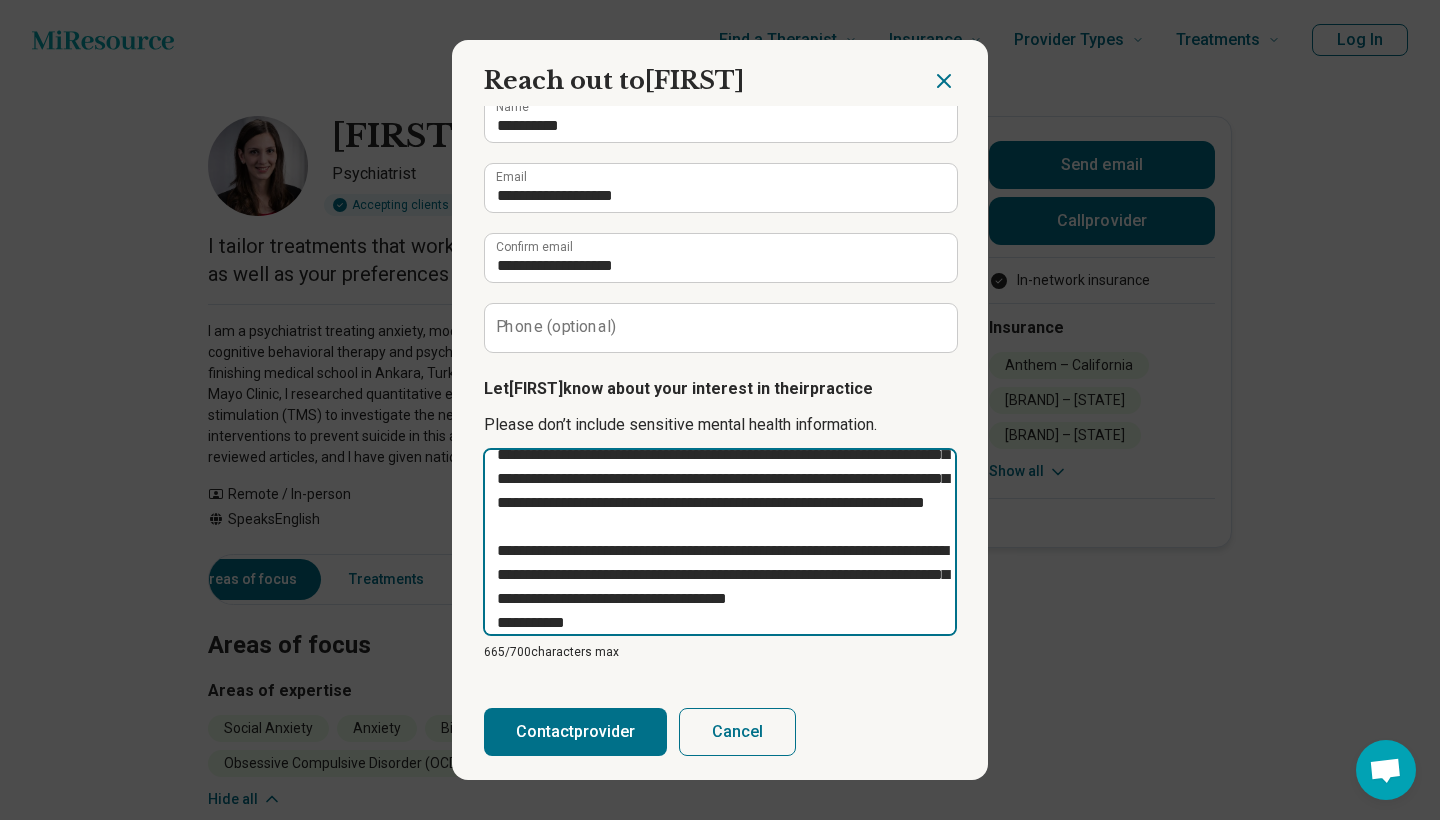 click on "**********" at bounding box center (720, 542) 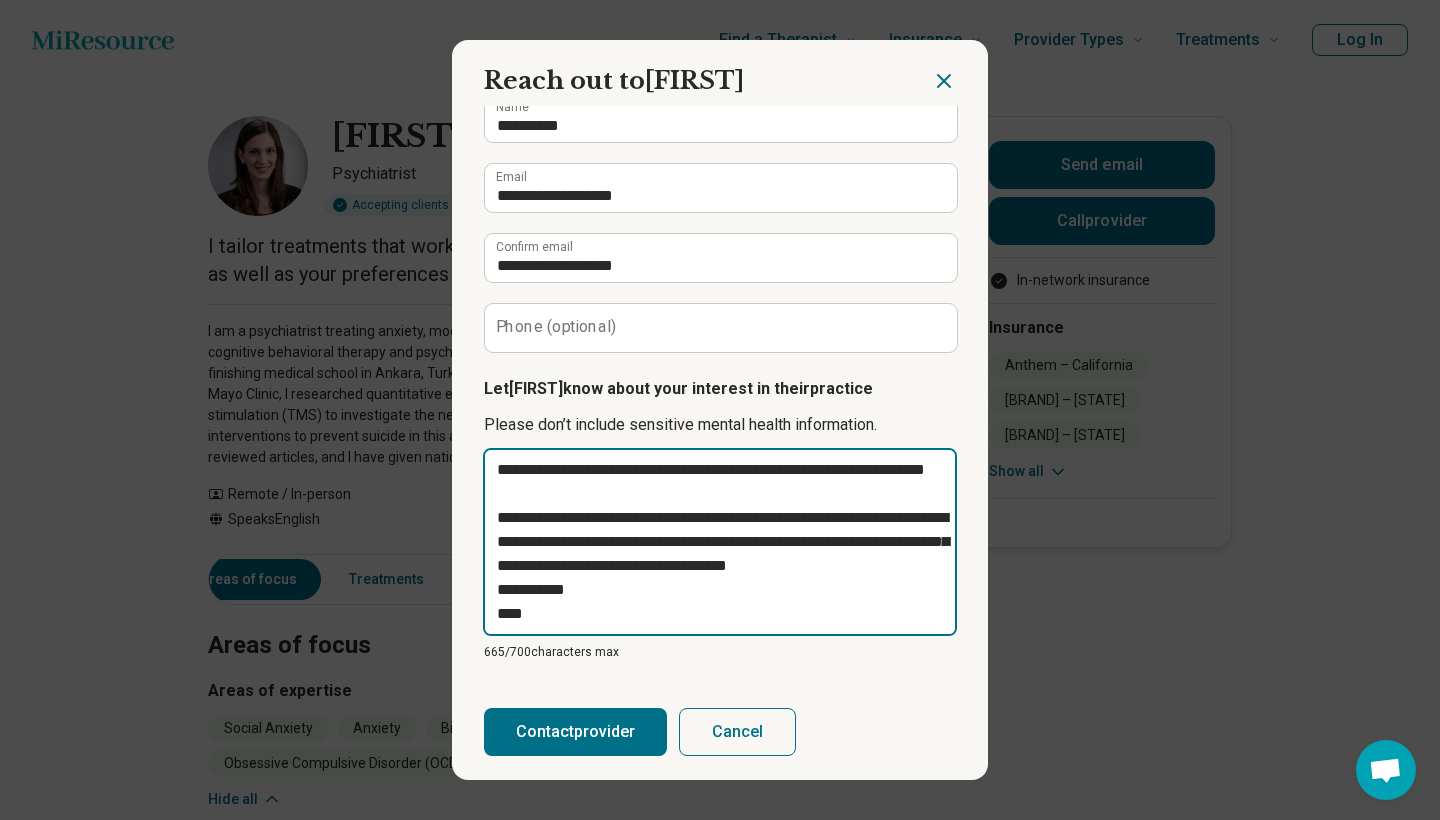 scroll, scrollTop: 216, scrollLeft: 0, axis: vertical 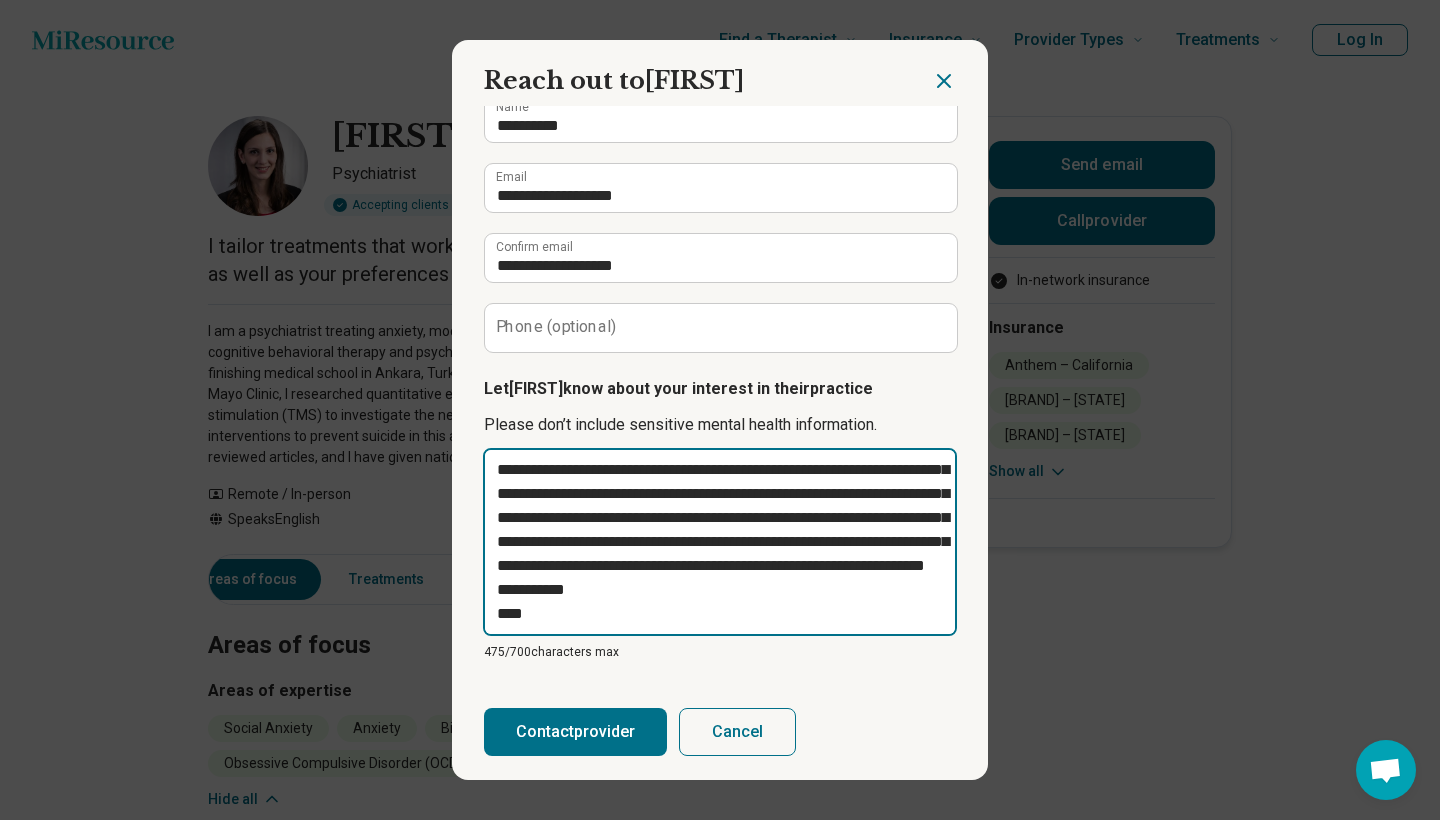 click on "**********" at bounding box center [720, 542] 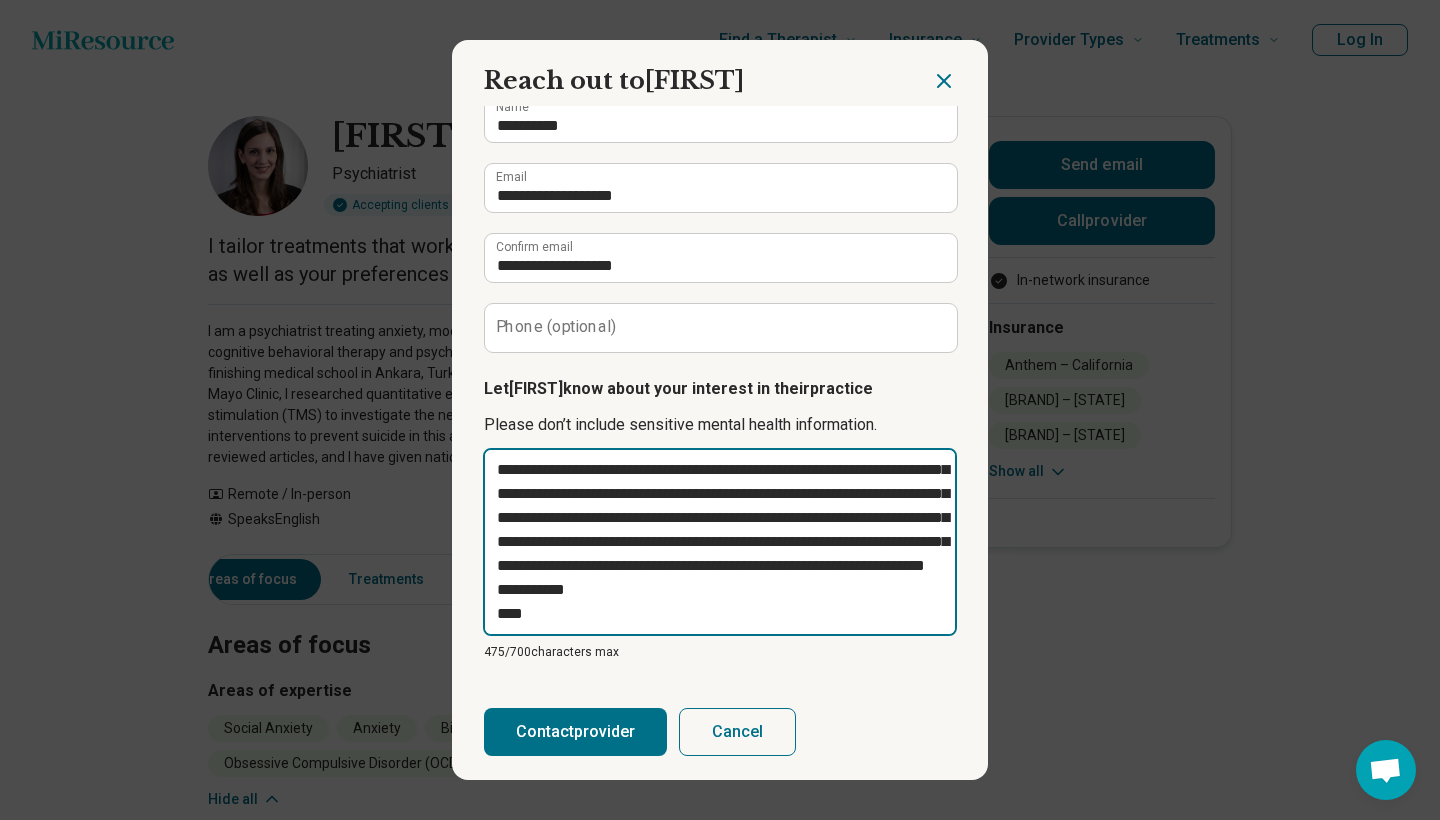 click on "**********" at bounding box center (720, 542) 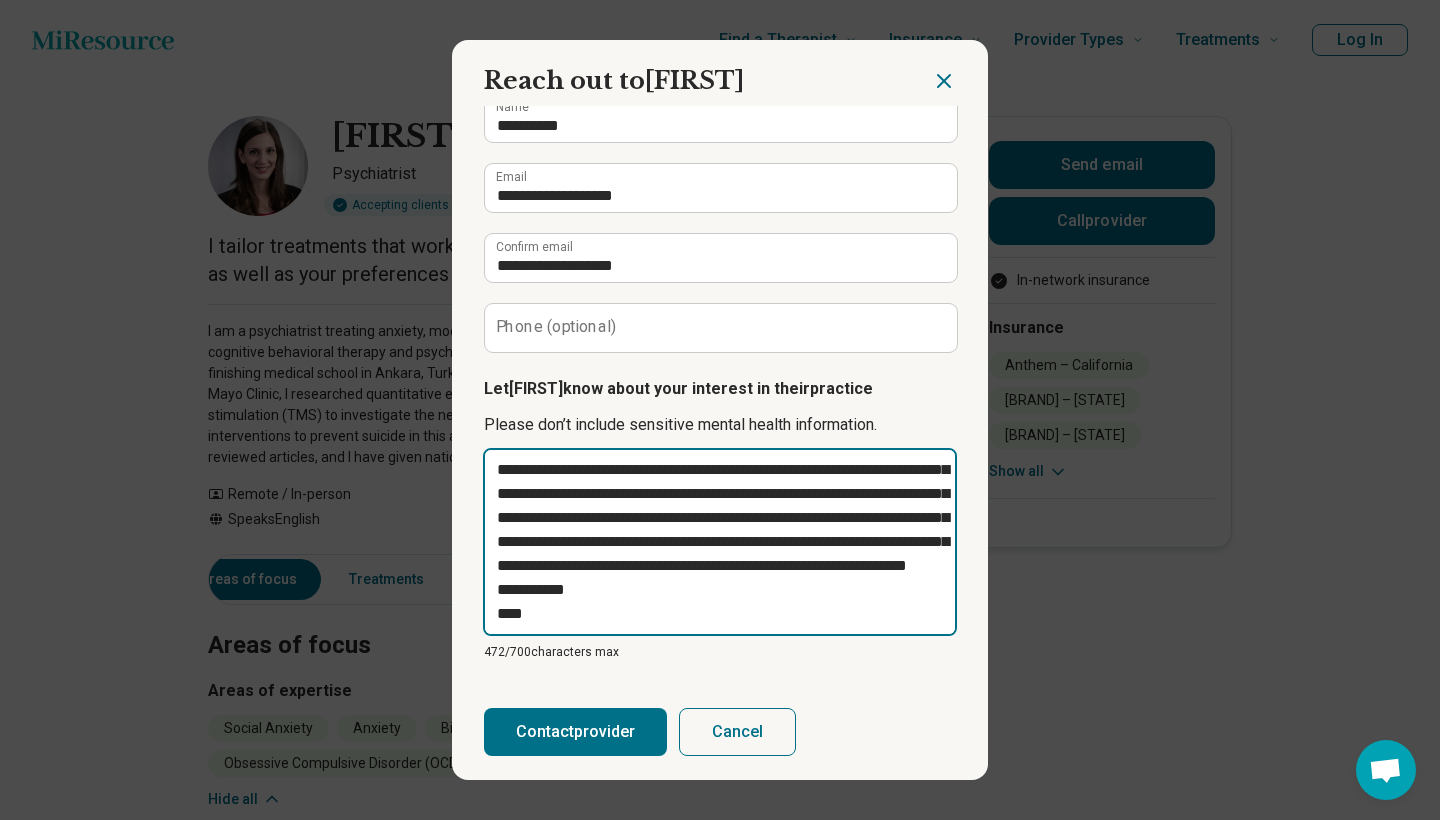click on "**********" at bounding box center [720, 542] 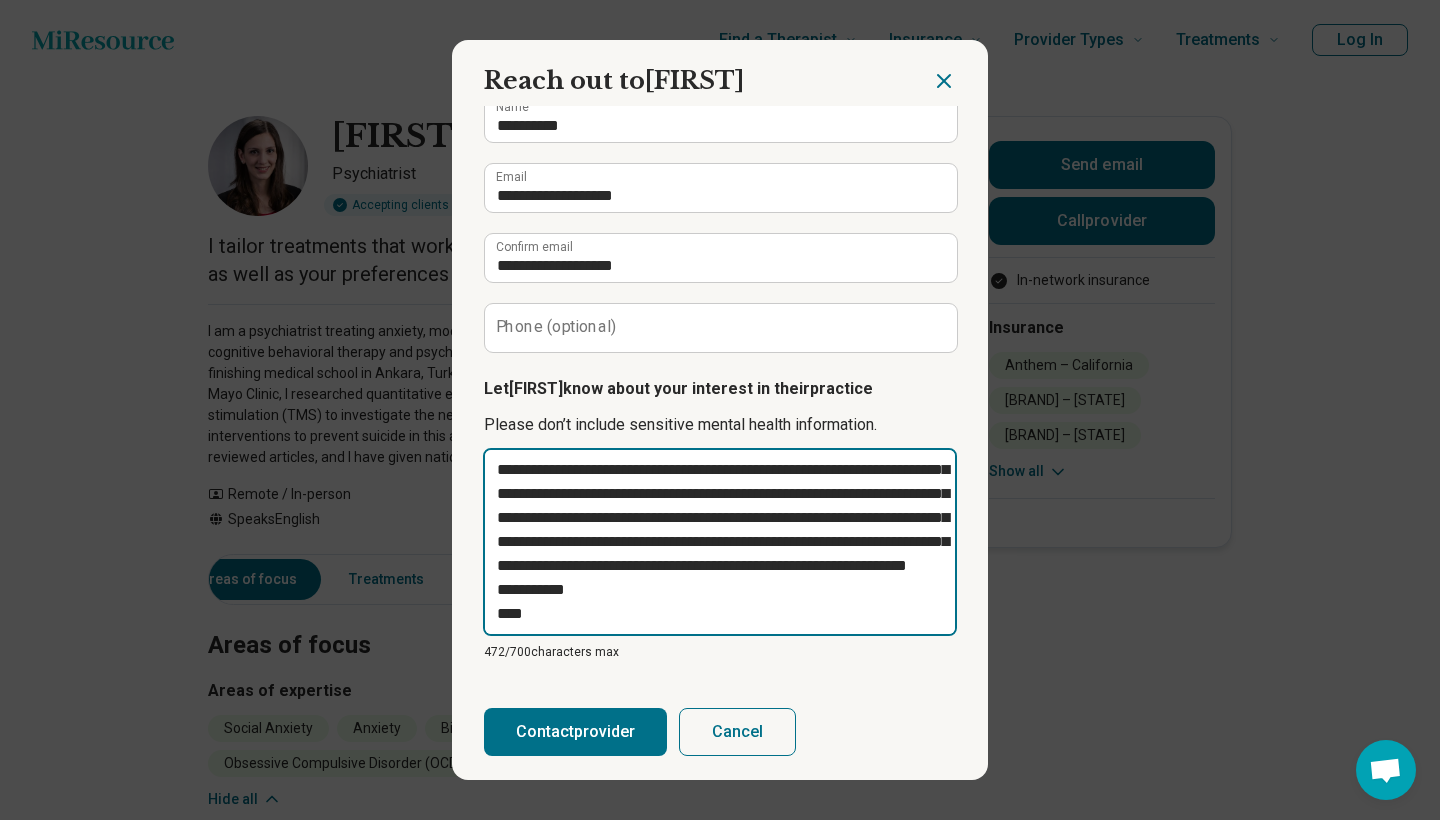 click on "**********" at bounding box center (720, 542) 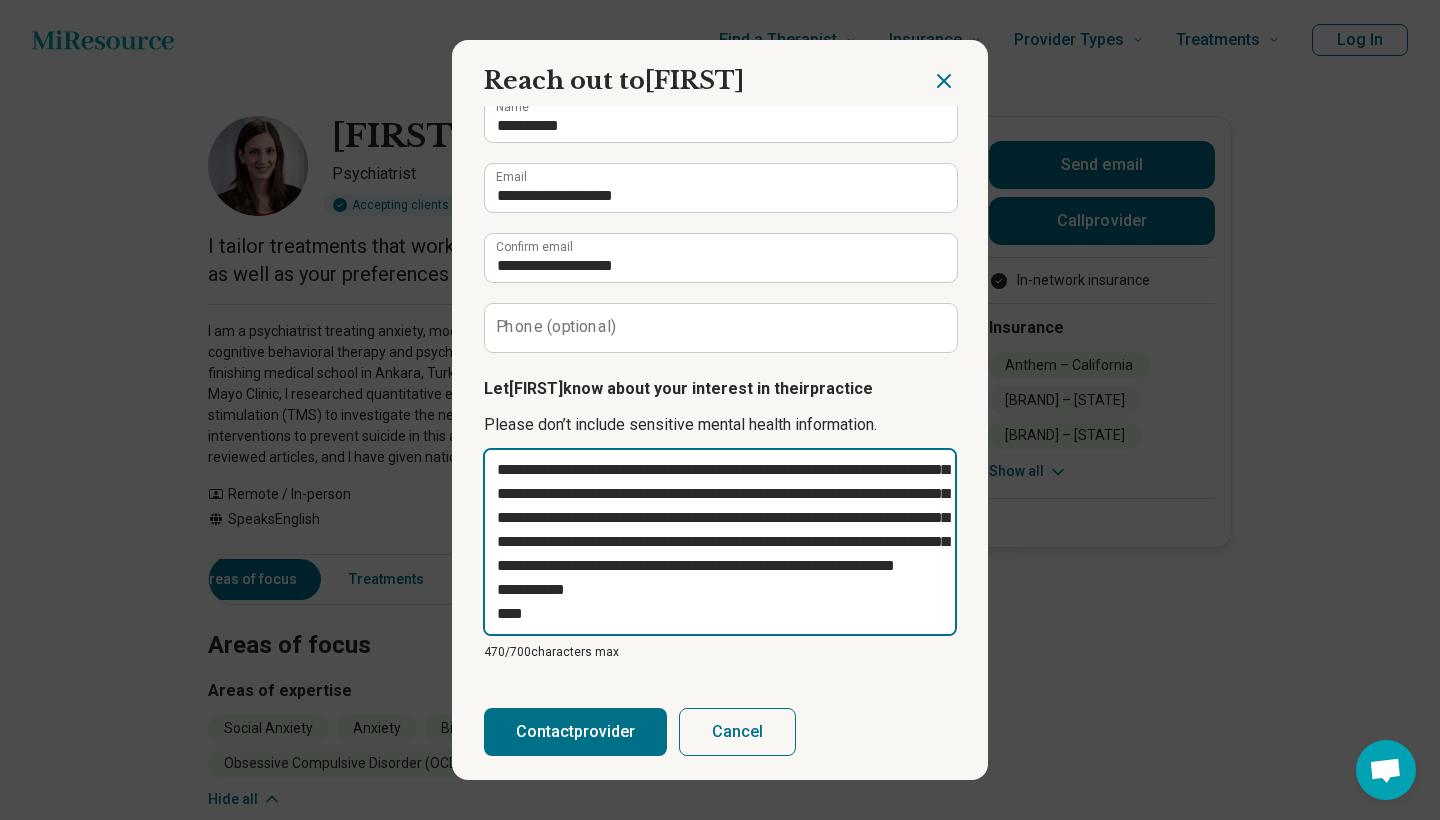 click on "**********" at bounding box center (720, 542) 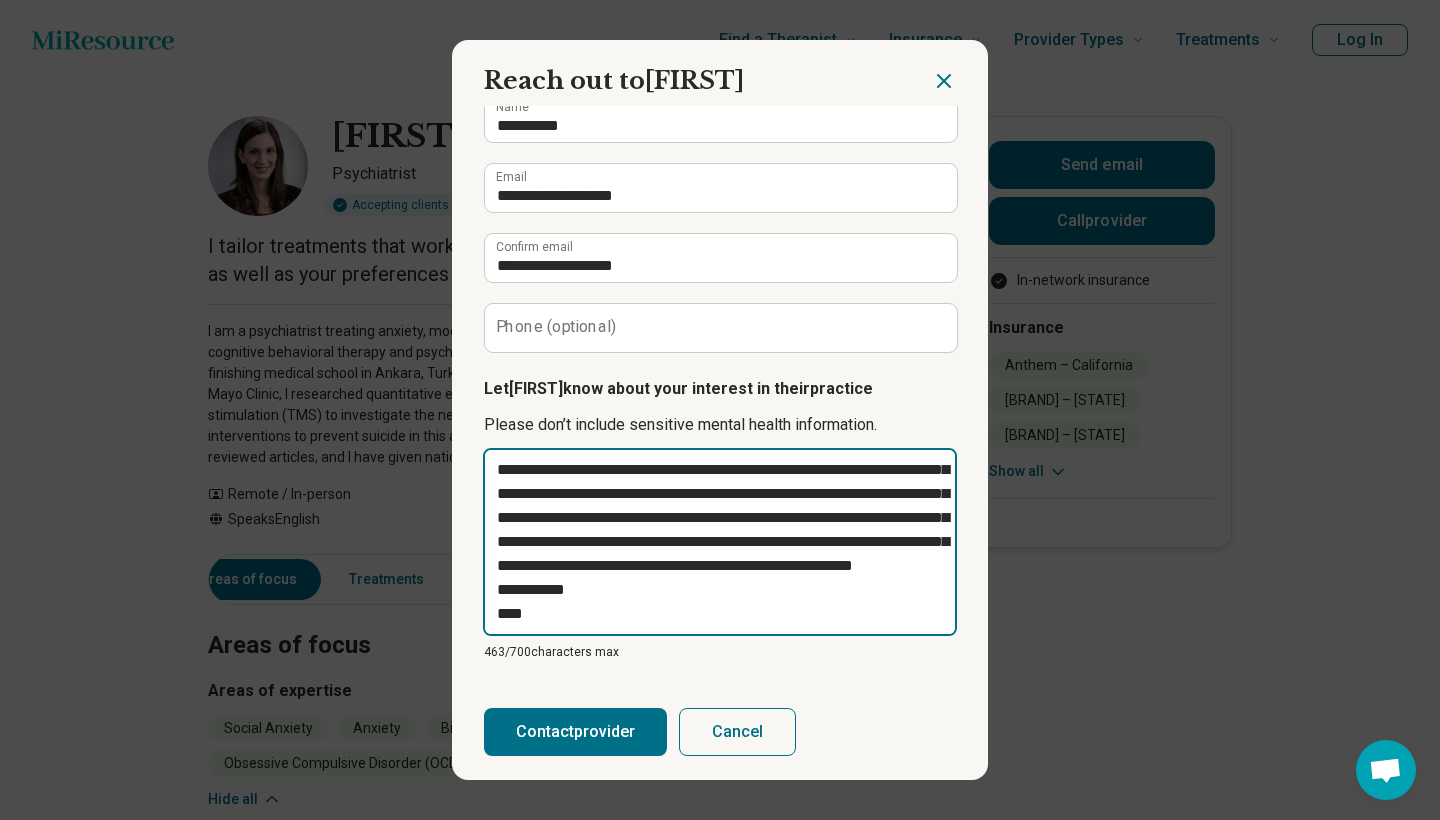 click on "**********" at bounding box center [720, 542] 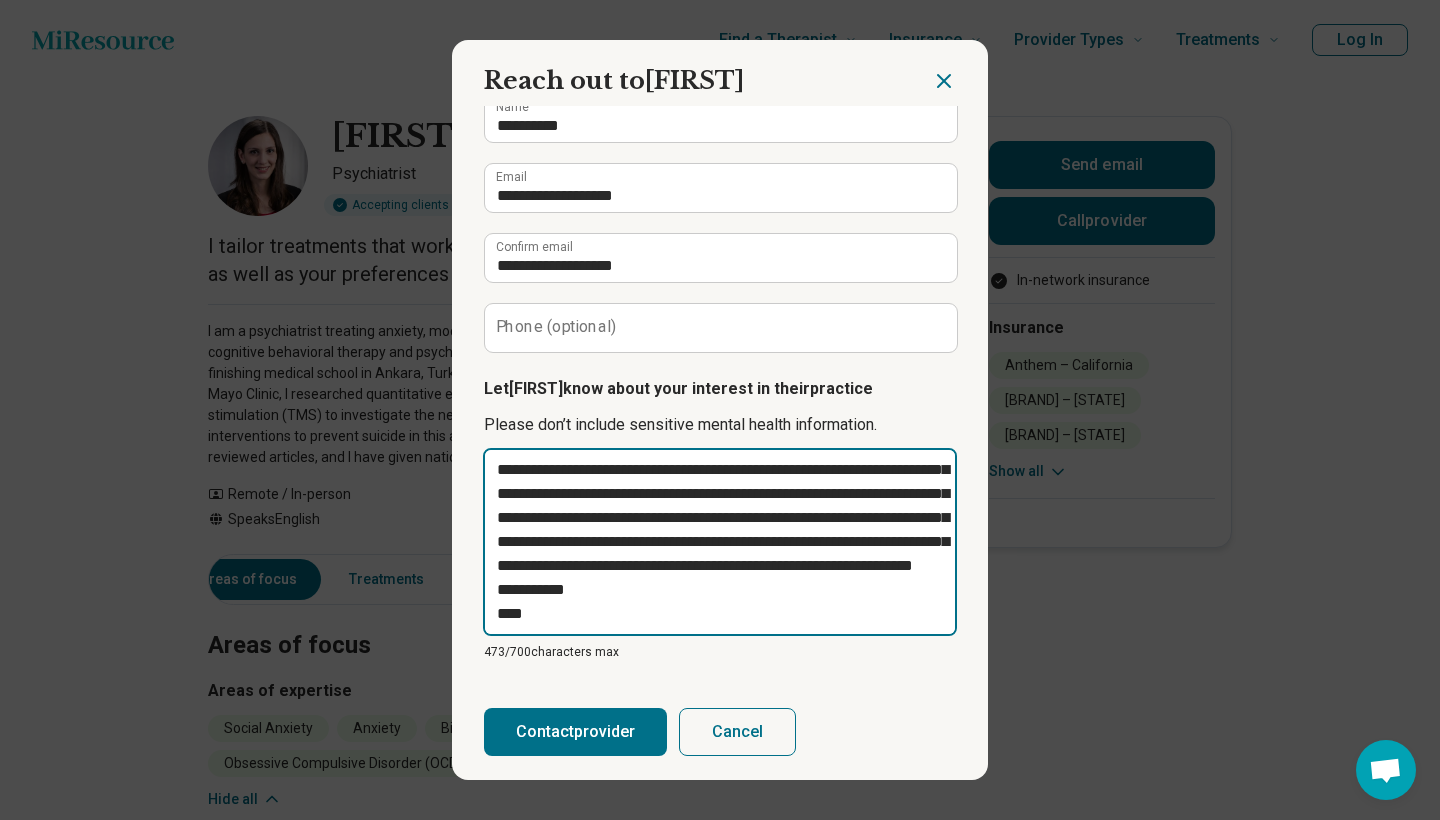 click on "**********" at bounding box center [720, 542] 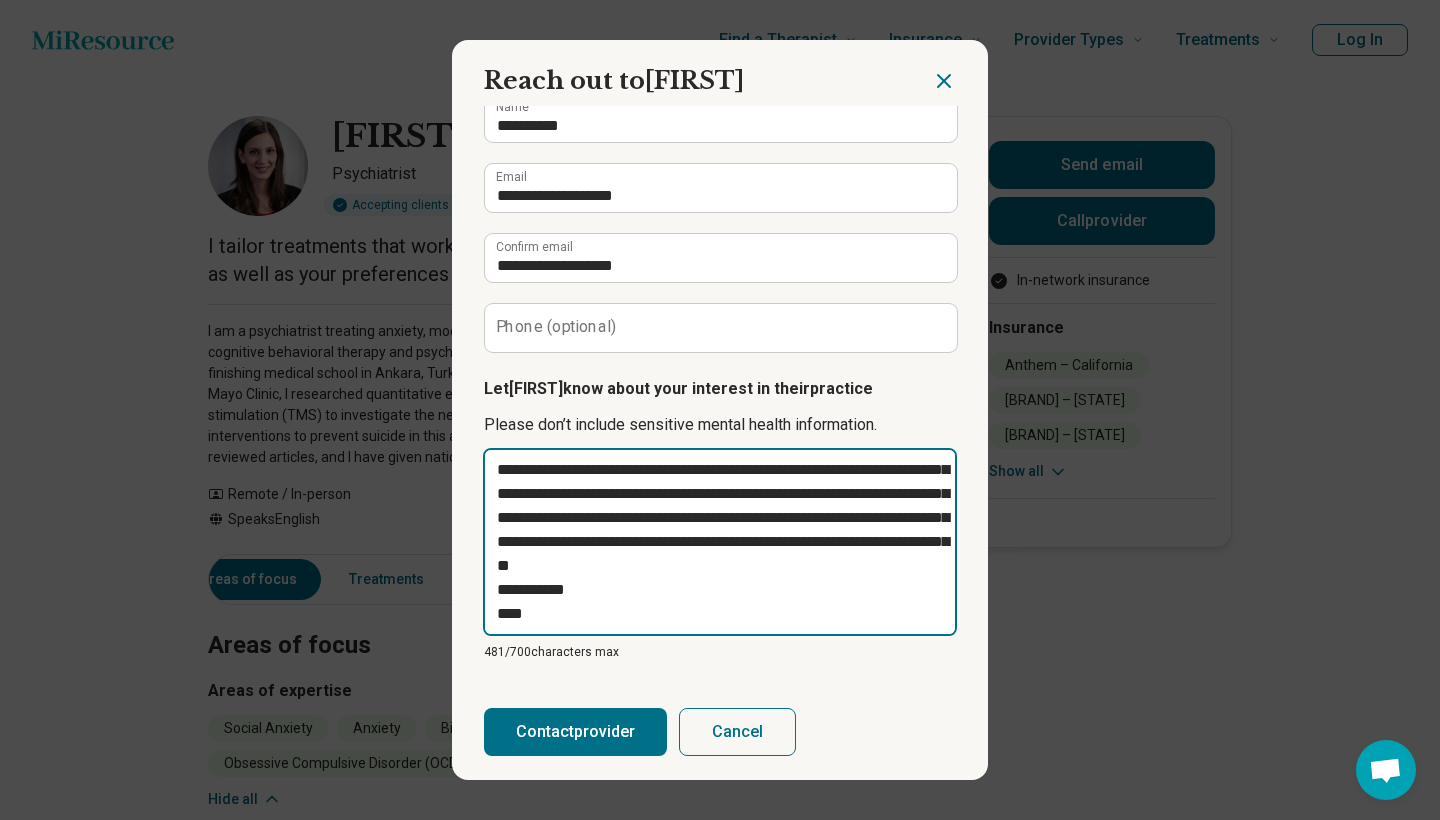 drag, startPoint x: 620, startPoint y: 540, endPoint x: 561, endPoint y: 541, distance: 59.008472 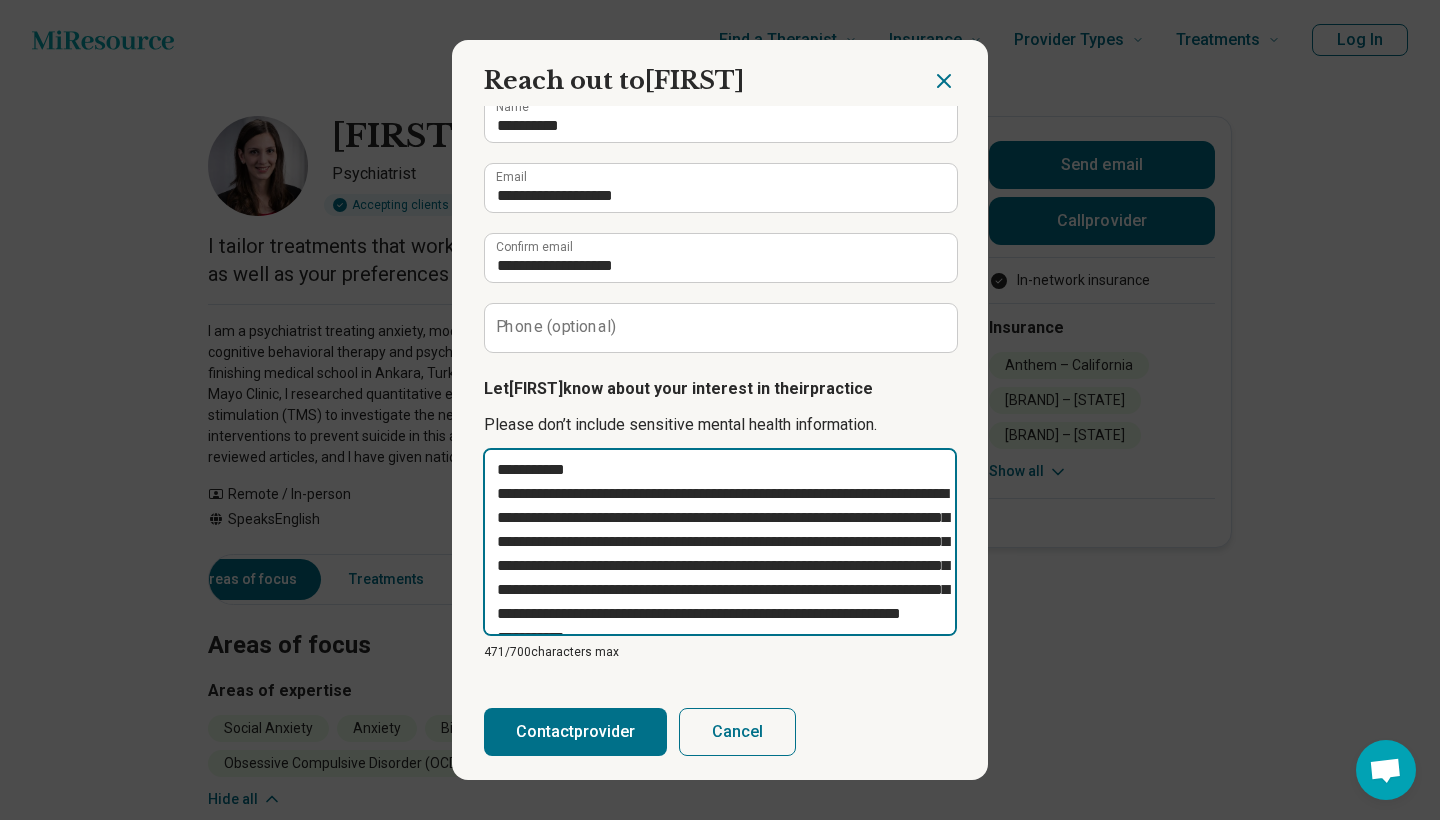 scroll, scrollTop: 0, scrollLeft: 0, axis: both 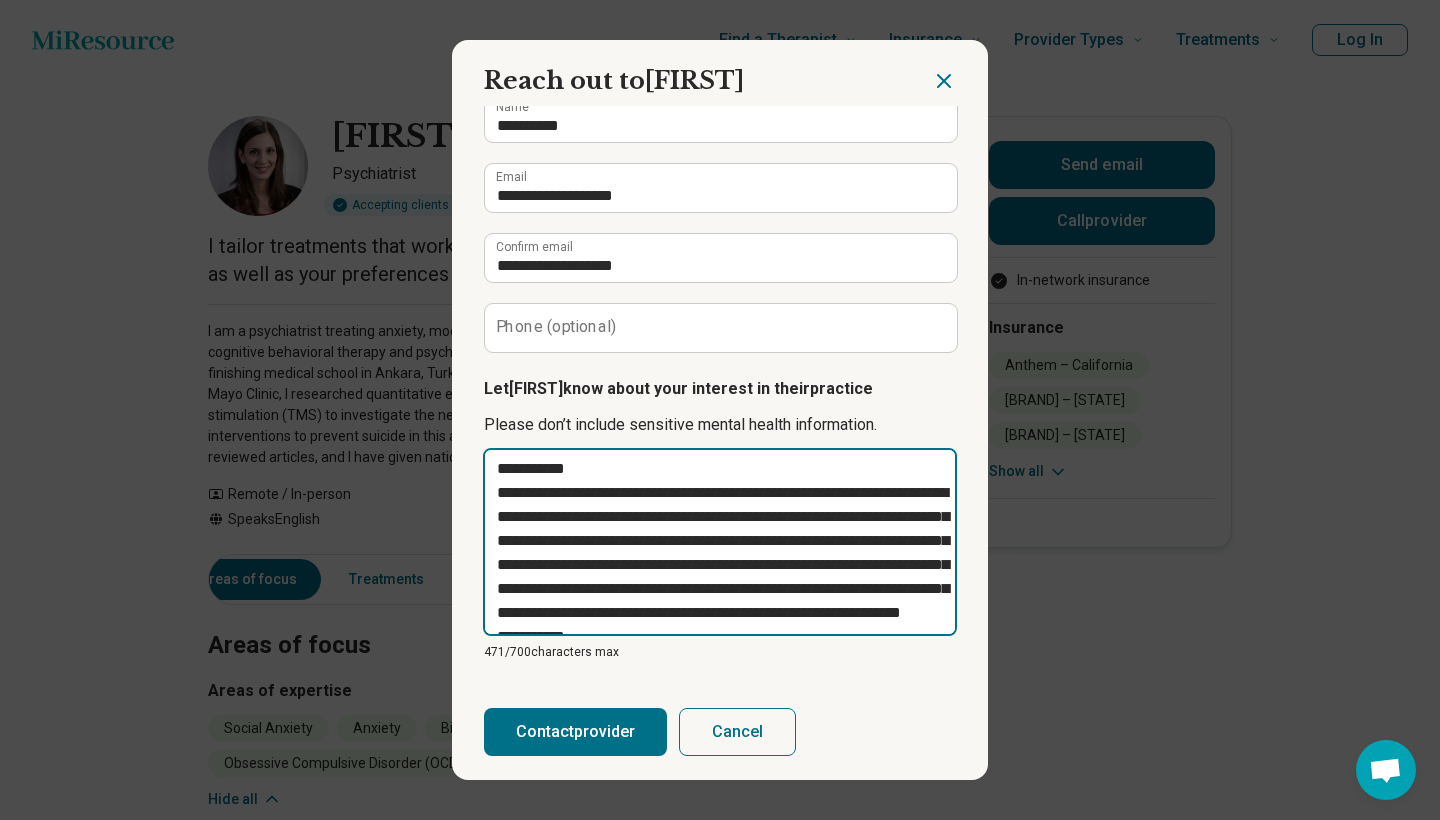 click on "**********" at bounding box center (720, 542) 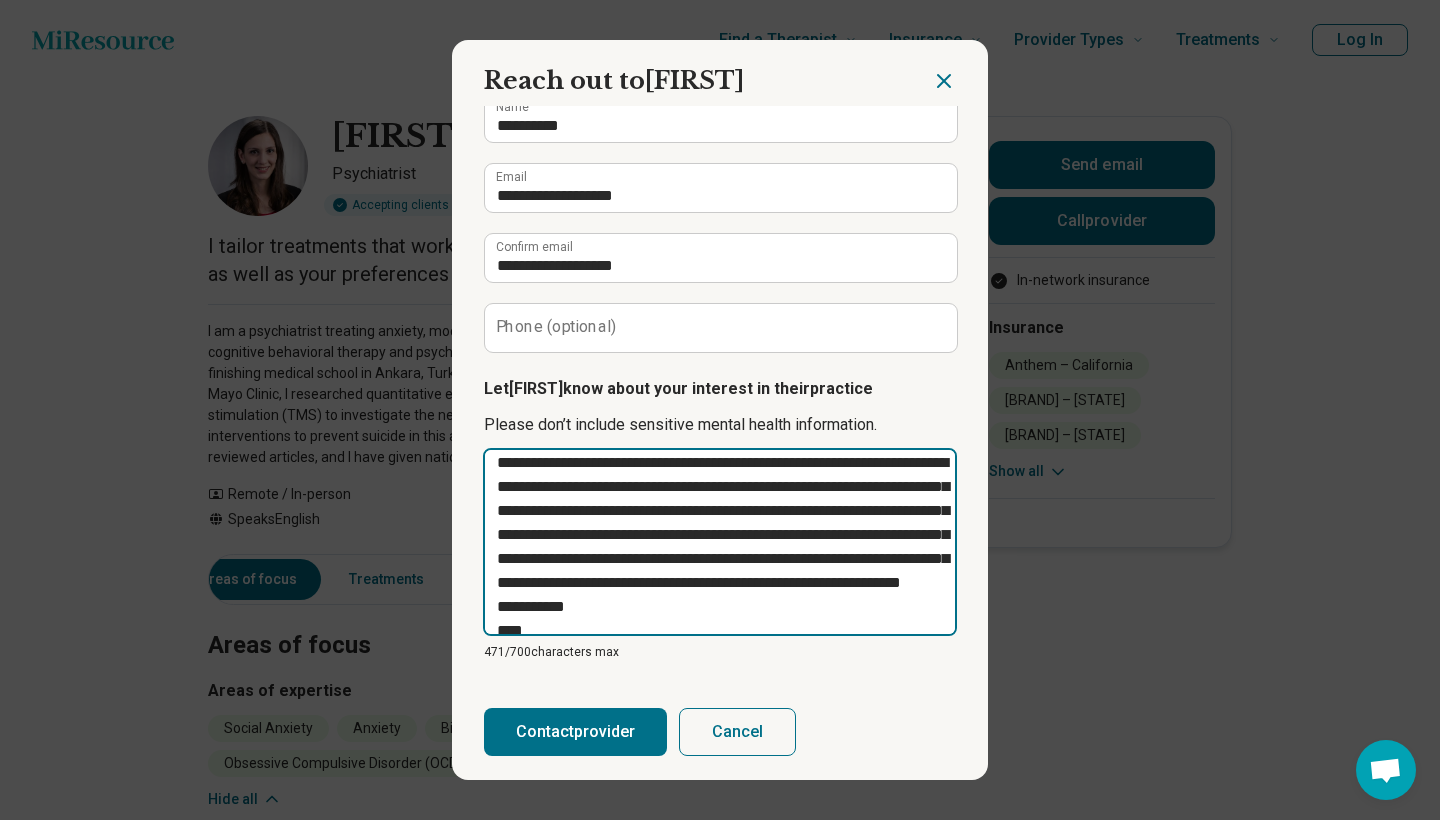 scroll, scrollTop: 32, scrollLeft: 0, axis: vertical 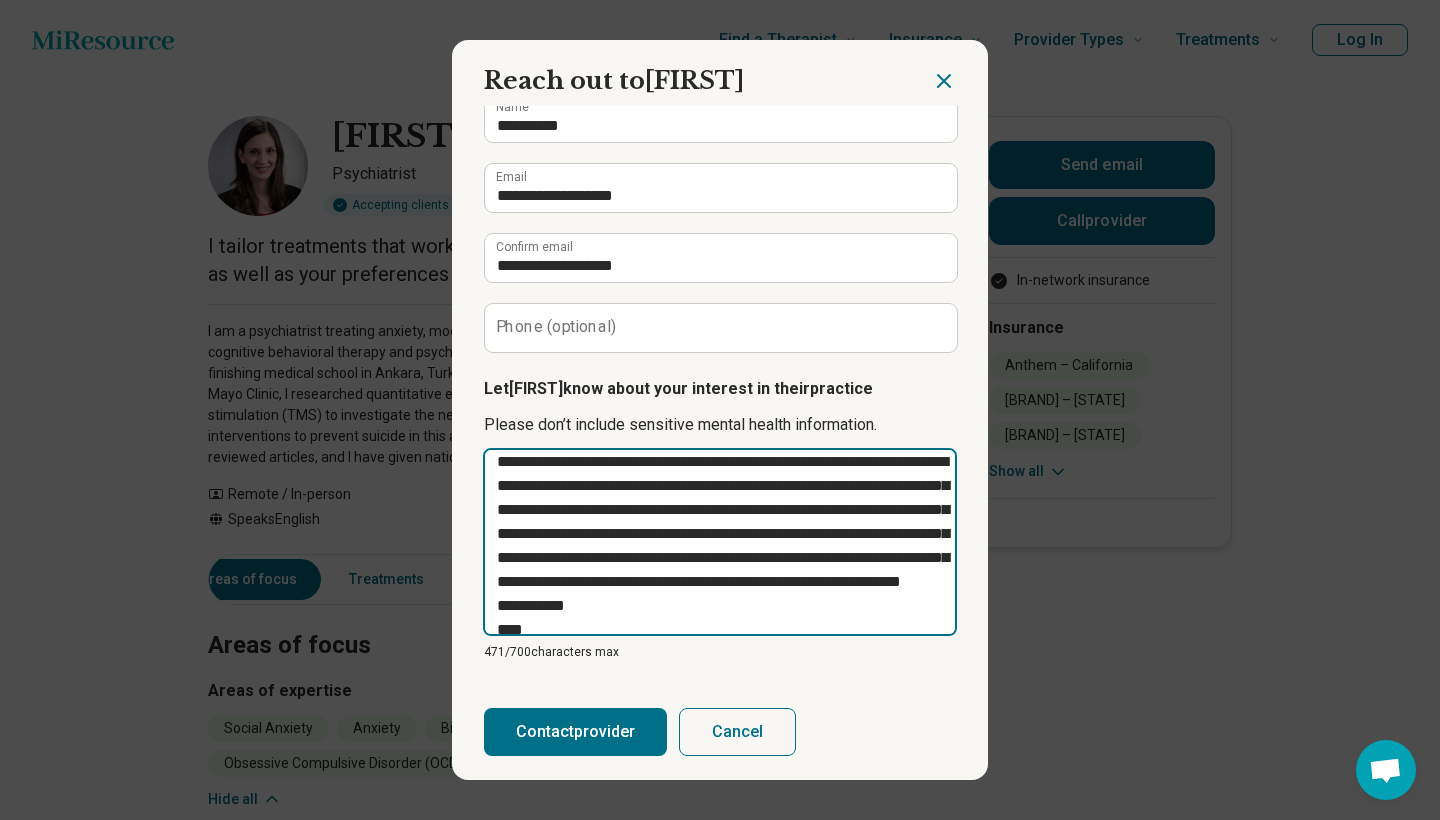 click on "**********" at bounding box center [720, 542] 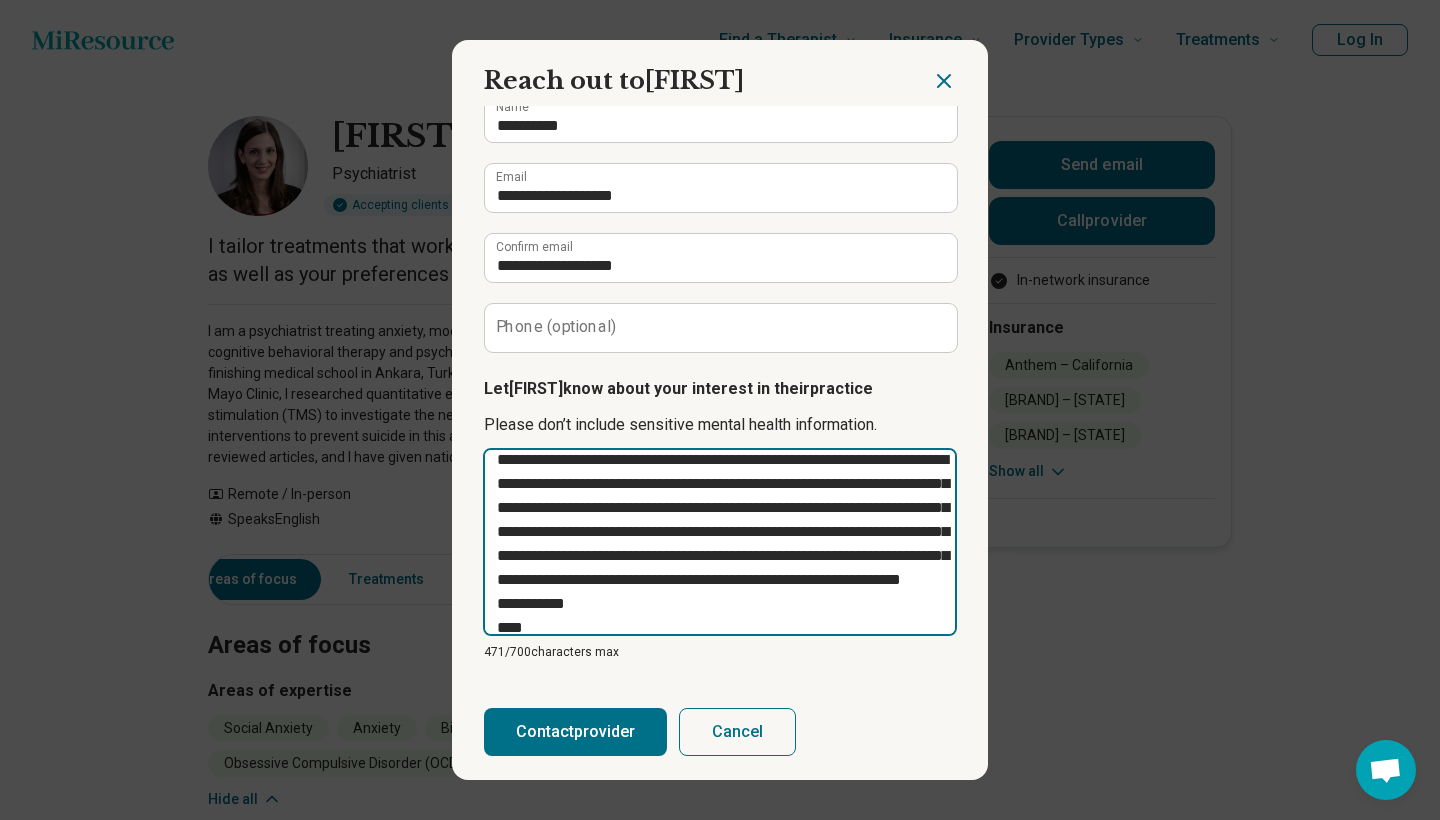 scroll, scrollTop: 36, scrollLeft: 0, axis: vertical 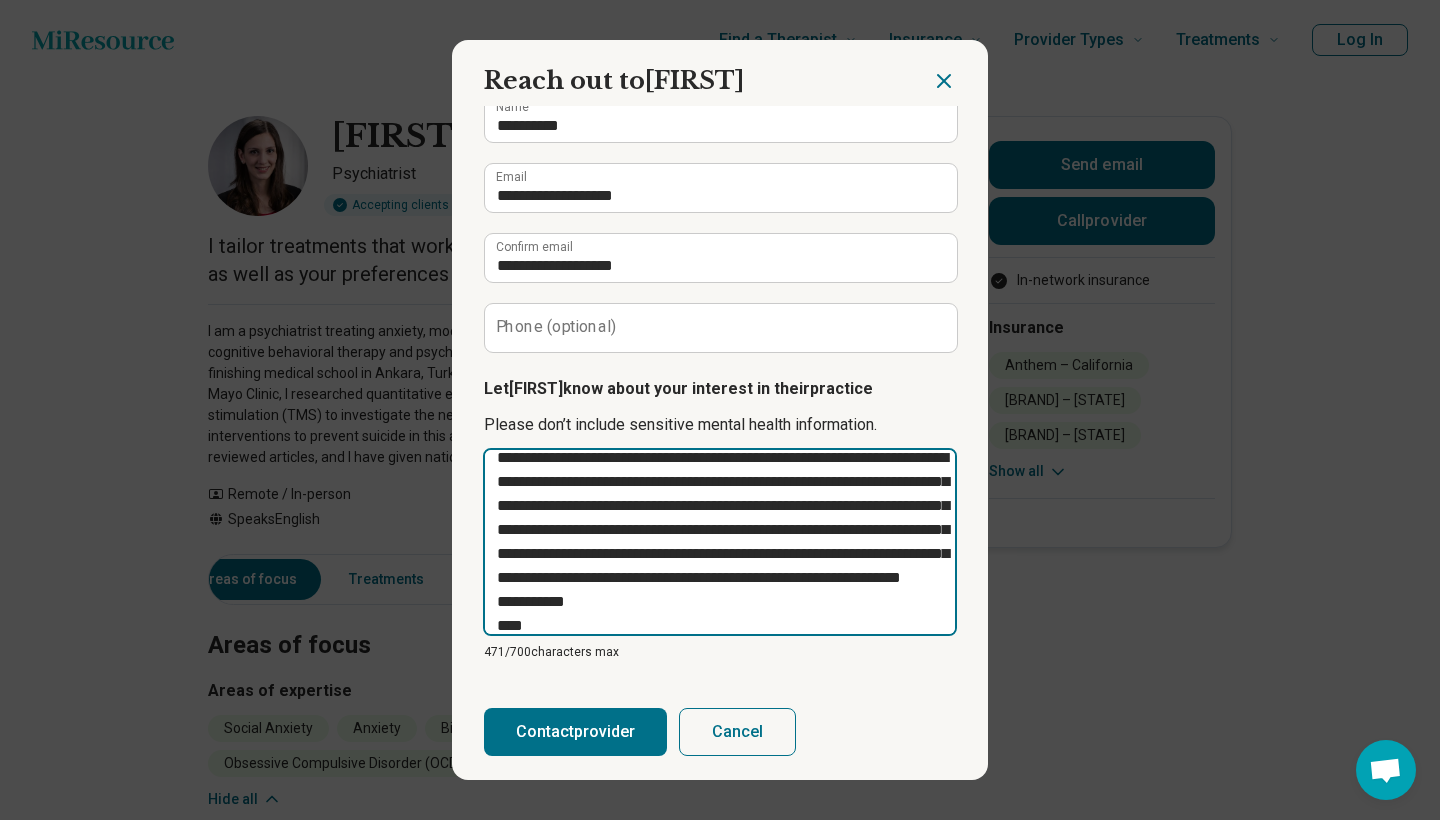 drag, startPoint x: 770, startPoint y: 505, endPoint x: 488, endPoint y: 459, distance: 285.72714 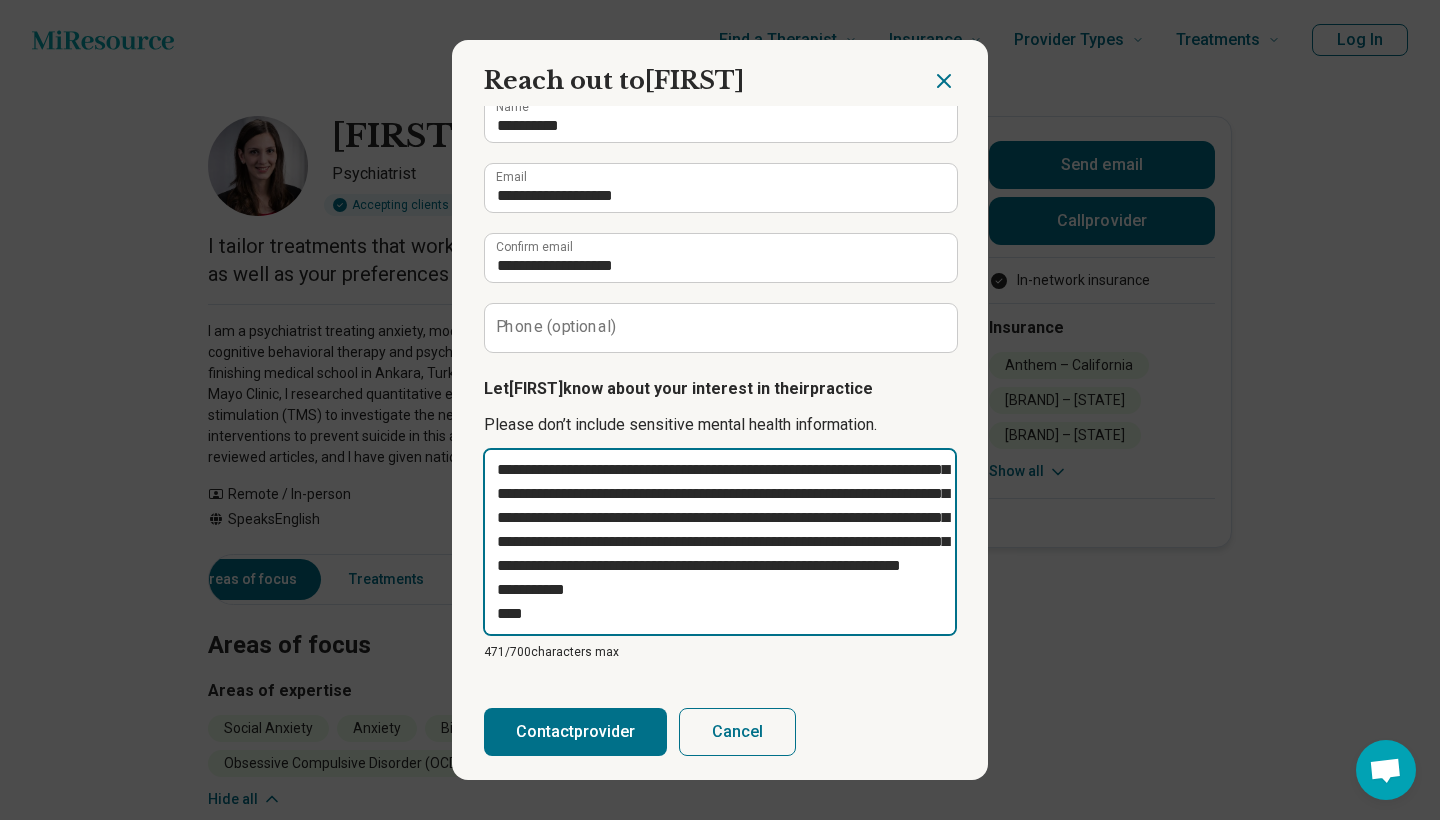 scroll, scrollTop: 92, scrollLeft: 0, axis: vertical 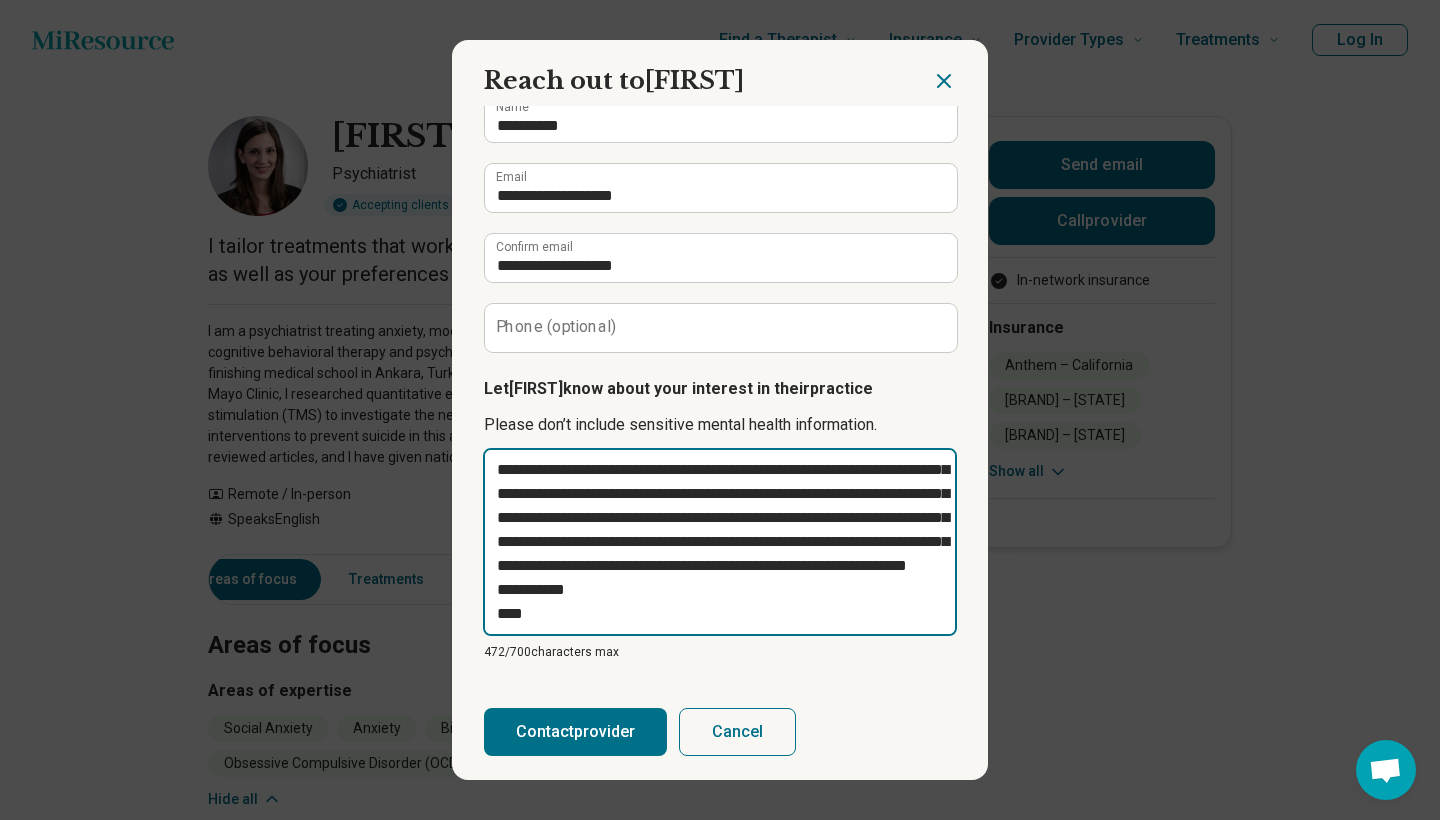 click on "**********" at bounding box center [720, 542] 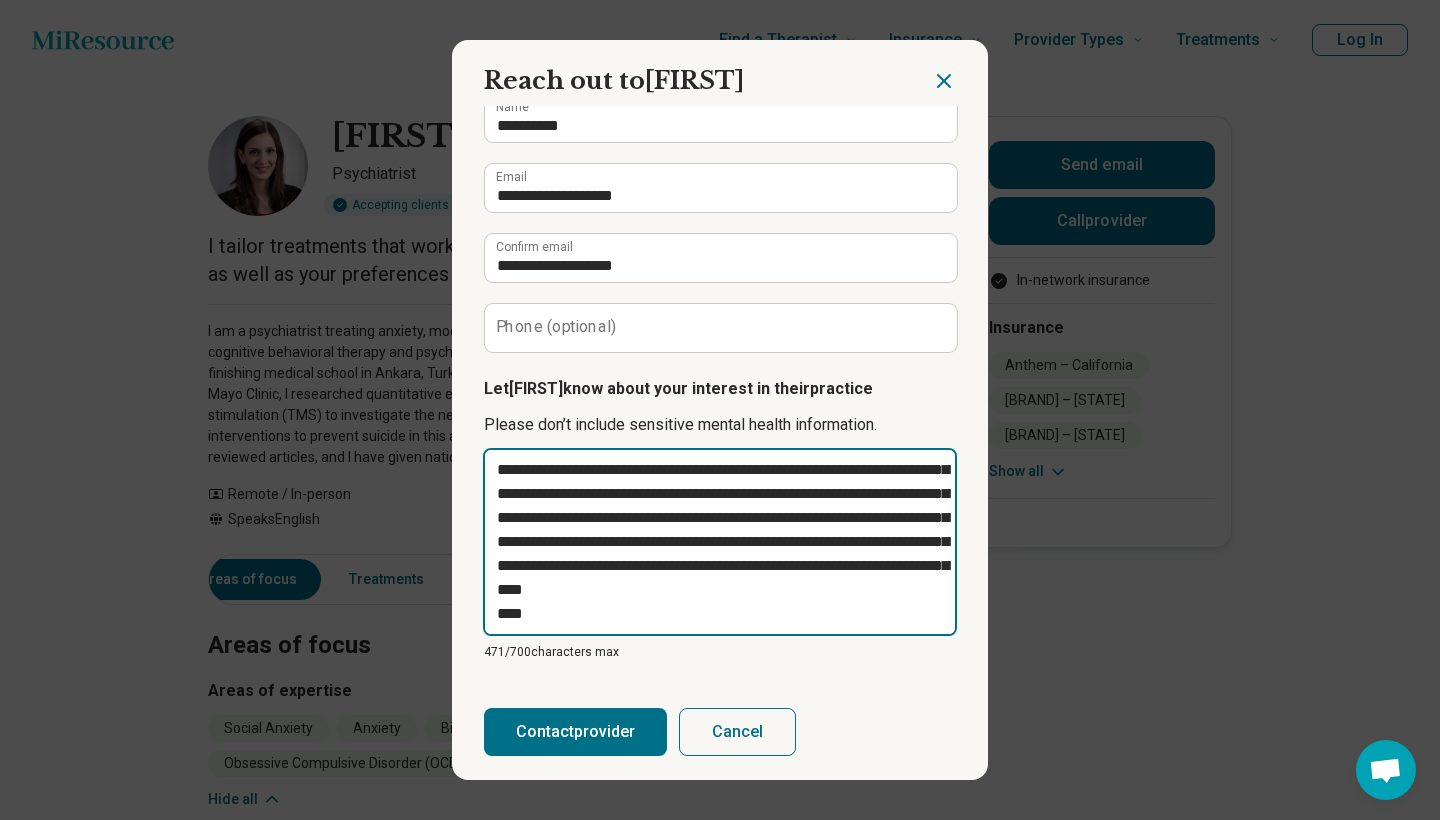 scroll, scrollTop: 72, scrollLeft: 0, axis: vertical 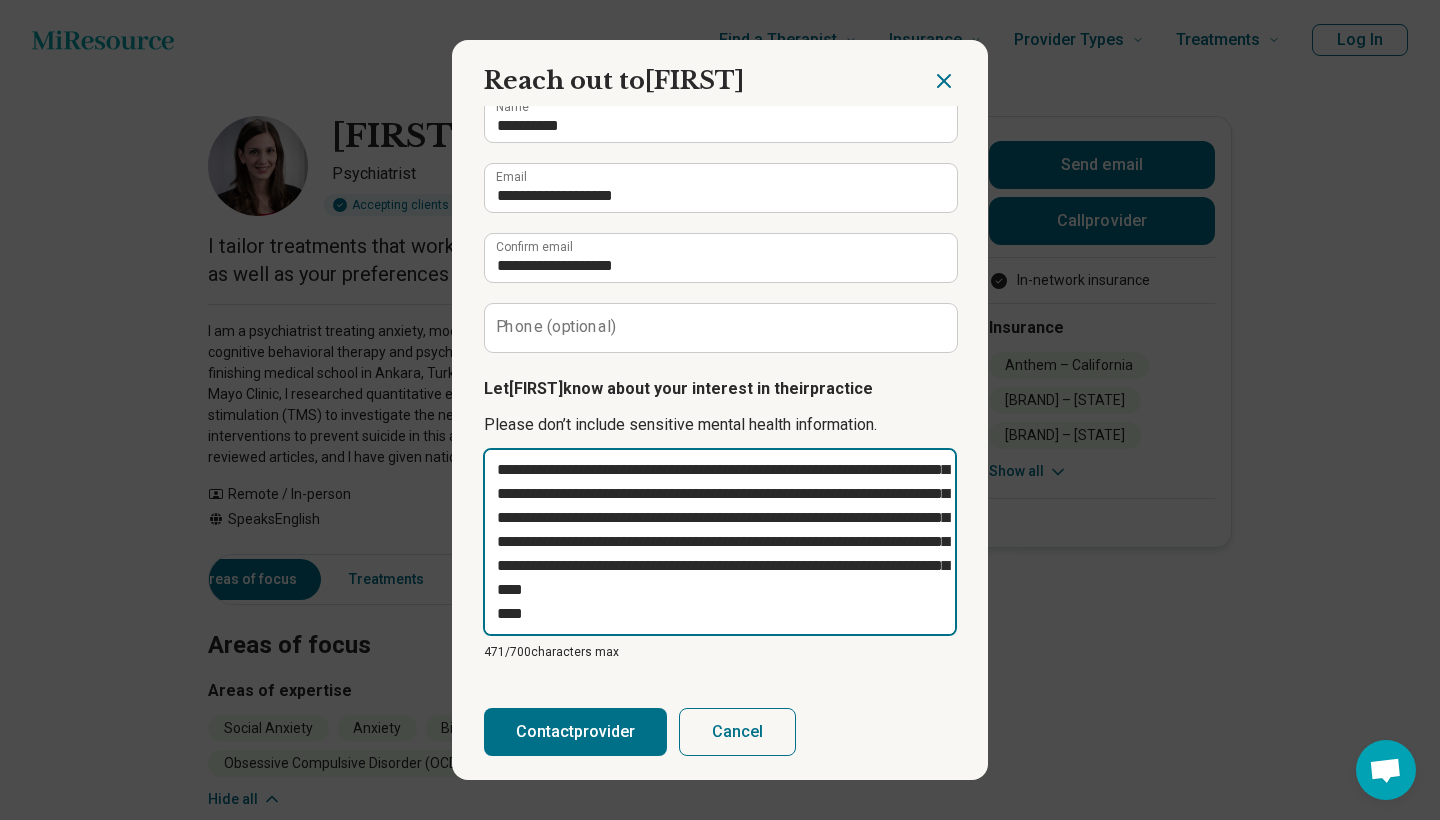 click on "**********" at bounding box center [720, 542] 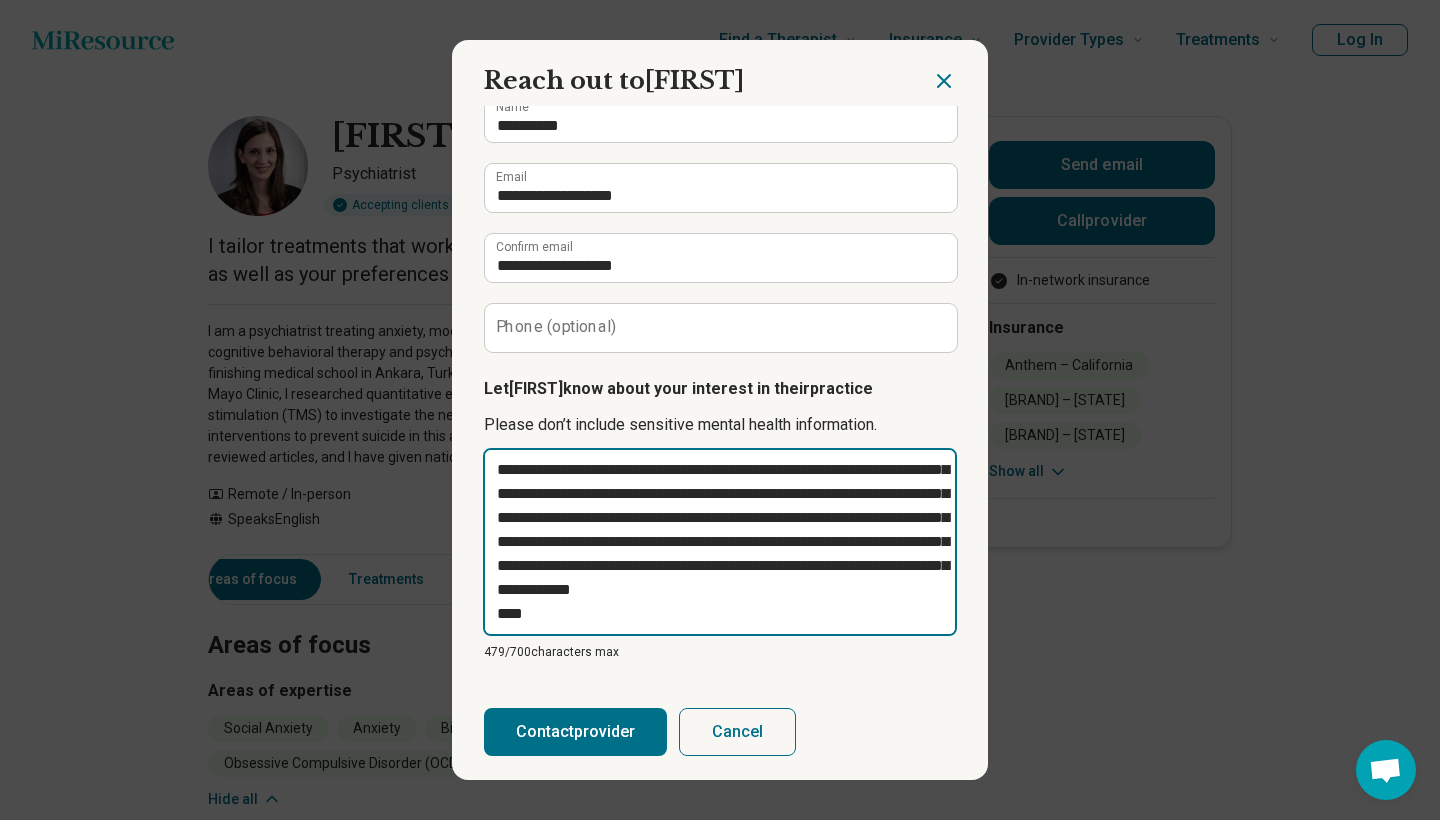 click on "**********" at bounding box center [720, 542] 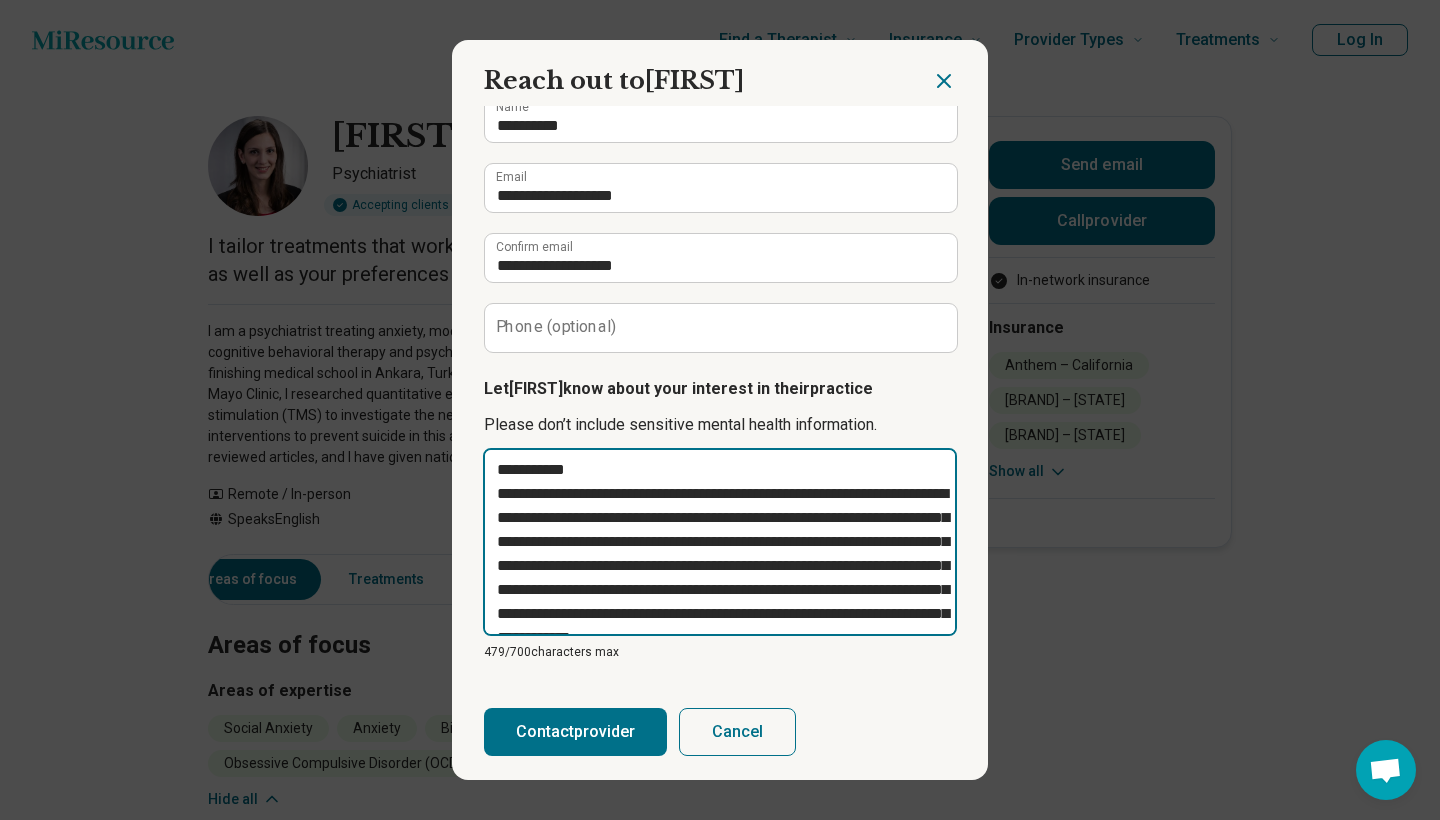 scroll, scrollTop: 0, scrollLeft: 0, axis: both 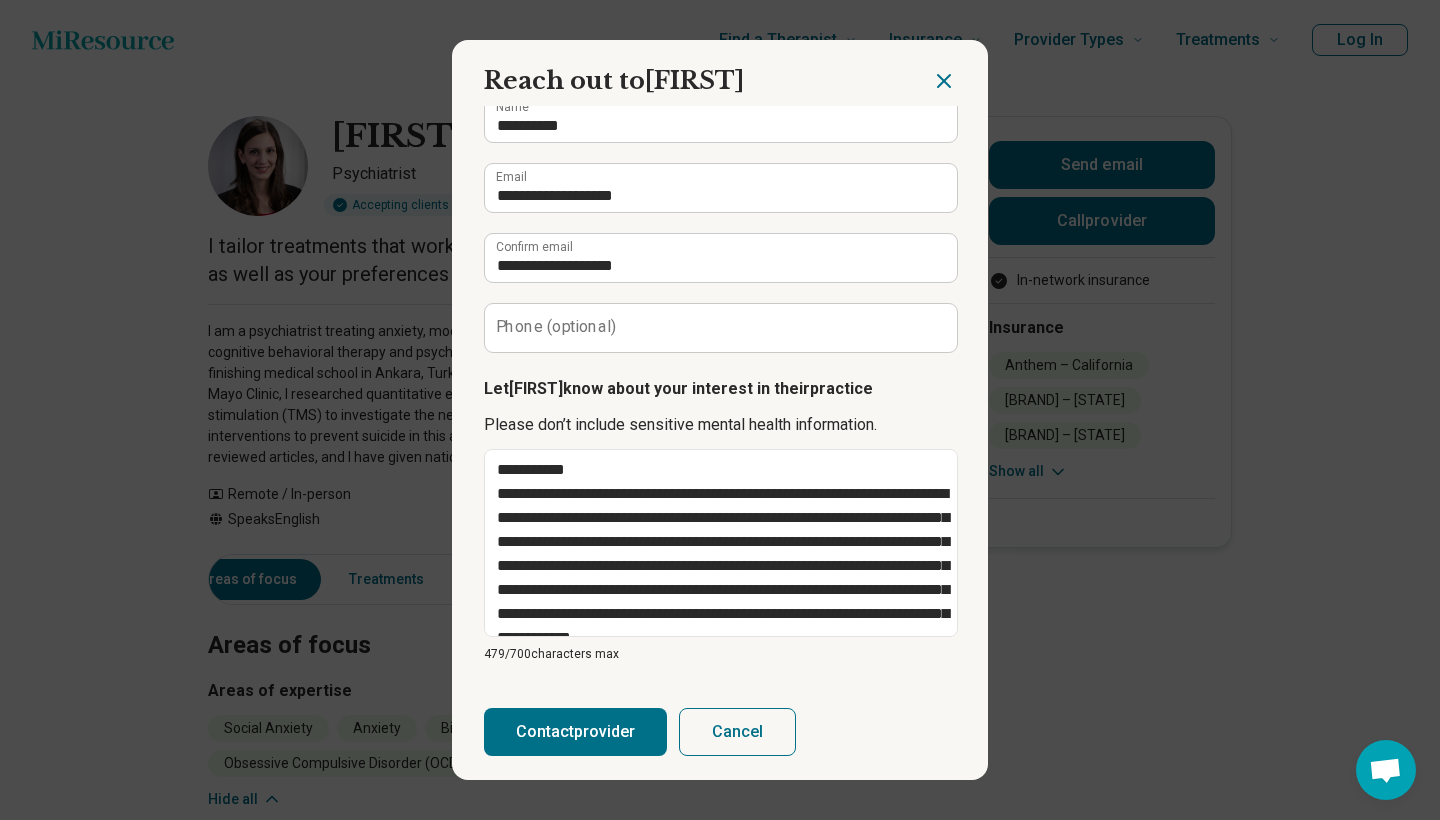 click on "Contact  provider" at bounding box center [575, 732] 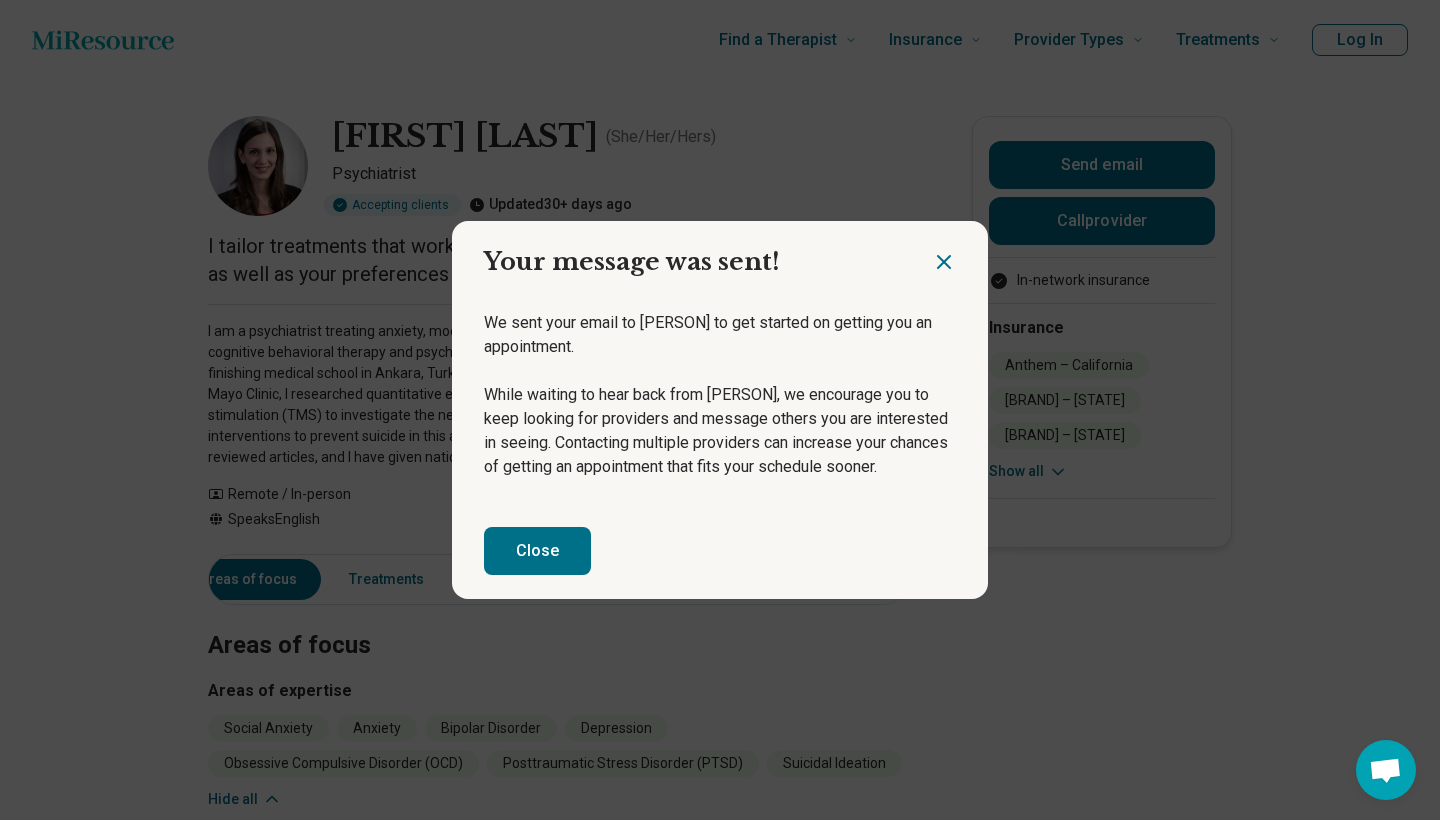 click on "Close" at bounding box center (537, 551) 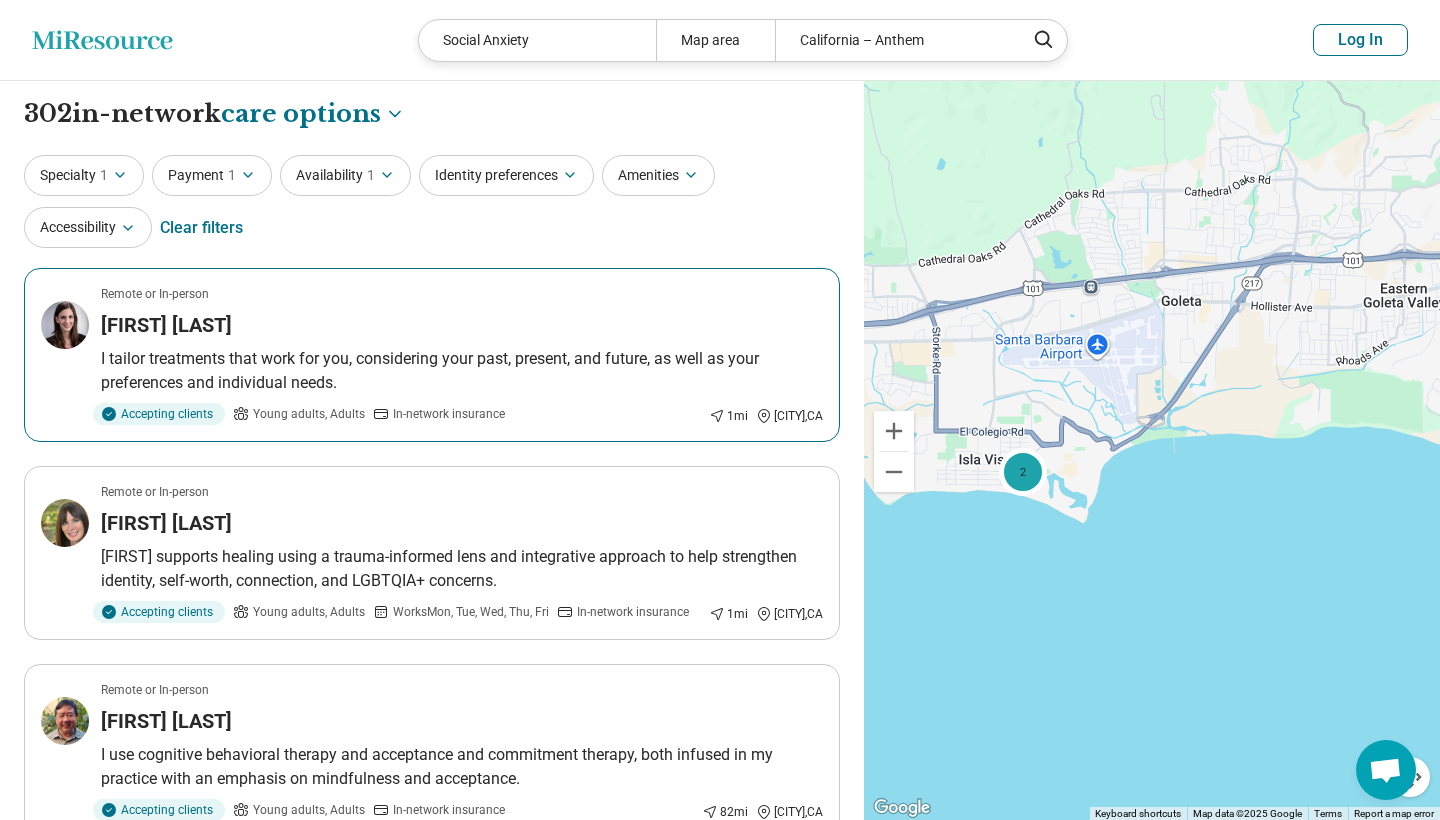 scroll, scrollTop: 0, scrollLeft: 0, axis: both 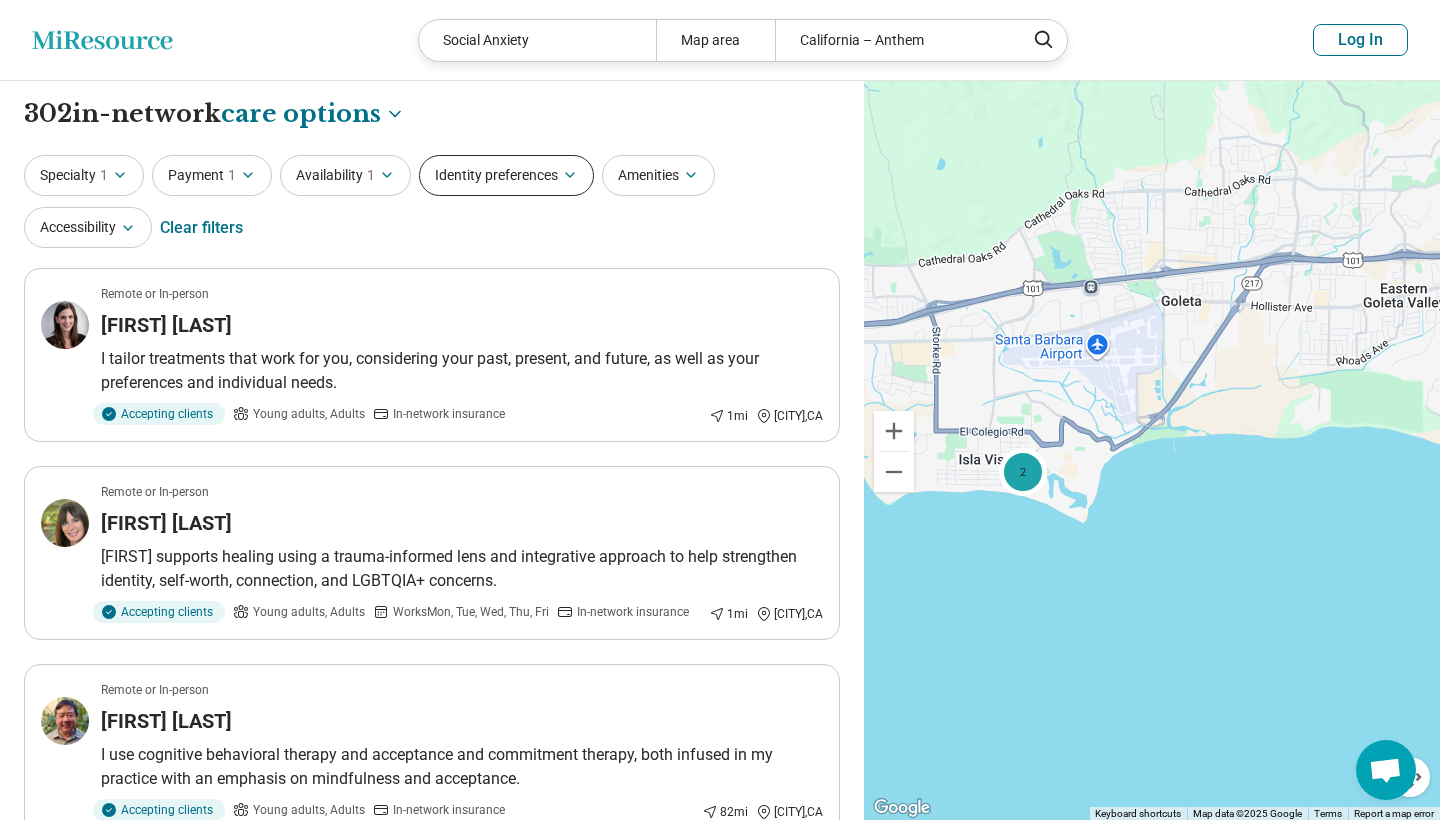 click on "Identity preferences" at bounding box center (506, 175) 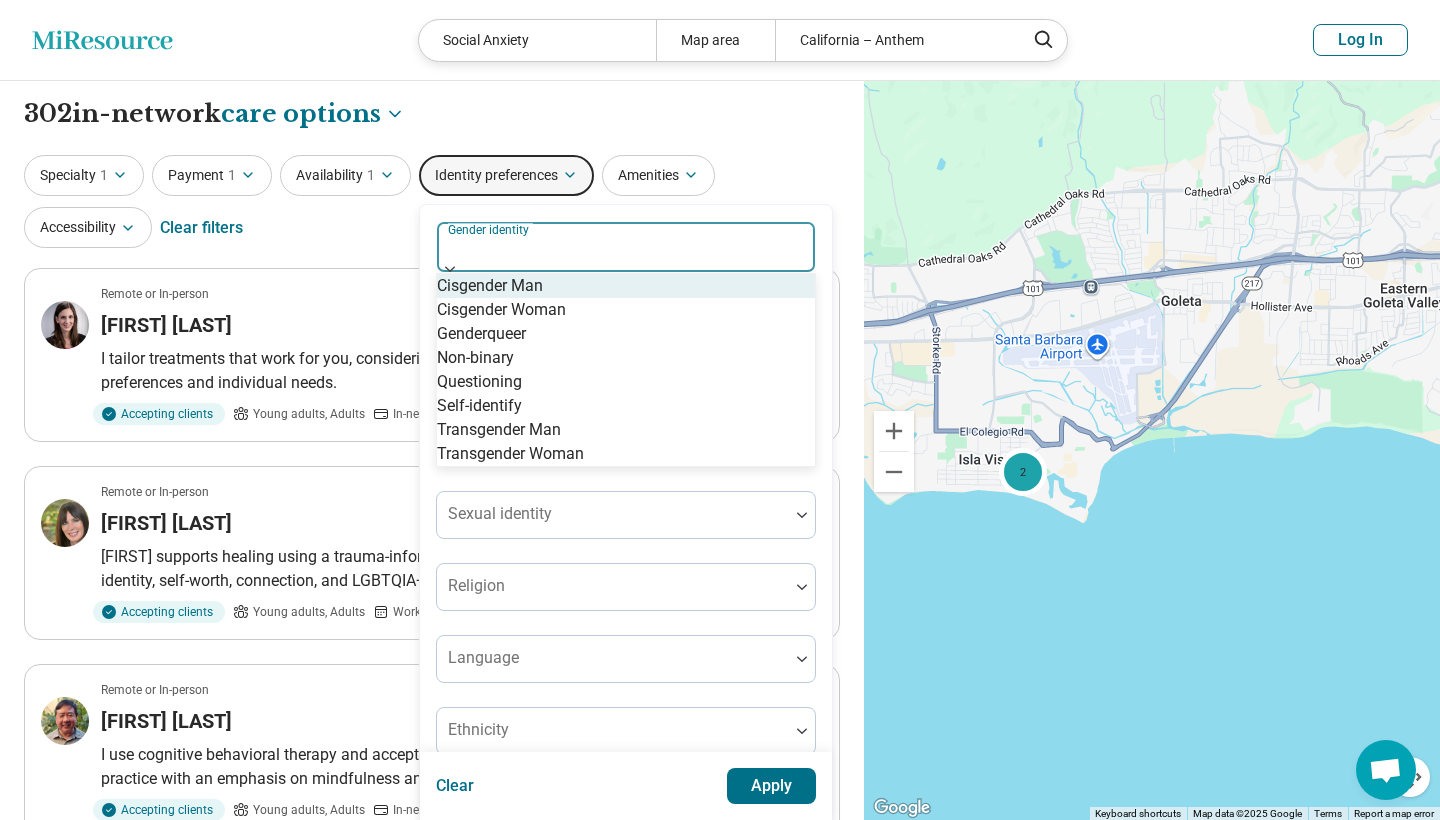 click on "Gender identity" at bounding box center [626, 247] 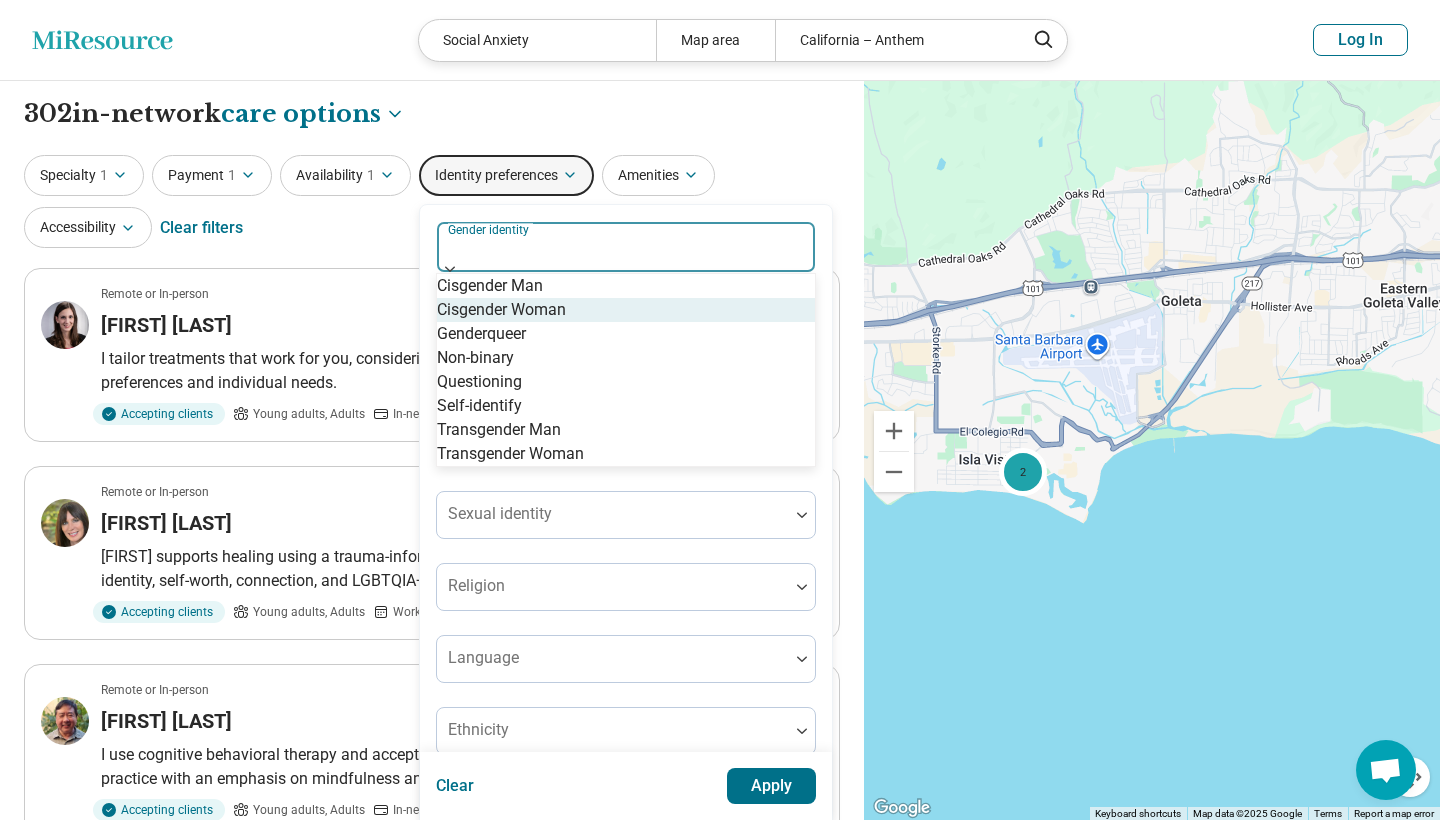 click on "Cisgender Woman" at bounding box center [501, 310] 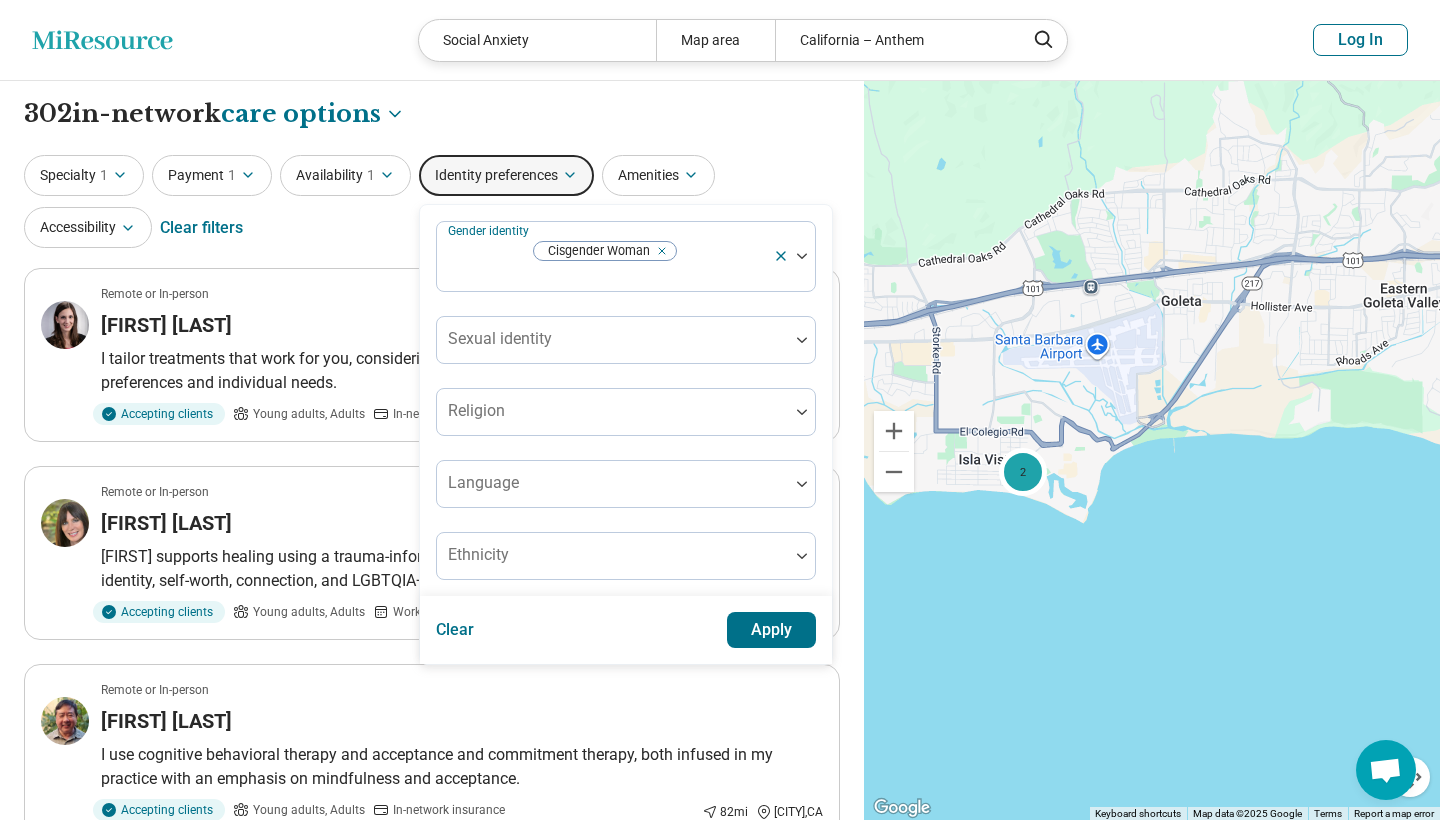 click on "Apply" at bounding box center [772, 630] 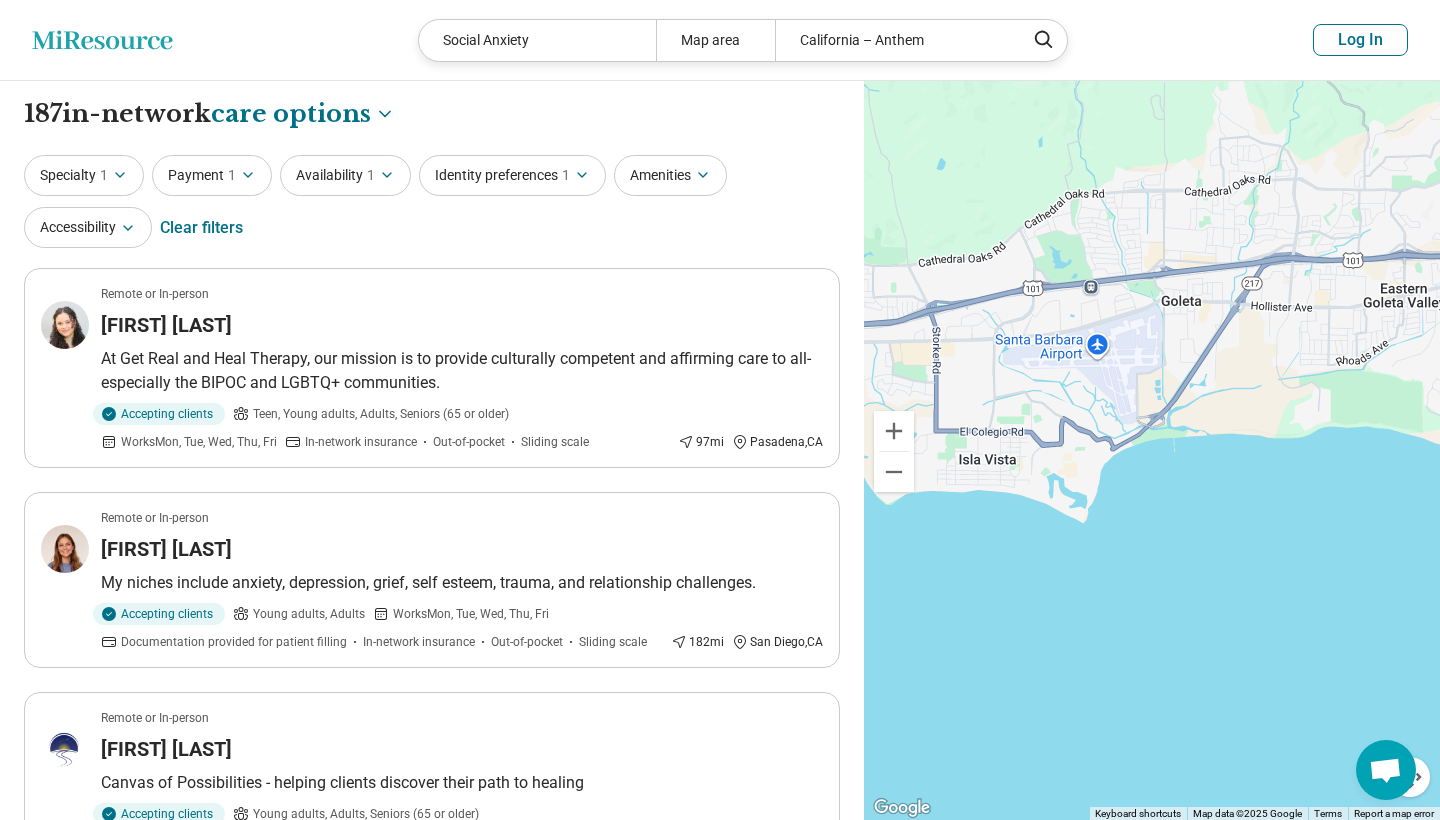 scroll, scrollTop: 0, scrollLeft: 0, axis: both 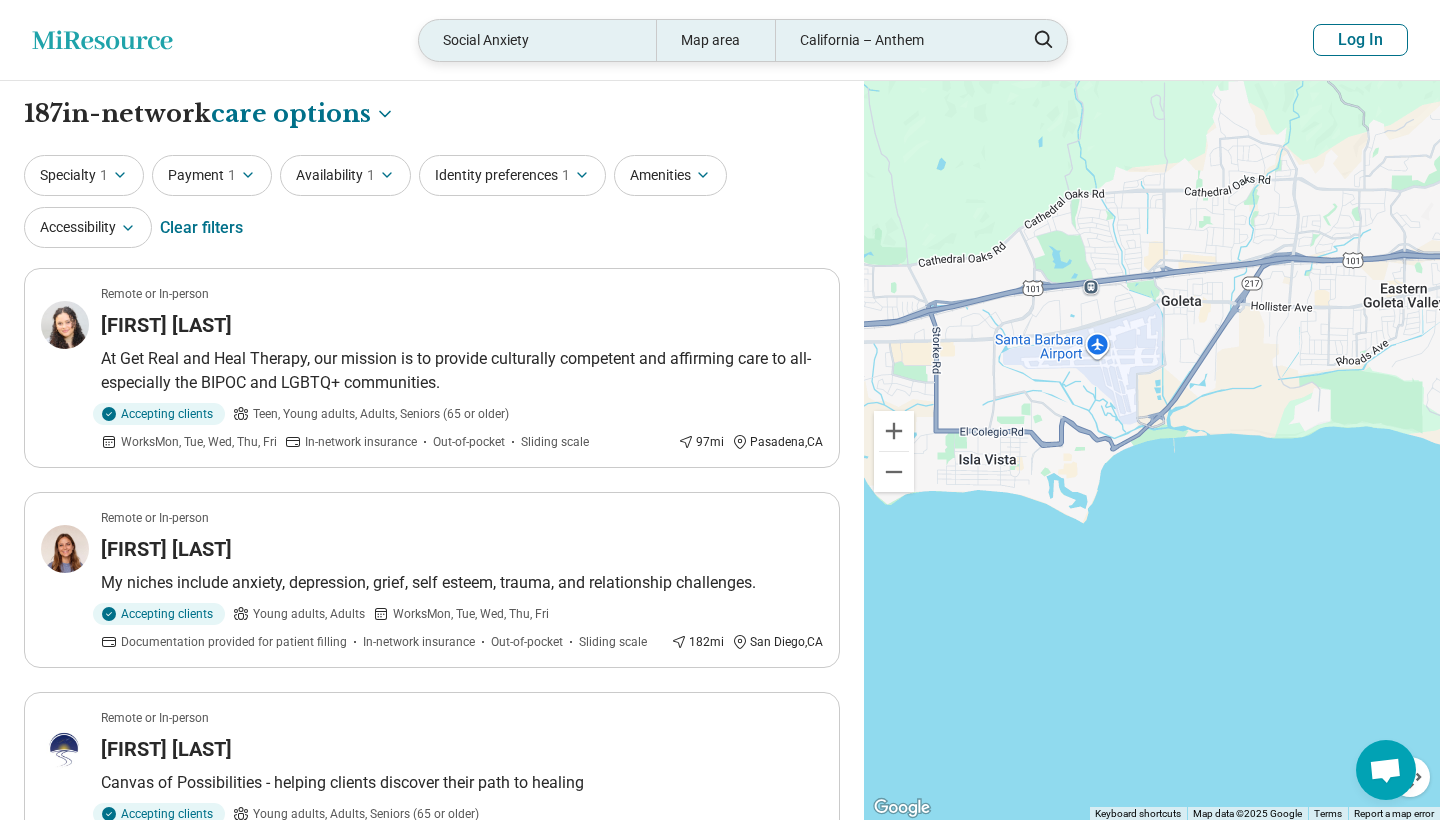 click on "California – Anthem" at bounding box center [893, 40] 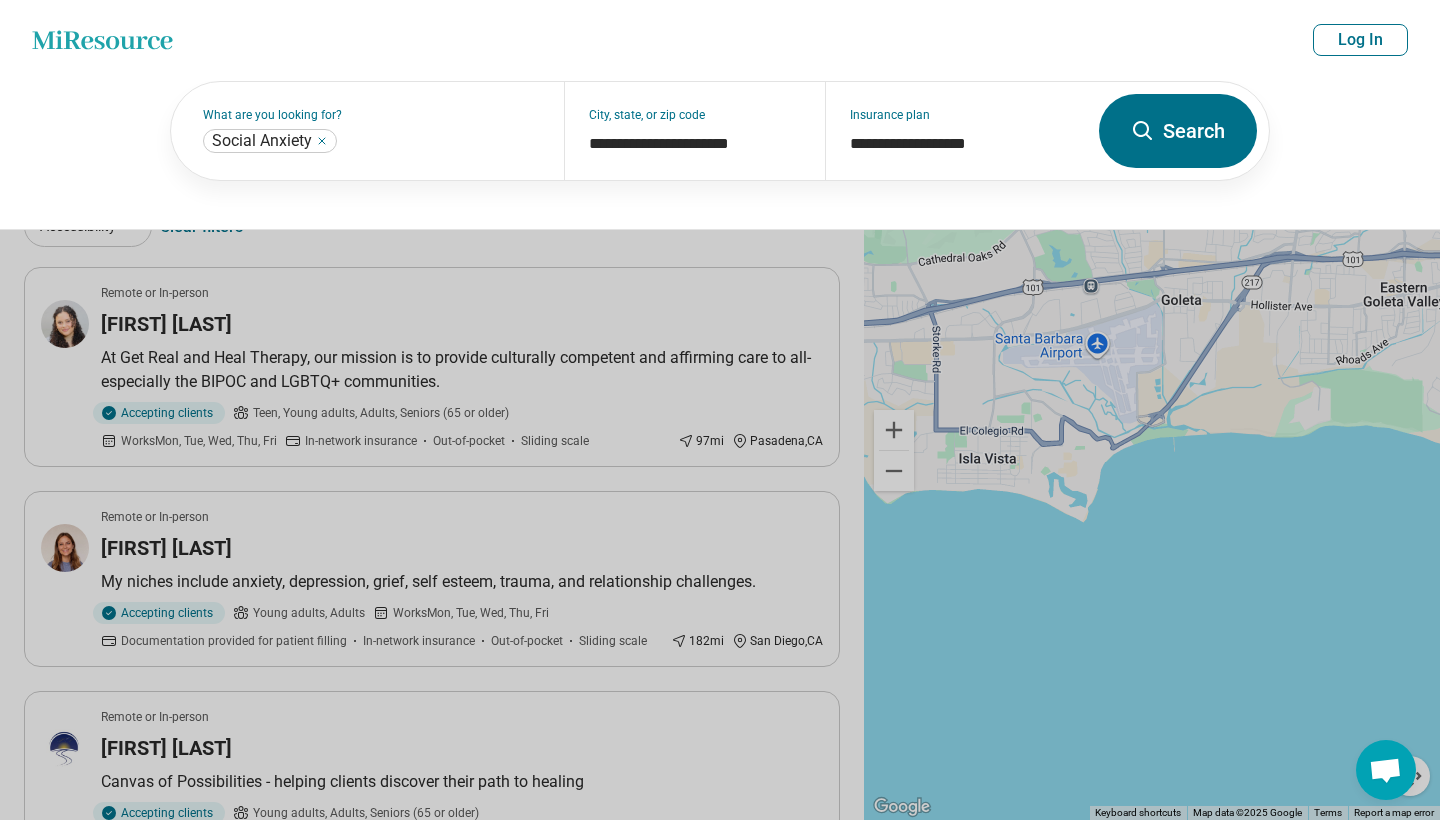 click on "Search" at bounding box center (1178, 131) 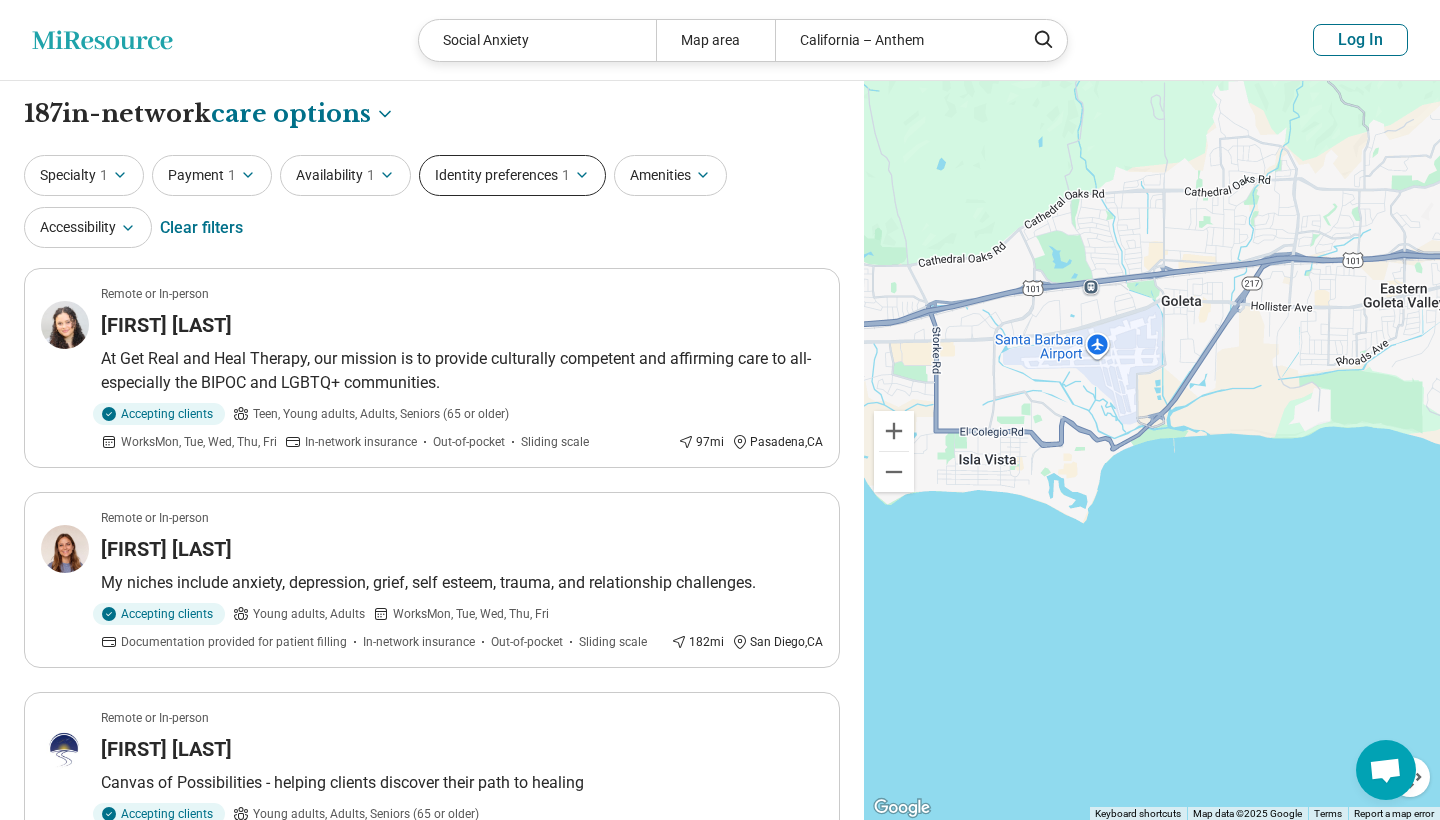 click on "Identity preferences 1" at bounding box center [512, 175] 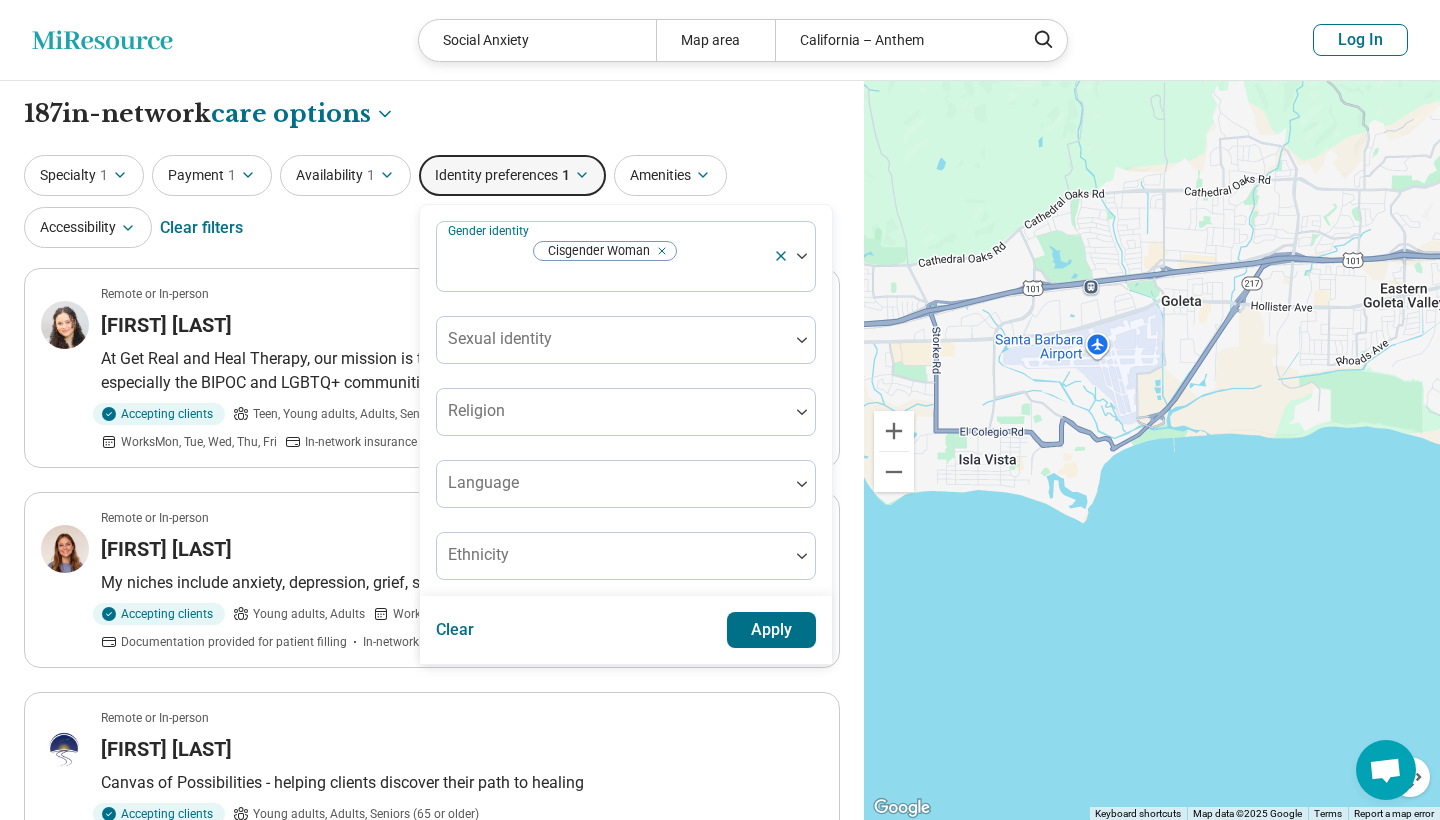 click on "Clear" at bounding box center (455, 630) 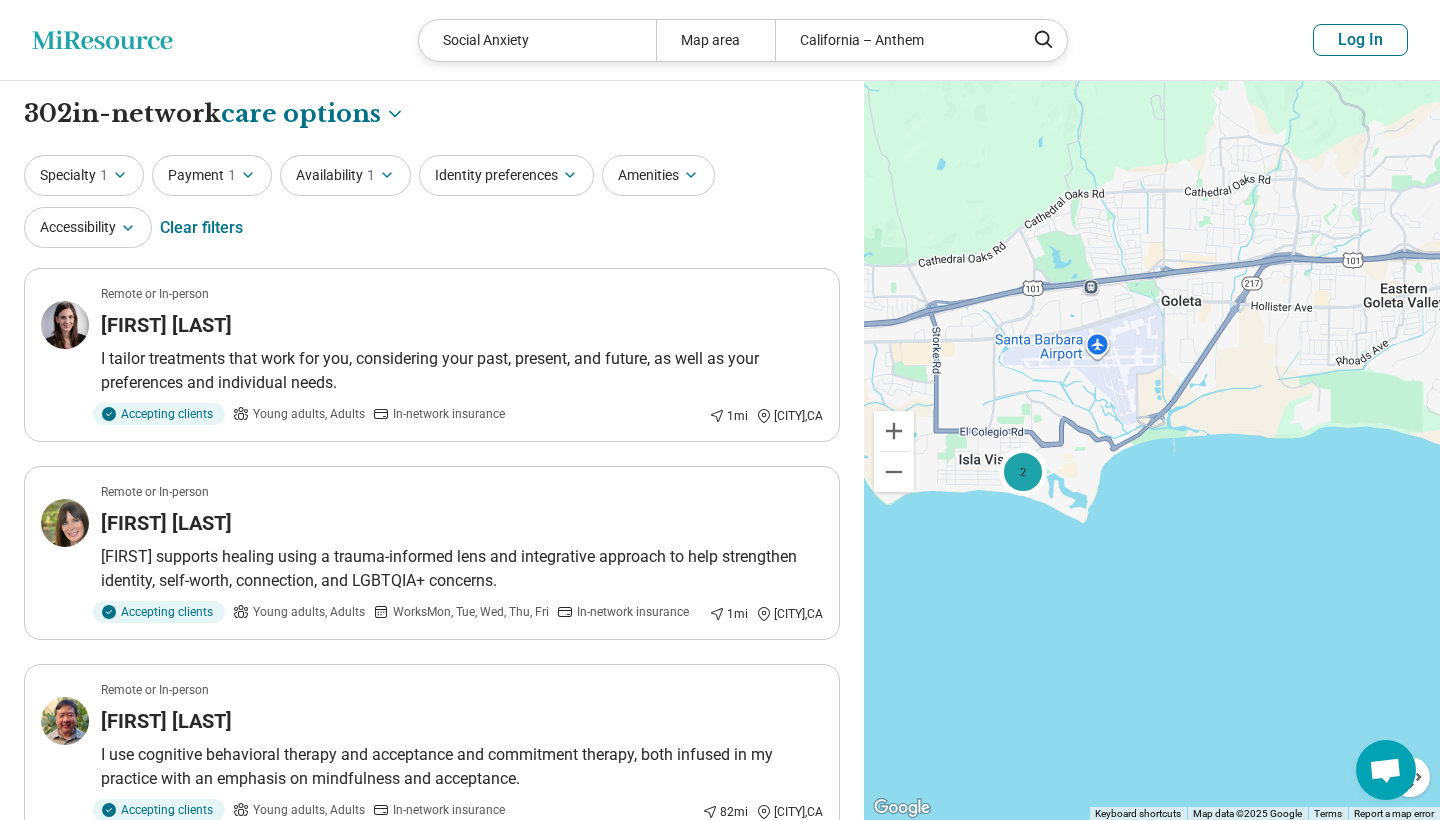 scroll, scrollTop: -1, scrollLeft: 0, axis: vertical 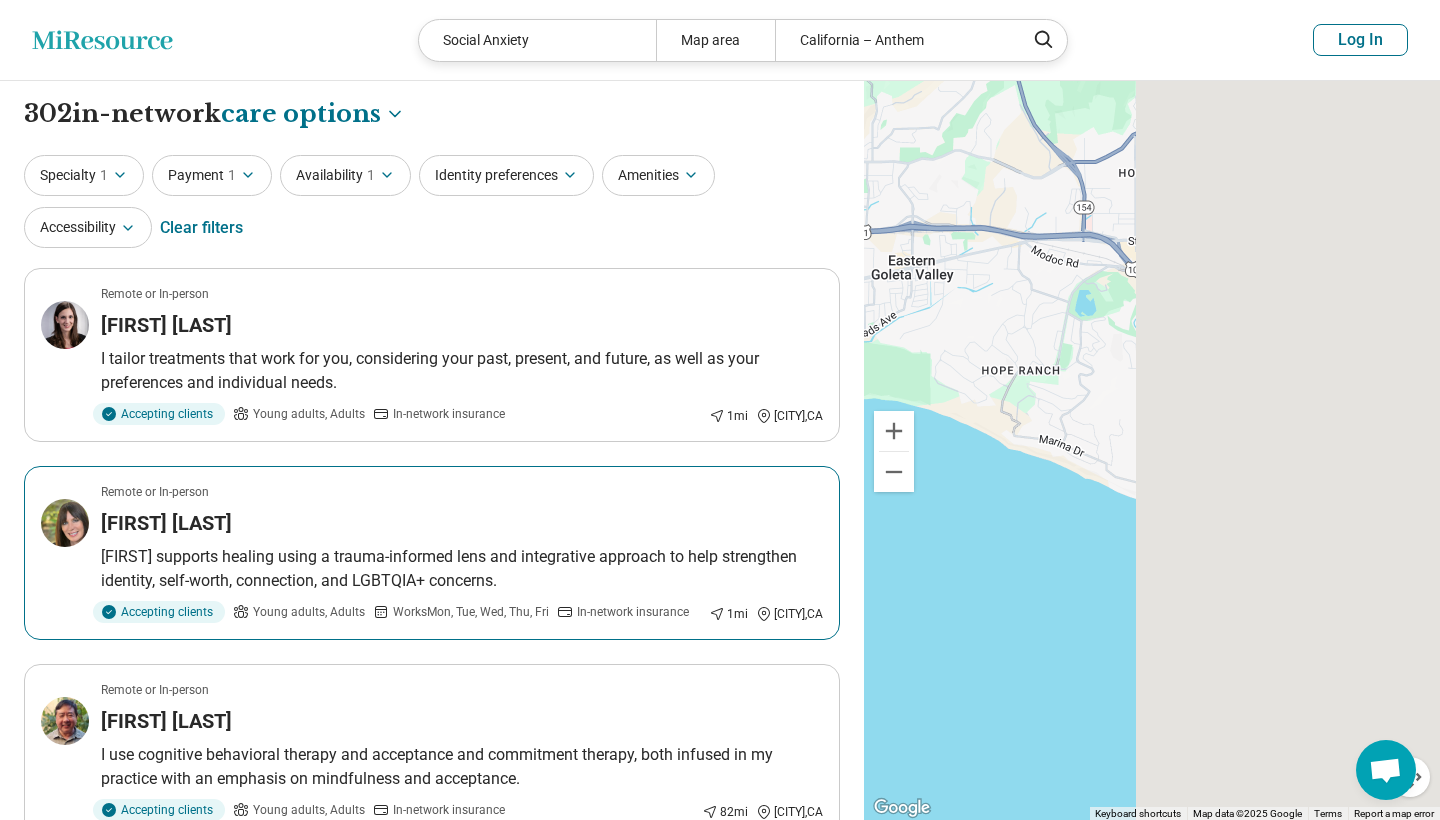 drag, startPoint x: 1285, startPoint y: 615, endPoint x: 770, endPoint y: 584, distance: 515.9322 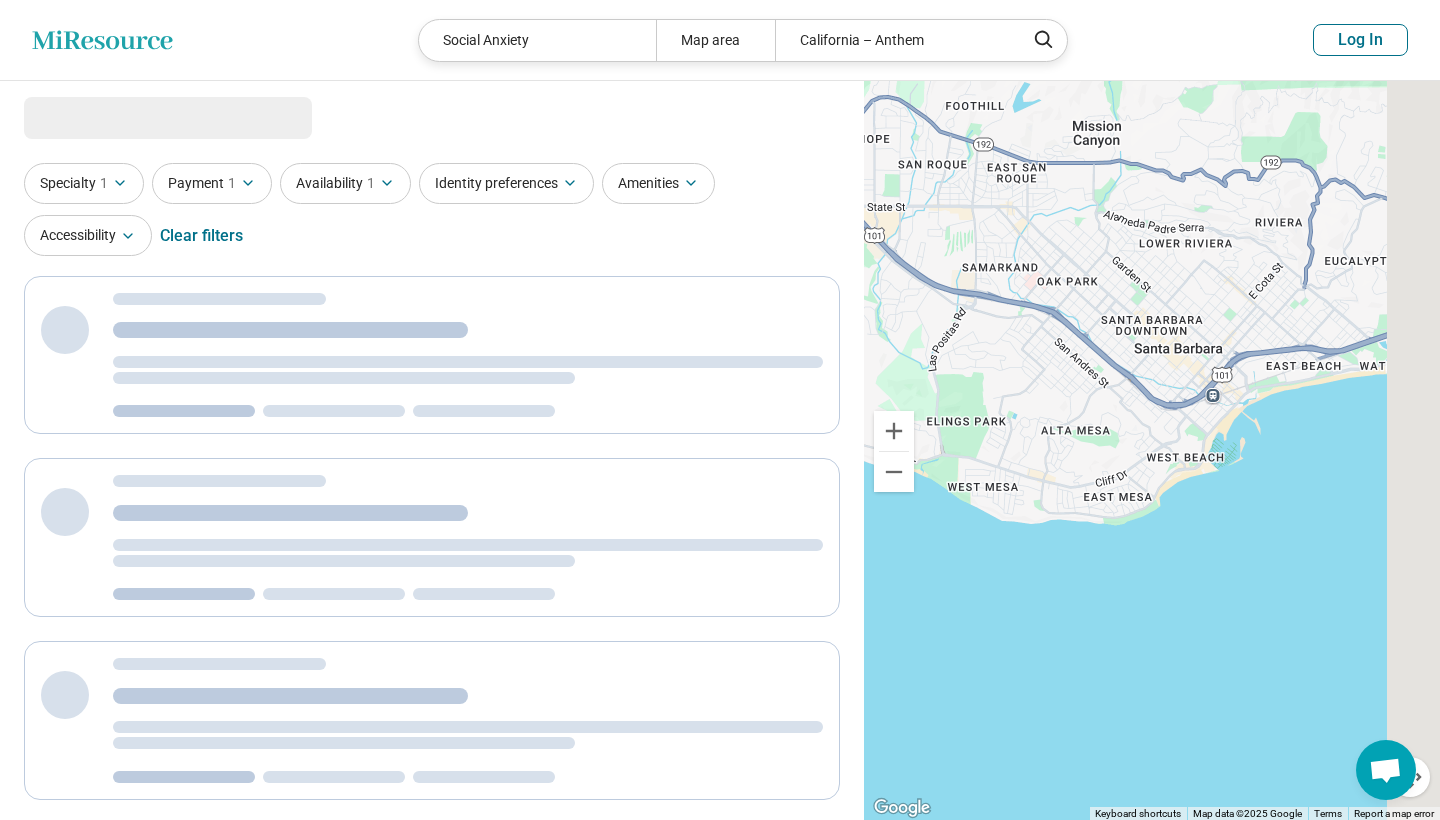 drag, startPoint x: 1390, startPoint y: 658, endPoint x: 1101, endPoint y: 597, distance: 295.36755 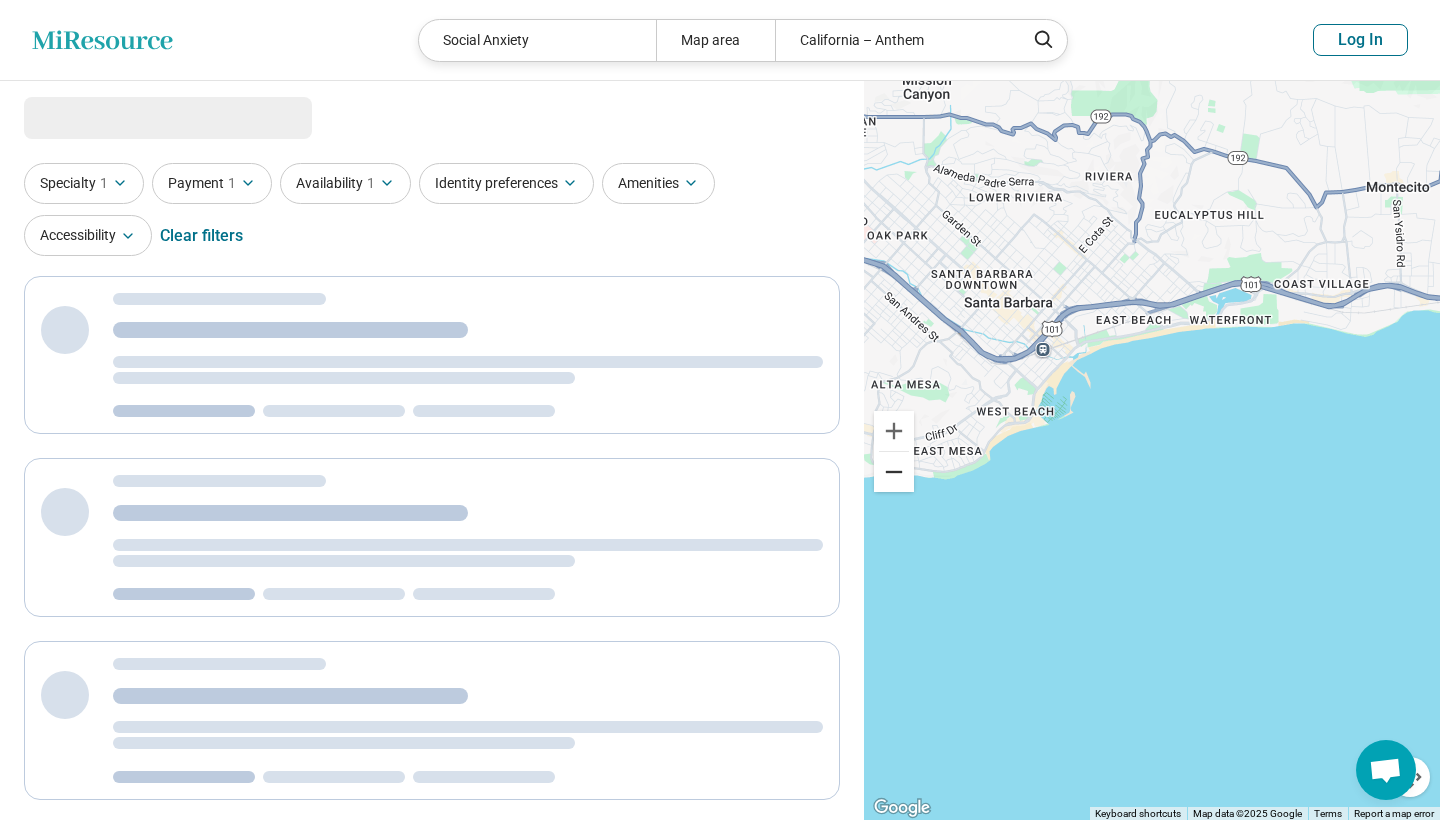 click at bounding box center (894, 472) 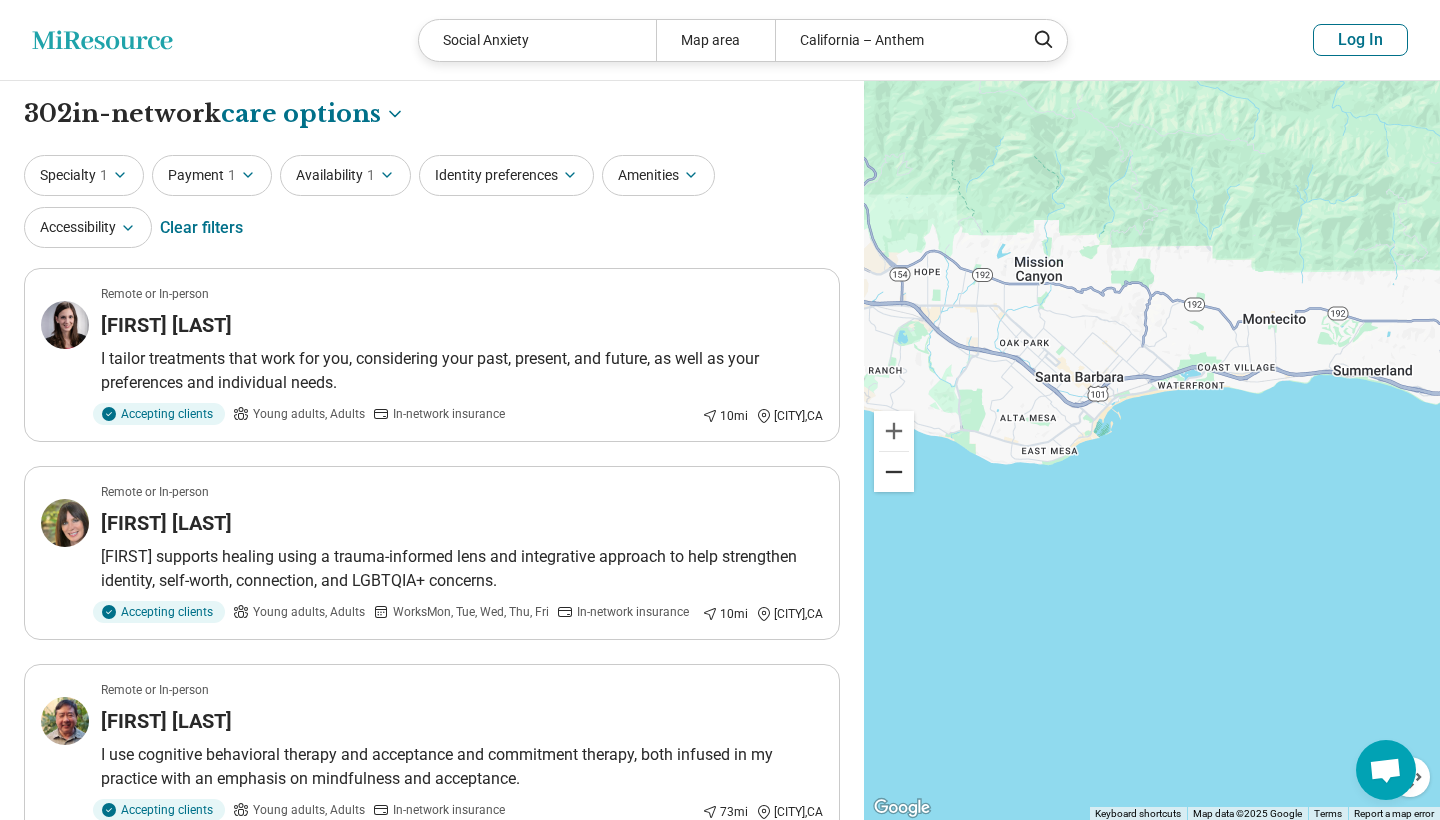click at bounding box center (894, 472) 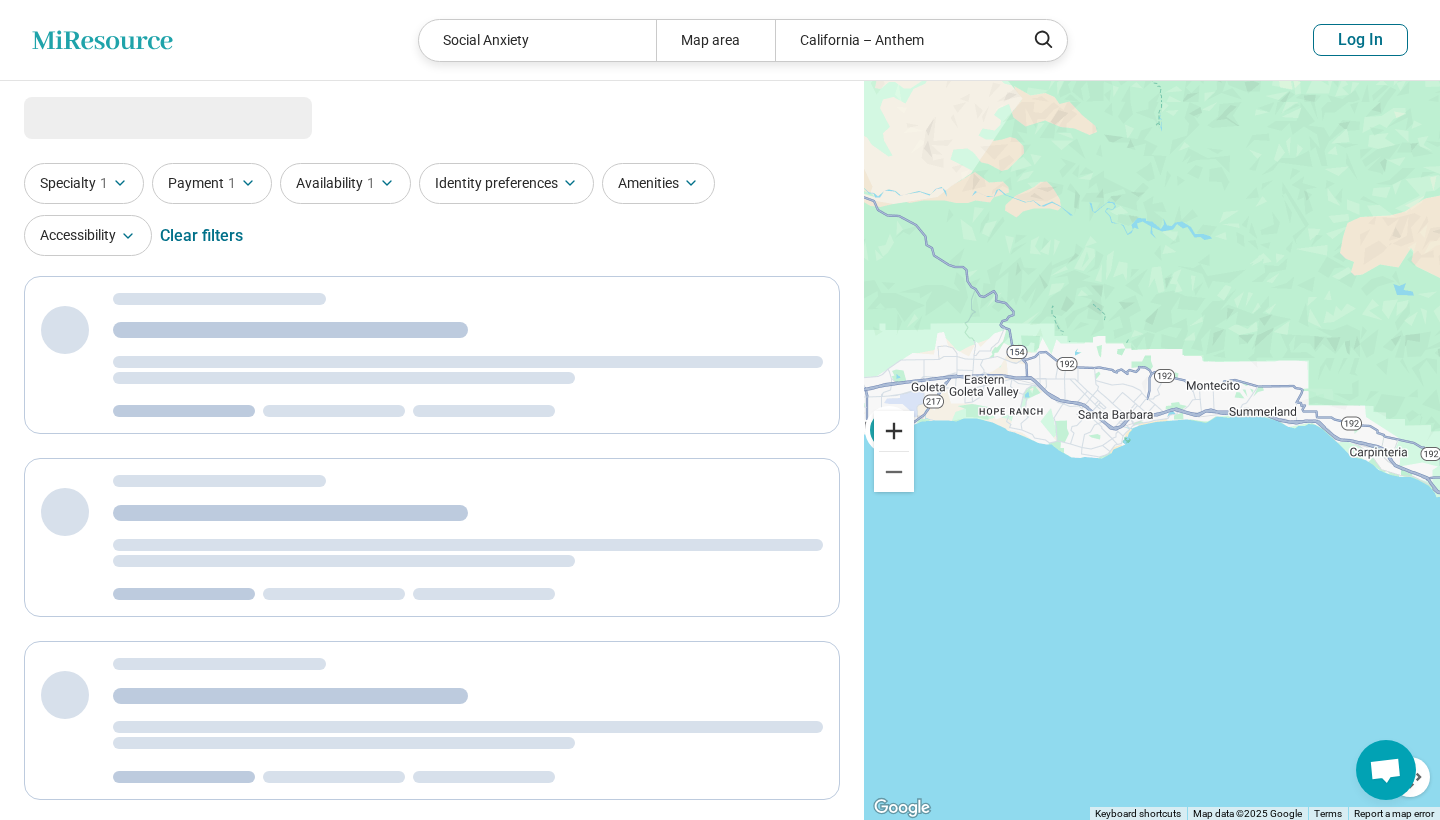 select on "***" 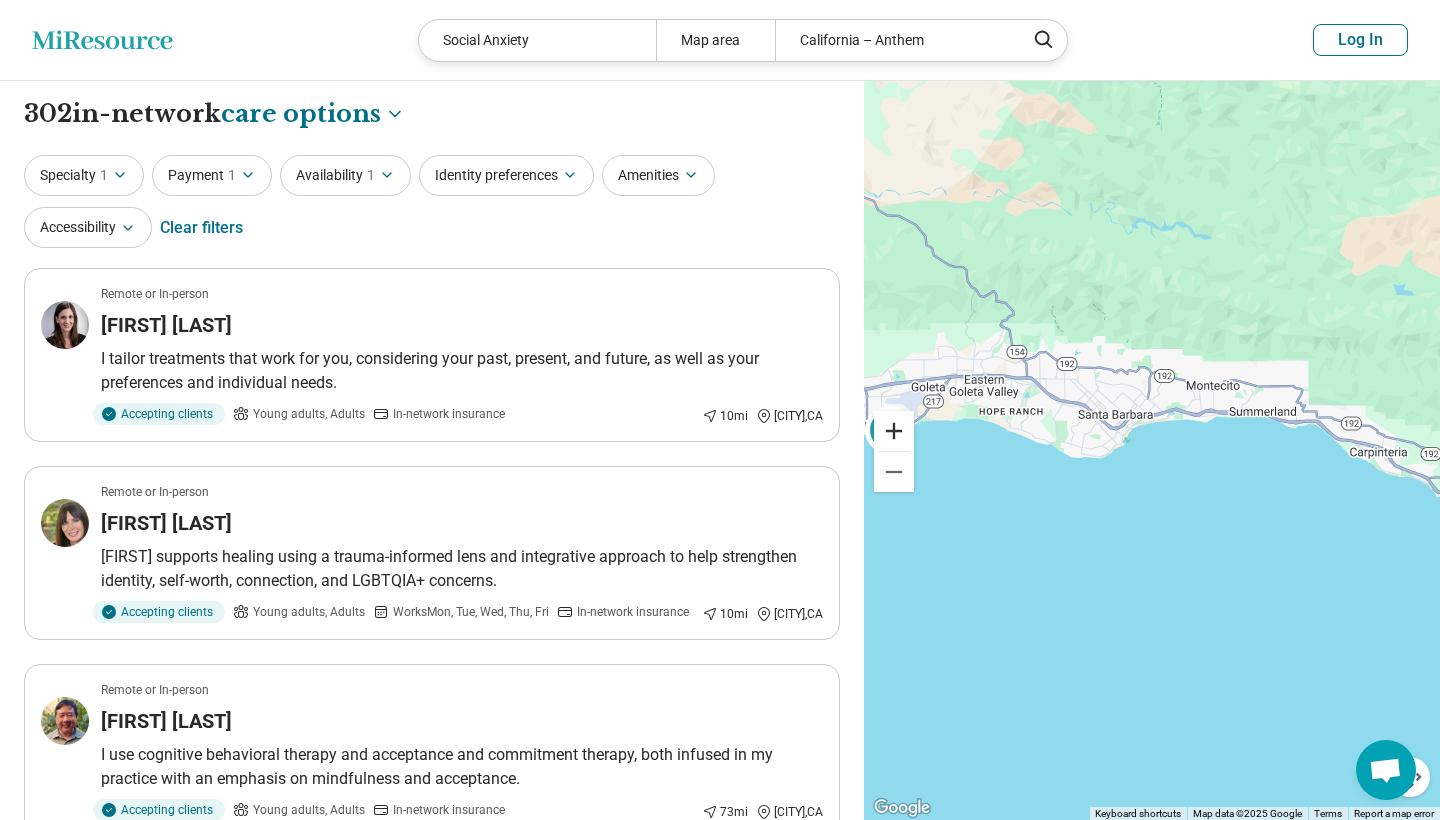 click at bounding box center [894, 431] 